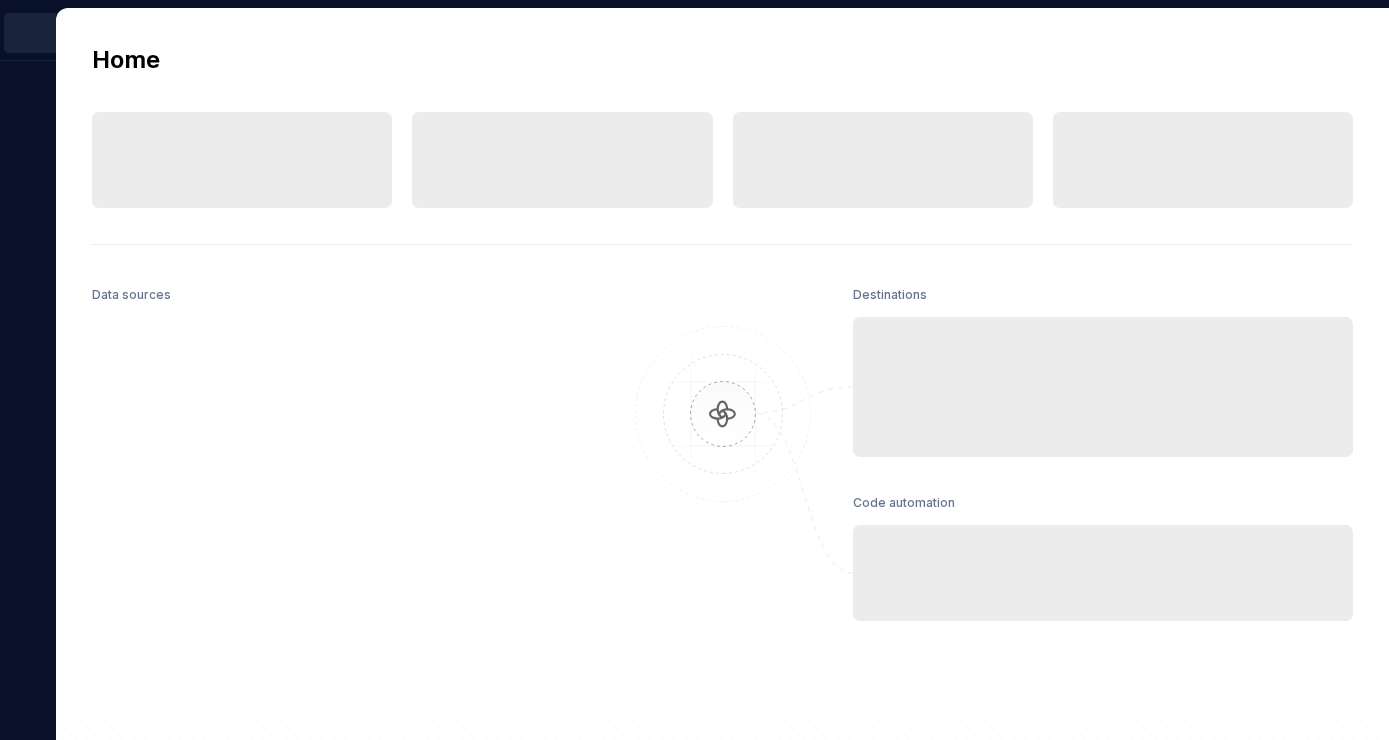 scroll, scrollTop: 0, scrollLeft: 0, axis: both 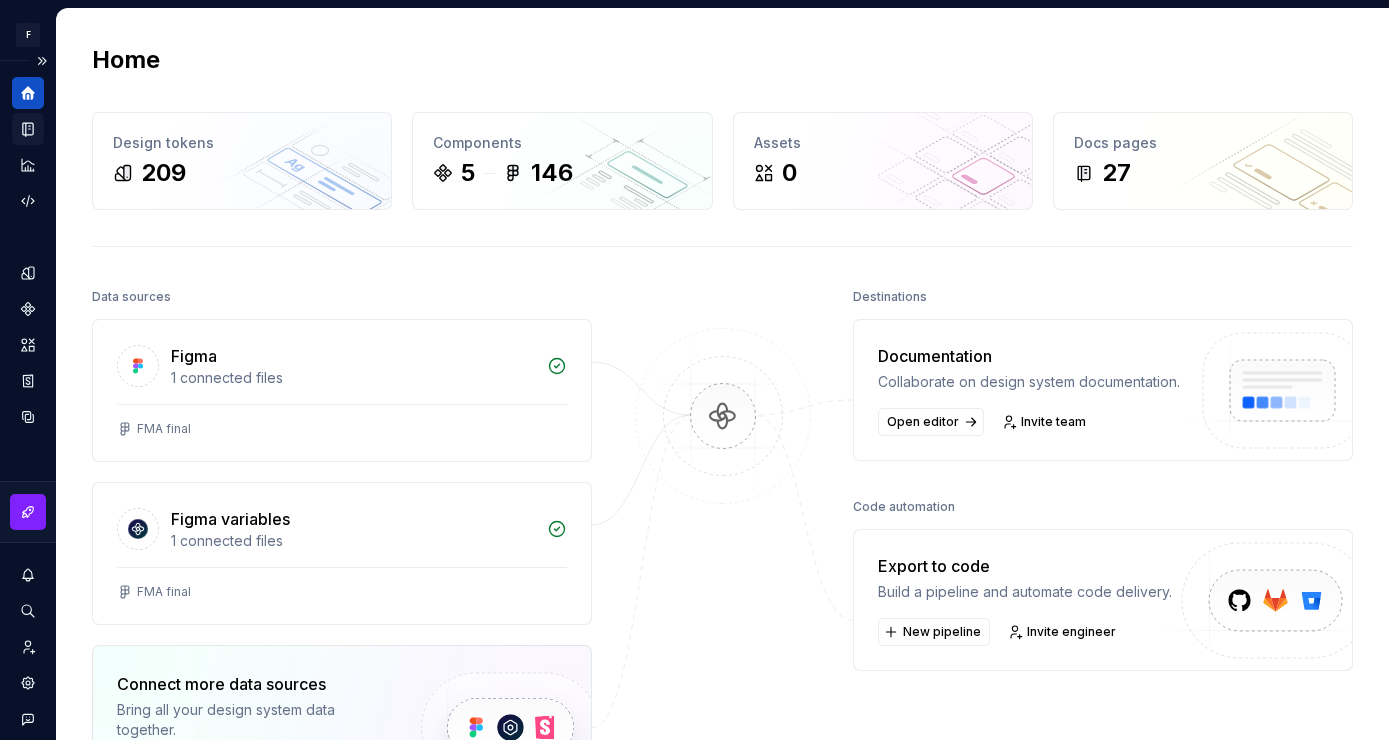 click 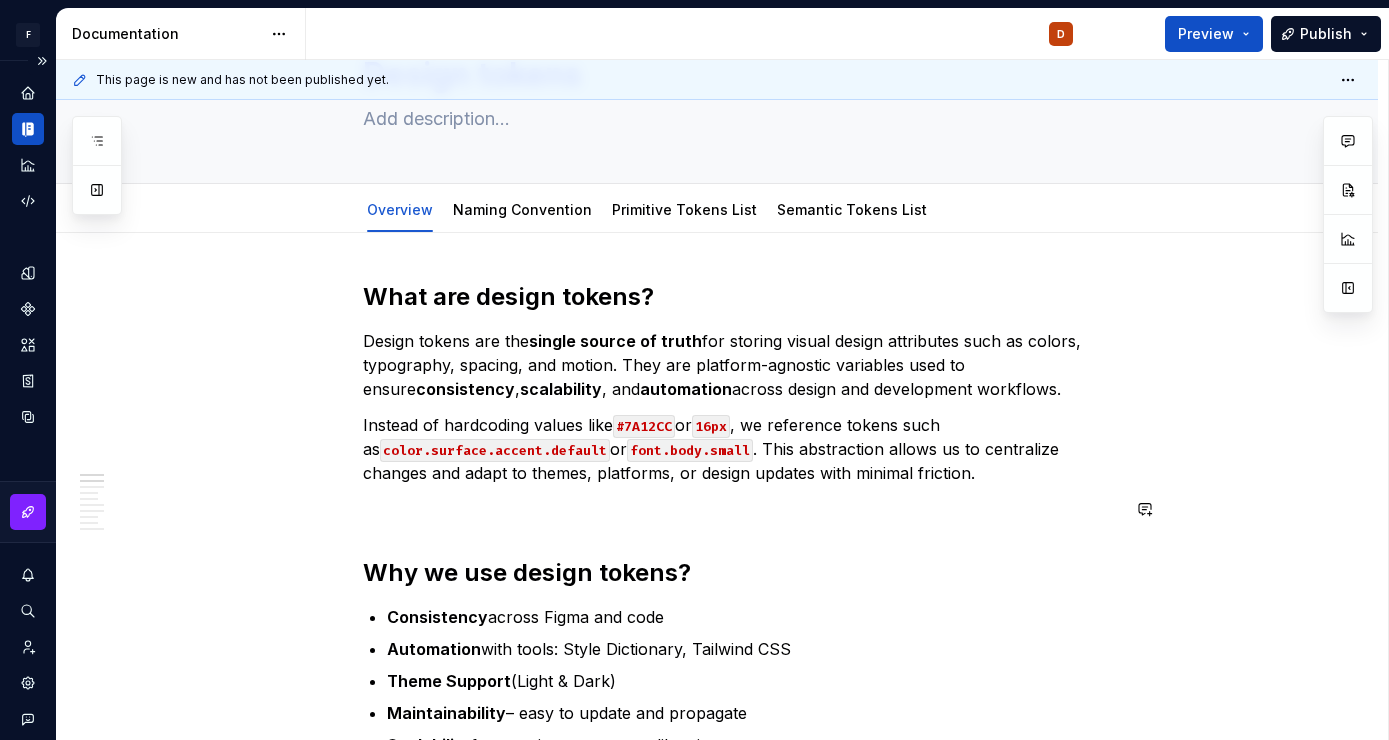 scroll, scrollTop: 0, scrollLeft: 0, axis: both 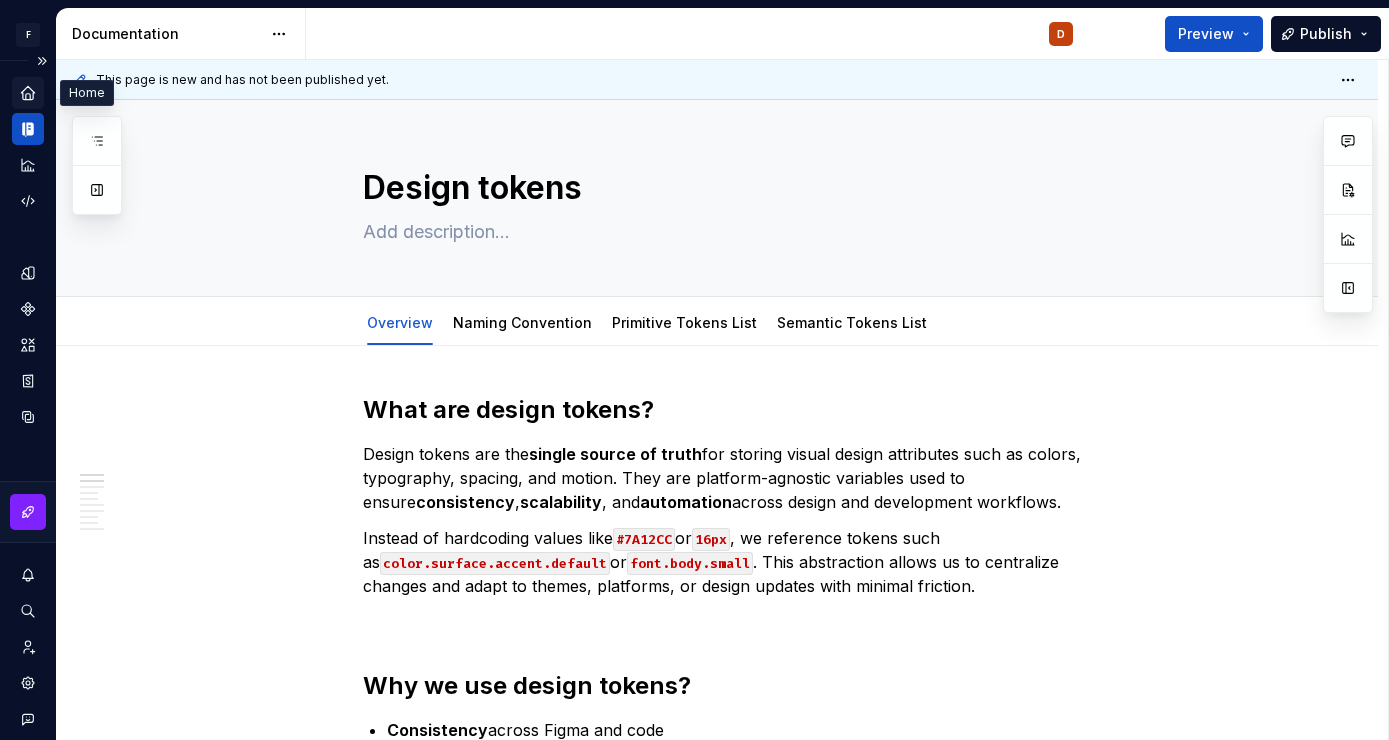 click at bounding box center [28, 93] 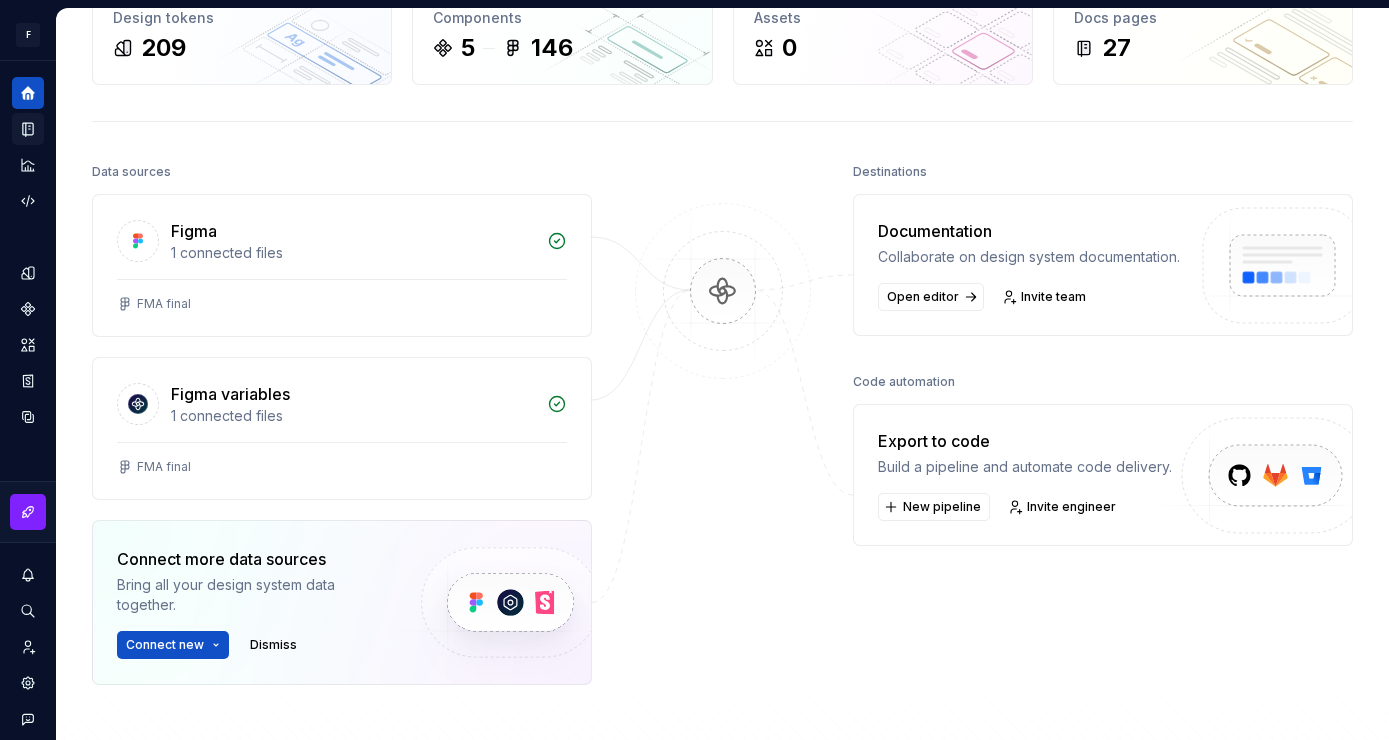 scroll, scrollTop: 124, scrollLeft: 0, axis: vertical 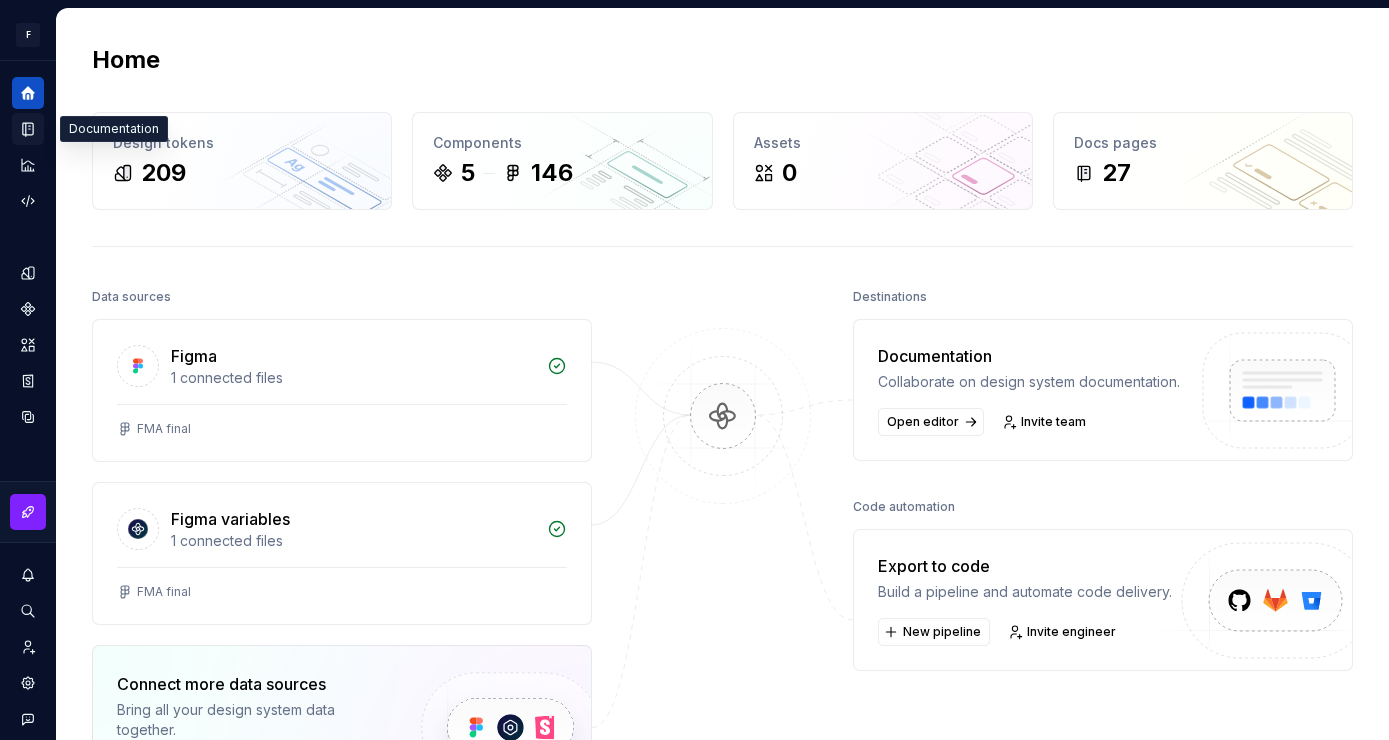 click 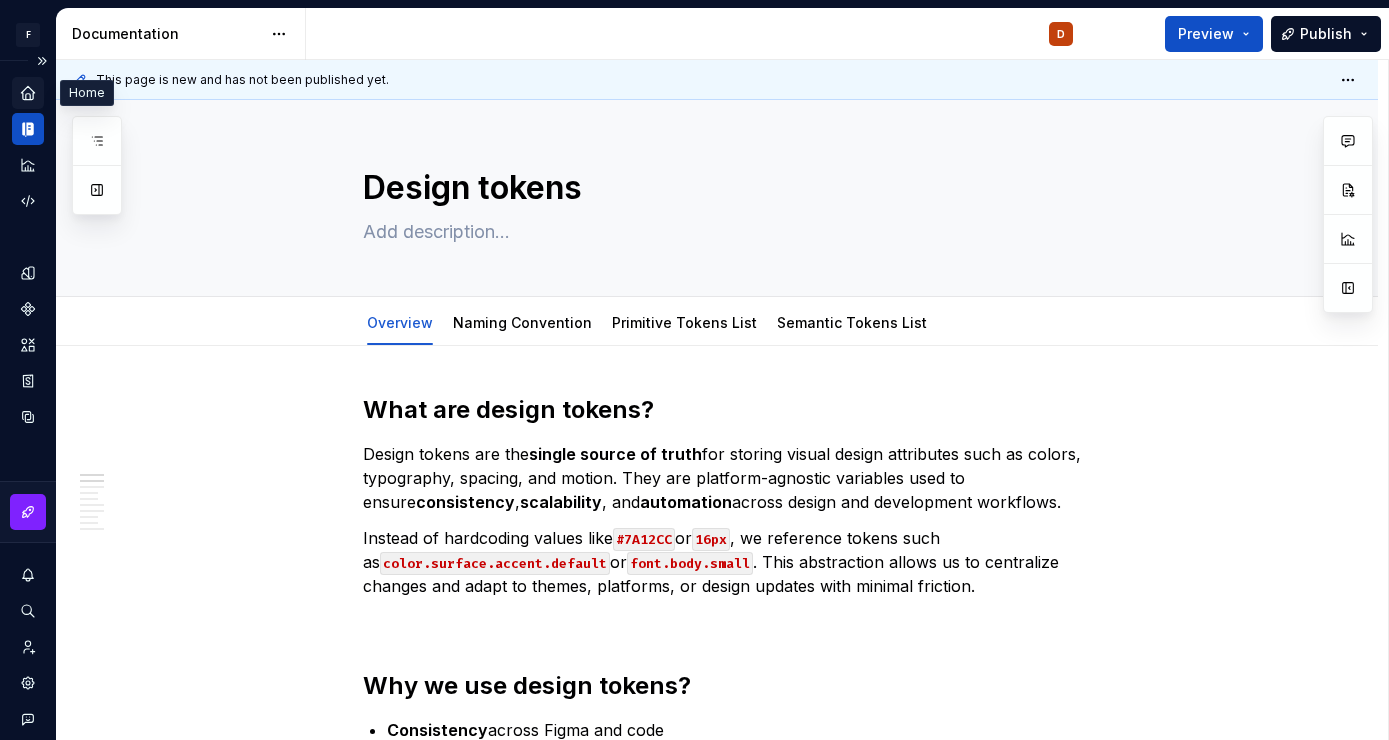 click 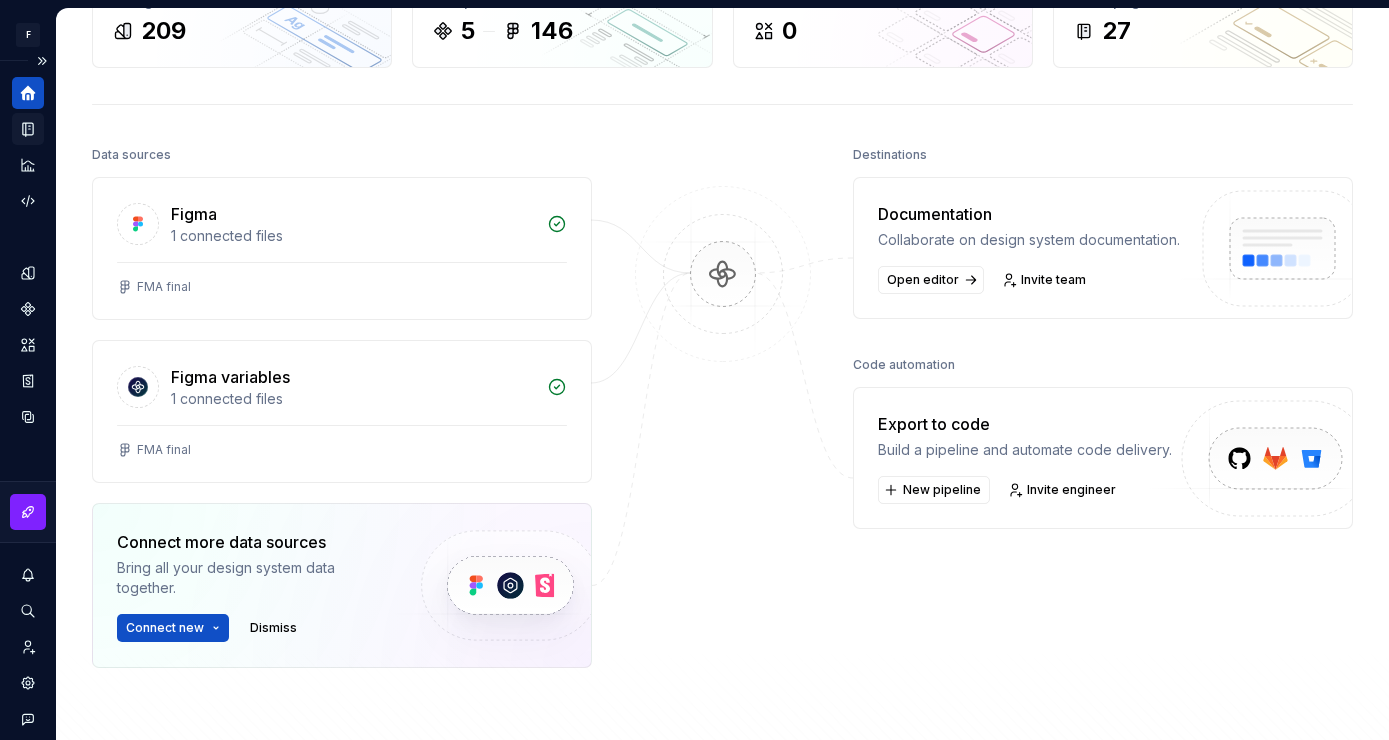 scroll, scrollTop: 0, scrollLeft: 0, axis: both 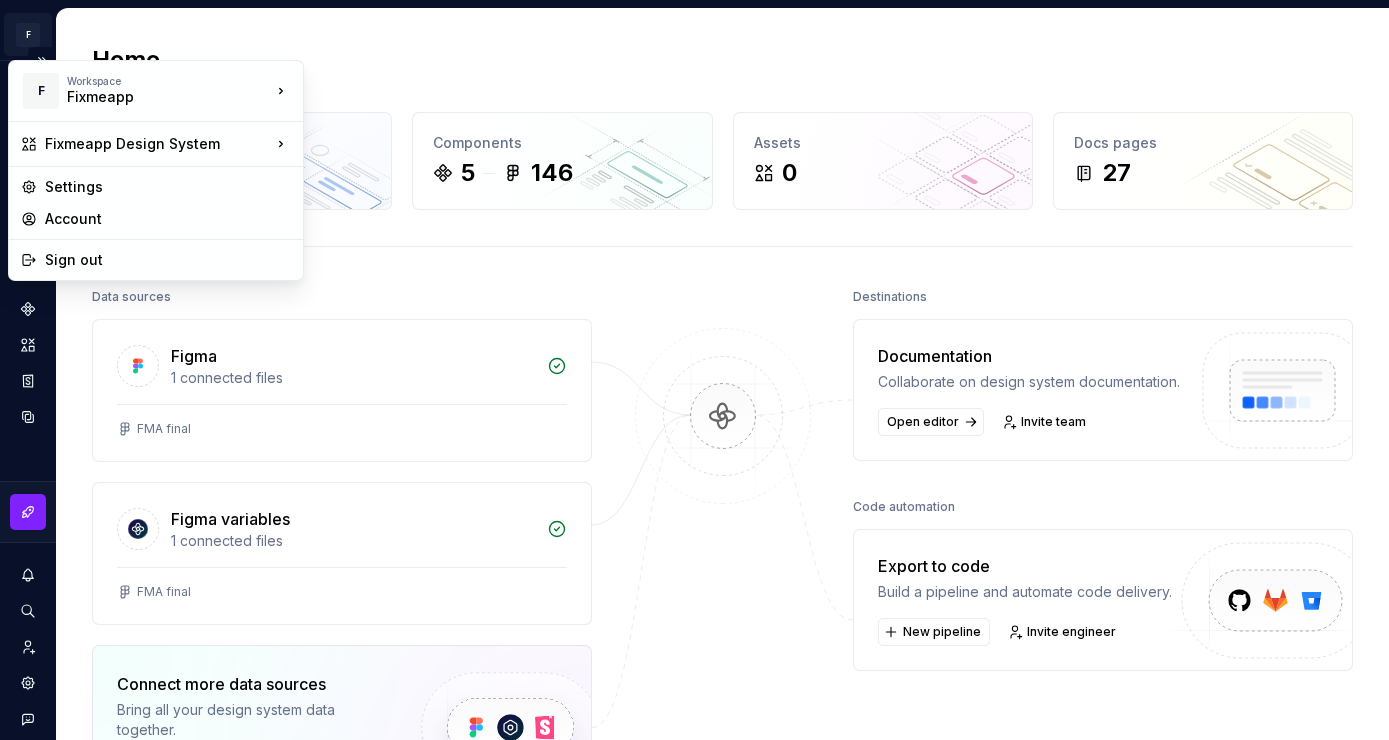 click on "F Fixmeapp Design System D Design system data Home Design tokens 209 Components 5 146 Assets 0 Docs pages 27 Data sources Figma 1 connected files FMA final Figma variables 1 connected files FMA final Connect more data sources Bring all your design system data together. Connect new Dismiss Destinations Documentation Collaborate on design system documentation. Open editor Invite team Code automation Export to code Build a pipeline and automate code delivery. New pipeline Invite engineer Product documentation Learn how to build, manage and maintain design systems in smarter ways. Developer documentation Start delivering your design choices to your codebases right away. Join our Slack community Connect and learn with other design system practitioners.   * F Workspace Fixmeapp Fixmeapp Design System Settings Account Sign out" at bounding box center (694, 370) 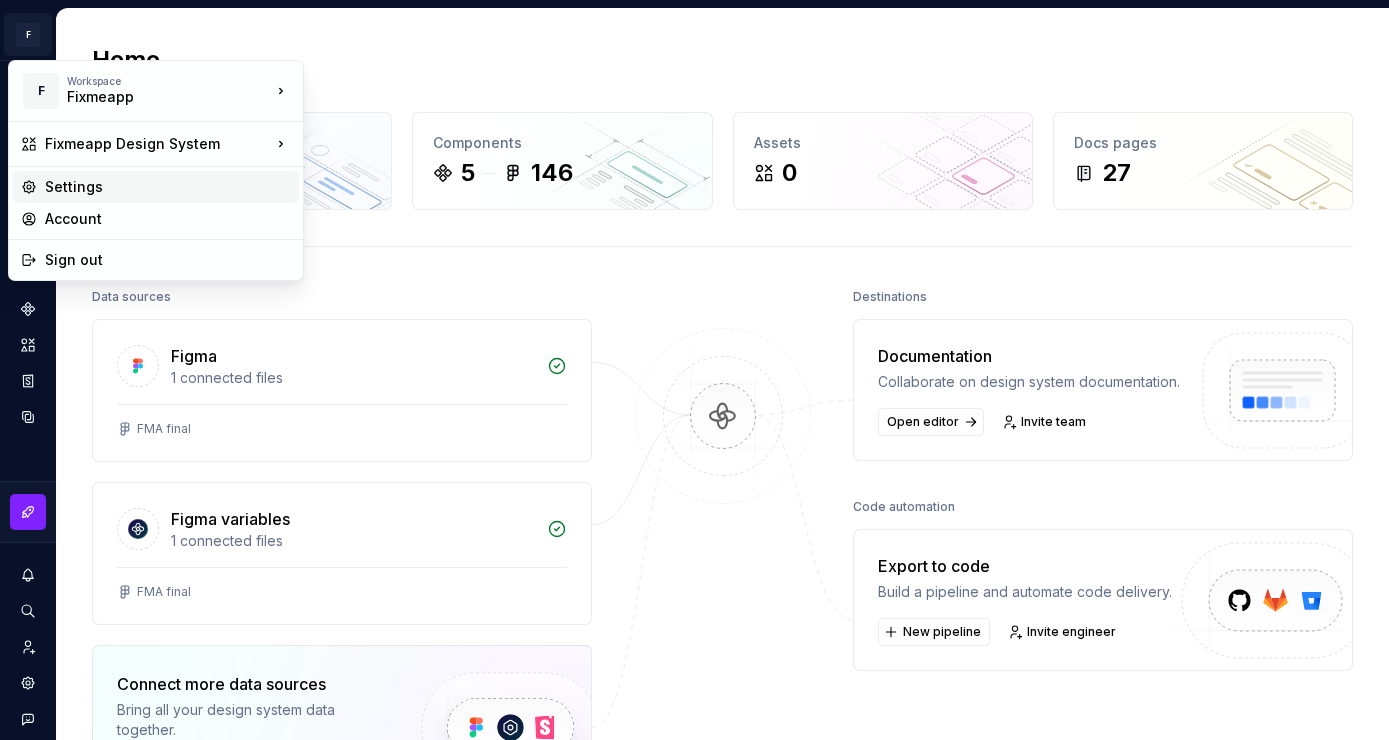 click on "Settings" at bounding box center (168, 187) 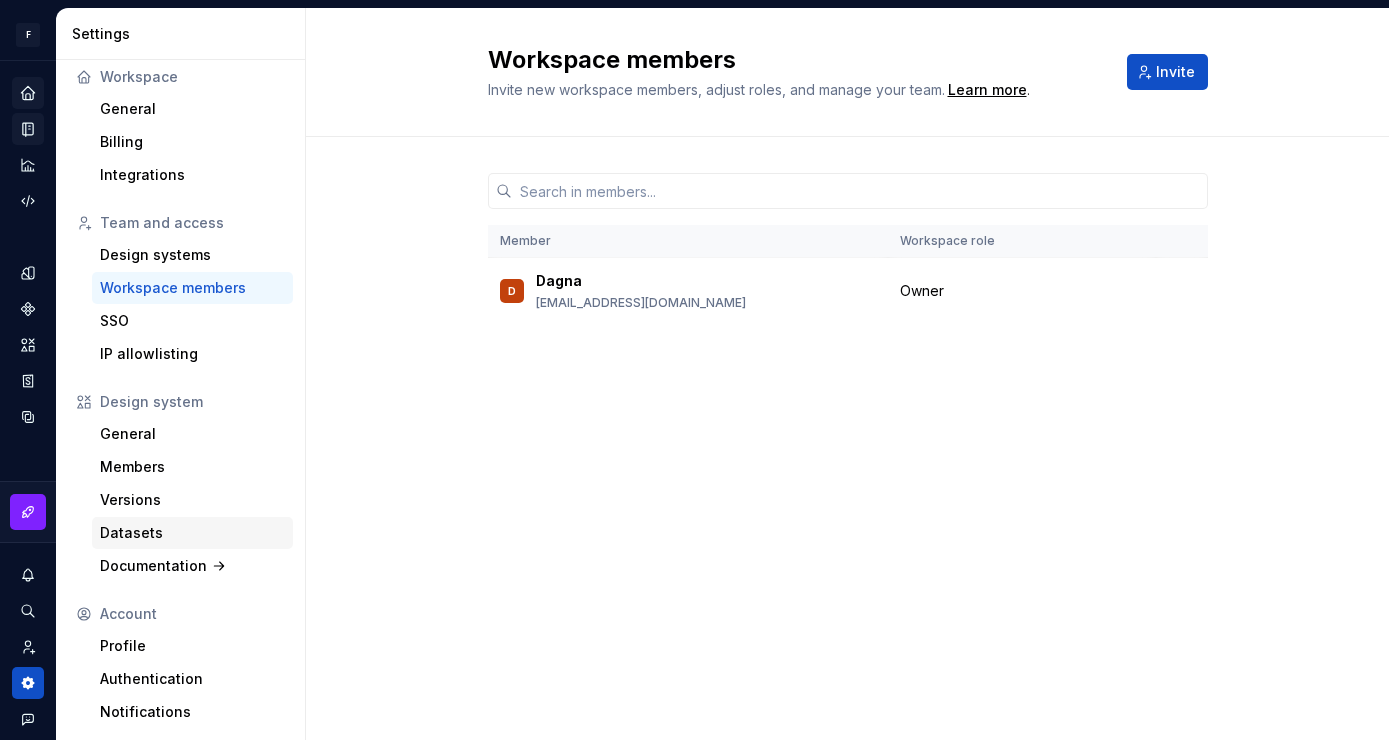scroll, scrollTop: 0, scrollLeft: 0, axis: both 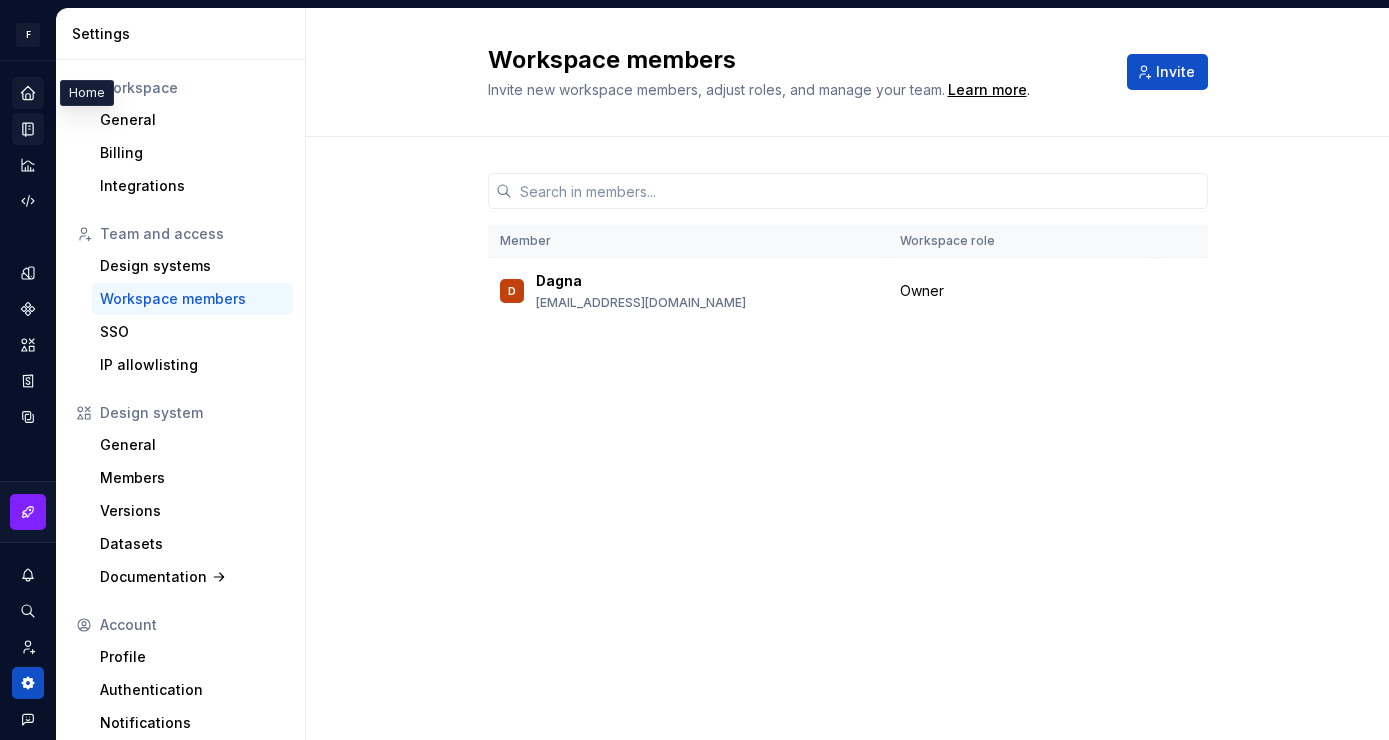 click 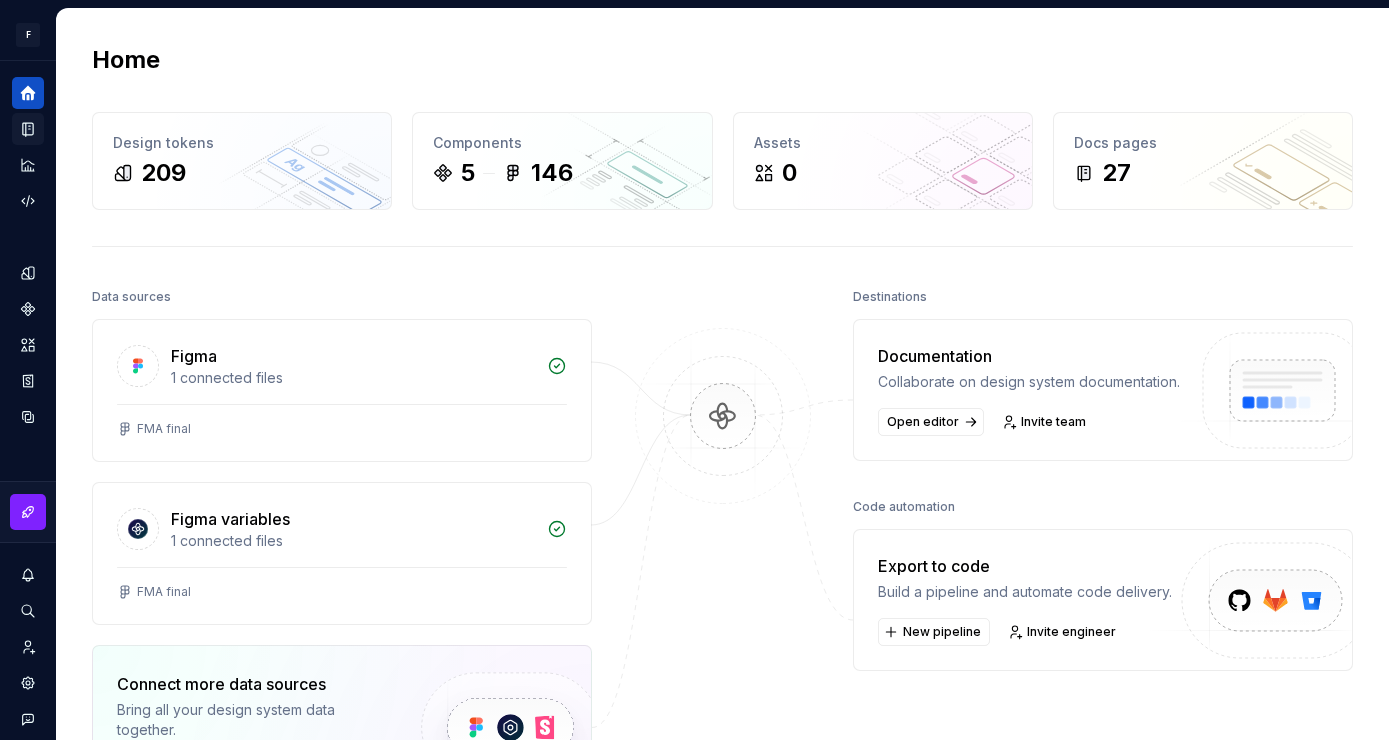 click at bounding box center (28, 129) 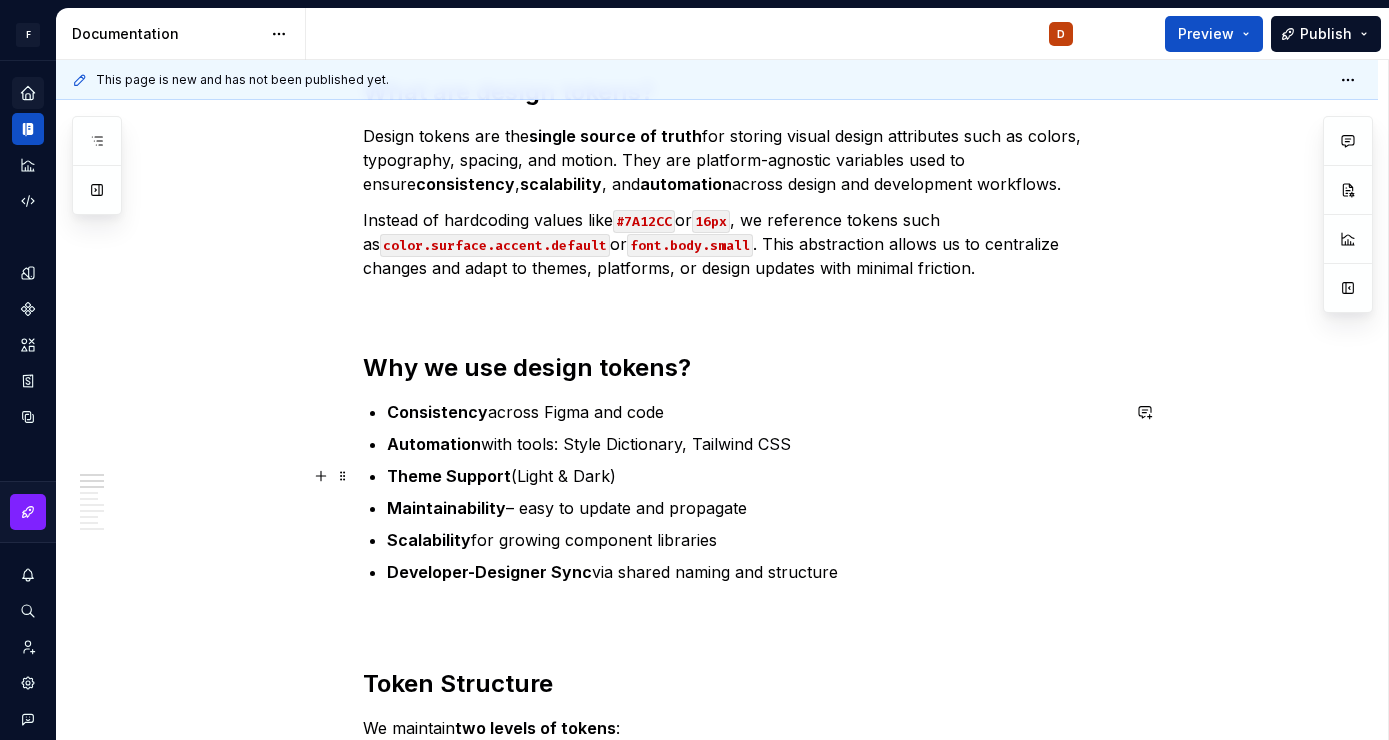 scroll, scrollTop: 0, scrollLeft: 0, axis: both 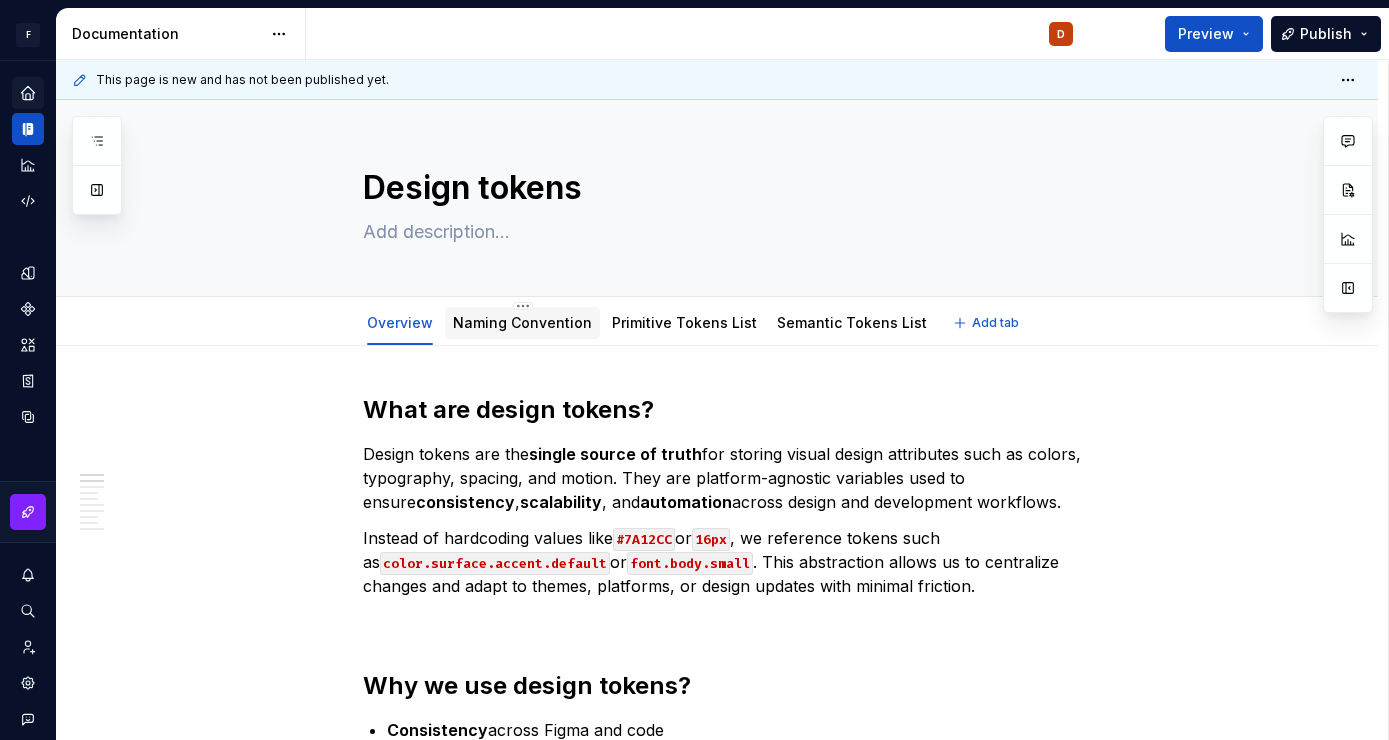 click on "Naming Convention" at bounding box center (522, 322) 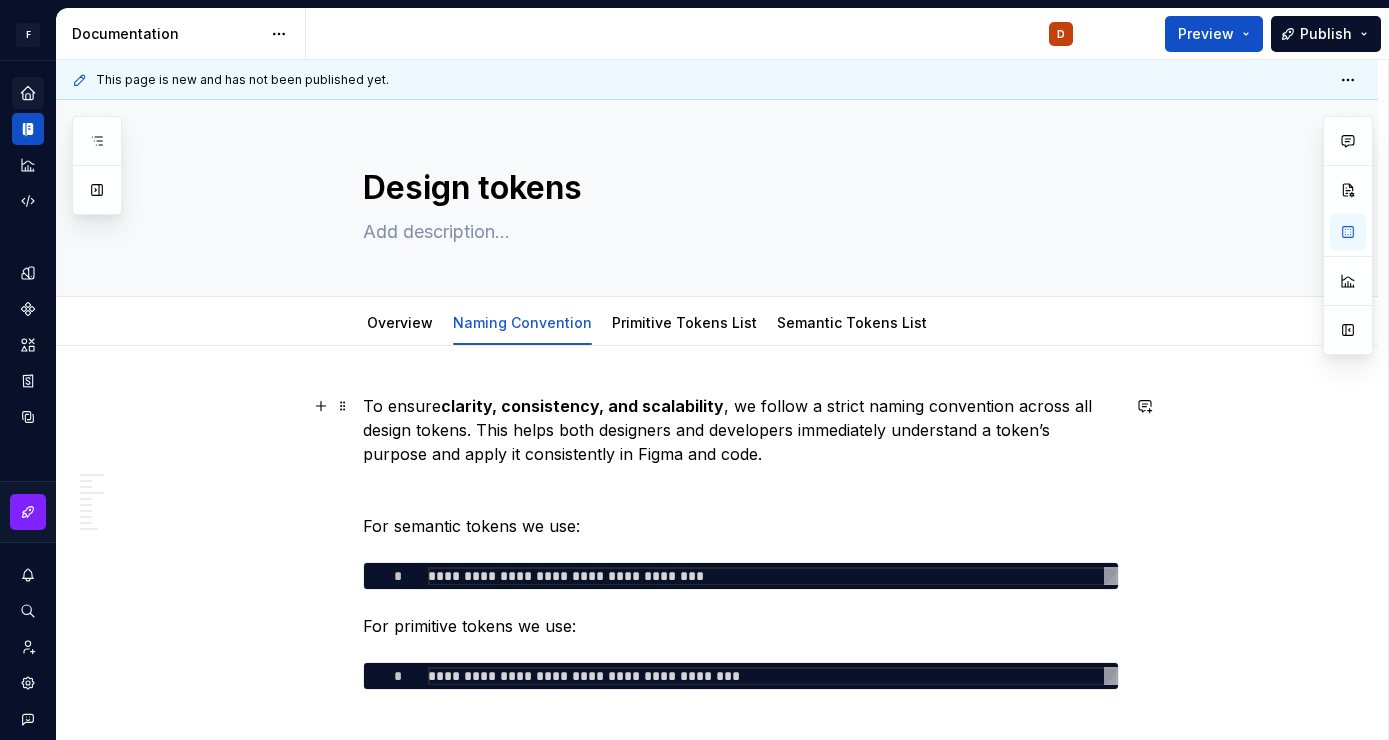 click on "To ensure  clarity, consistency, and scalability , we follow a strict naming convention across all design tokens. This helps both designers and developers immediately understand a token’s purpose and apply it consistently in Figma and code." at bounding box center (741, 430) 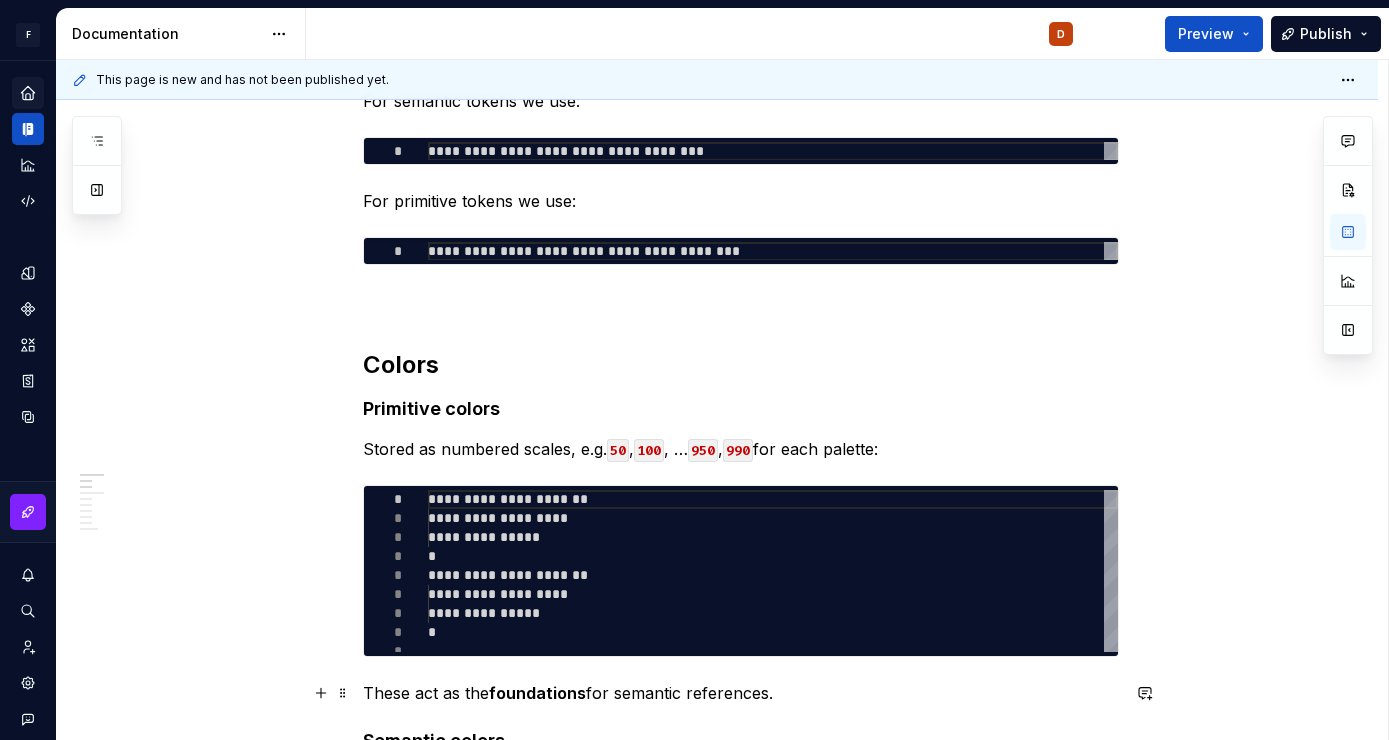 scroll, scrollTop: 0, scrollLeft: 0, axis: both 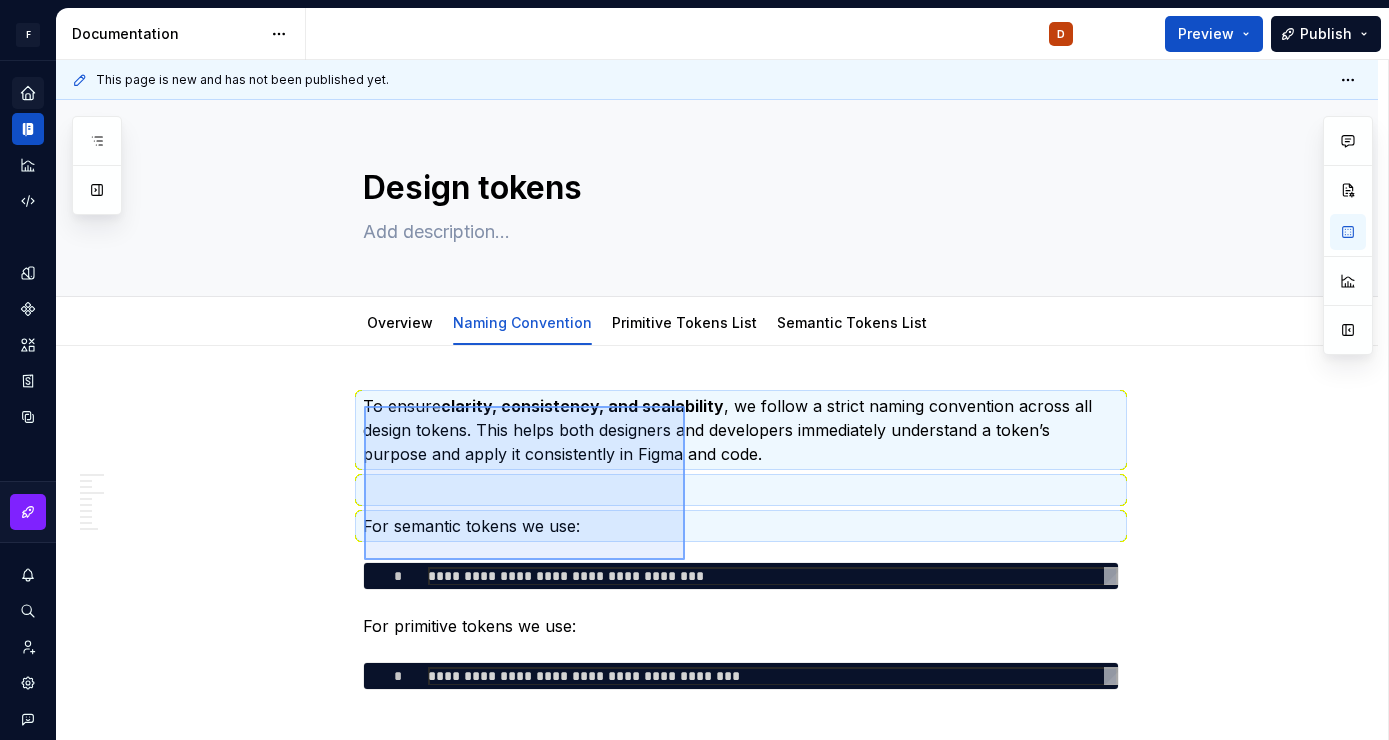 drag, startPoint x: 364, startPoint y: 406, endPoint x: 664, endPoint y: 524, distance: 322.37247 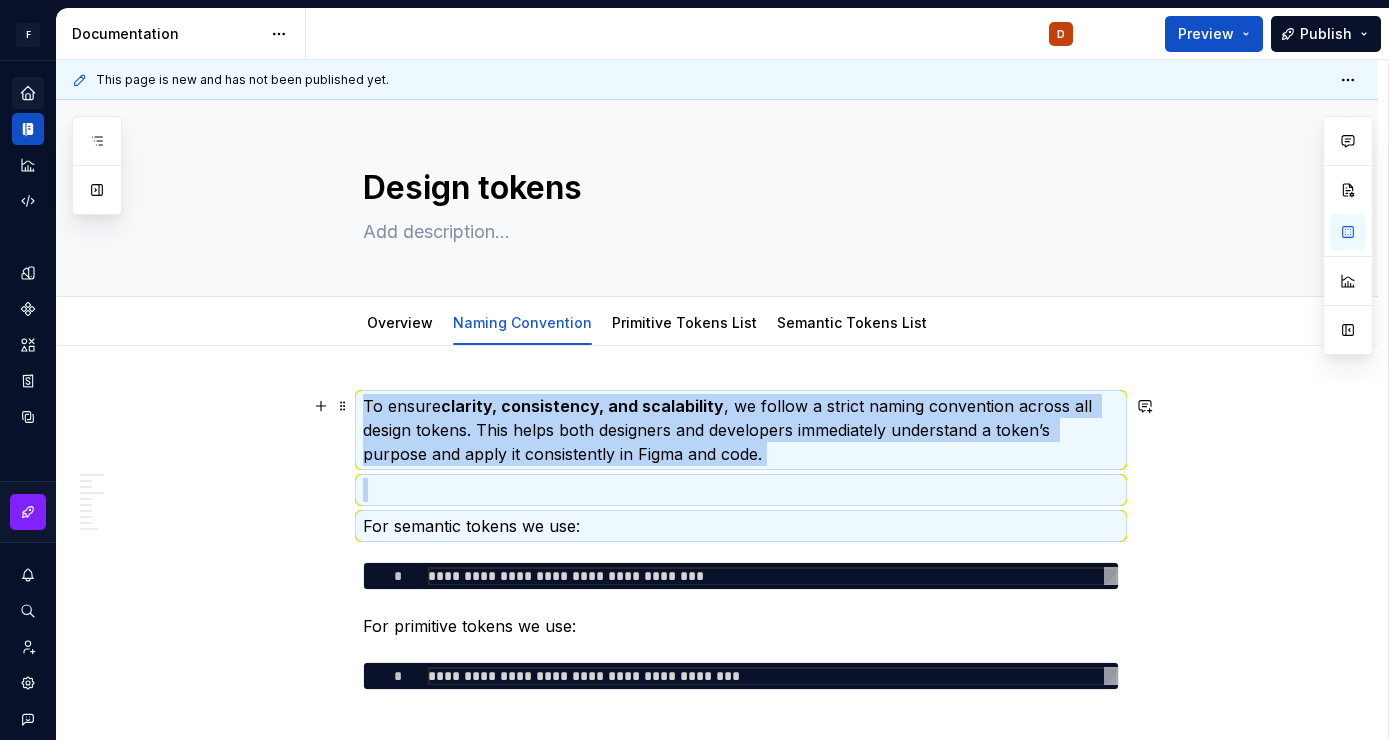 click on "To ensure  clarity, consistency, and scalability , we follow a strict naming convention across all design tokens. This helps both designers and developers immediately understand a token’s purpose and apply it consistently in Figma and code." at bounding box center [741, 430] 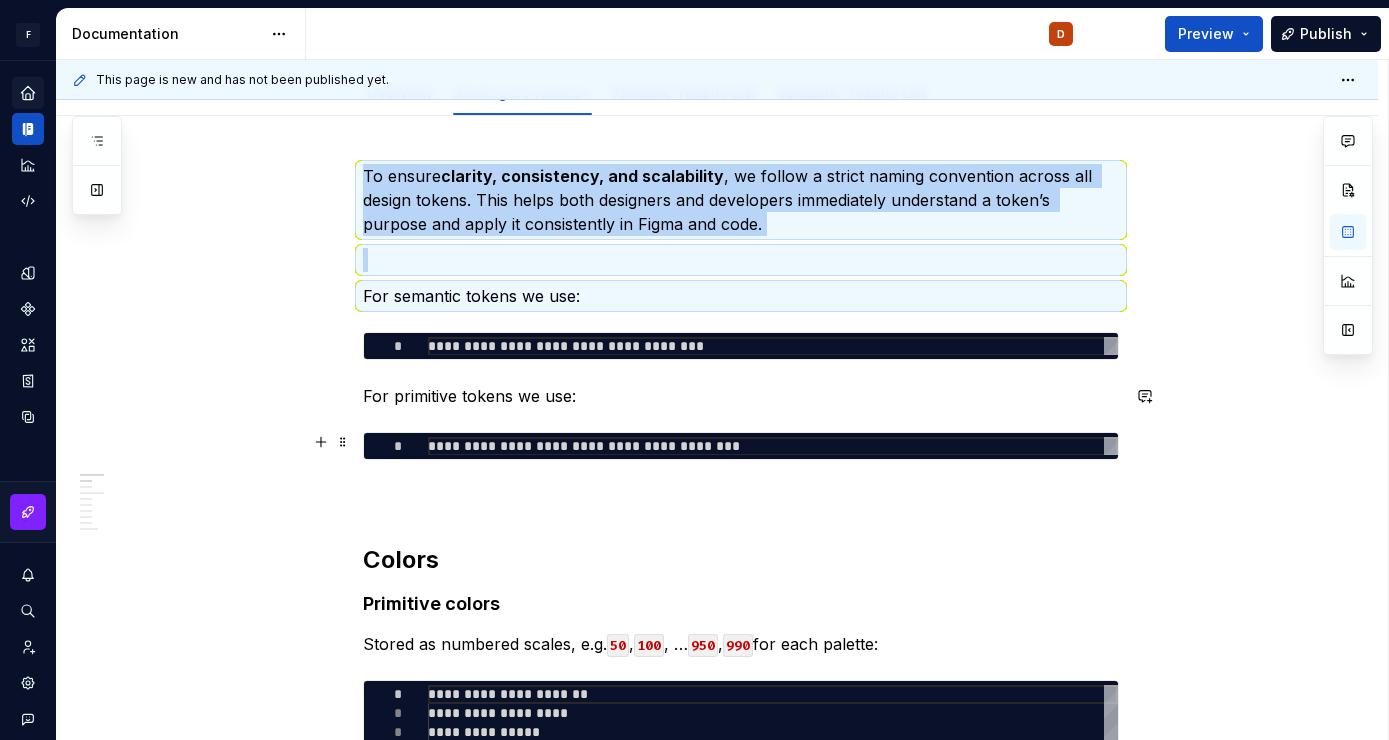 scroll, scrollTop: 234, scrollLeft: 0, axis: vertical 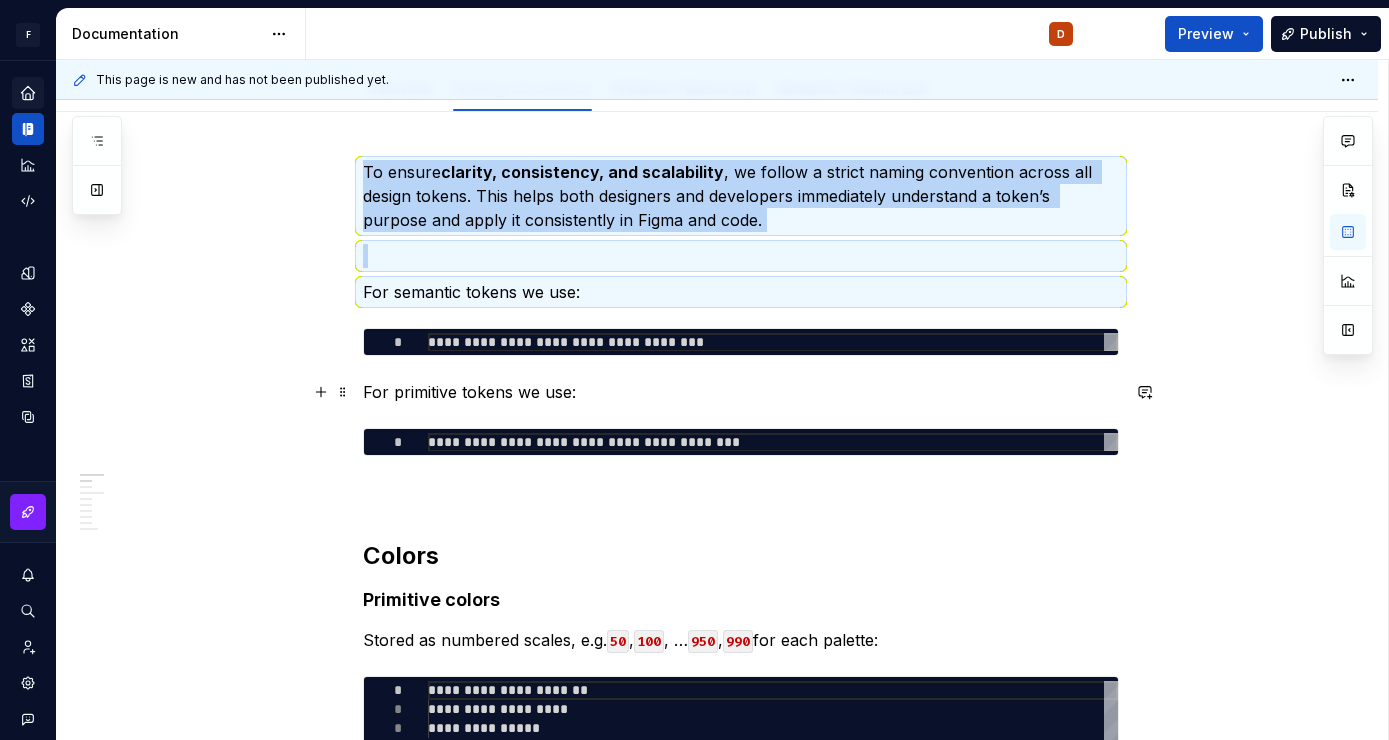 click on "**********" at bounding box center (717, 1717) 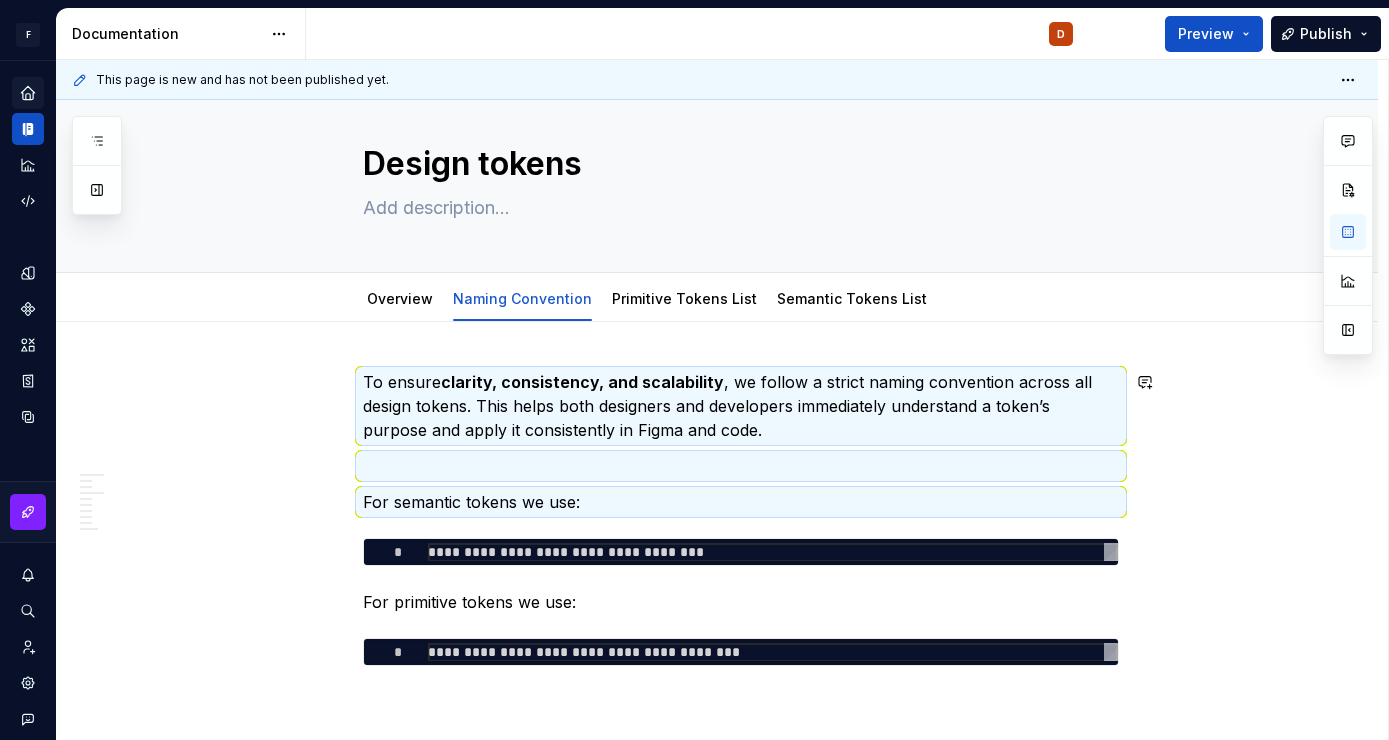scroll, scrollTop: 0, scrollLeft: 0, axis: both 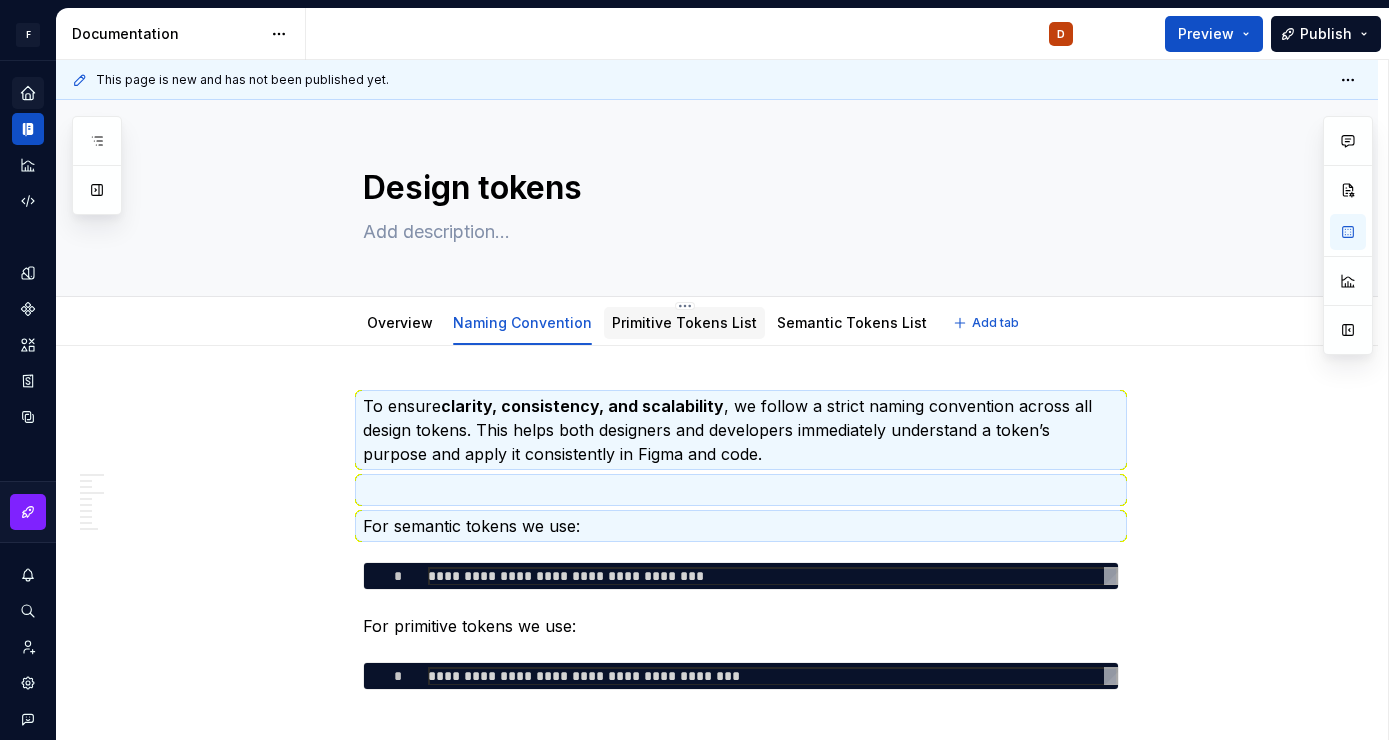 click on "Primitive Tokens List" at bounding box center [684, 323] 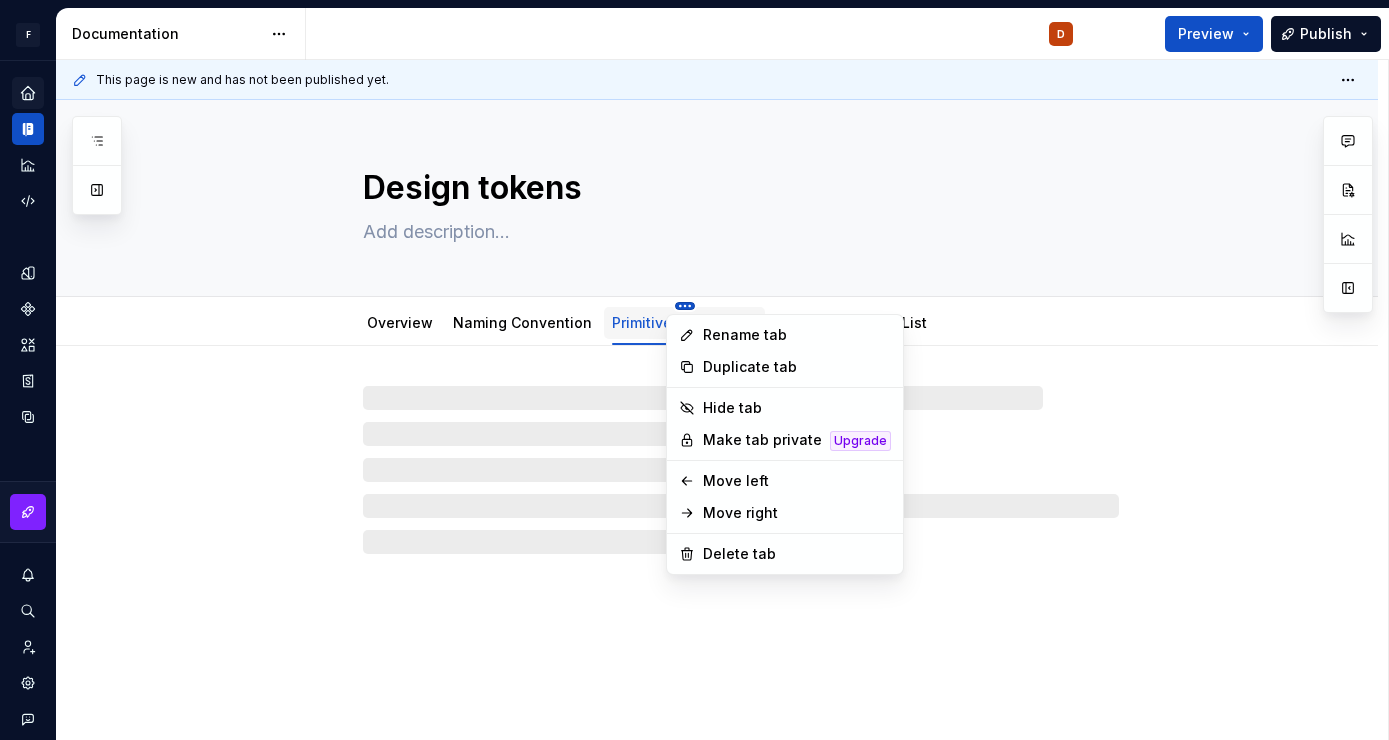 click on "F Fixmeapp Design System D Design system data Documentation D Preview Publish Pages Add
Accessibility guide for tree Page tree.
Navigate the tree with the arrow keys. Common tree hotkeys apply. Further keybindings are available:
enter to execute primary action on focused item
f2 to start renaming the focused item
escape to abort renaming an item
control+d to start dragging selected items
Welcome to FIXMEAPP! Foundations Design tokens Overview Naming Convention Primitive Tokens List D Semantic Tokens List Typography Components Components overview Button Button Icon Button Chip Chip Overview Guidelines Examples Code IconChip Overview Guidelines Examples Code Avatar Overview Guidelines Examples Code Changes Welcome to FIXMEAPP! Foundations / Design tokens  /  Overview Foundations / Design tokens  /  Naming Convention Foundations / Design tokens  /  Primitive Tokens List Foundations / Design tokens  /  Semantic Tokens List Foundations" at bounding box center [694, 370] 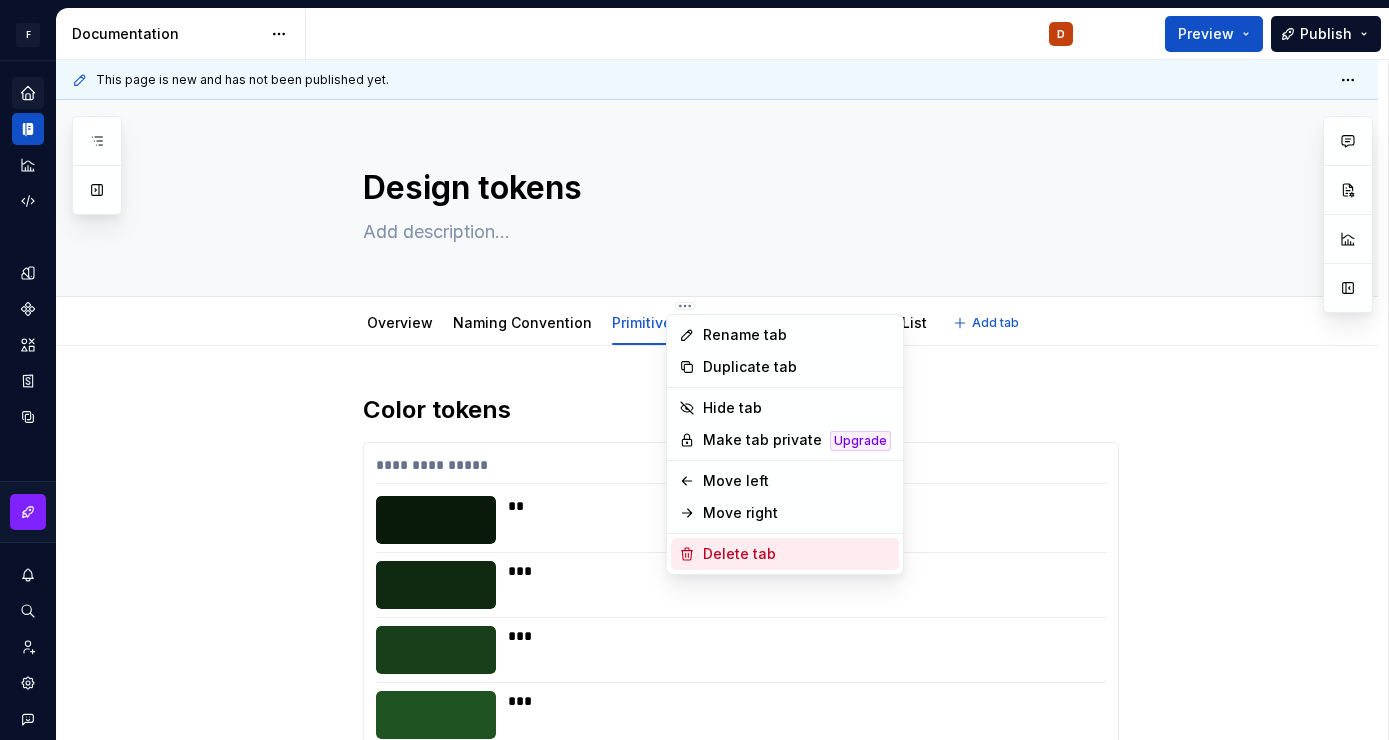 click on "Delete tab" at bounding box center (797, 554) 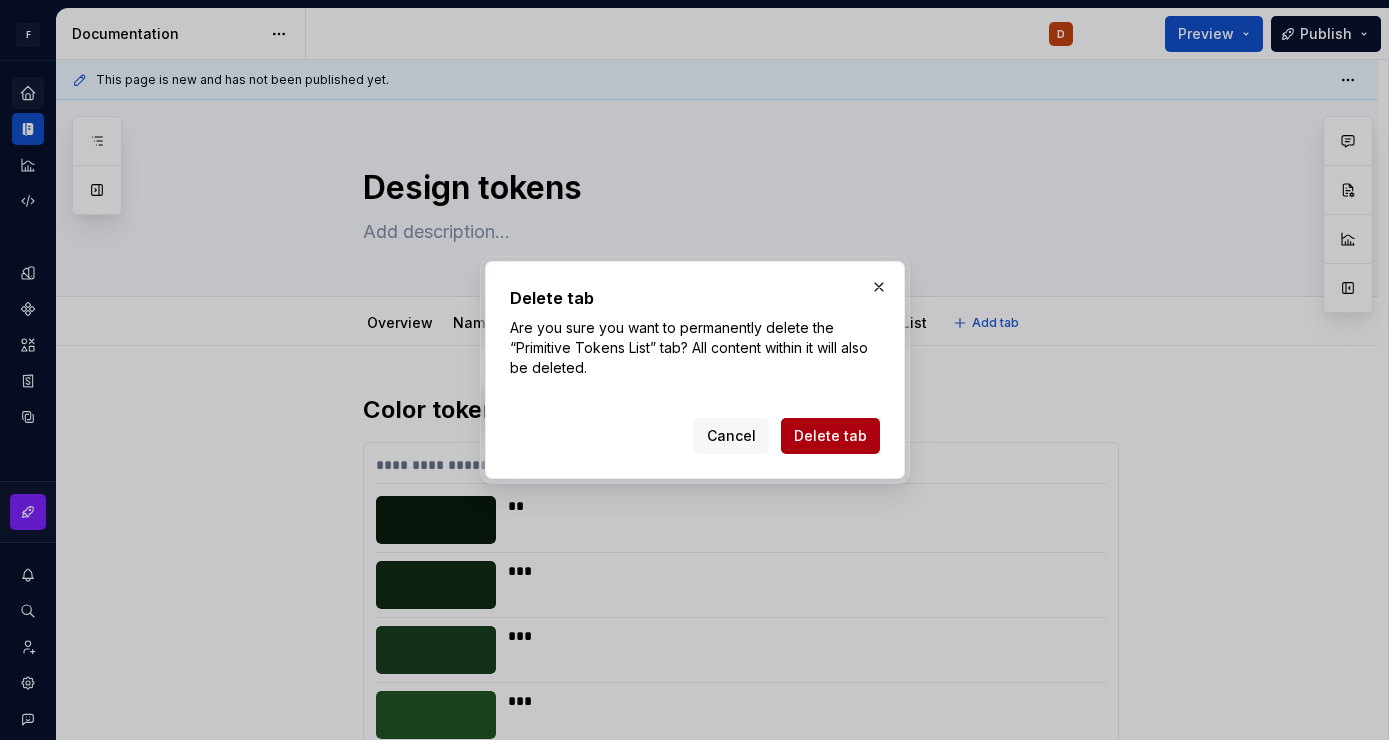 click on "Delete tab" at bounding box center (830, 436) 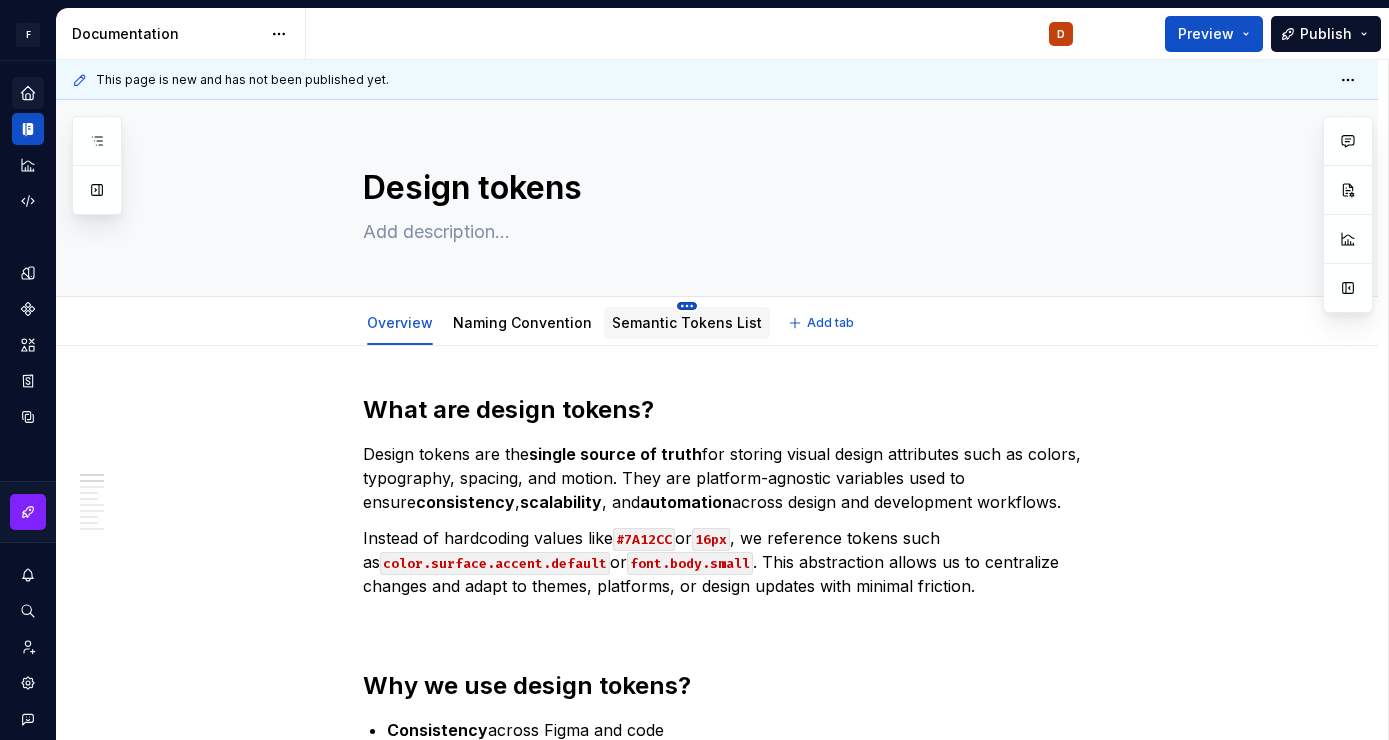 click on "F Fixmeapp Design System D Design system data Documentation D Preview Publish Pages Add
Accessibility guide for tree Page tree.
Navigate the tree with the arrow keys. Common tree hotkeys apply. Further keybindings are available:
enter to execute primary action on focused item
f2 to start renaming the focused item
escape to abort renaming an item
control+d to start dragging selected items
Welcome to FIXMEAPP! Foundations Design tokens Overview D Naming Convention Semantic Tokens List Typography Components Components overview Button Button Icon Button Chip Chip Overview Guidelines Examples Code IconChip Overview Guidelines Examples Code Avatar Overview Guidelines Examples Code Changes Welcome to FIXMEAPP! Foundations / Design tokens  /  Overview Foundations / Design tokens  /  Naming Convention Foundations / Design tokens  /  Semantic Tokens List Foundations  /  Typography Components  /  Components overview  /  Overview  /  ," at bounding box center (694, 370) 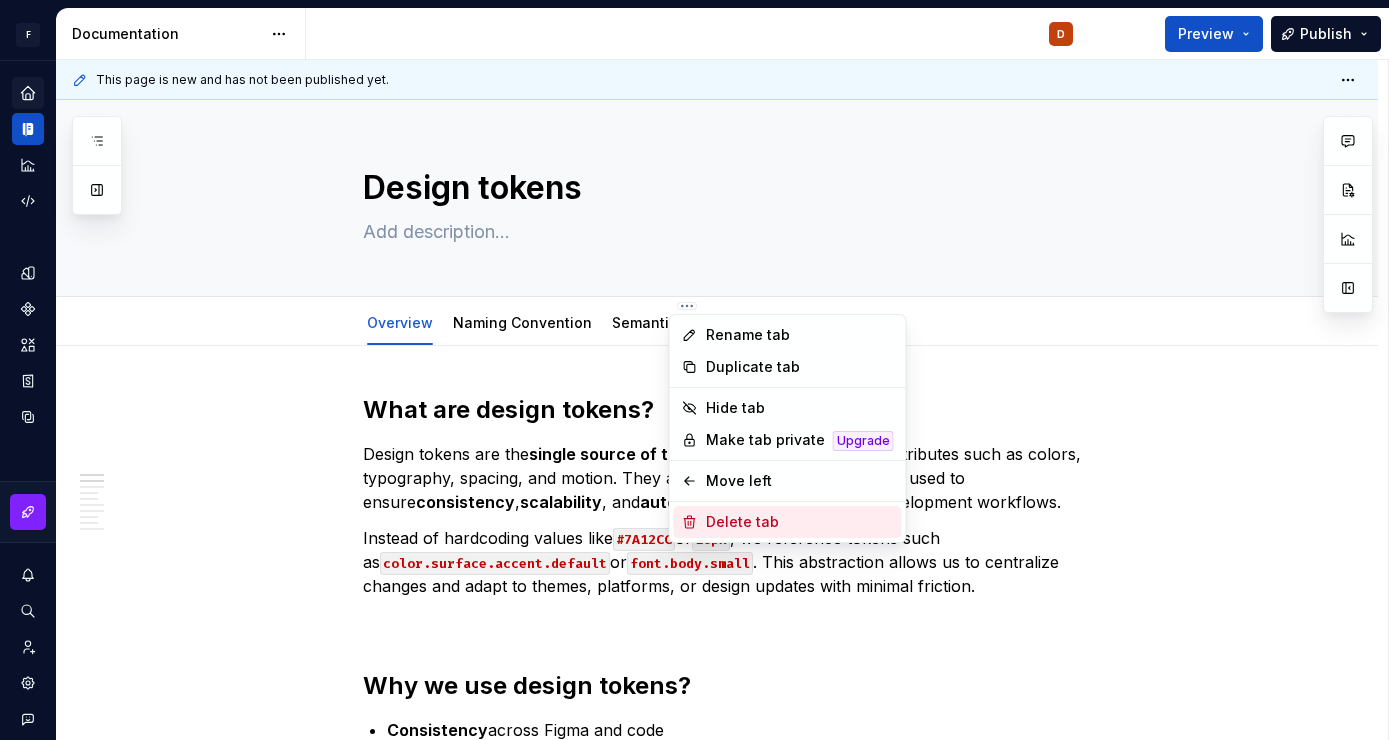 click on "Delete tab" at bounding box center [800, 522] 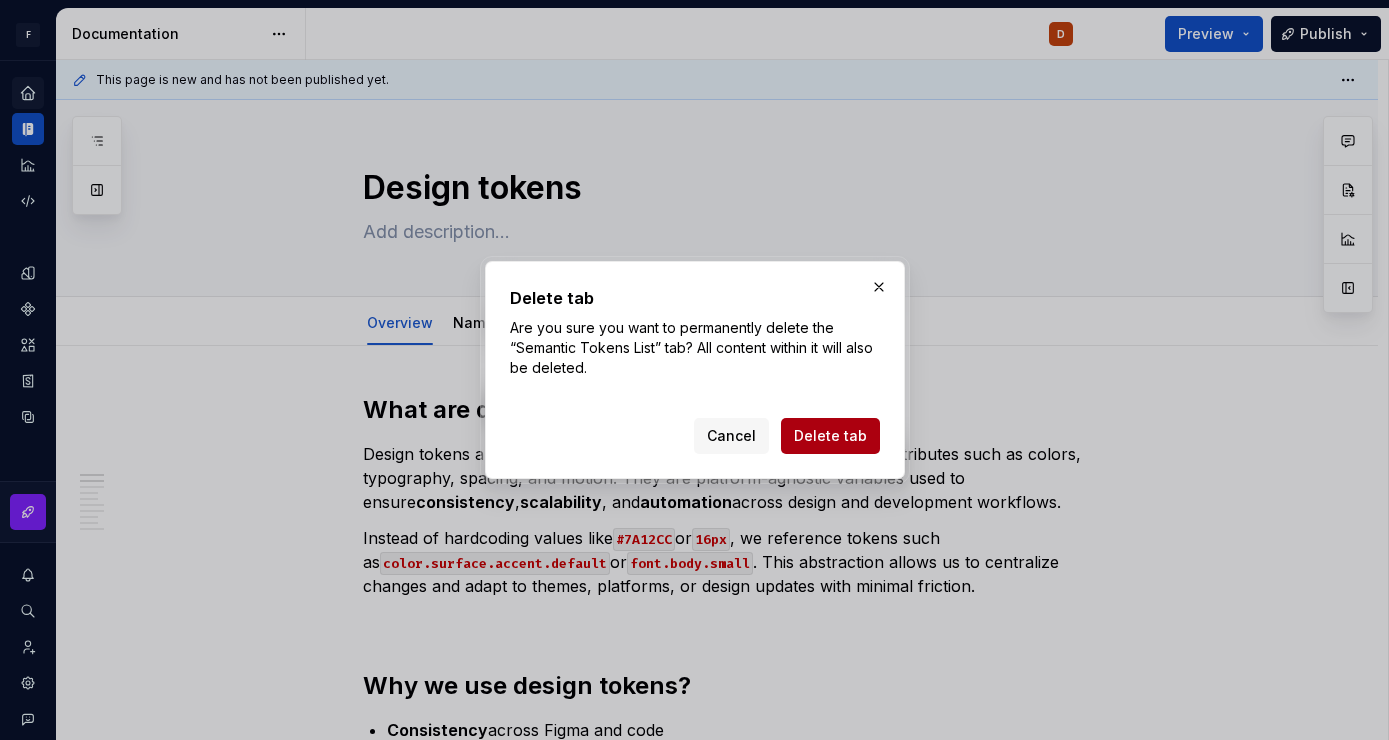 click on "Delete tab" at bounding box center (830, 436) 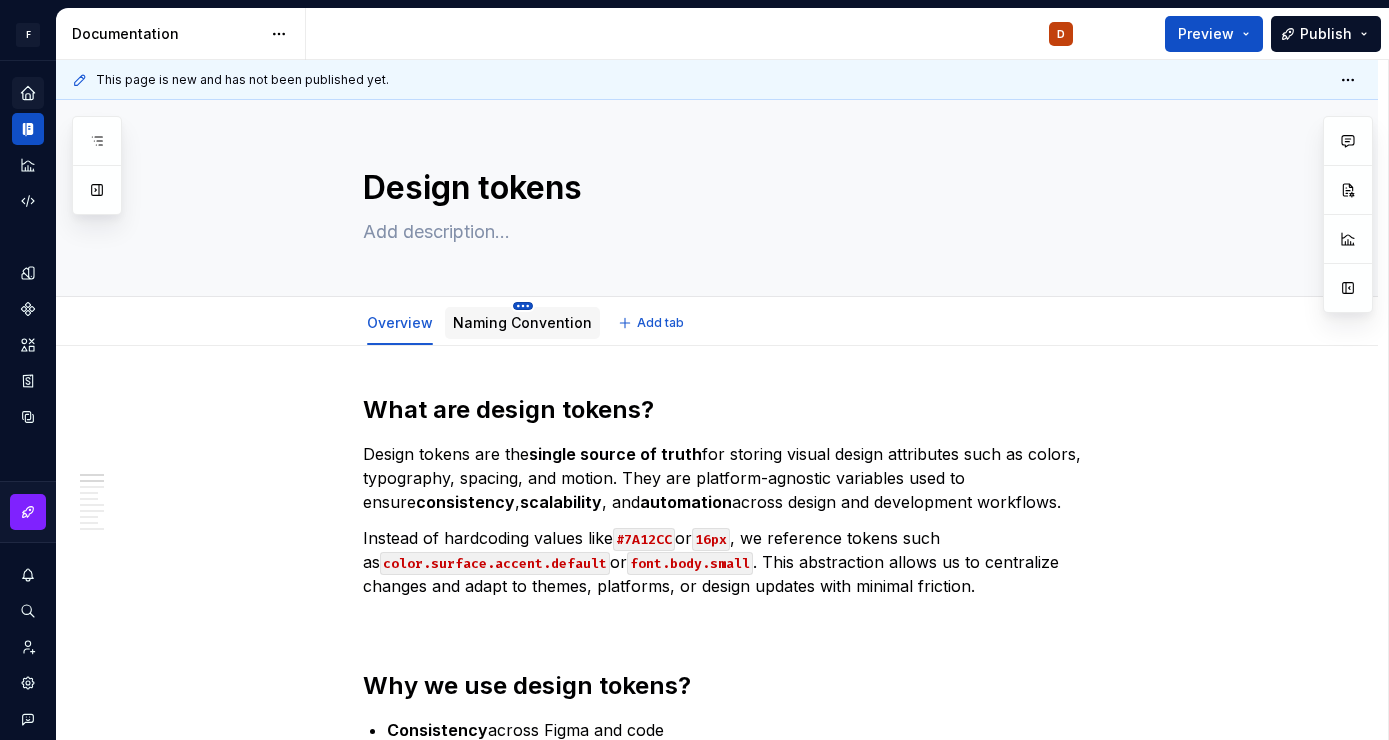 click on "F Fixmeapp Design System D Design system data Documentation D Preview Publish Pages Add
Accessibility guide for tree Page tree.
Navigate the tree with the arrow keys. Common tree hotkeys apply. Further keybindings are available:
enter to execute primary action on focused item
f2 to start renaming the focused item
escape to abort renaming an item
control+d to start dragging selected items
Welcome to FIXMEAPP! Foundations Design tokens Overview D Naming Convention Typography Components Components overview Button Button Icon Button Chip Chip Overview Guidelines Examples Code IconChip Overview Guidelines Examples Code Avatar Overview Guidelines Examples Code Changes Welcome to FIXMEAPP! Foundations / Design tokens  /  Overview Foundations / Design tokens  /  Naming Convention Foundations  /  Typography Components  /  Components overview Components / Button / Button  /  Overview Components / Button / Button  /  Guidelines  /  ," at bounding box center (694, 370) 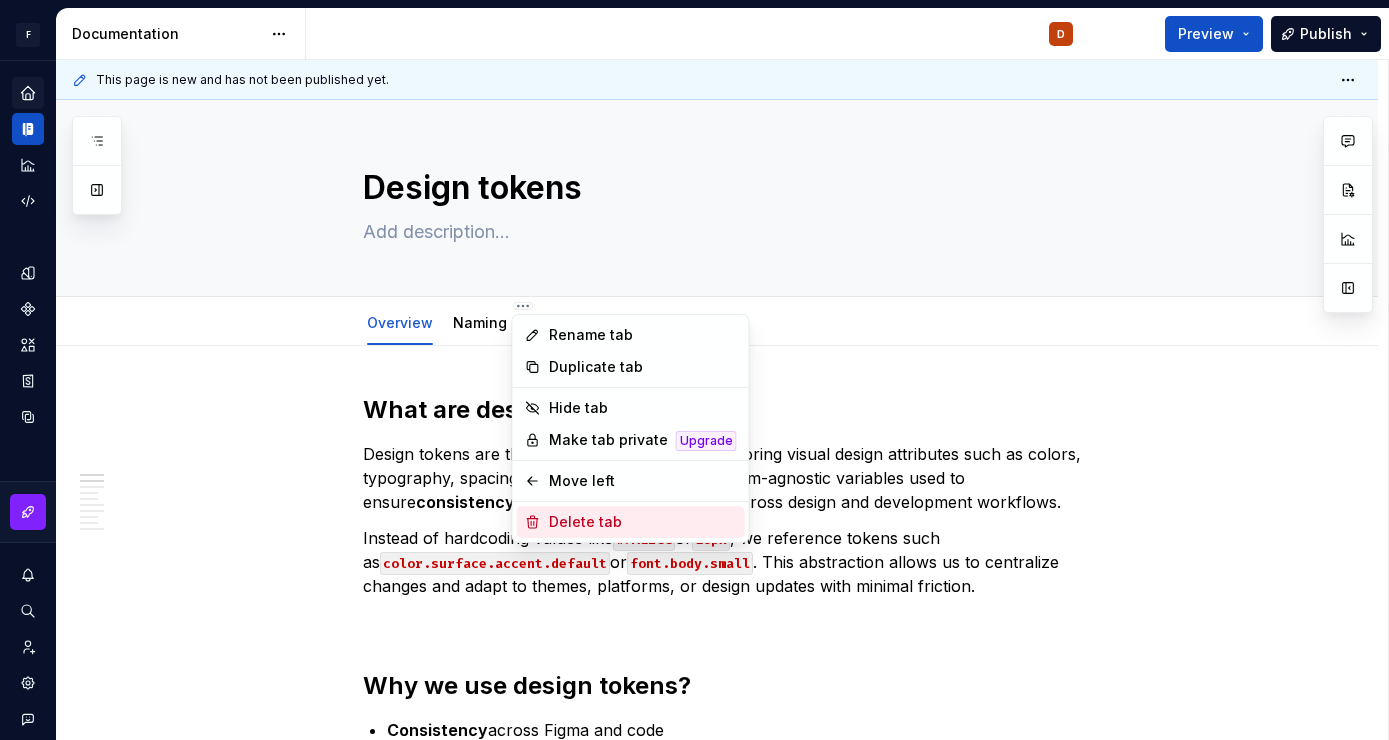 click on "Delete tab" at bounding box center [643, 522] 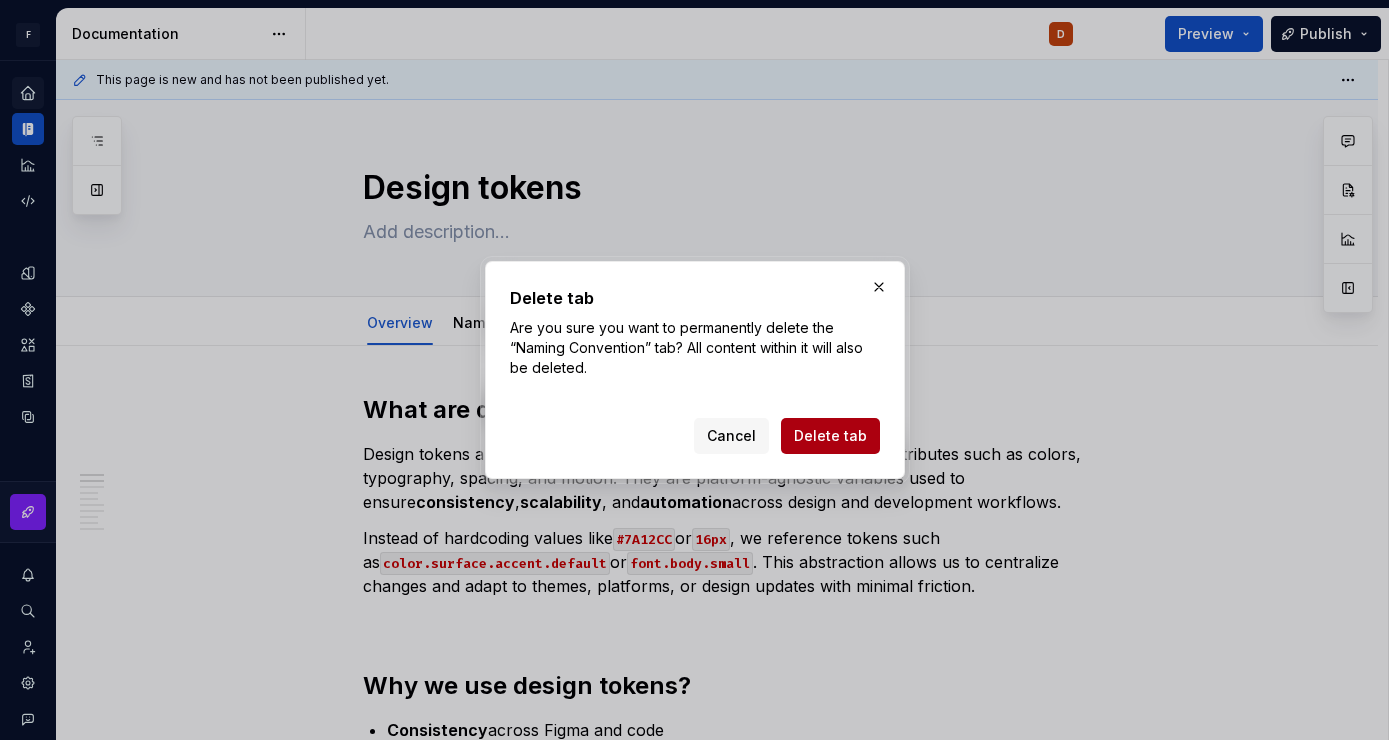 click on "Delete tab" at bounding box center [830, 436] 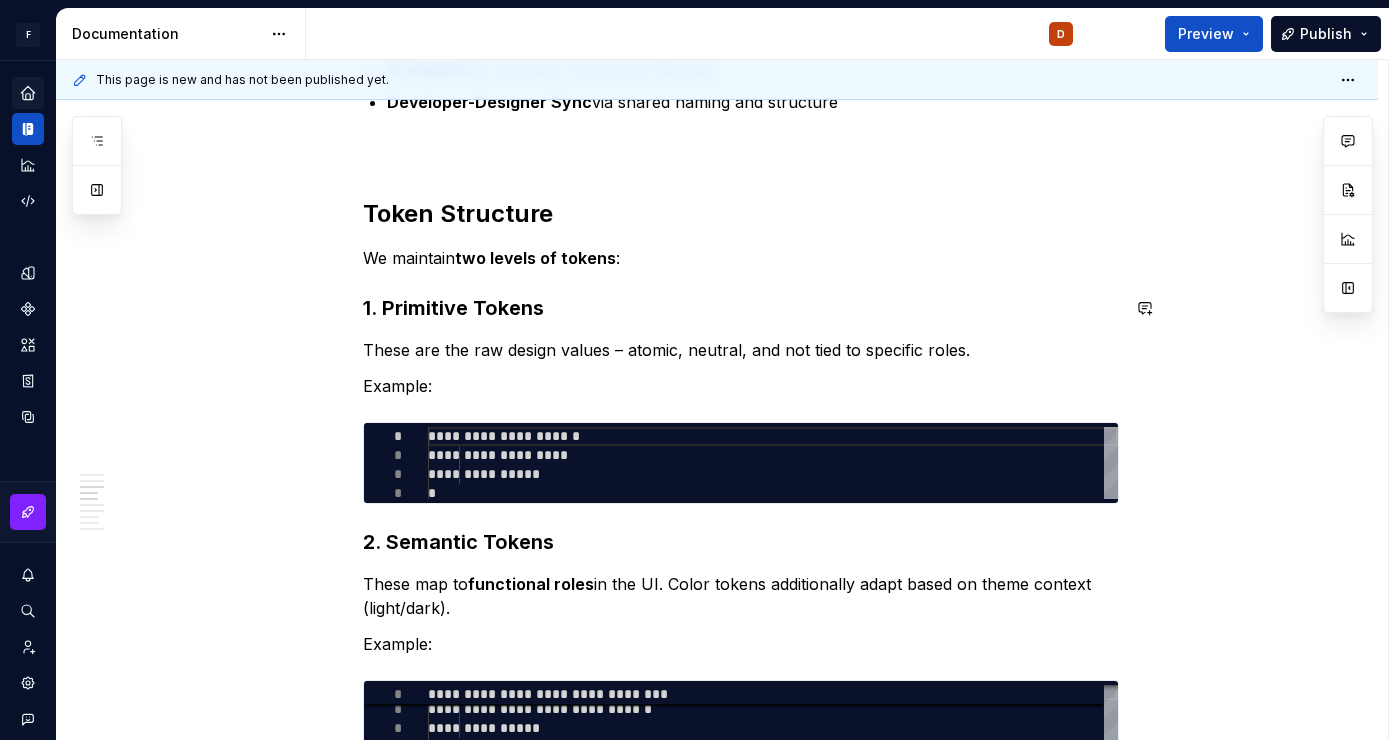 scroll, scrollTop: 780, scrollLeft: 0, axis: vertical 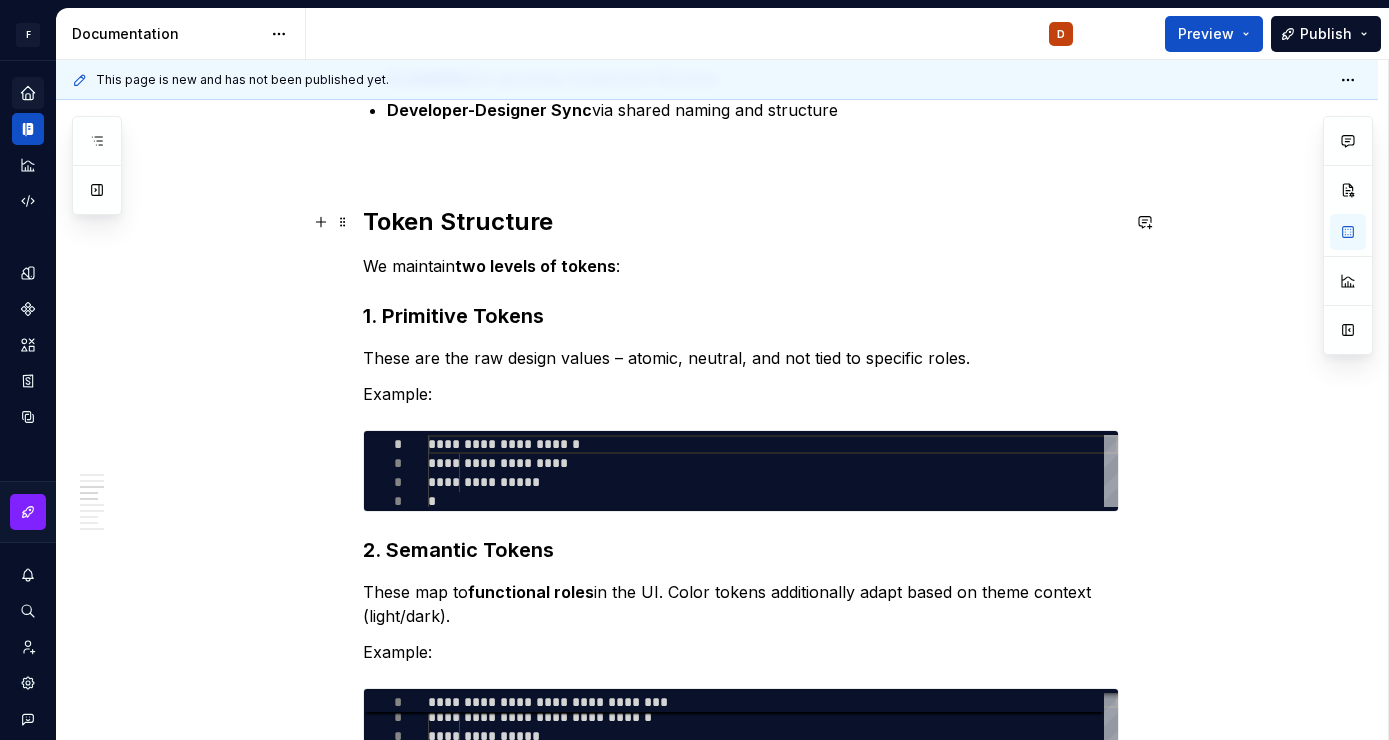 click on "Token Structure" at bounding box center (741, 222) 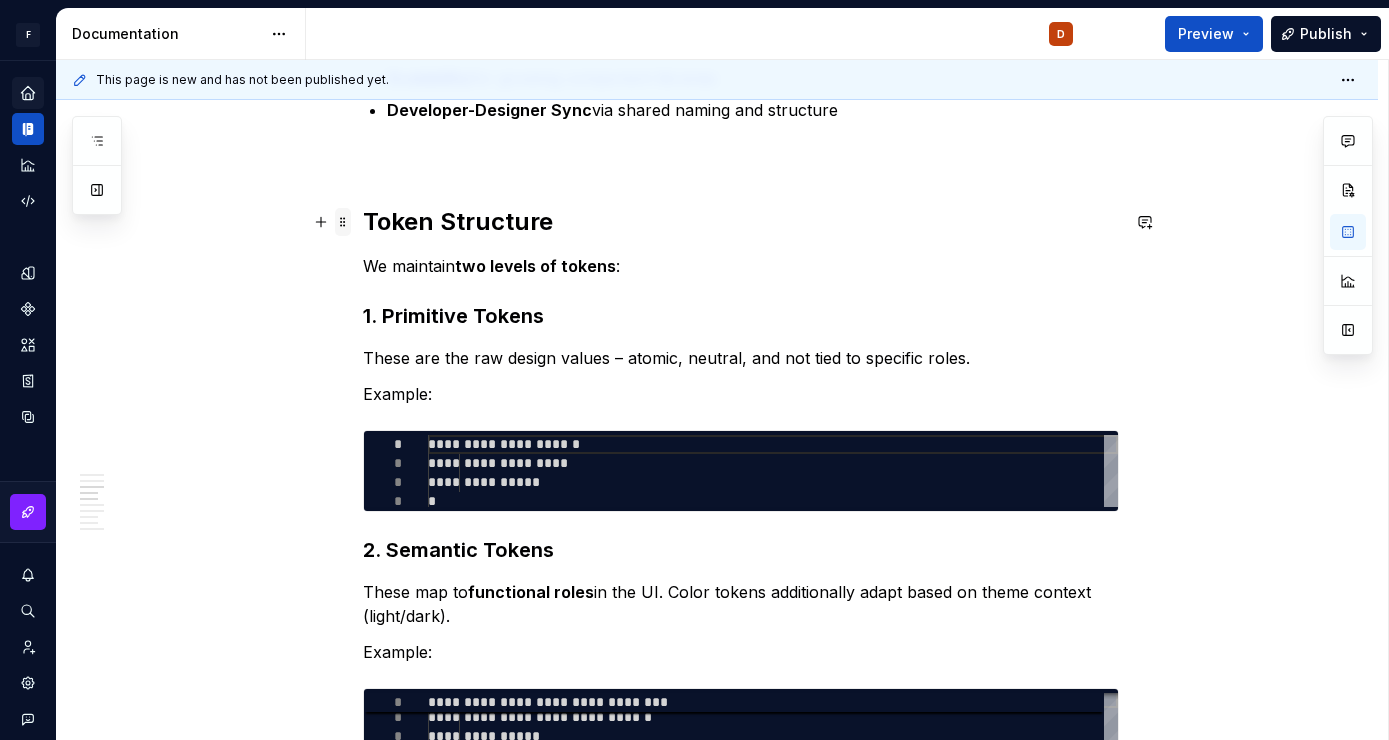 click at bounding box center (343, 222) 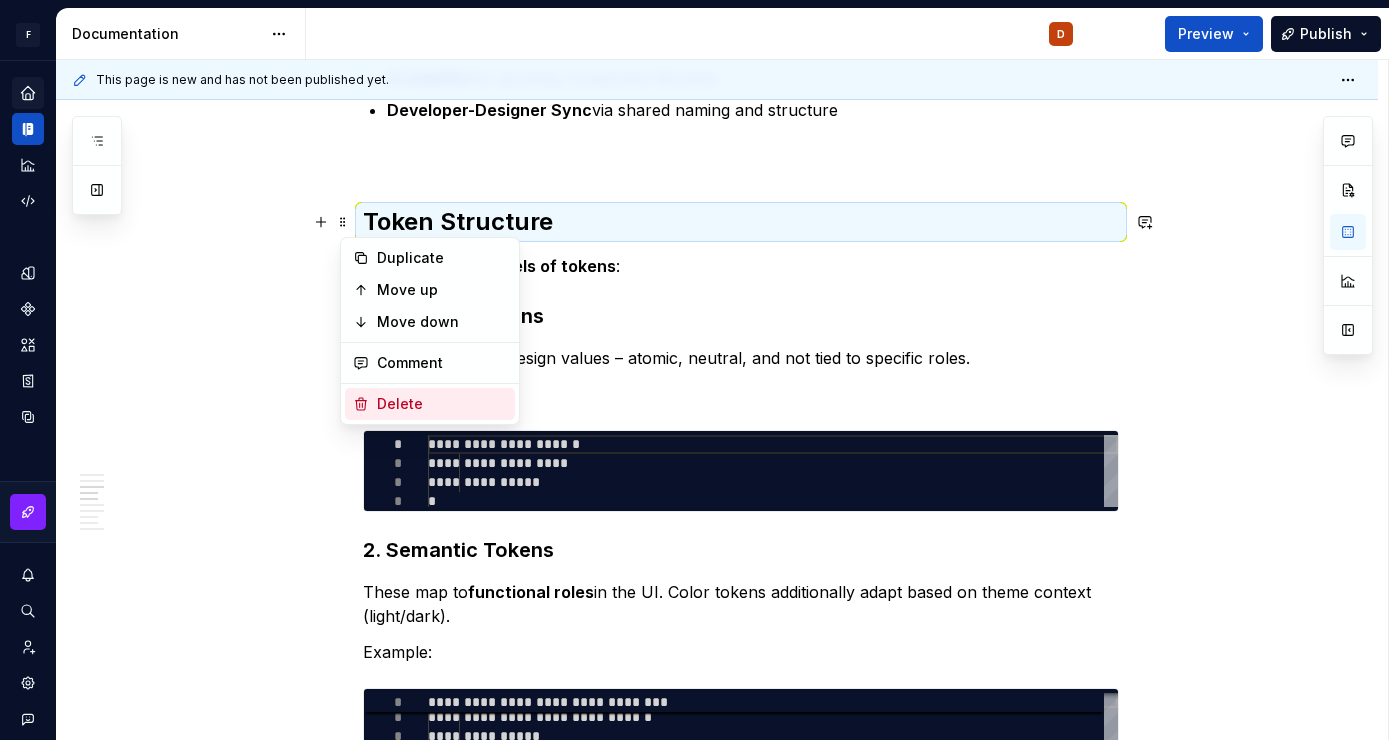 click on "Delete" at bounding box center [442, 404] 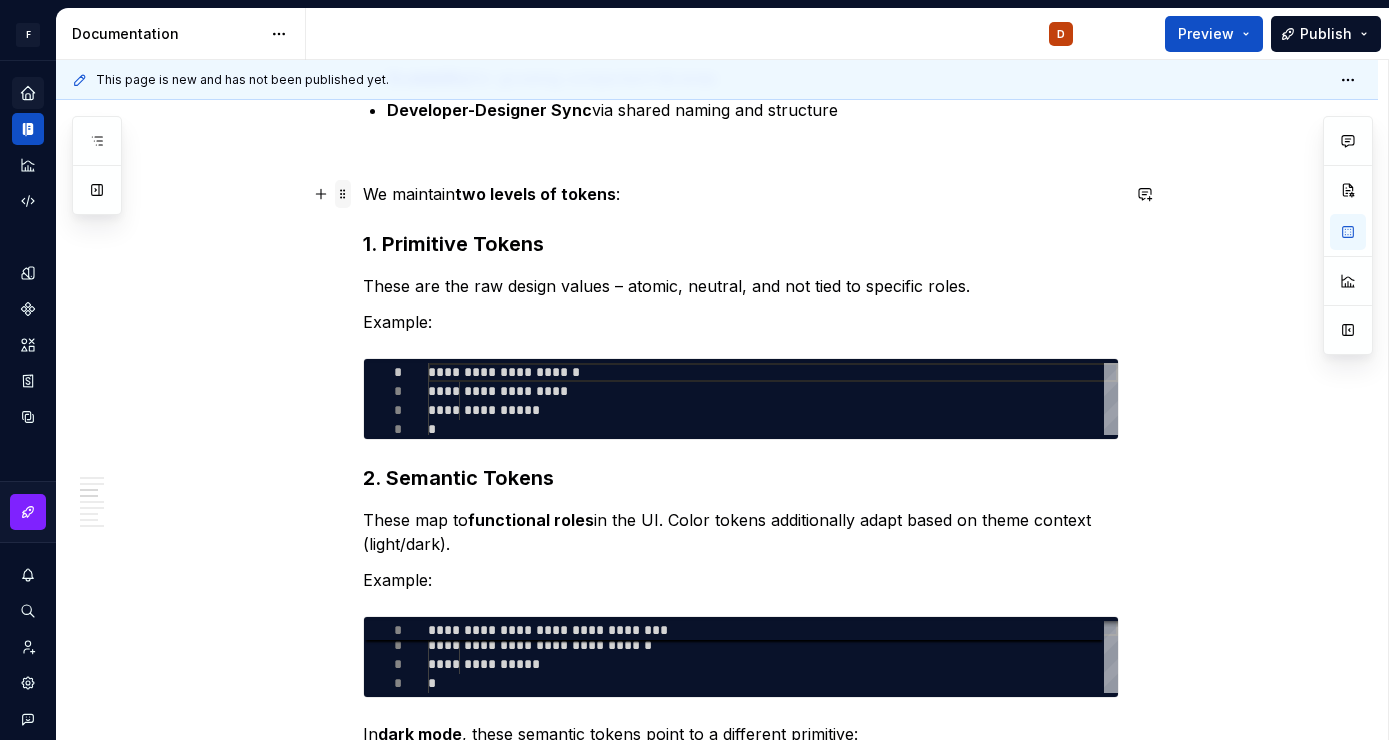 click at bounding box center [343, 194] 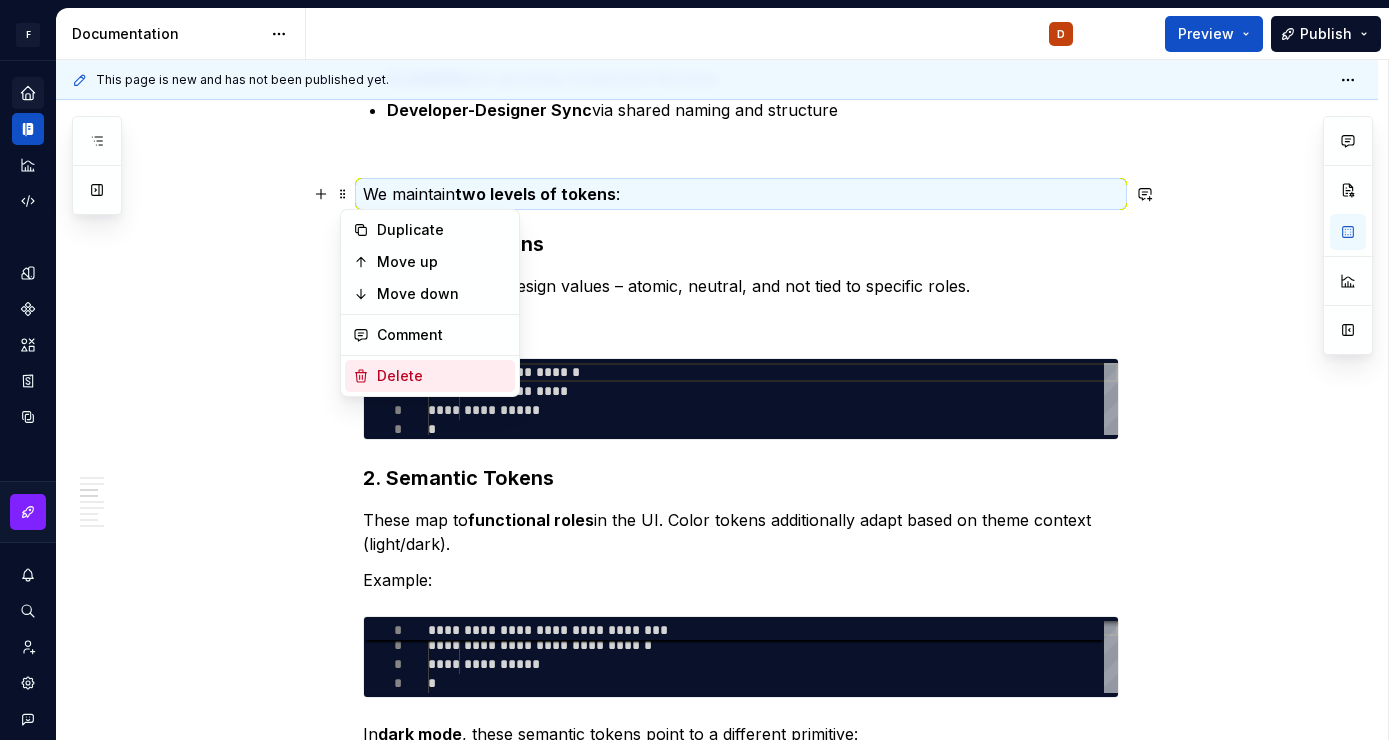 click on "Delete" at bounding box center [442, 376] 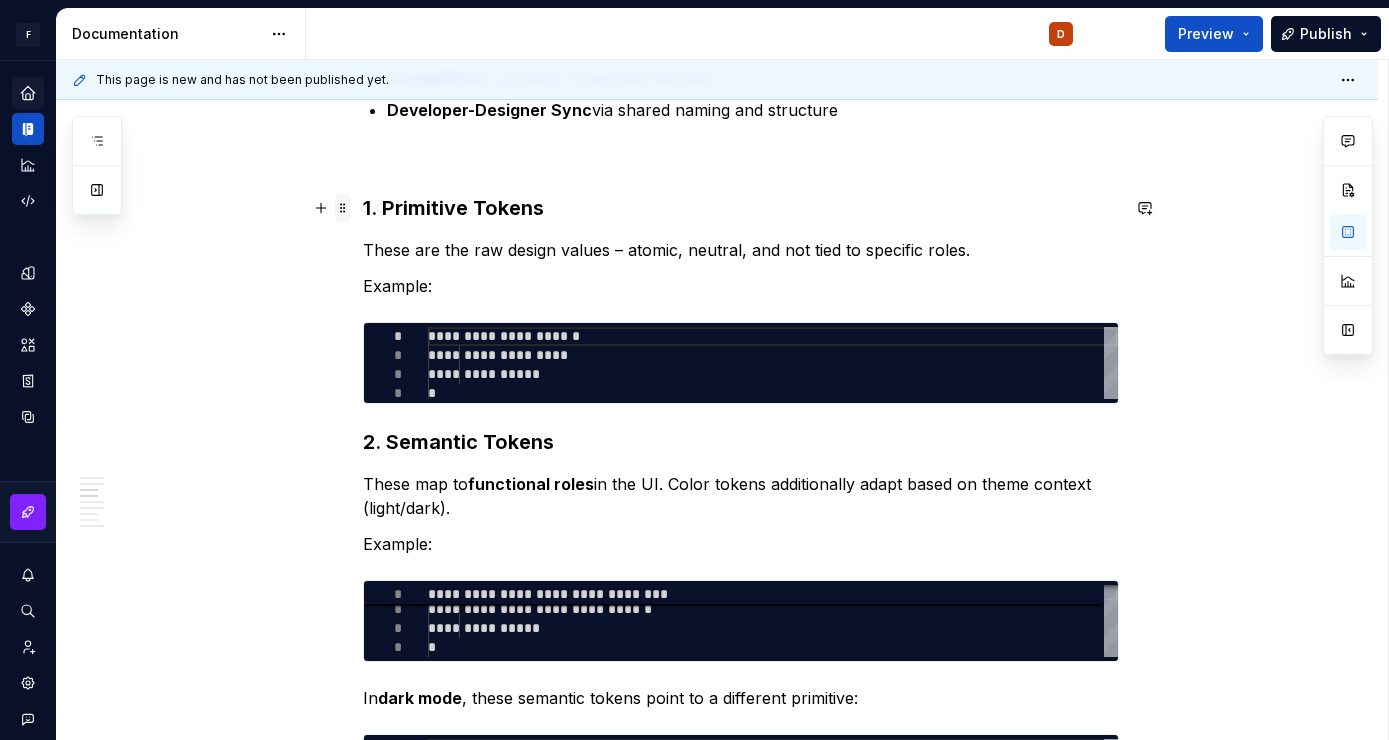 click at bounding box center [343, 208] 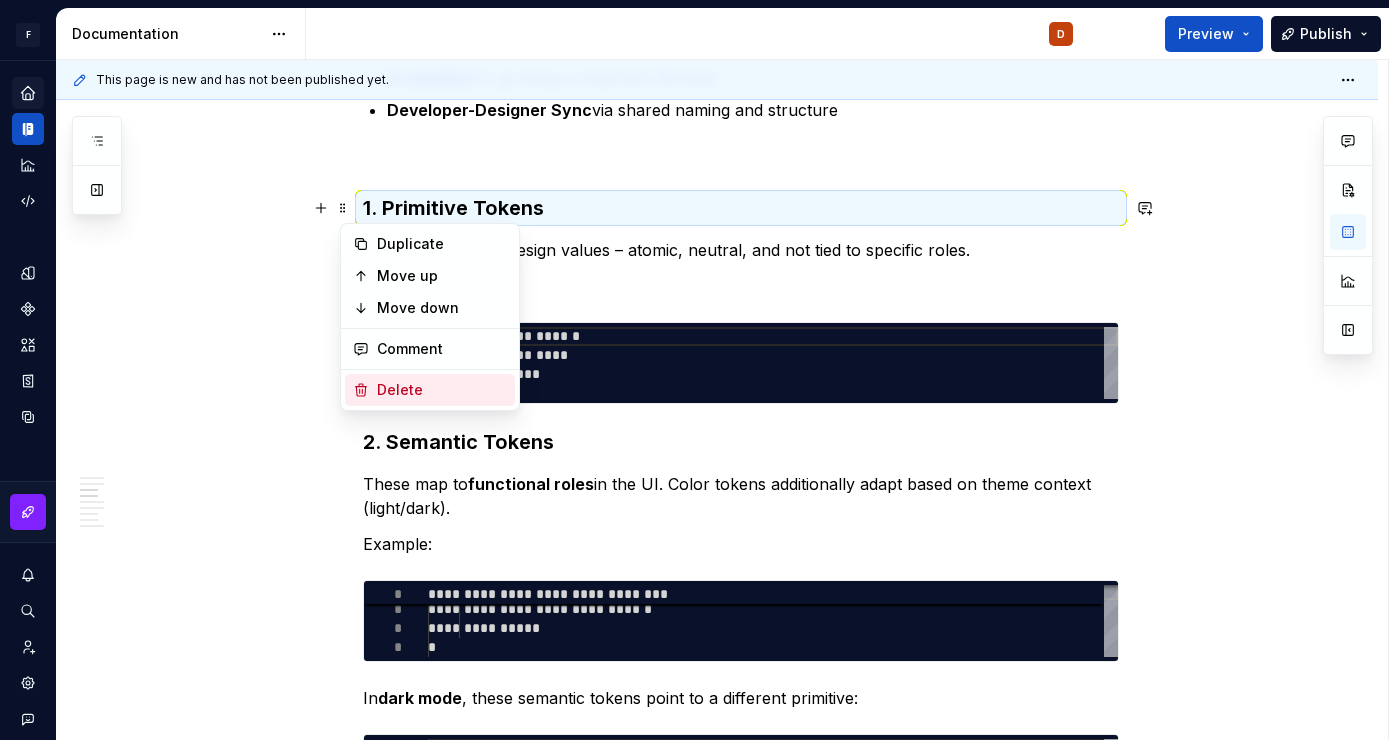 click on "Delete" at bounding box center (442, 390) 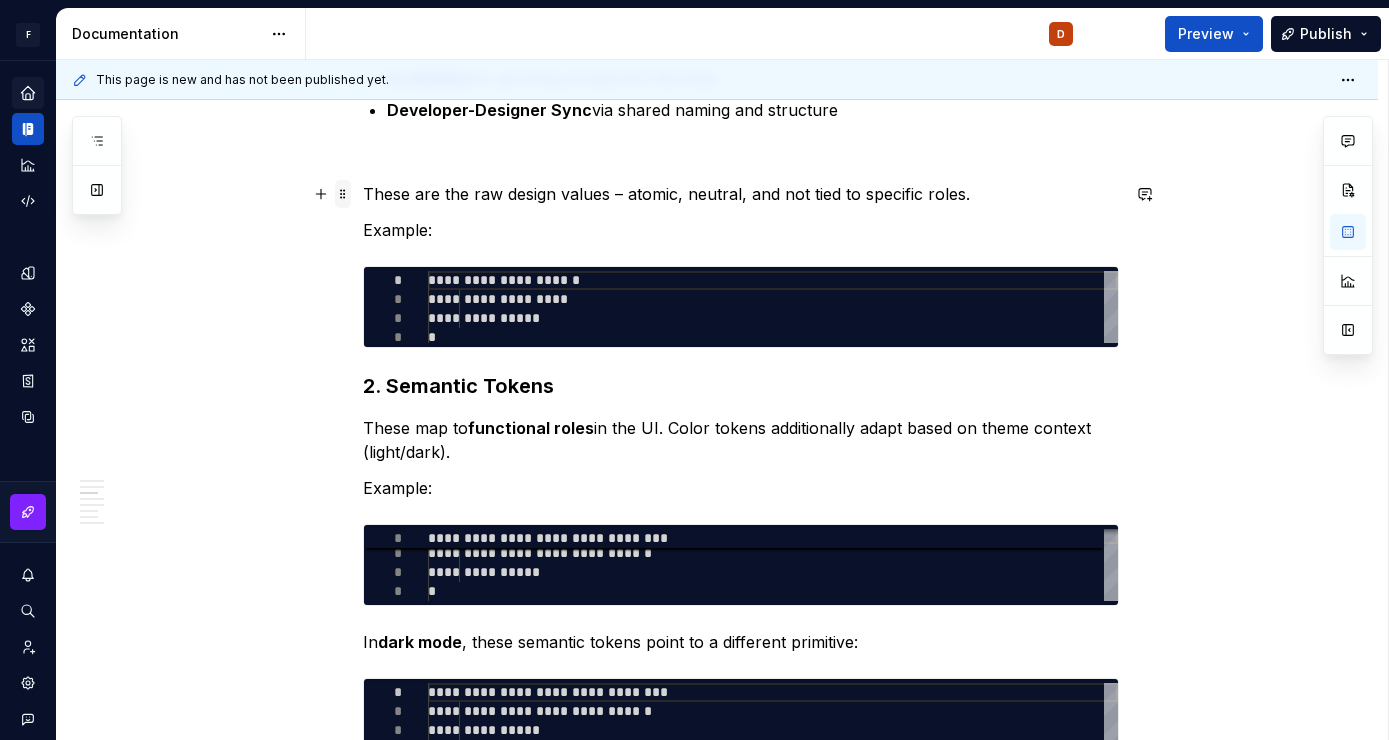 click at bounding box center (343, 194) 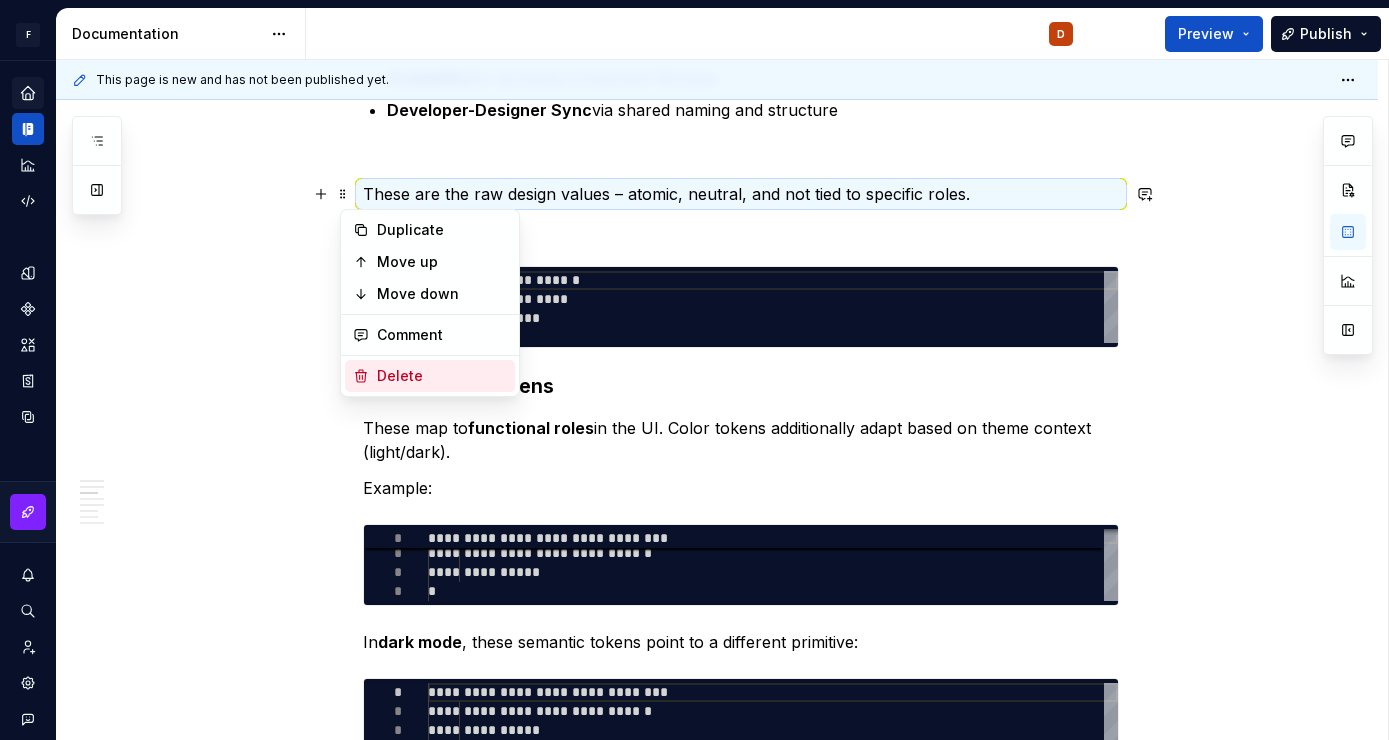 drag, startPoint x: 413, startPoint y: 373, endPoint x: 402, endPoint y: 354, distance: 21.954498 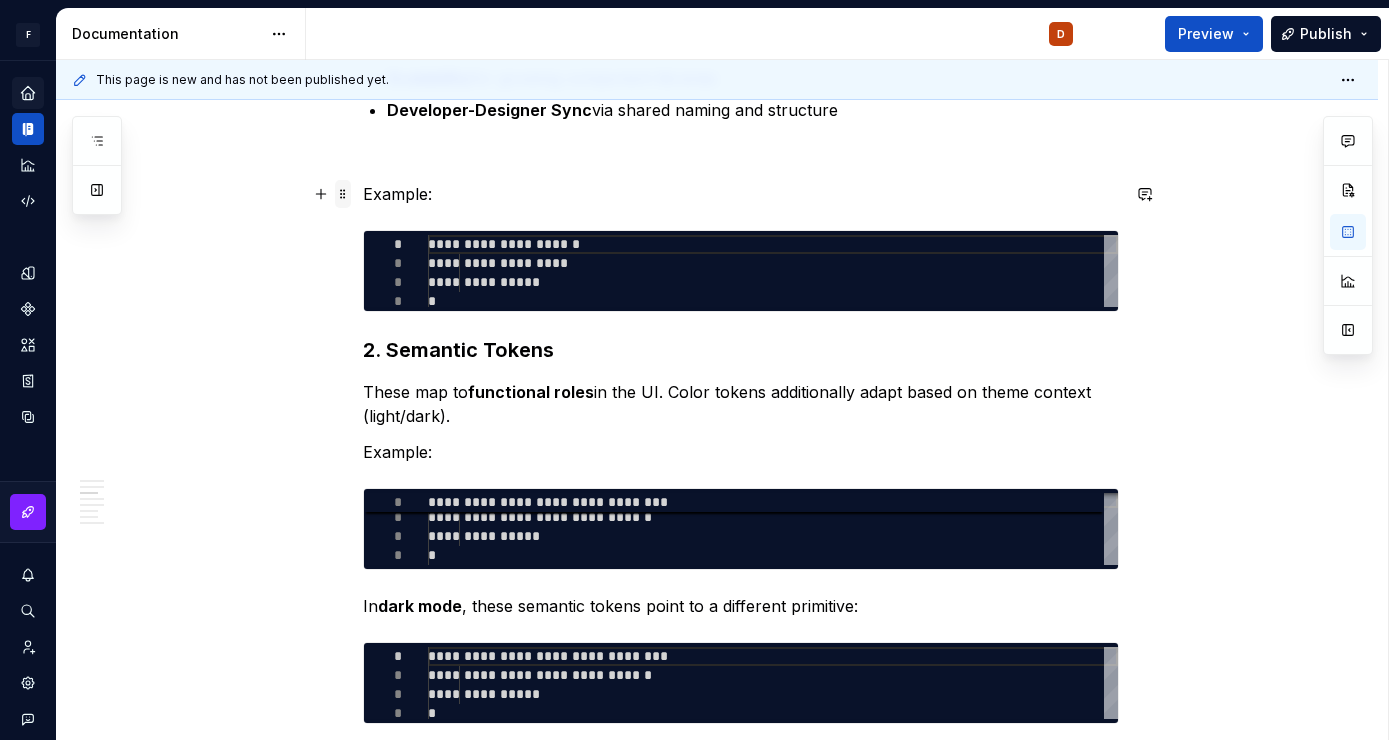 click at bounding box center (343, 194) 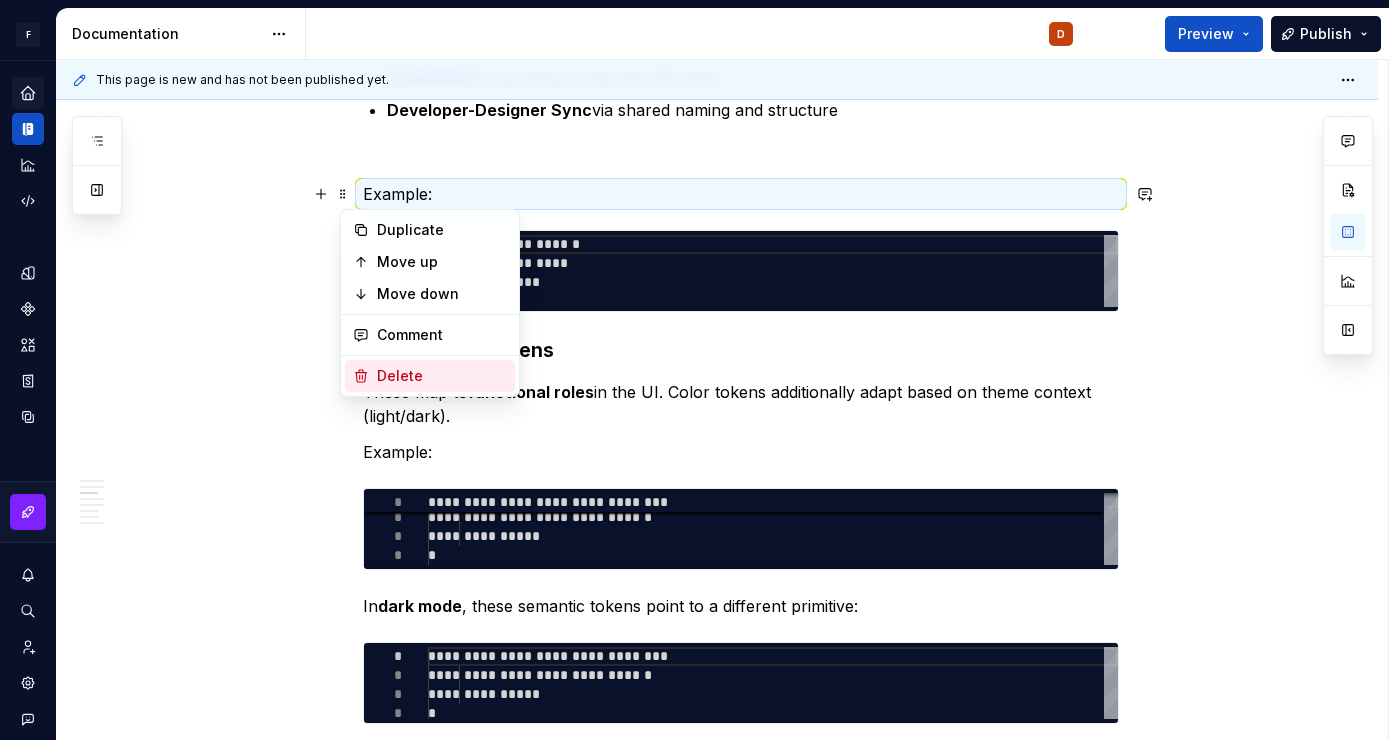 click on "Delete" at bounding box center [442, 376] 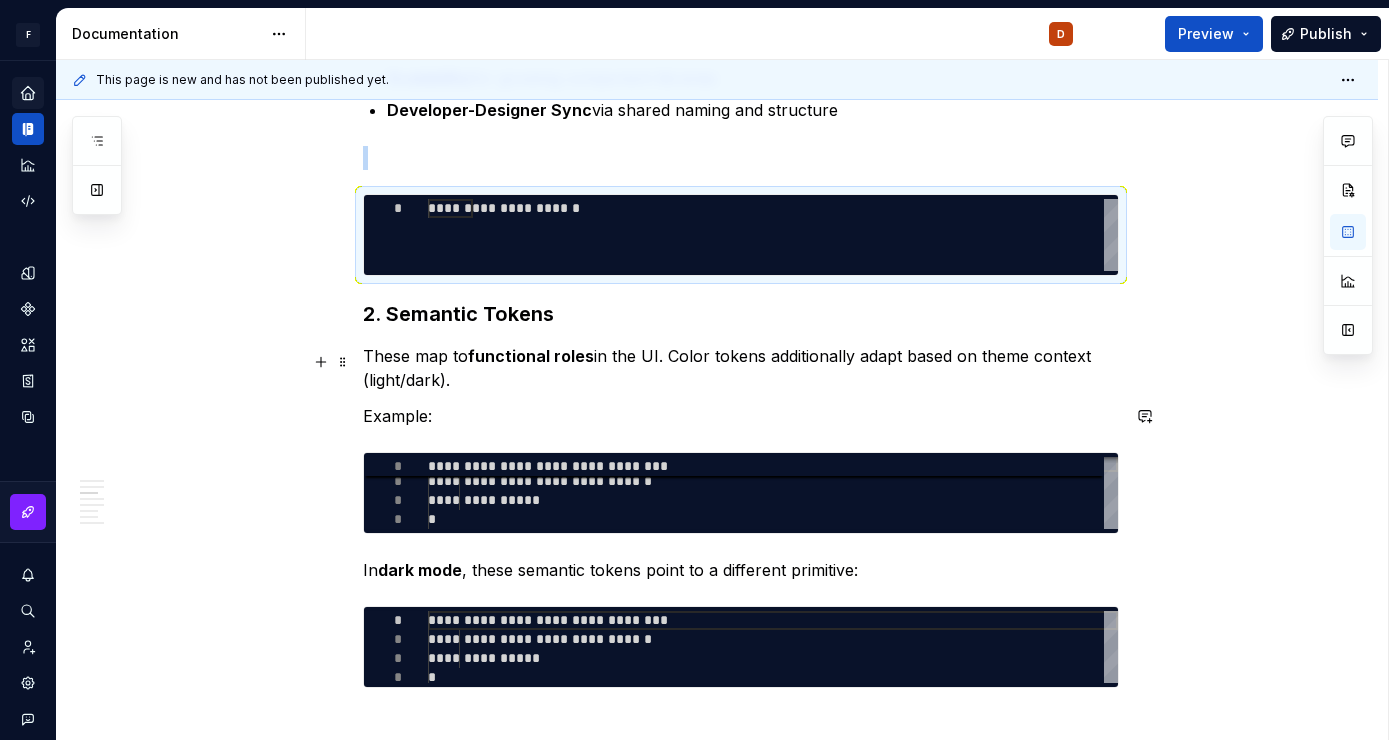 scroll, scrollTop: 0, scrollLeft: 0, axis: both 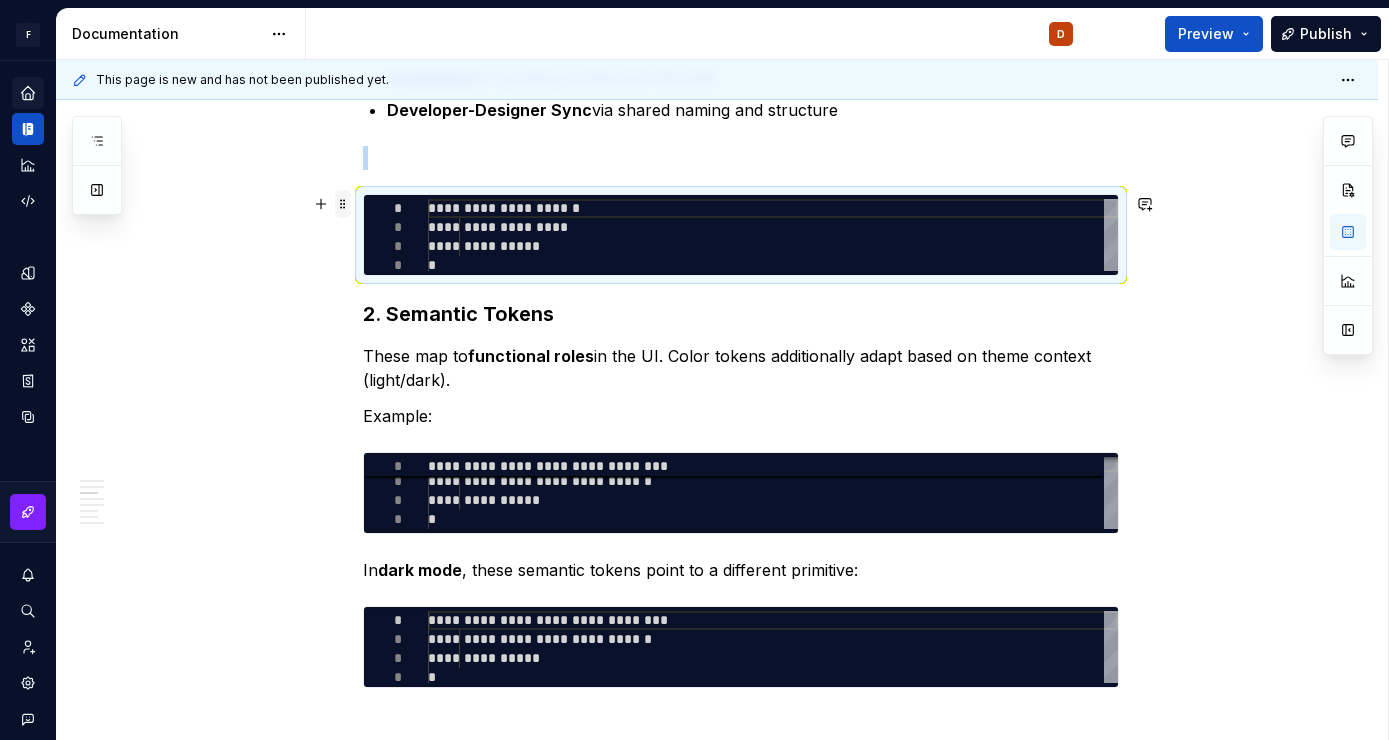 click at bounding box center (343, 204) 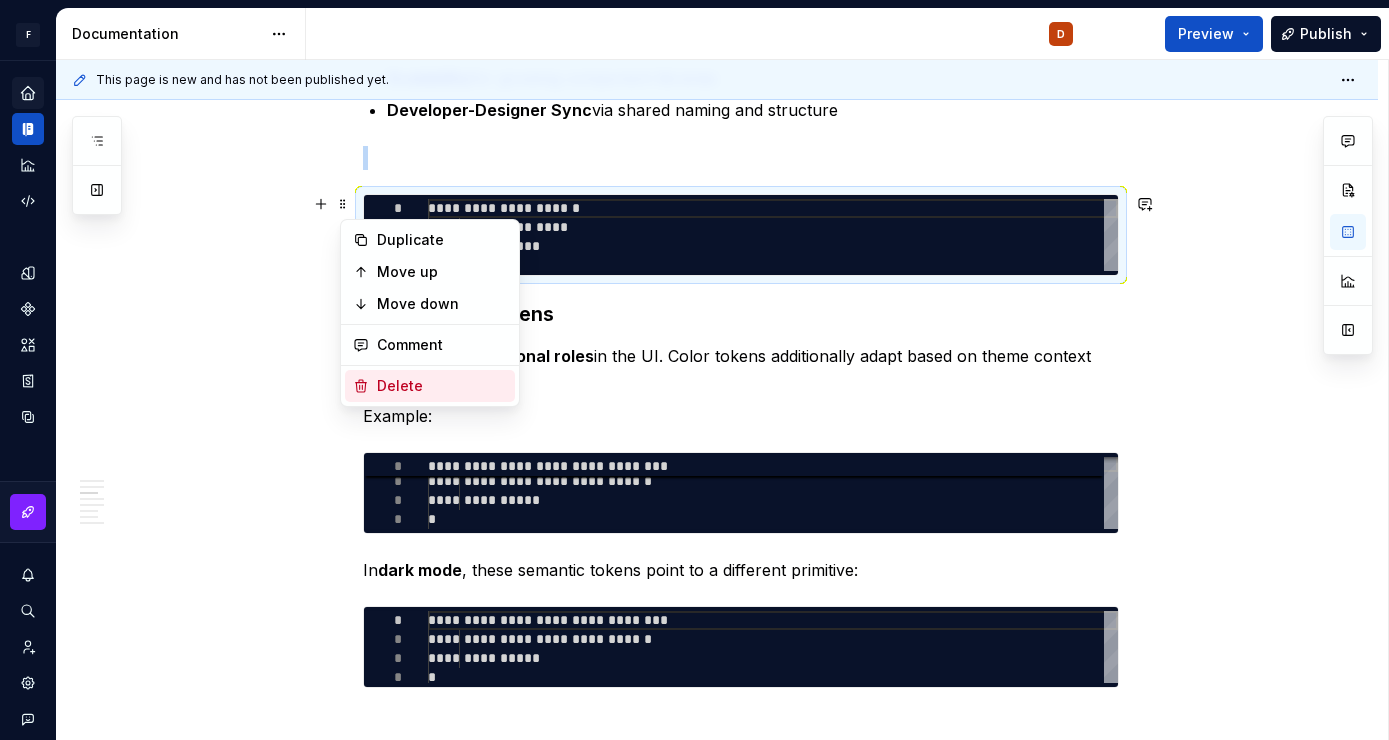 click on "Delete" at bounding box center (442, 386) 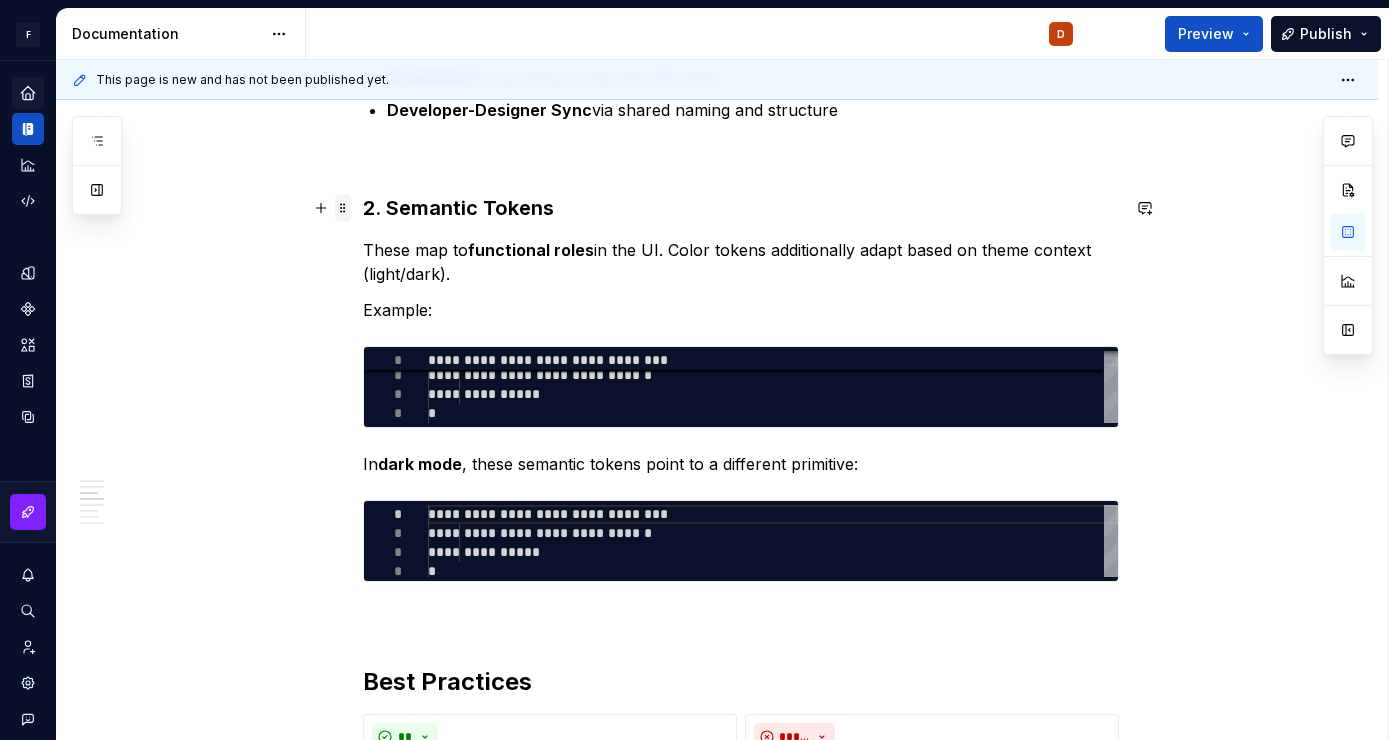 click at bounding box center (343, 208) 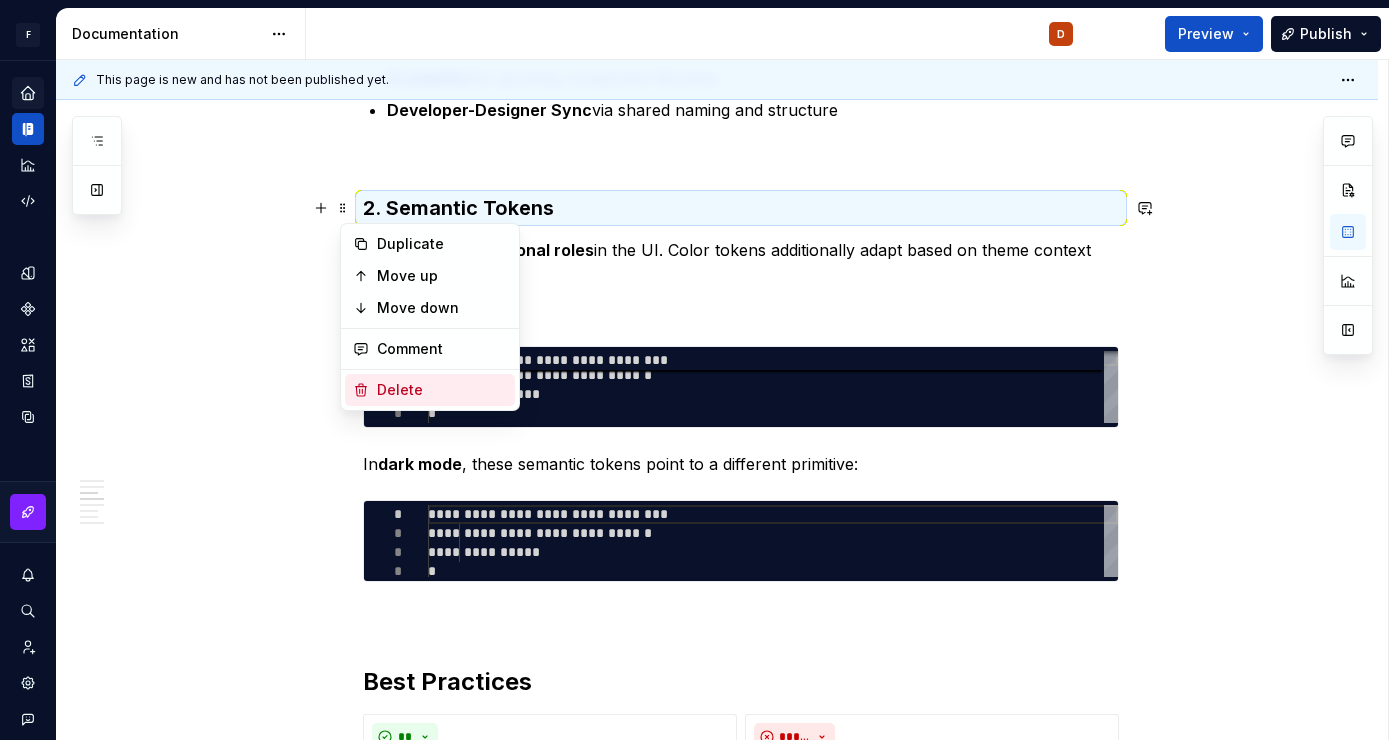 click on "Delete" at bounding box center (442, 390) 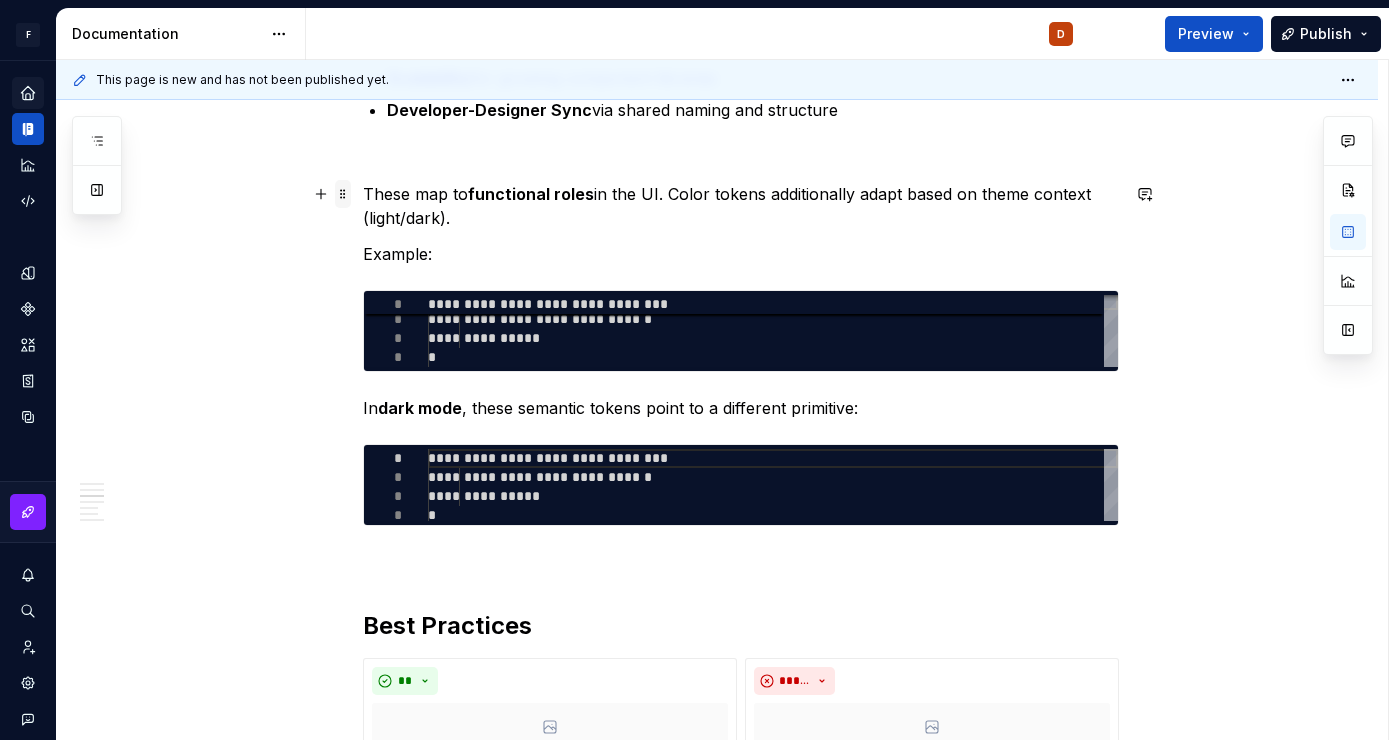 click at bounding box center [343, 194] 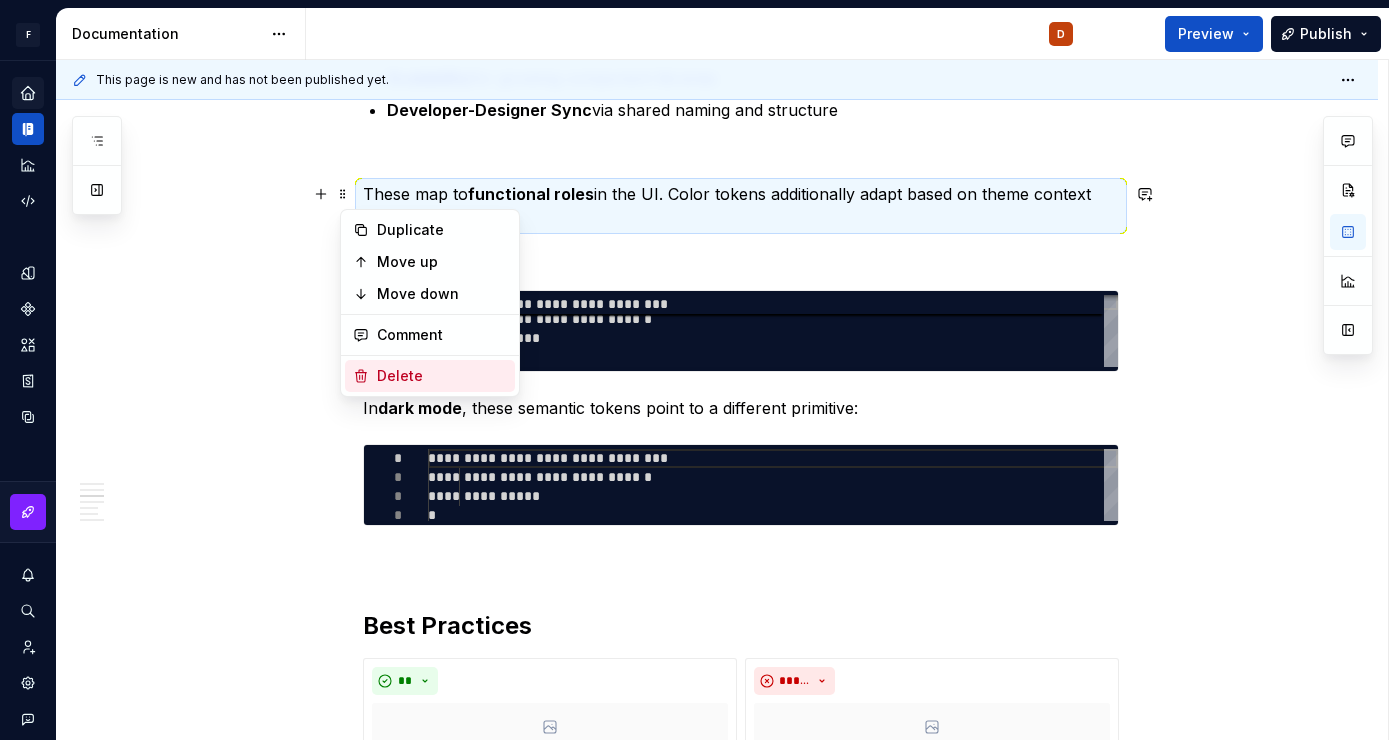 click on "Delete" at bounding box center [442, 376] 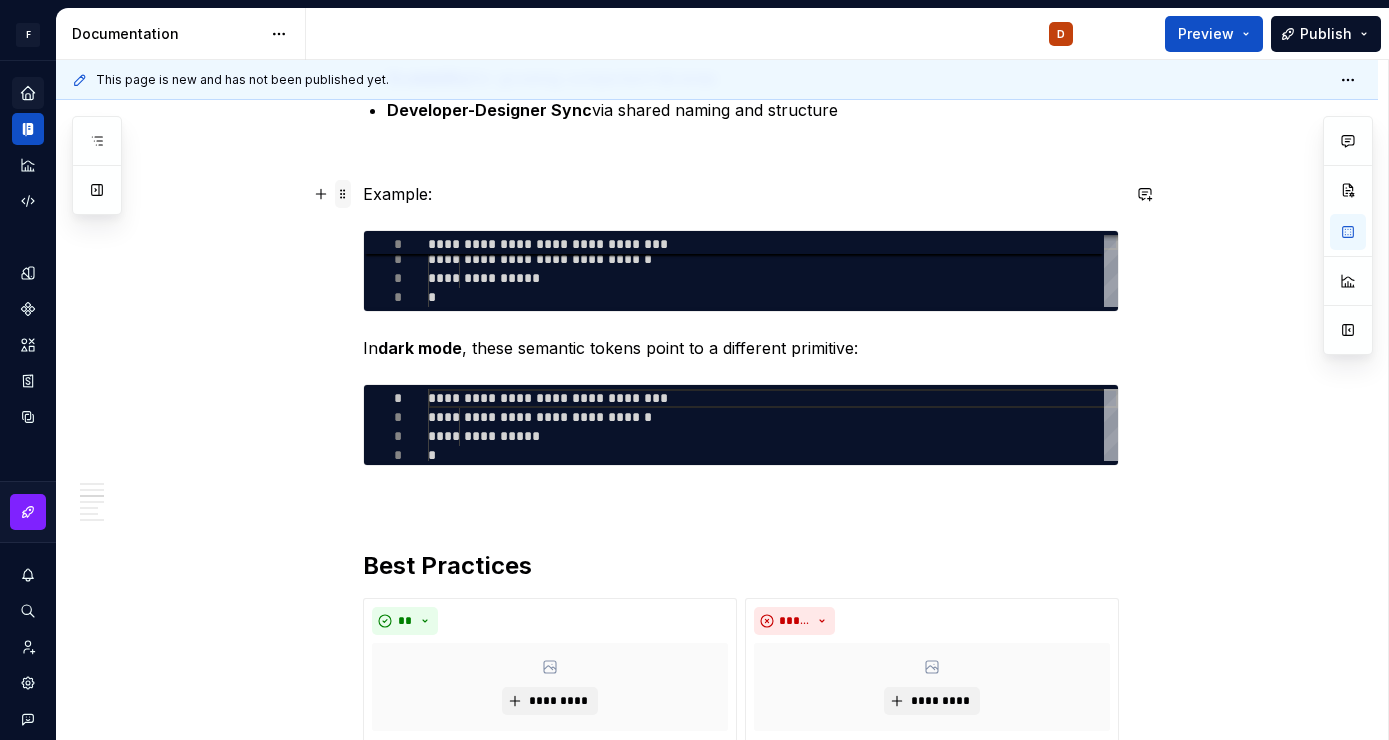click at bounding box center (343, 194) 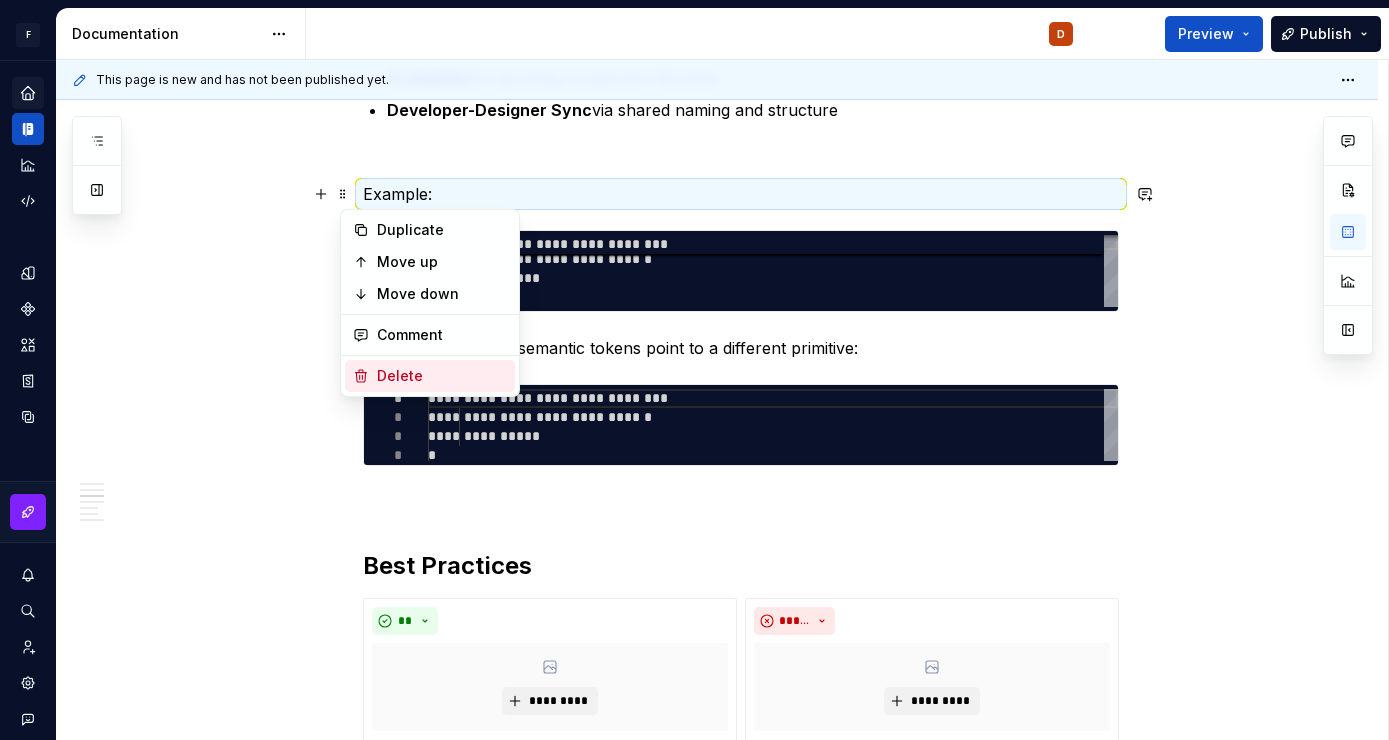 click on "Delete" at bounding box center (442, 376) 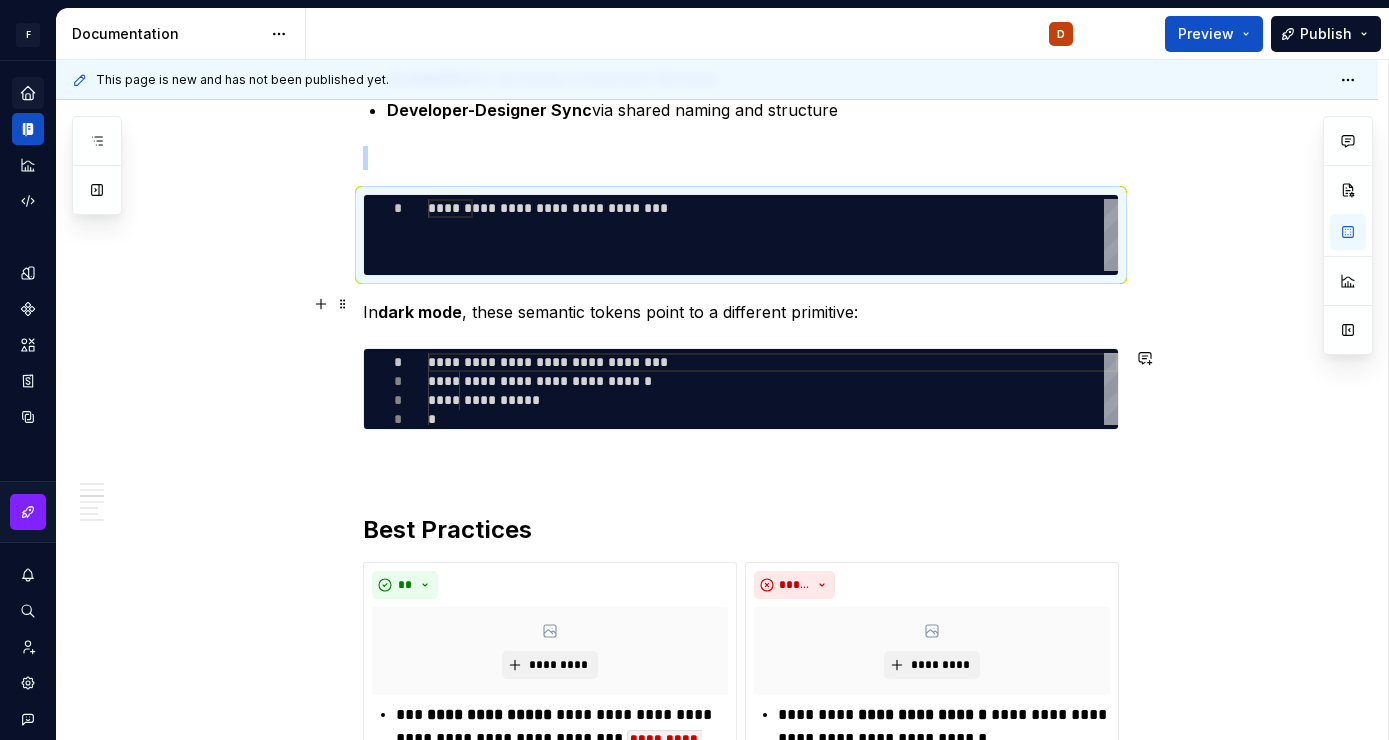 scroll, scrollTop: 0, scrollLeft: 0, axis: both 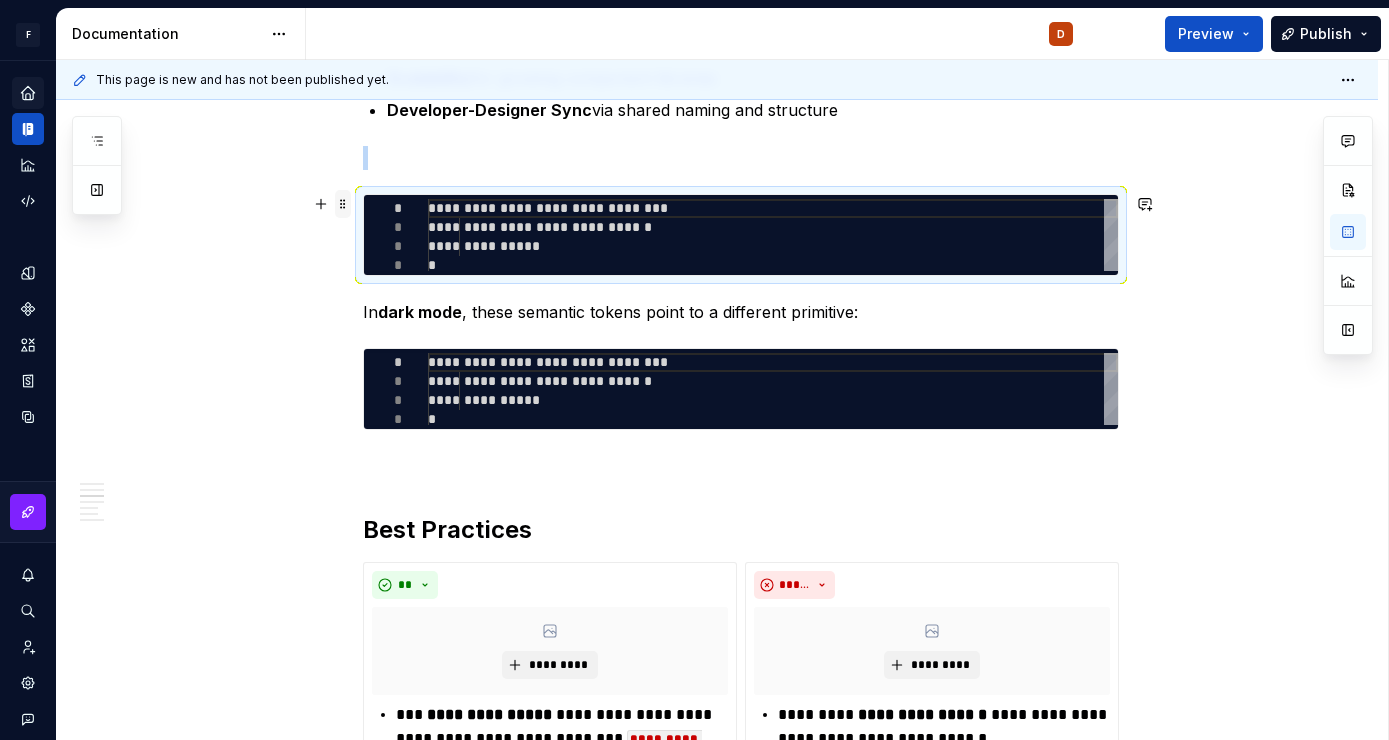 click at bounding box center (343, 204) 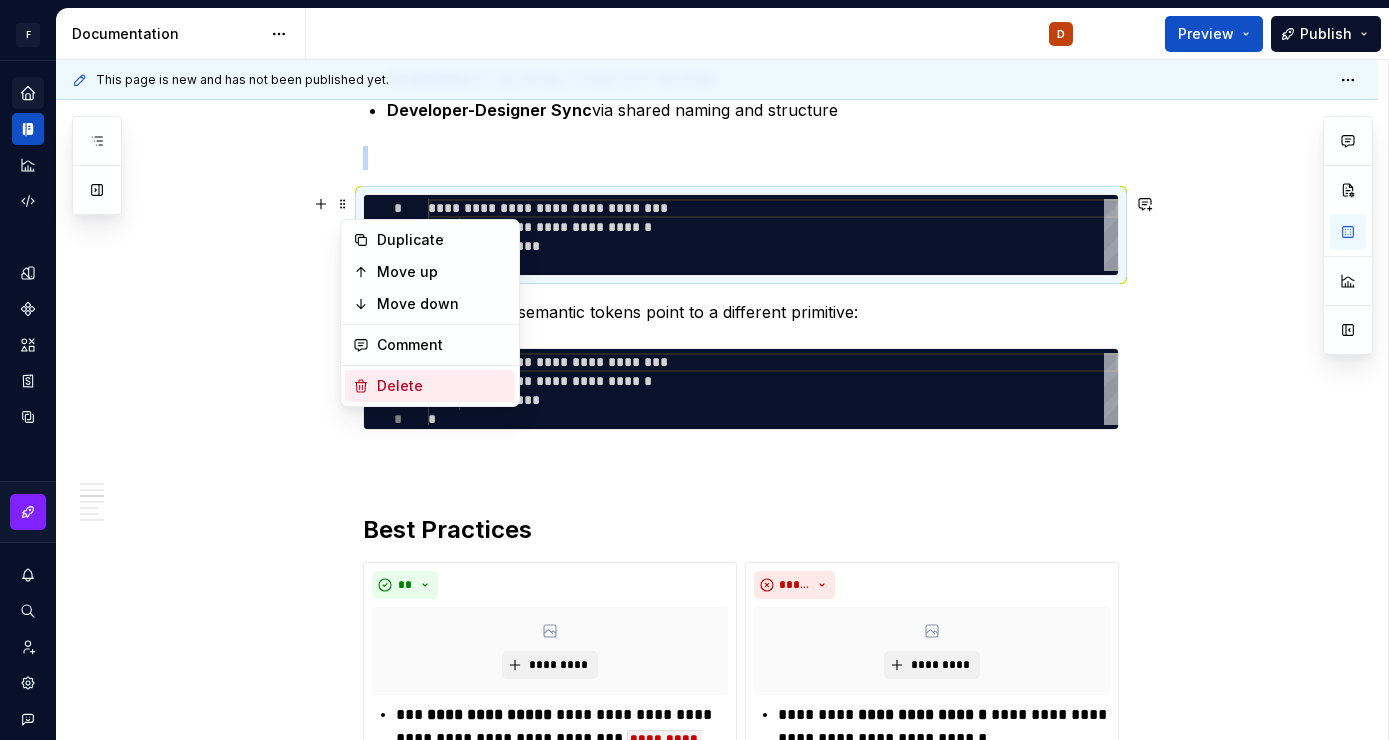 click on "Delete" at bounding box center [442, 386] 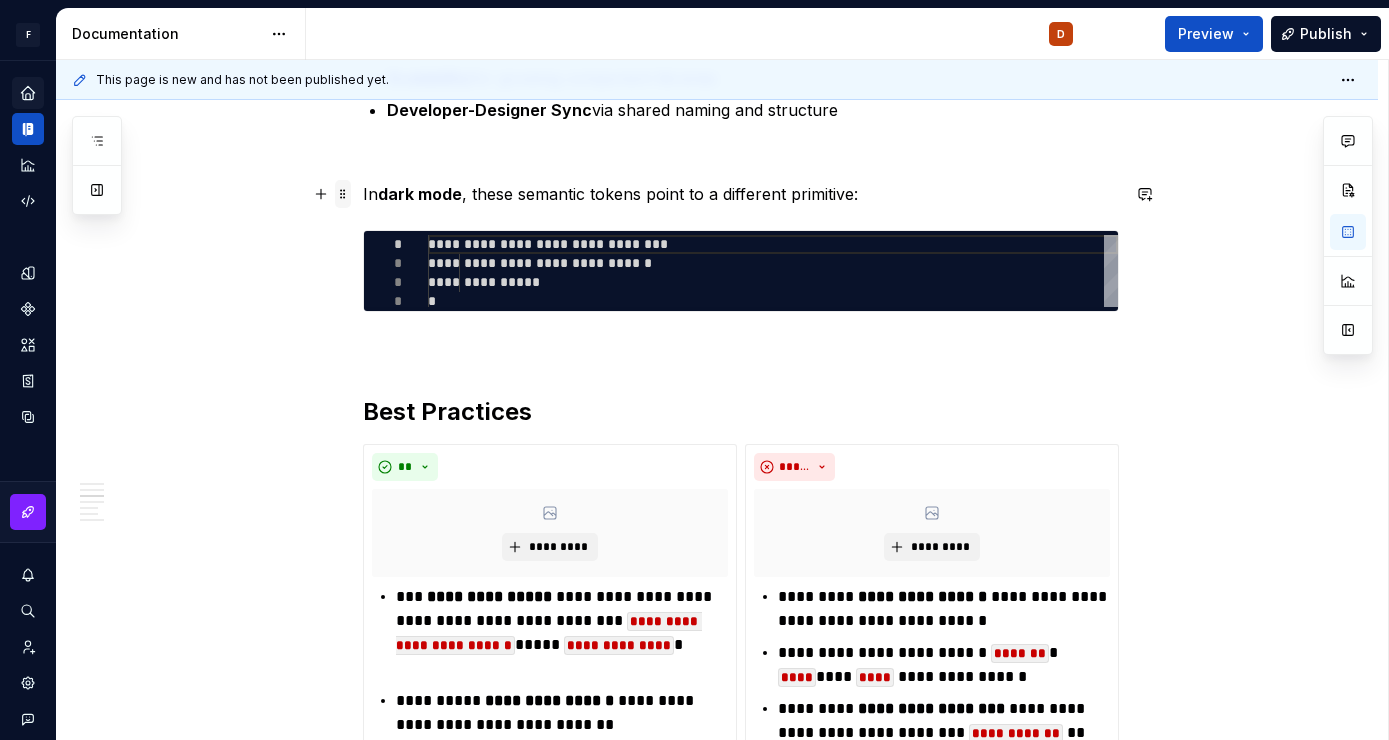 click at bounding box center [343, 194] 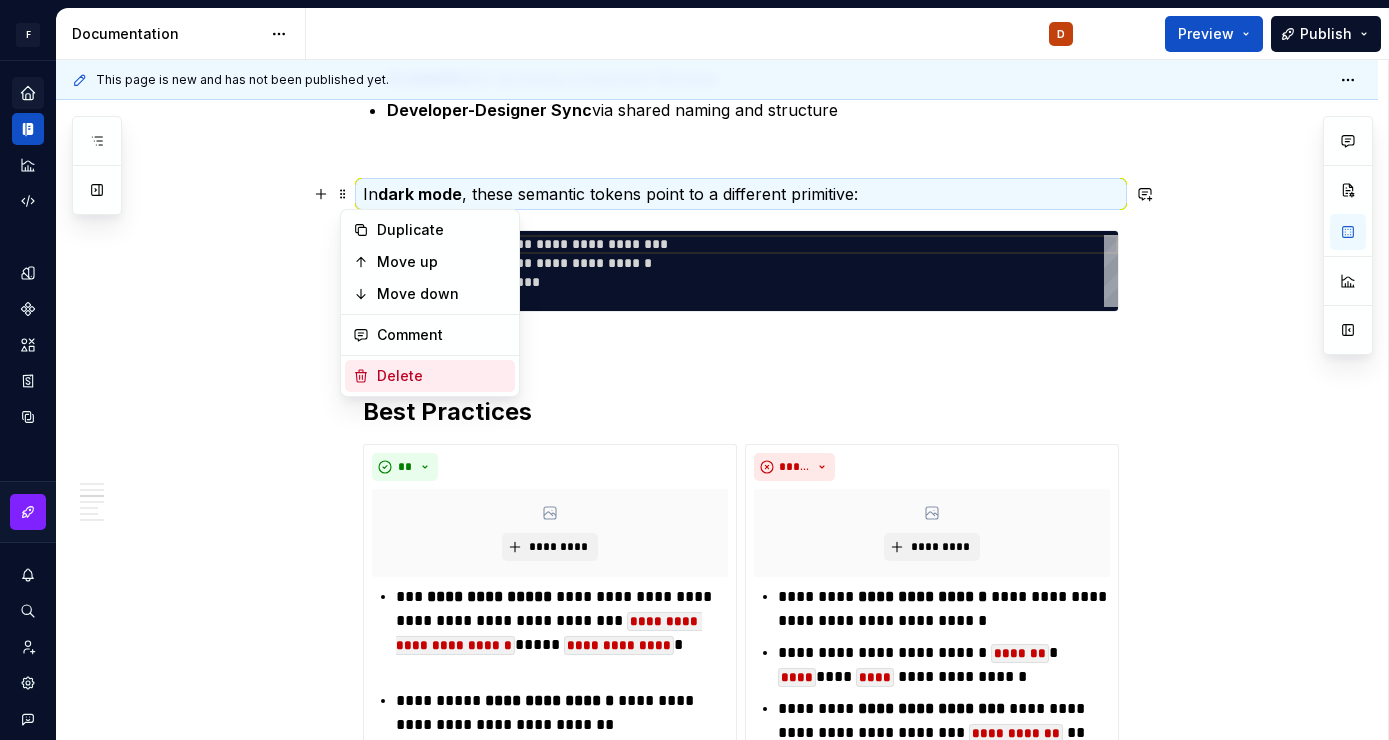 click on "Delete" at bounding box center (442, 376) 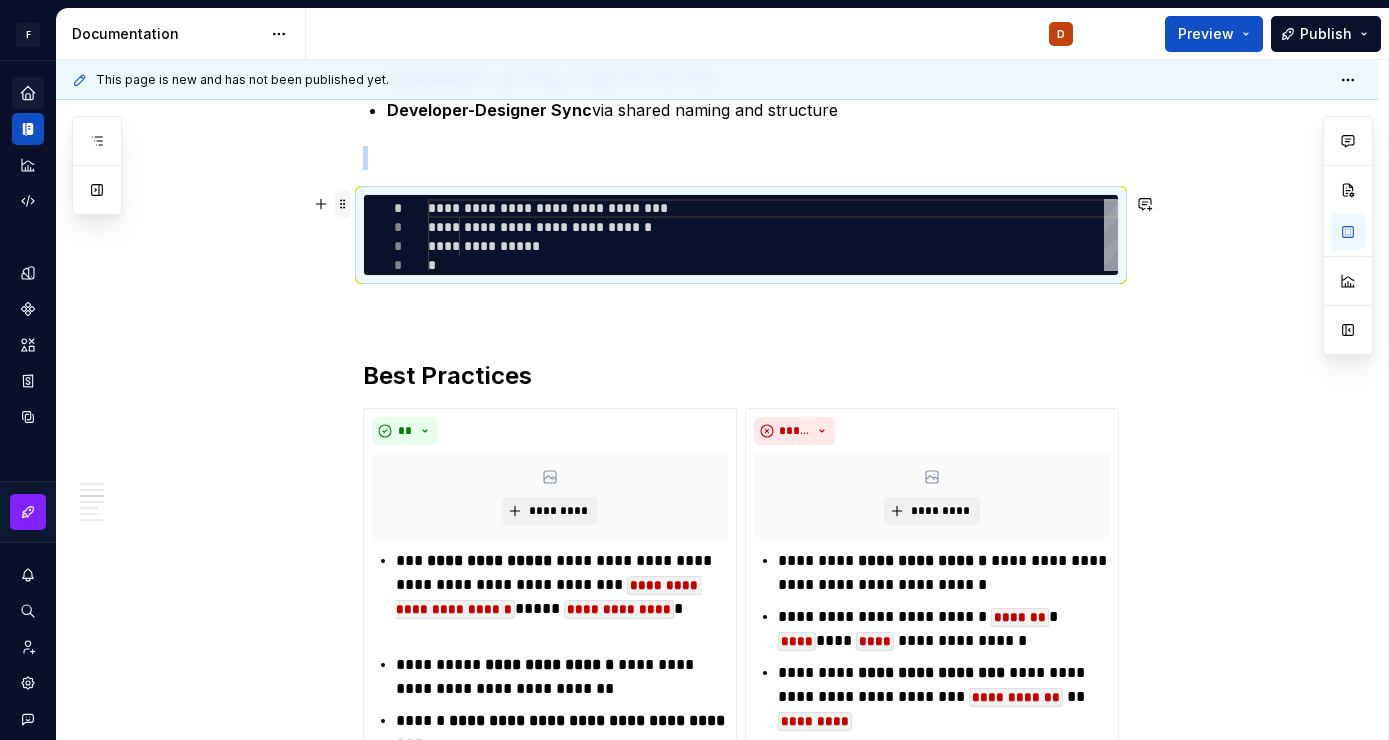 click at bounding box center (343, 204) 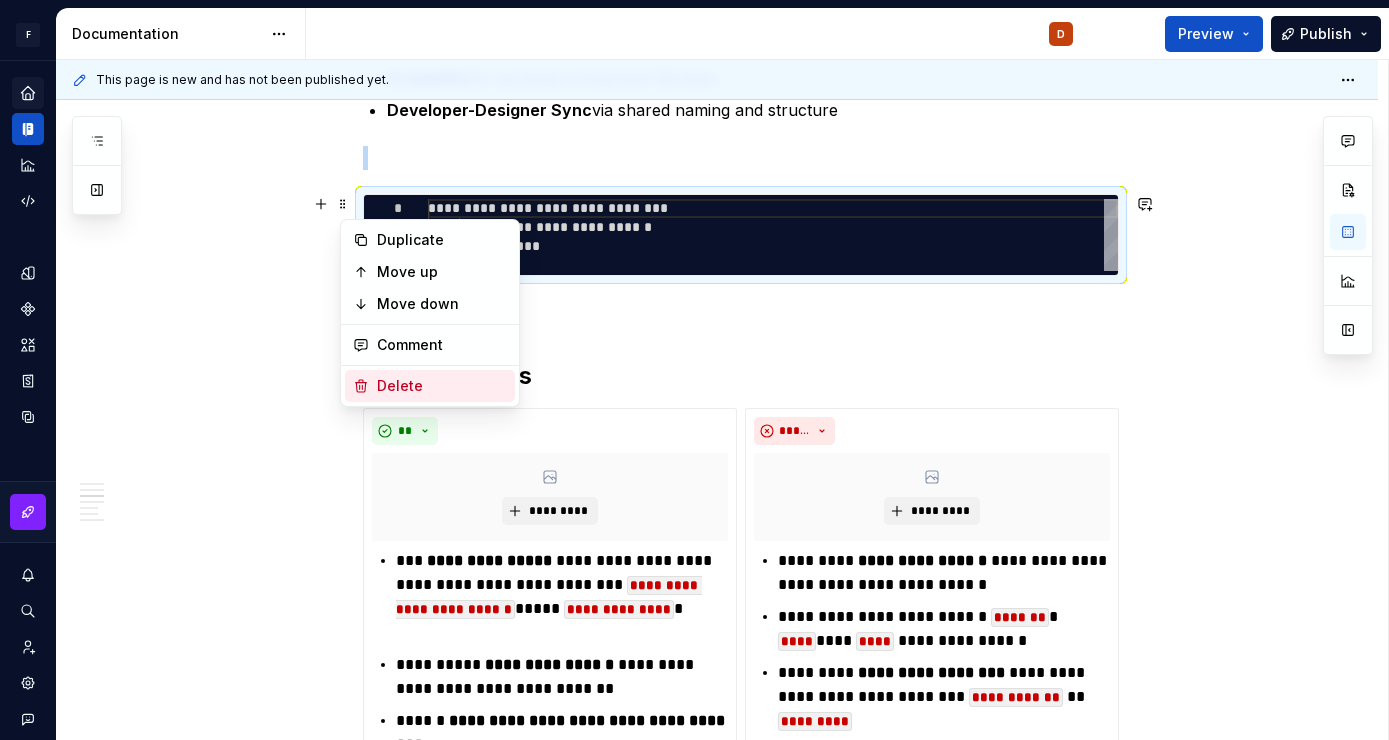 click on "Delete" at bounding box center (442, 386) 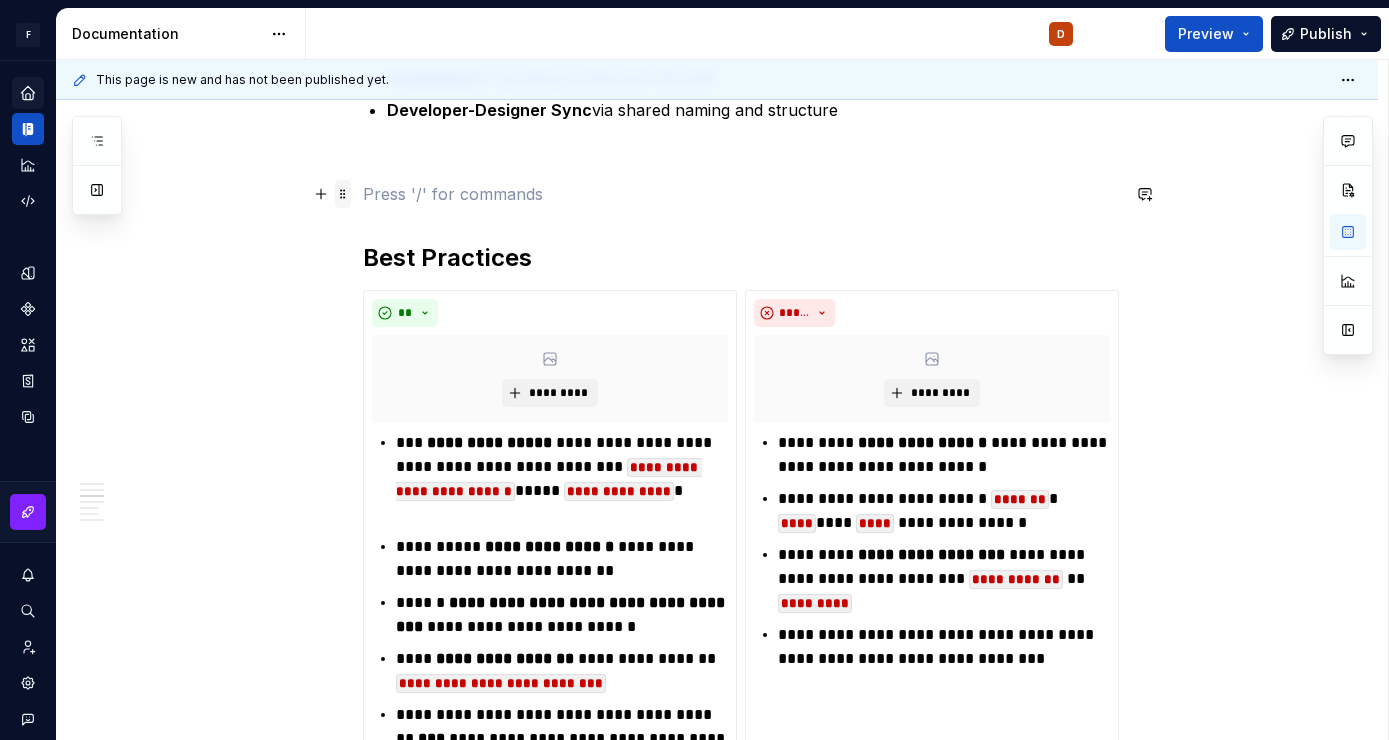 type on "*" 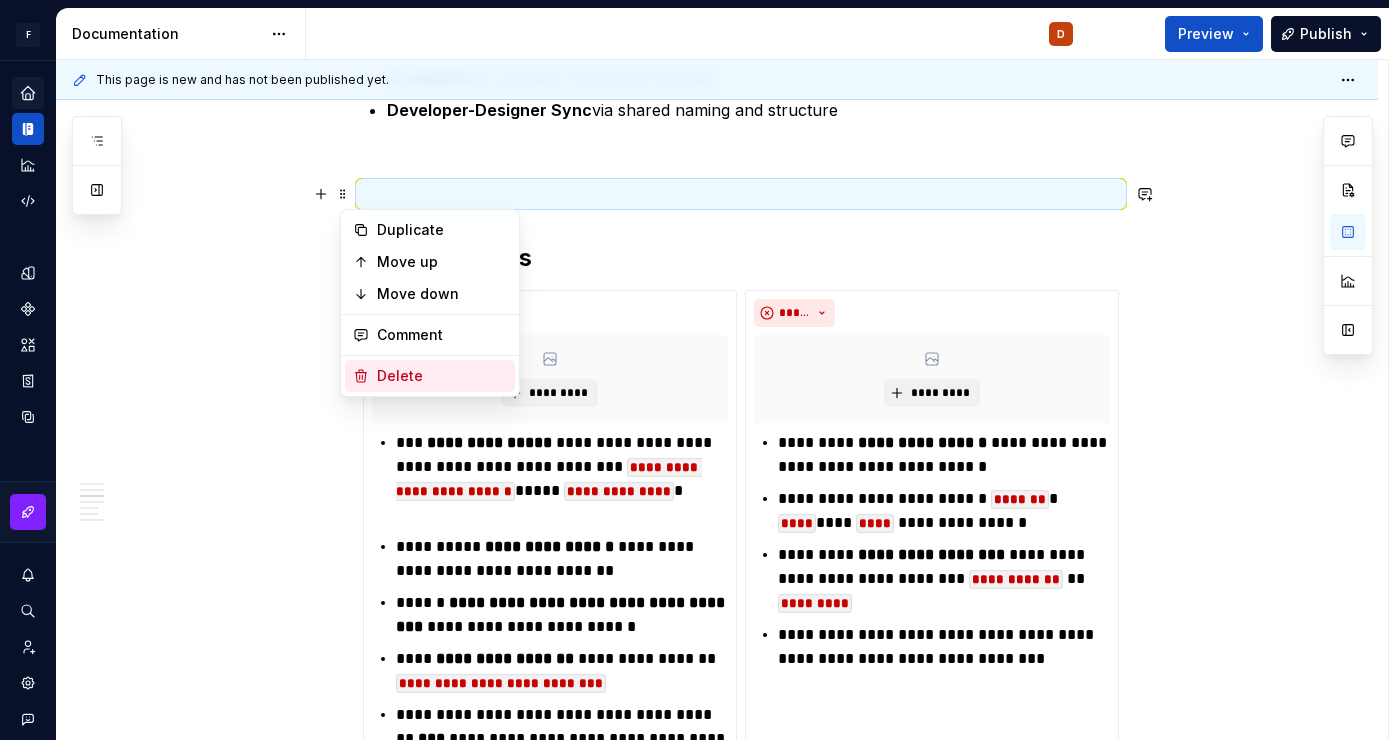 click on "Delete" at bounding box center [442, 376] 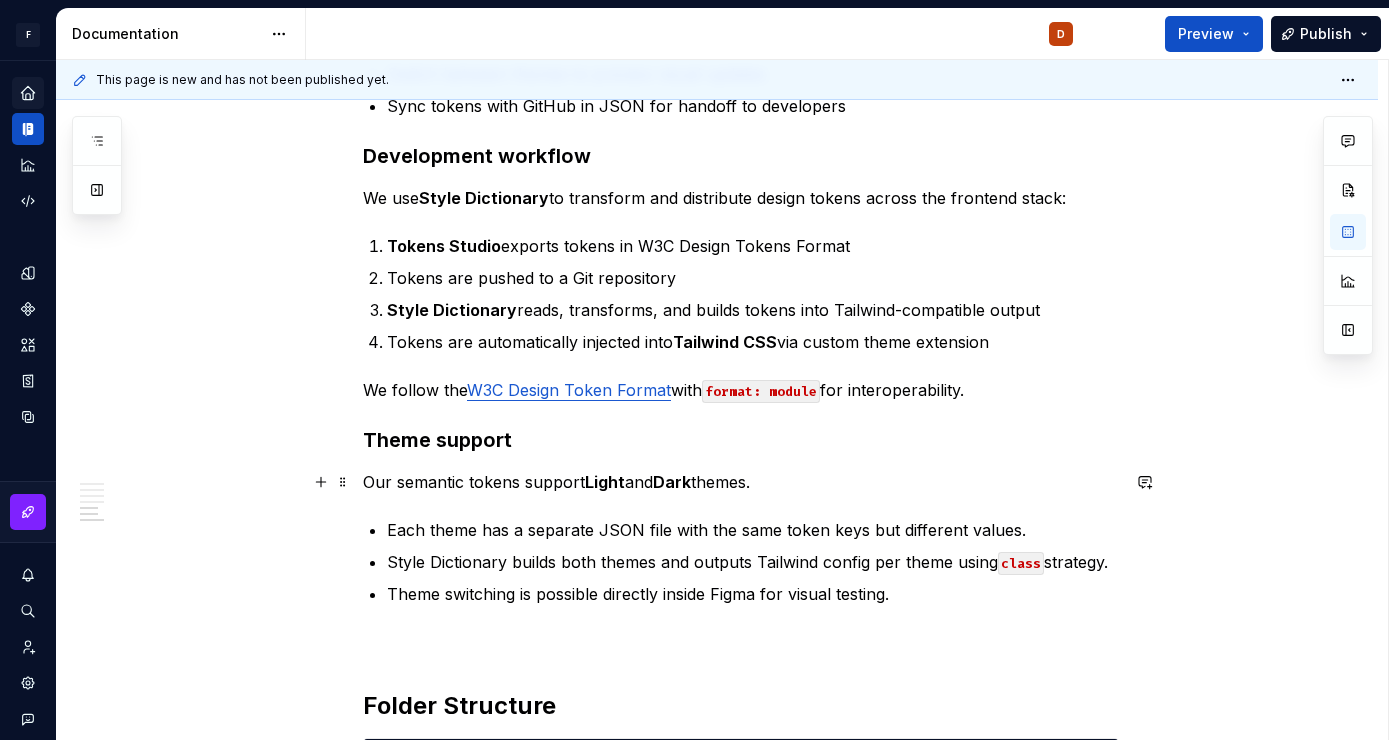 scroll, scrollTop: 1800, scrollLeft: 0, axis: vertical 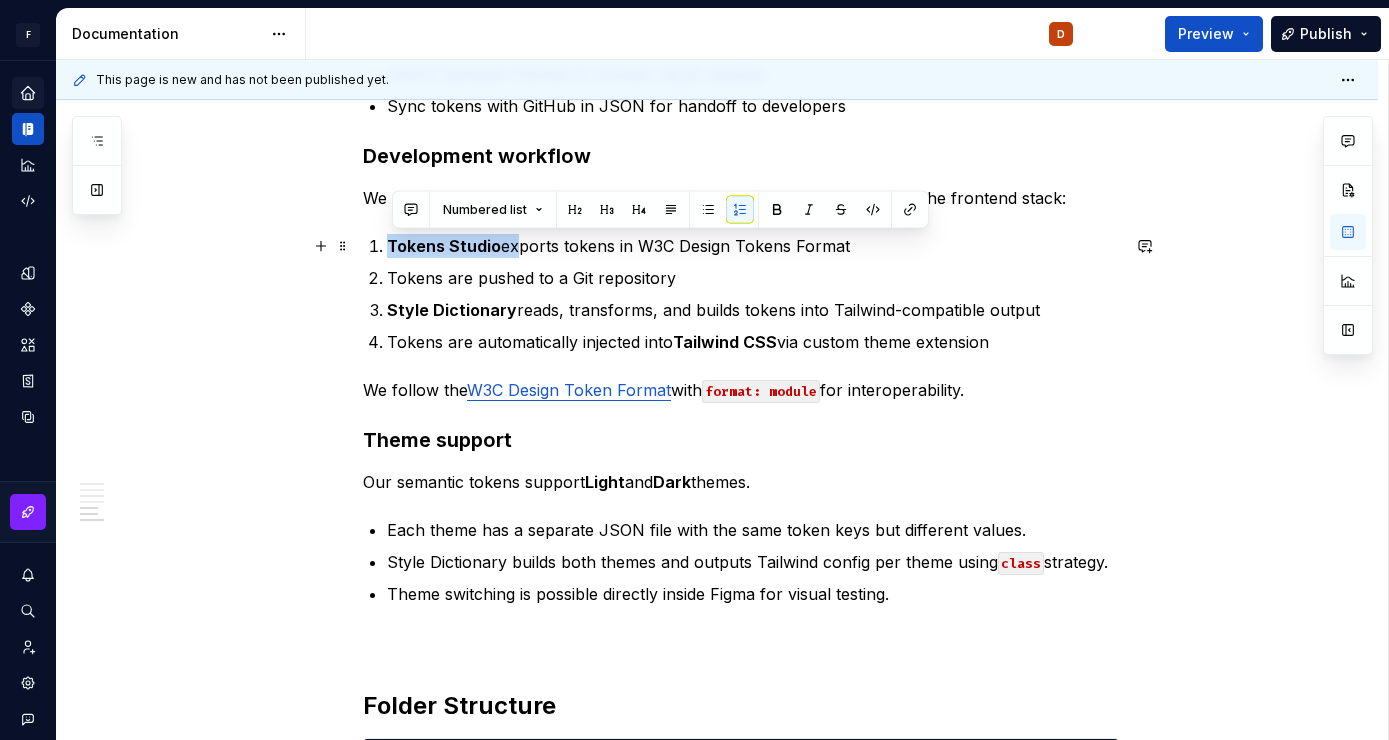 drag, startPoint x: 513, startPoint y: 250, endPoint x: 392, endPoint y: 246, distance: 121.0661 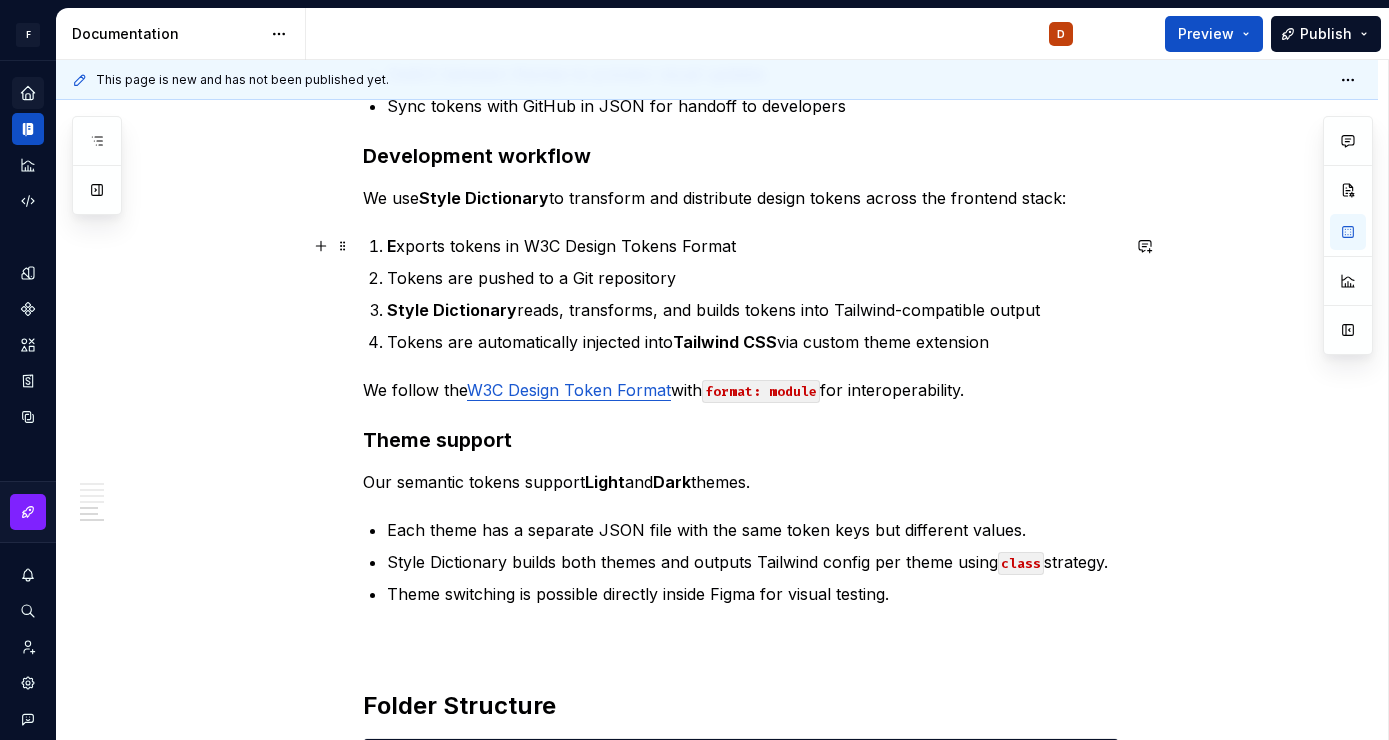 type 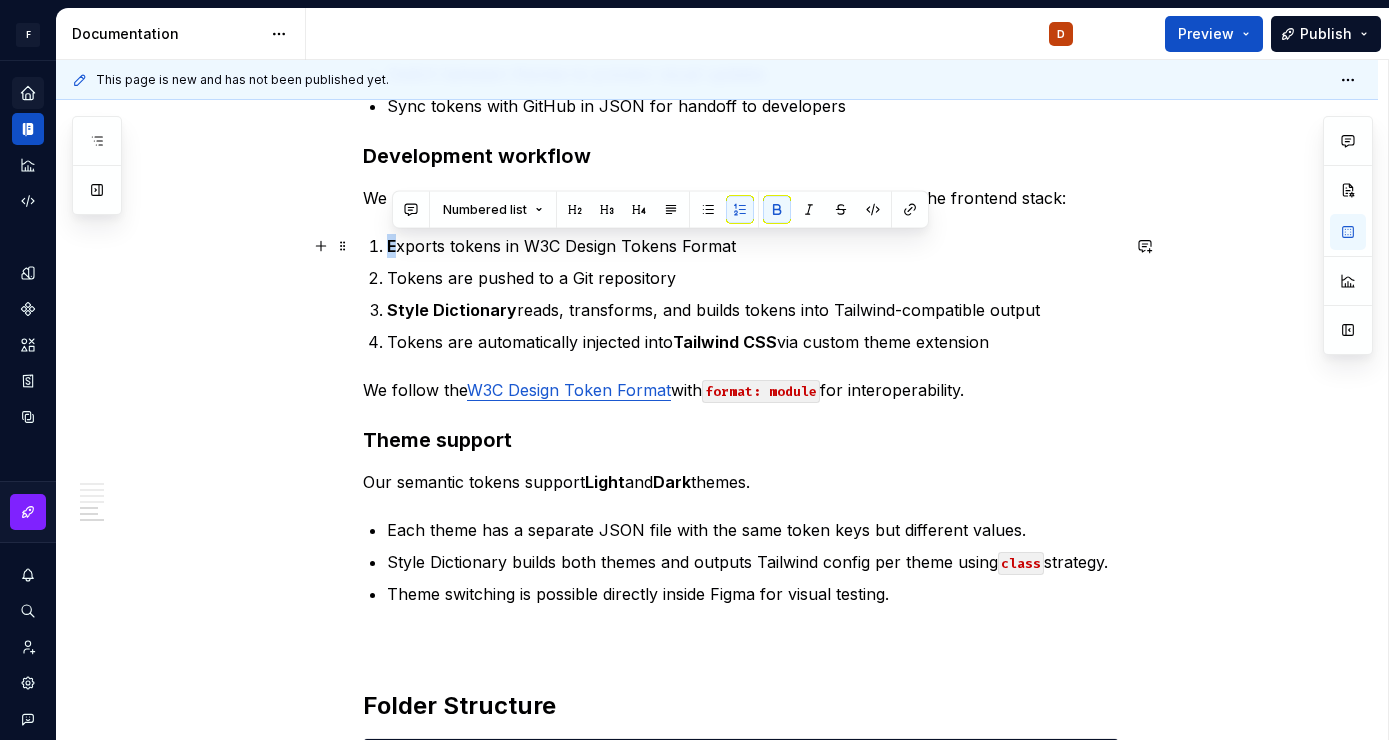 drag, startPoint x: 403, startPoint y: 242, endPoint x: 393, endPoint y: 241, distance: 10.049875 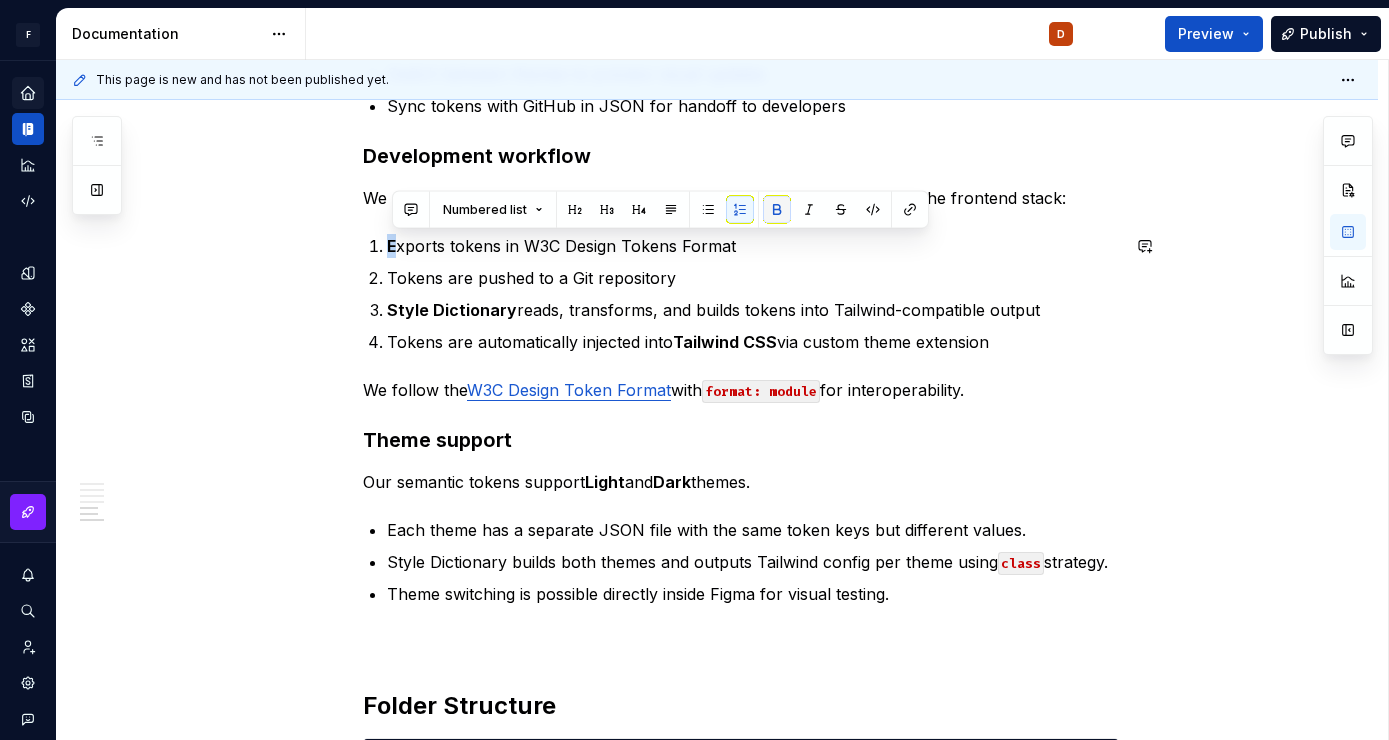 click at bounding box center [777, 210] 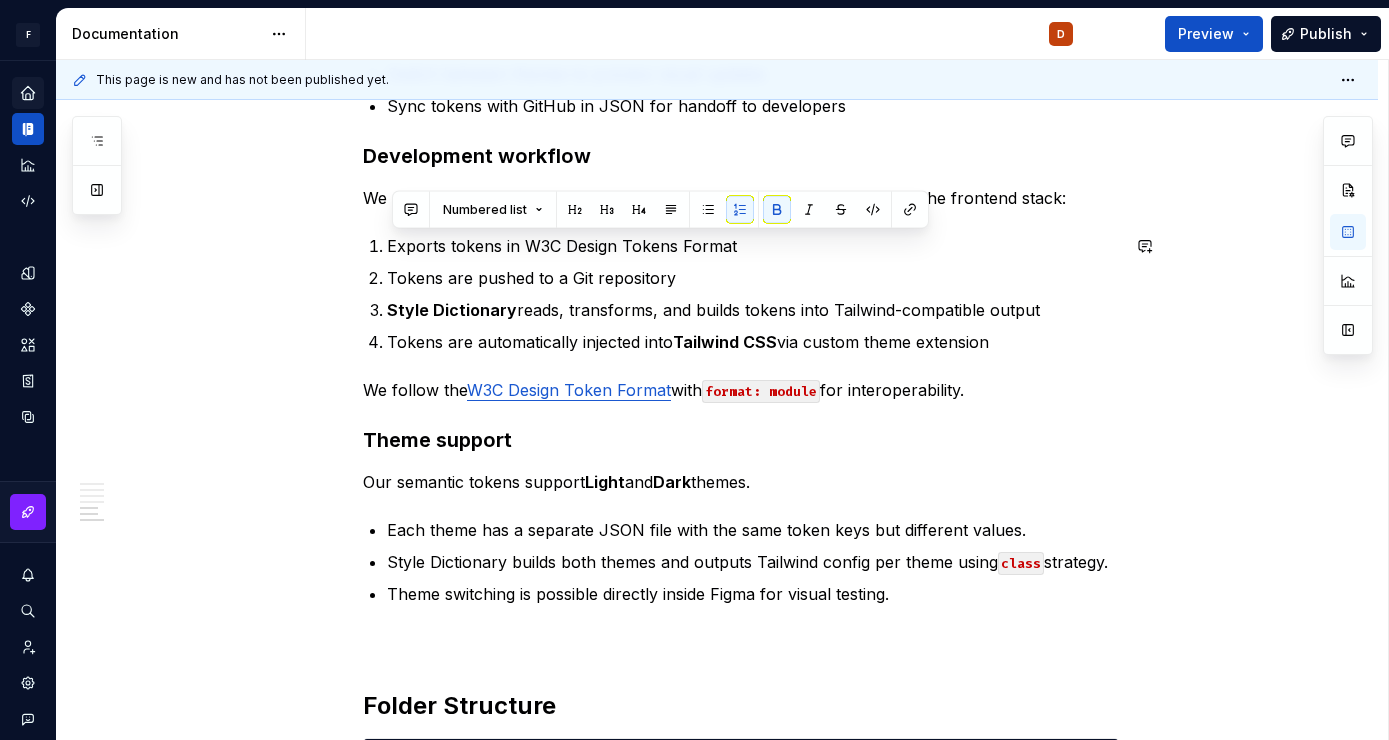 click on "Exports tokens in W3C Design Tokens Format" at bounding box center (753, 246) 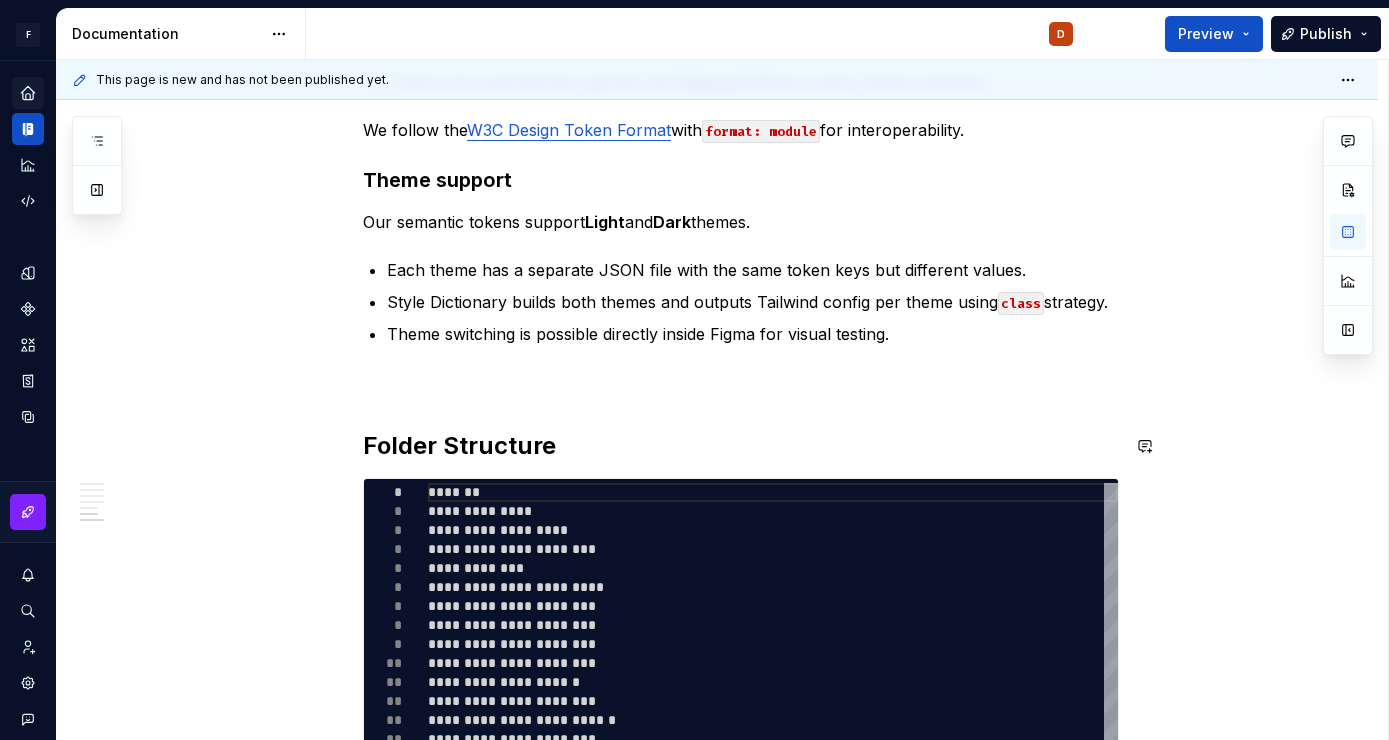 scroll, scrollTop: 1993, scrollLeft: 0, axis: vertical 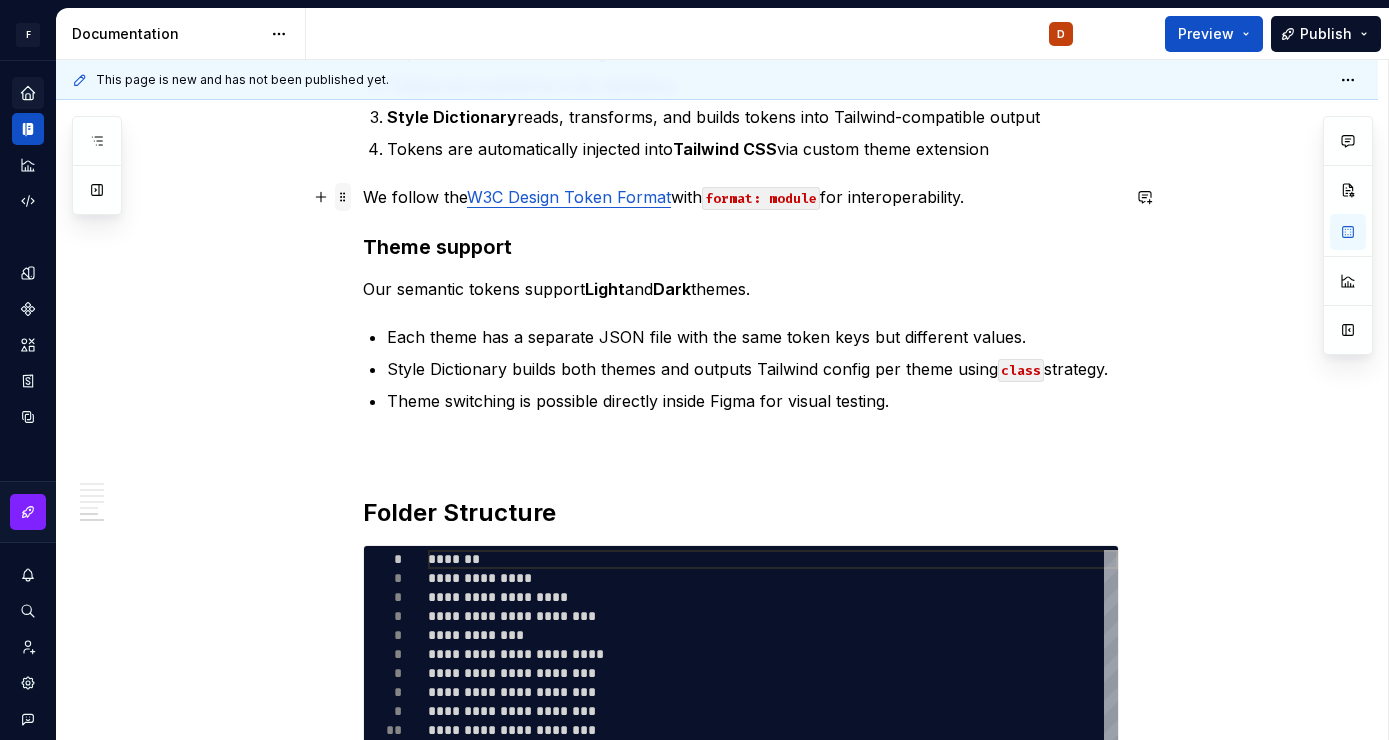click at bounding box center [343, 197] 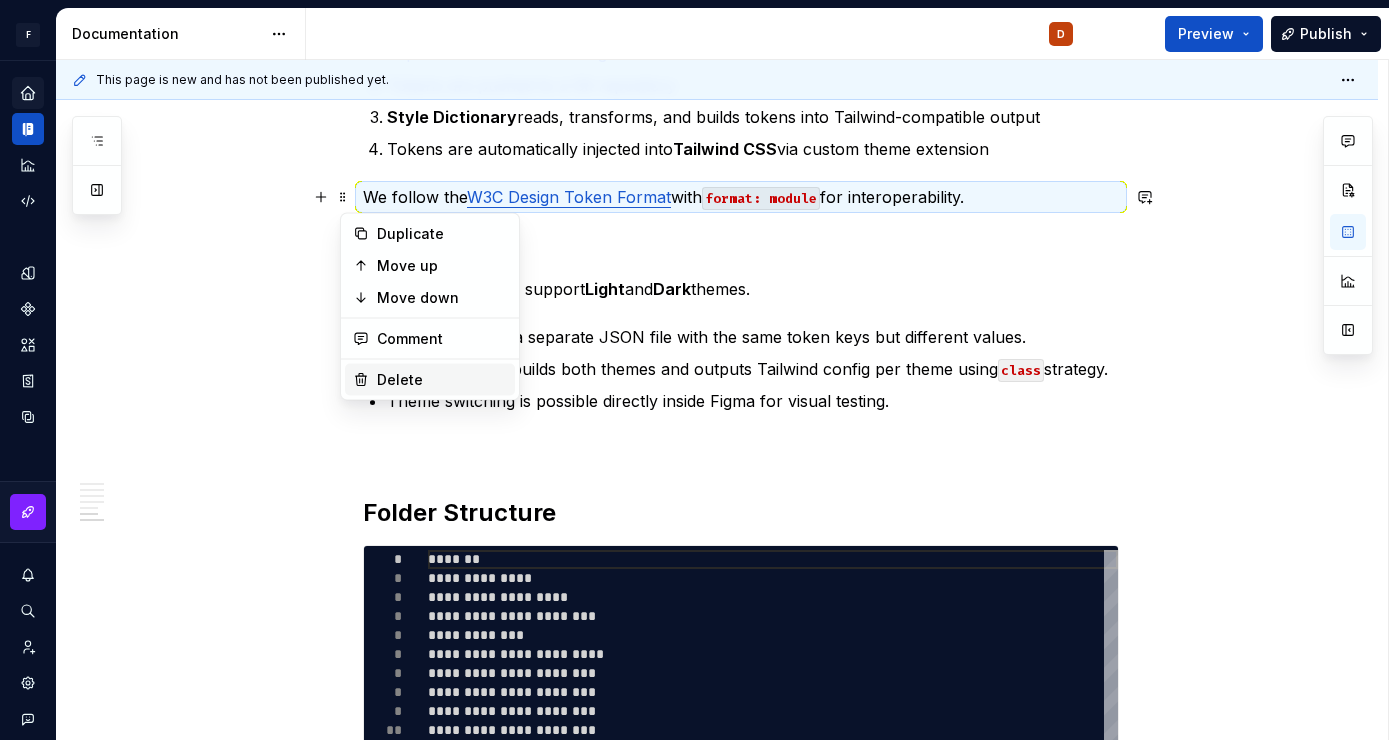 click on "Delete" at bounding box center (442, 380) 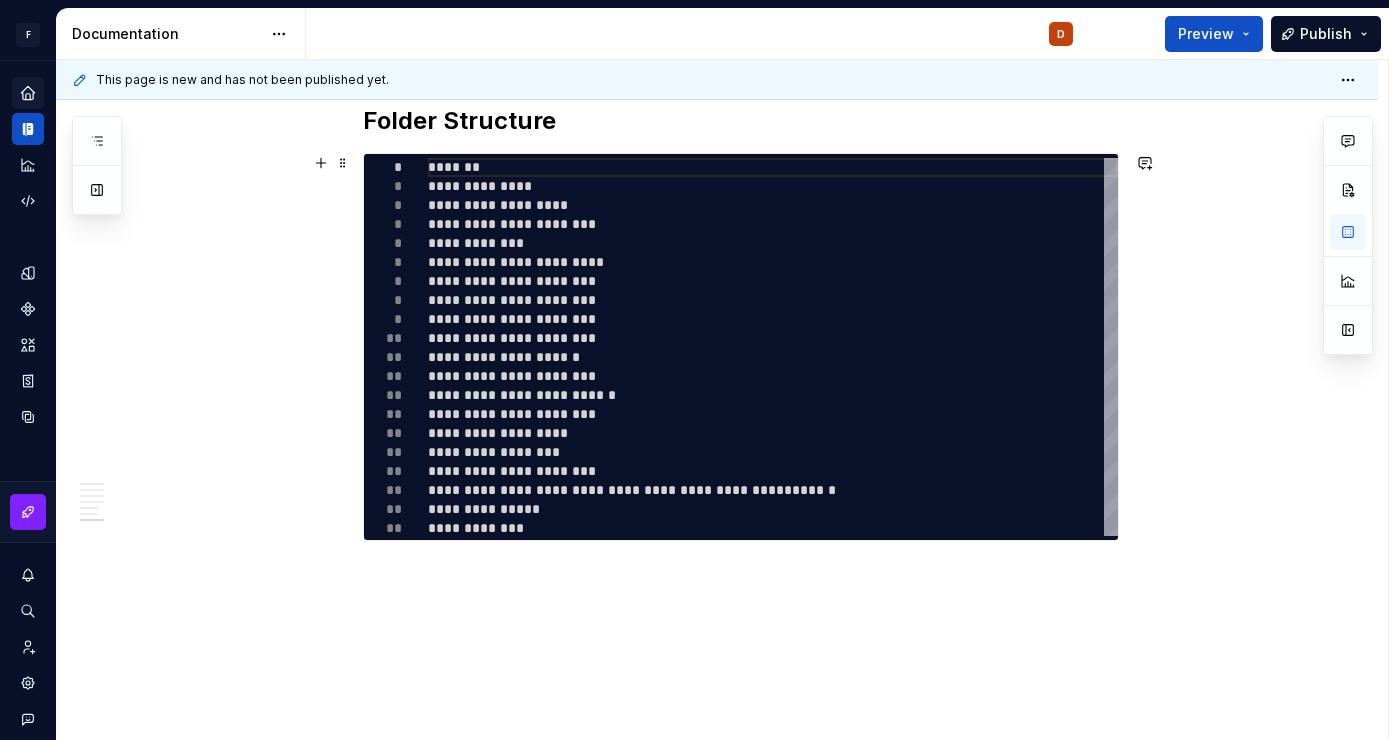 scroll, scrollTop: 2286, scrollLeft: 0, axis: vertical 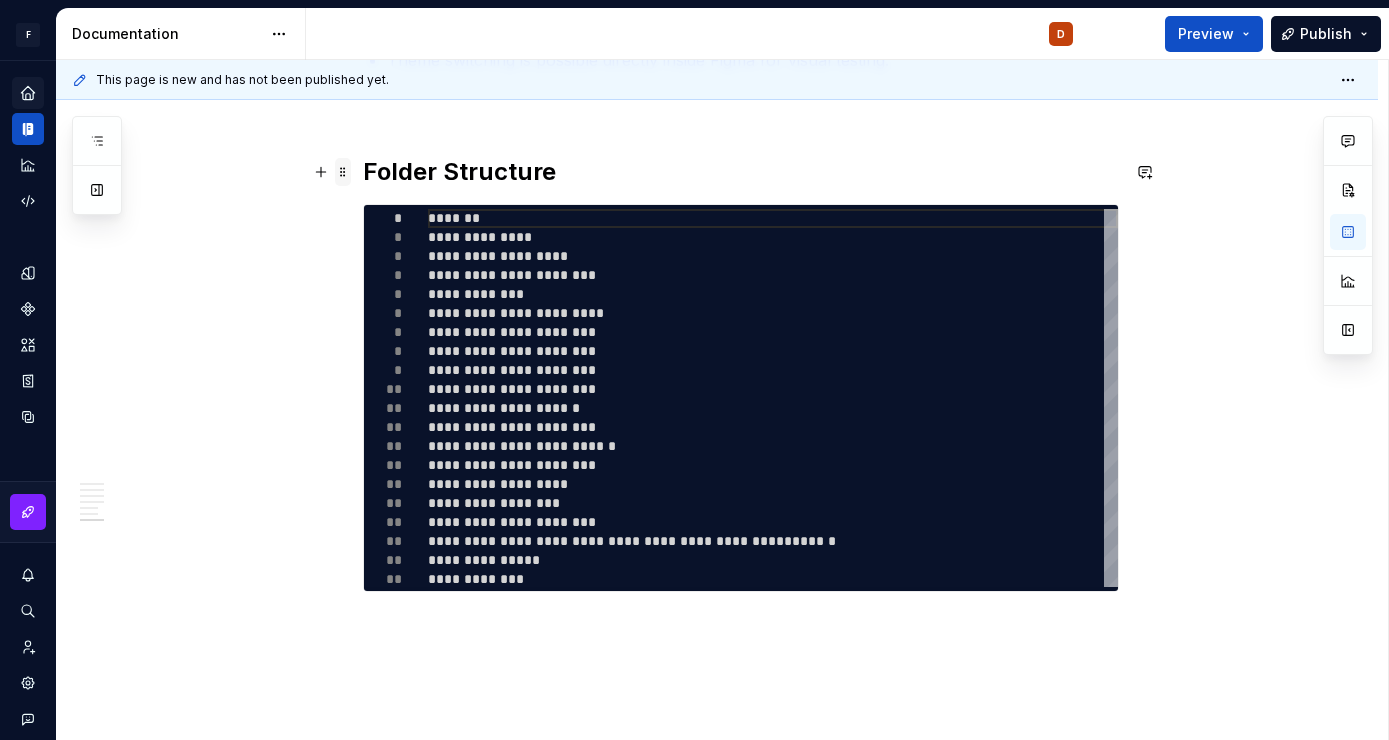click at bounding box center [343, 172] 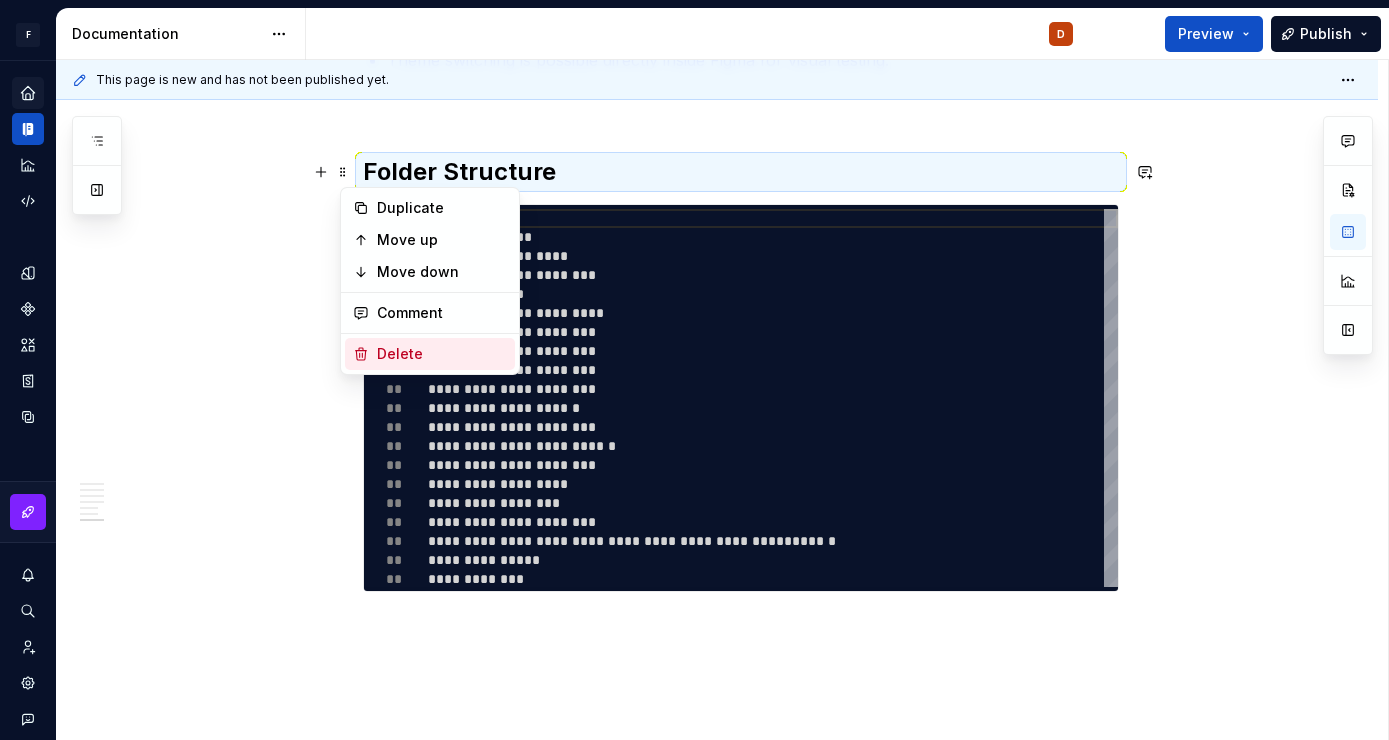 click on "Delete" at bounding box center (442, 354) 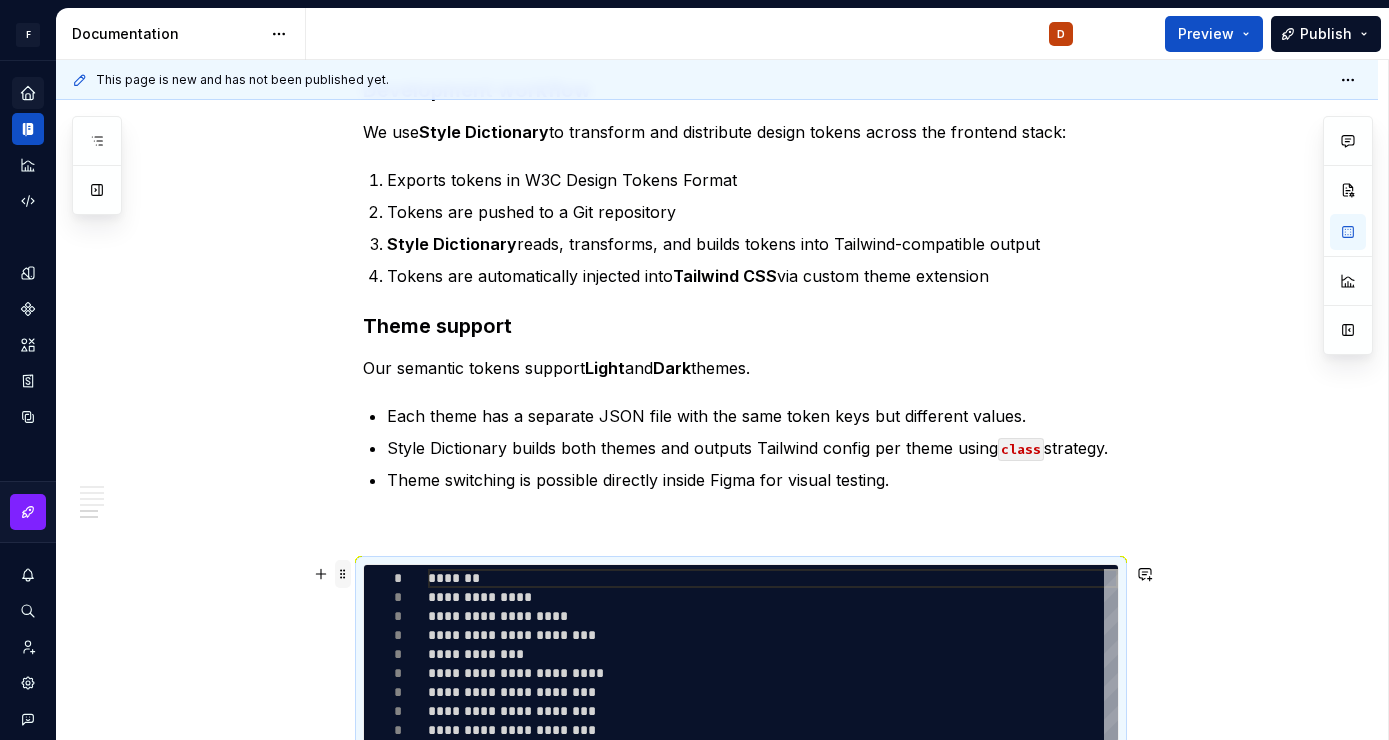 click at bounding box center (343, 574) 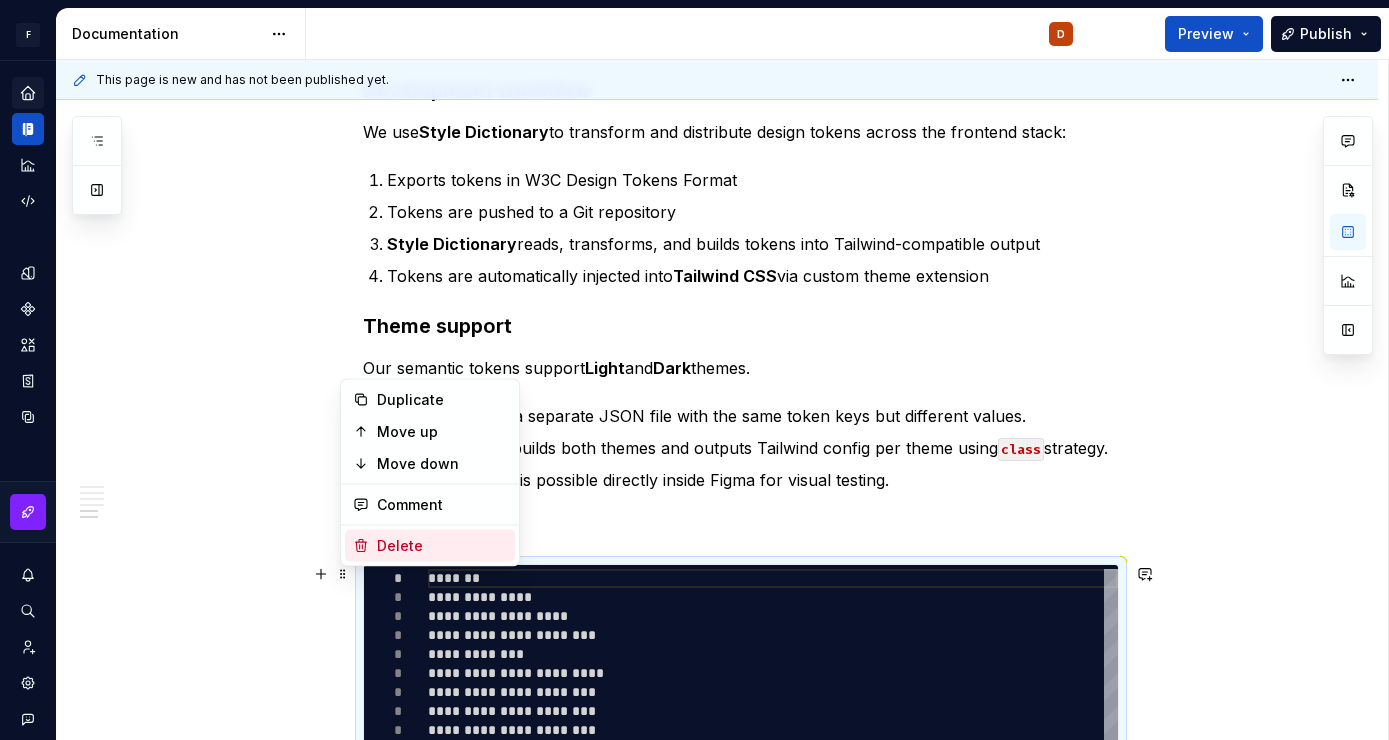 click on "Delete" at bounding box center [442, 546] 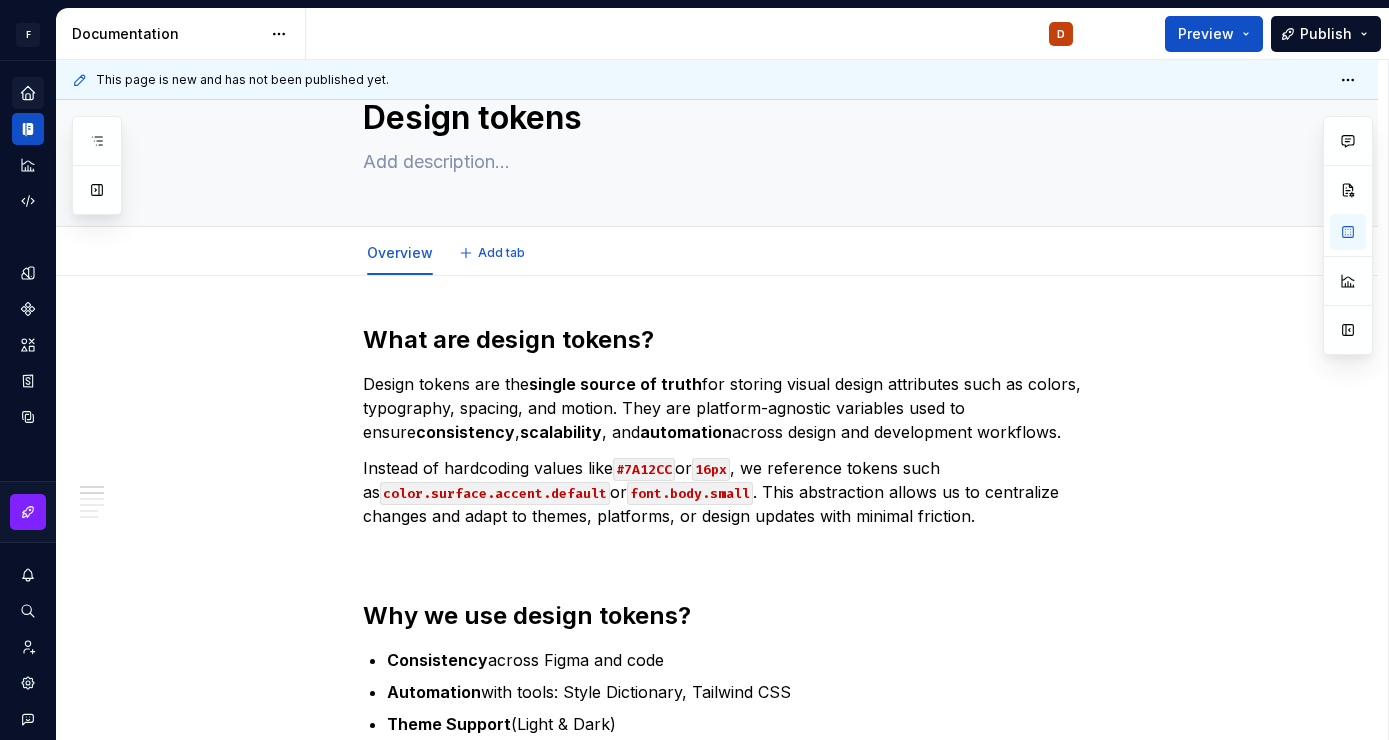 scroll, scrollTop: 0, scrollLeft: 0, axis: both 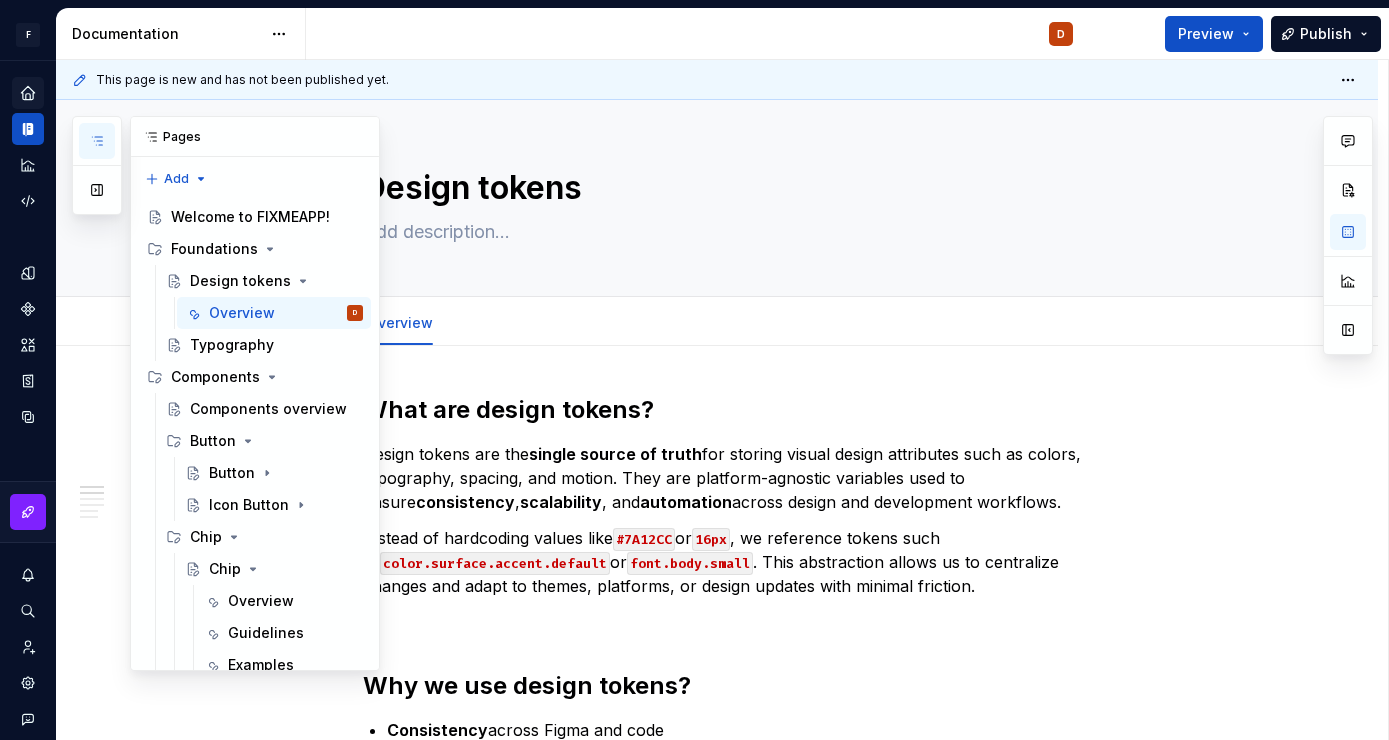click 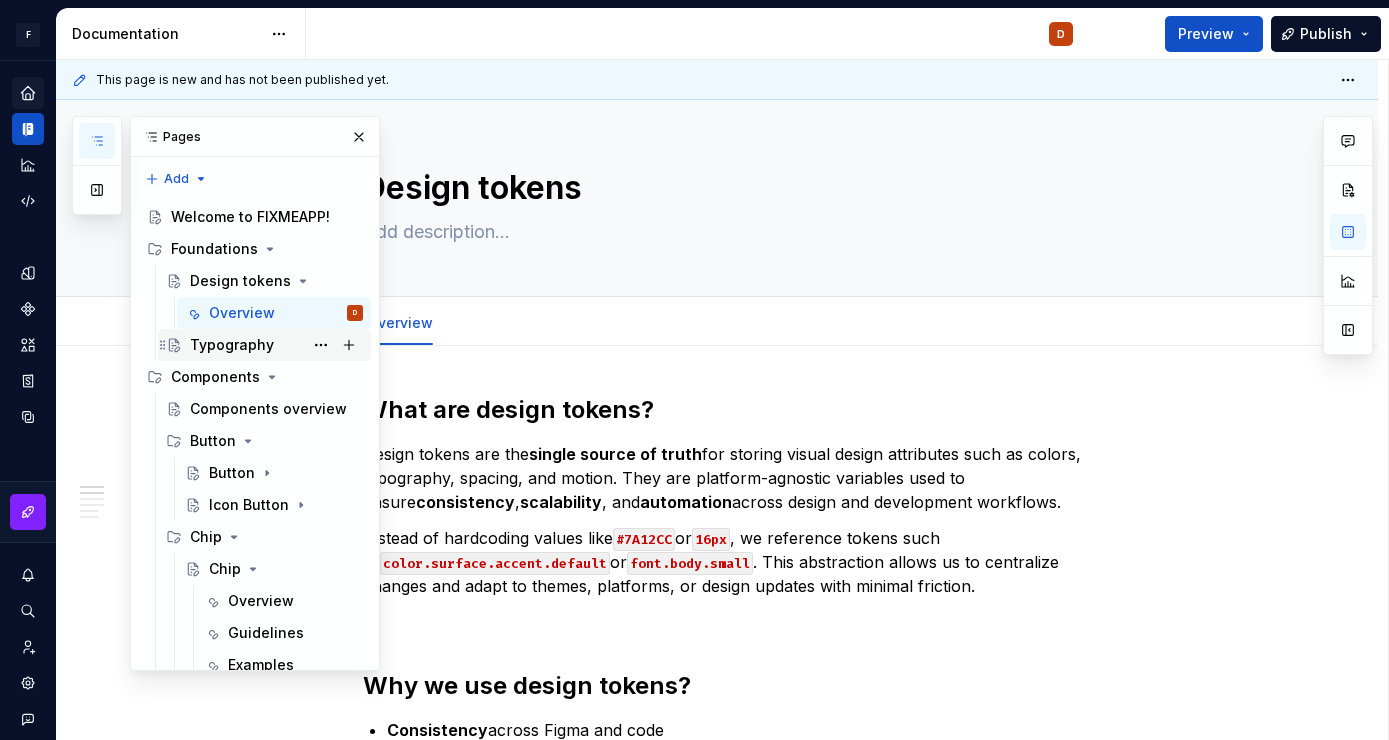 click on "Typography" at bounding box center (232, 345) 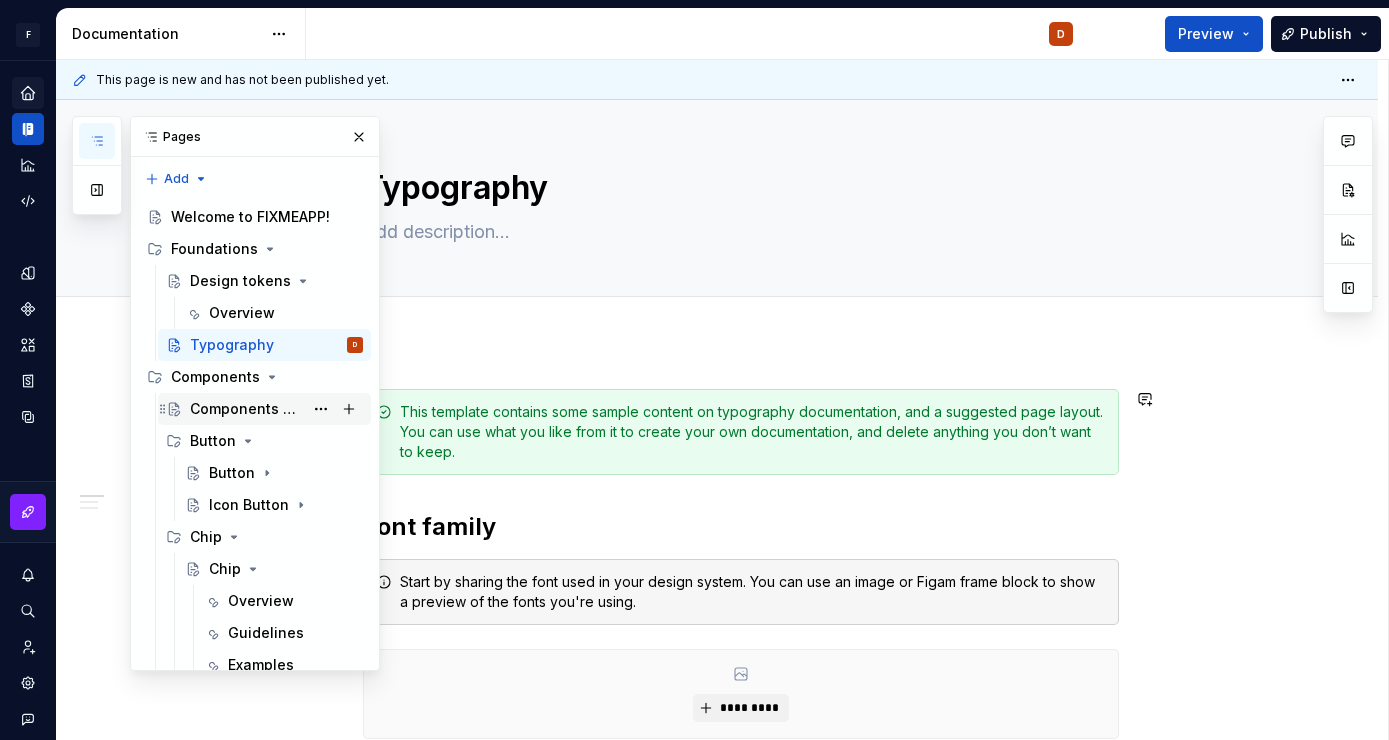 click on "Components overview" at bounding box center [246, 409] 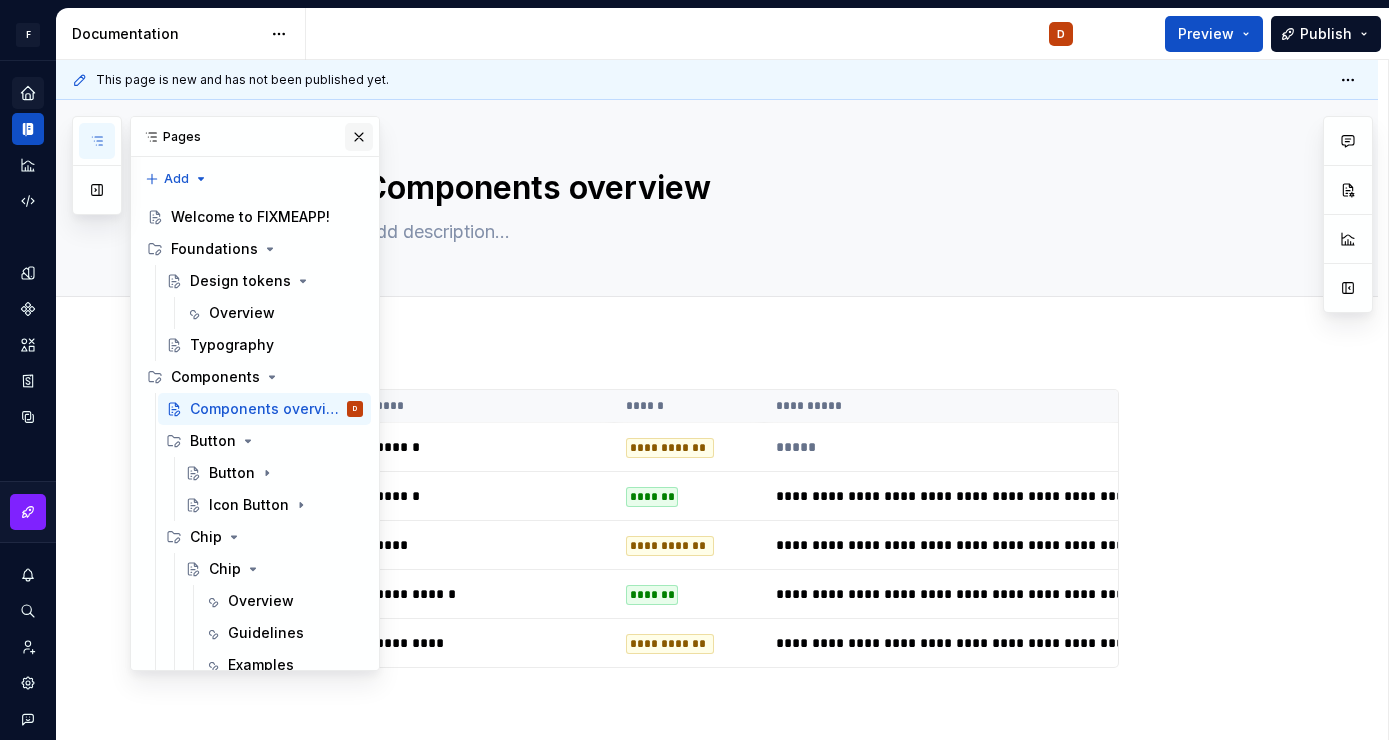 click at bounding box center [359, 137] 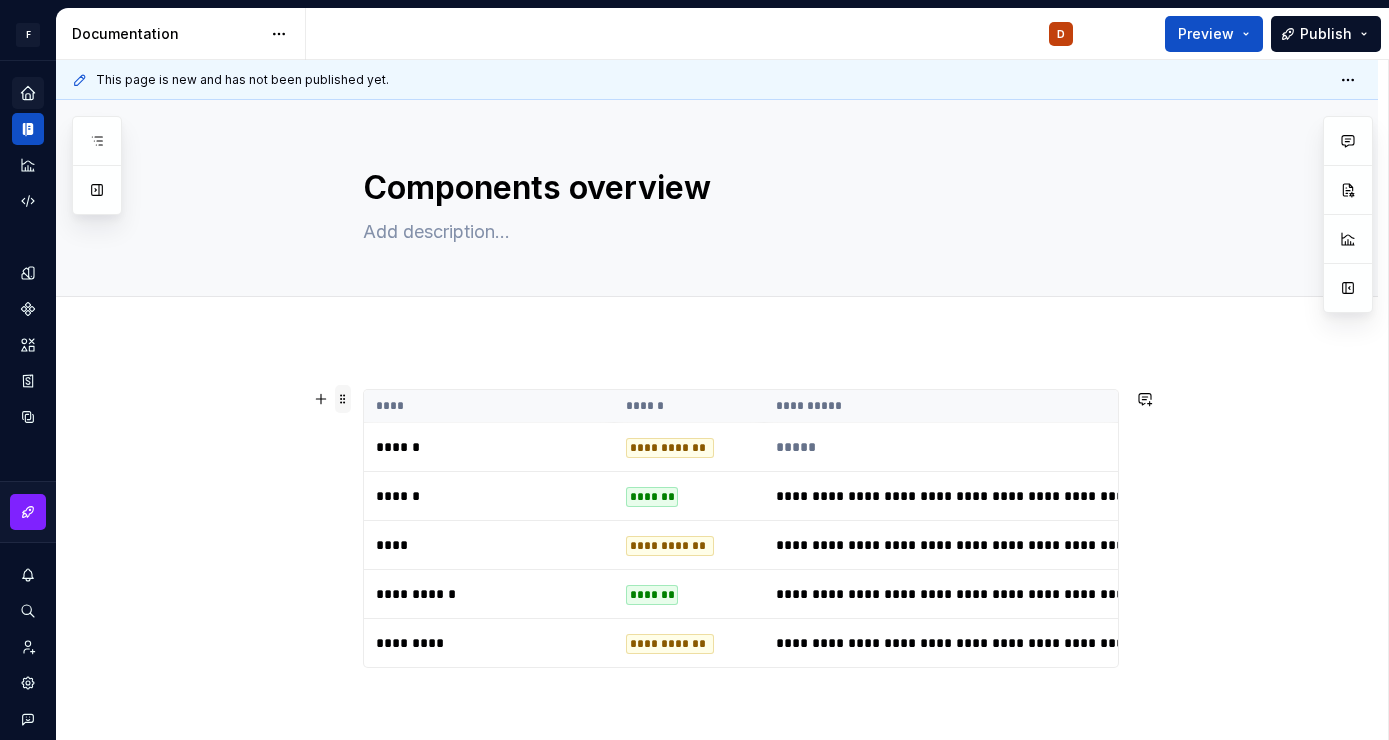 click at bounding box center (343, 399) 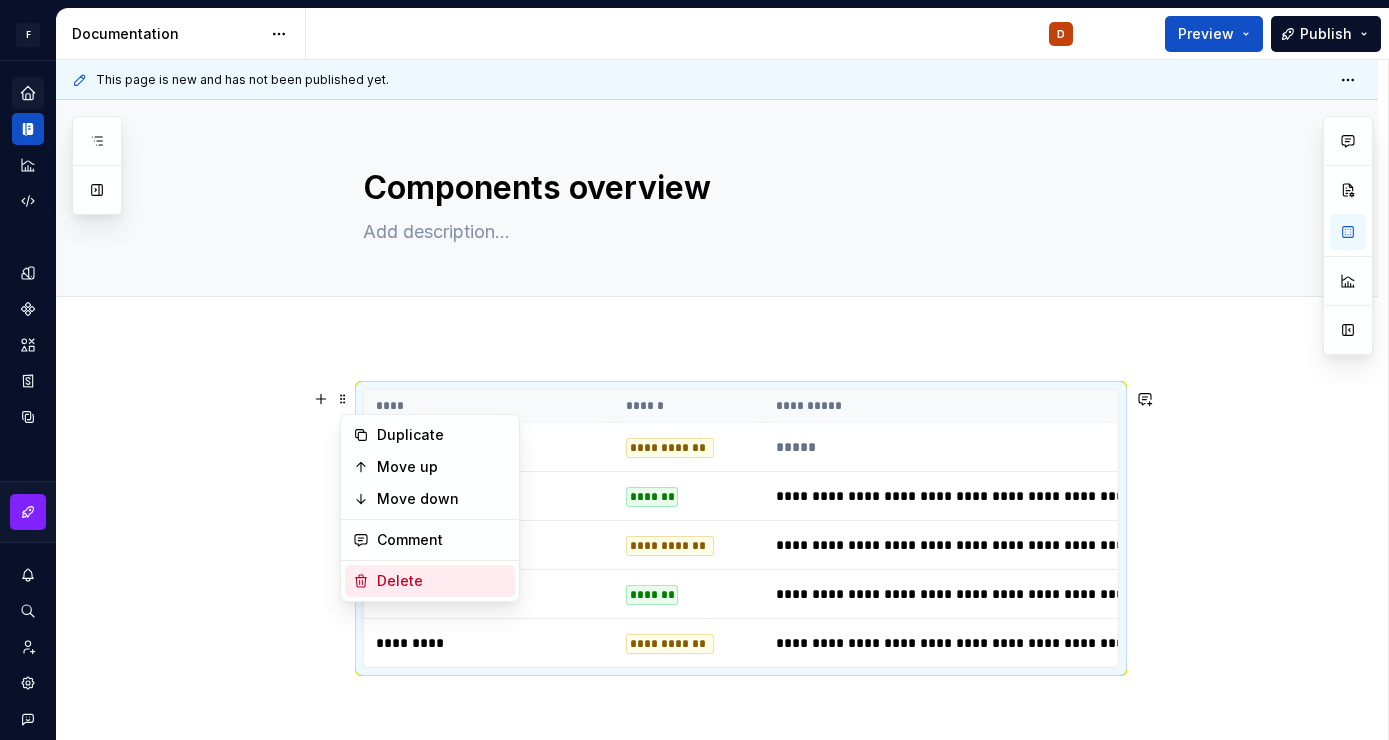 click on "Delete" at bounding box center [442, 581] 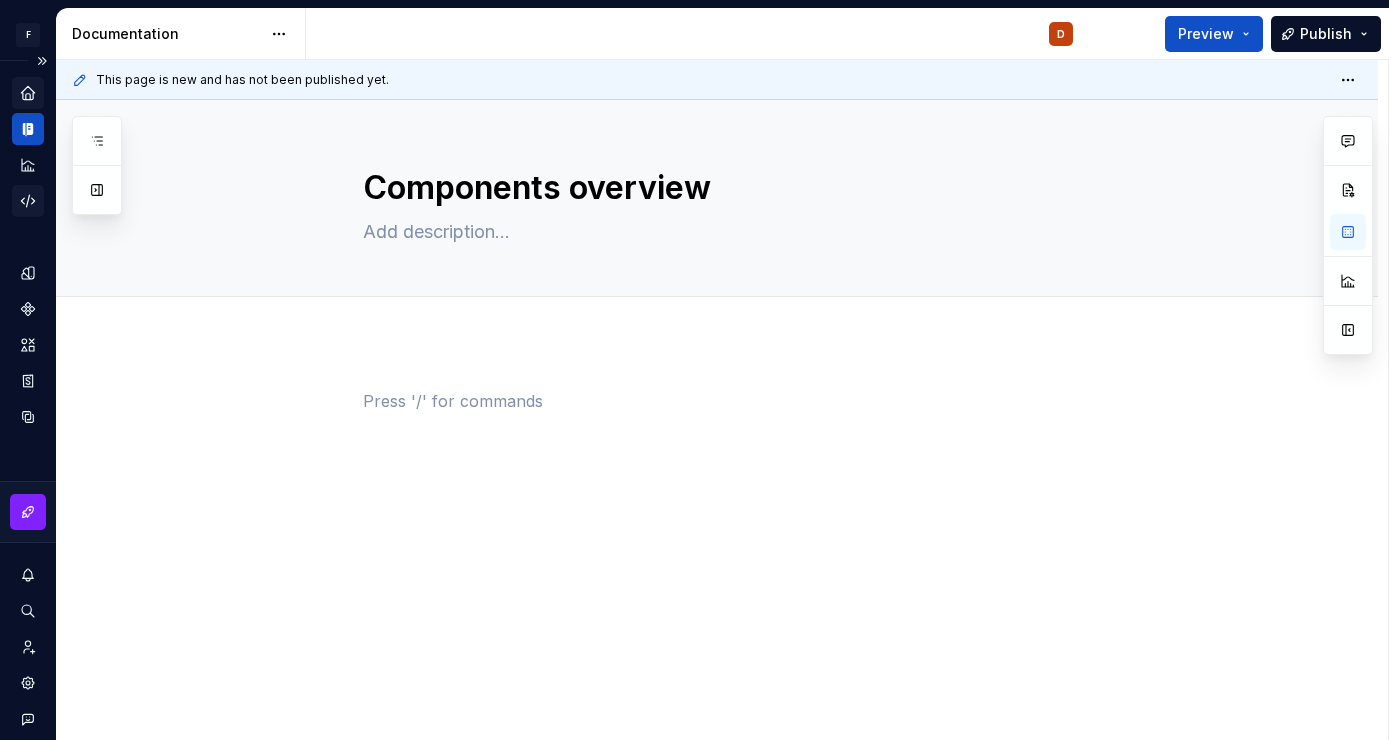 click 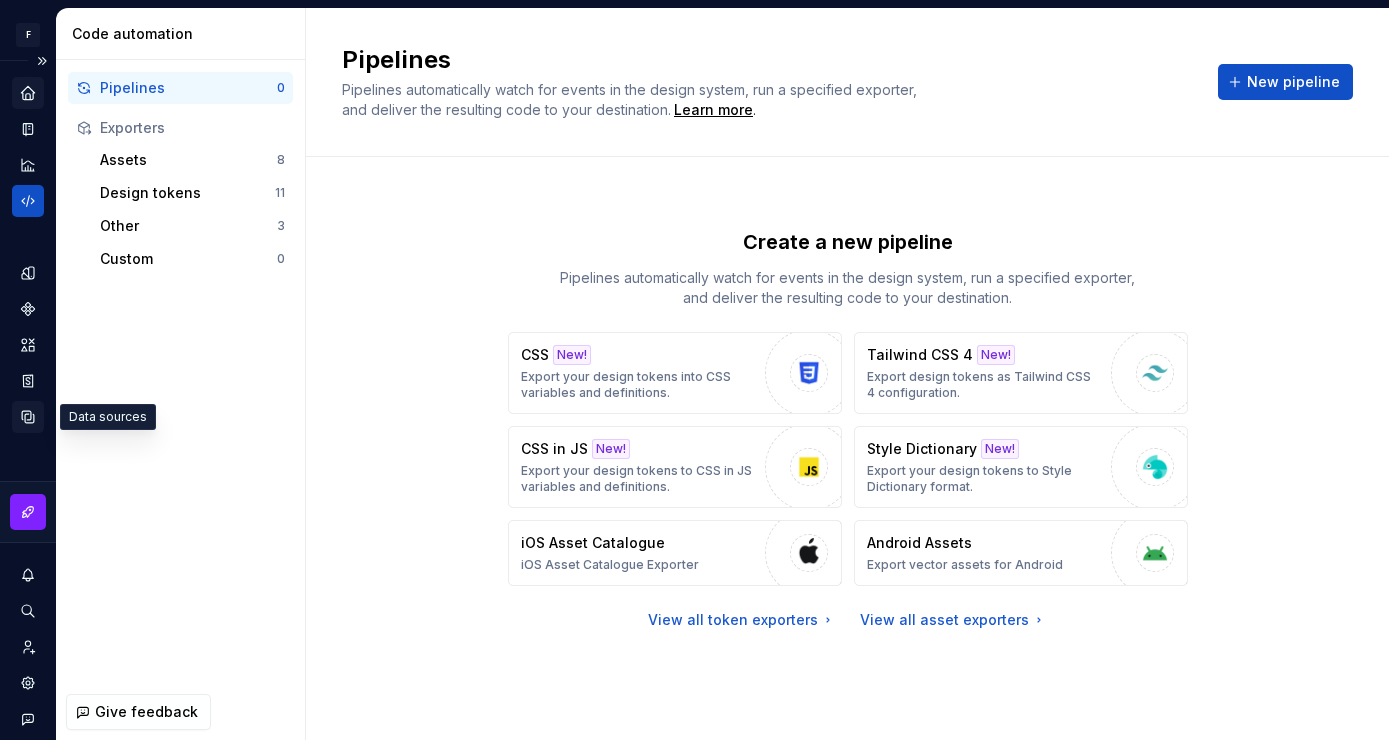 click 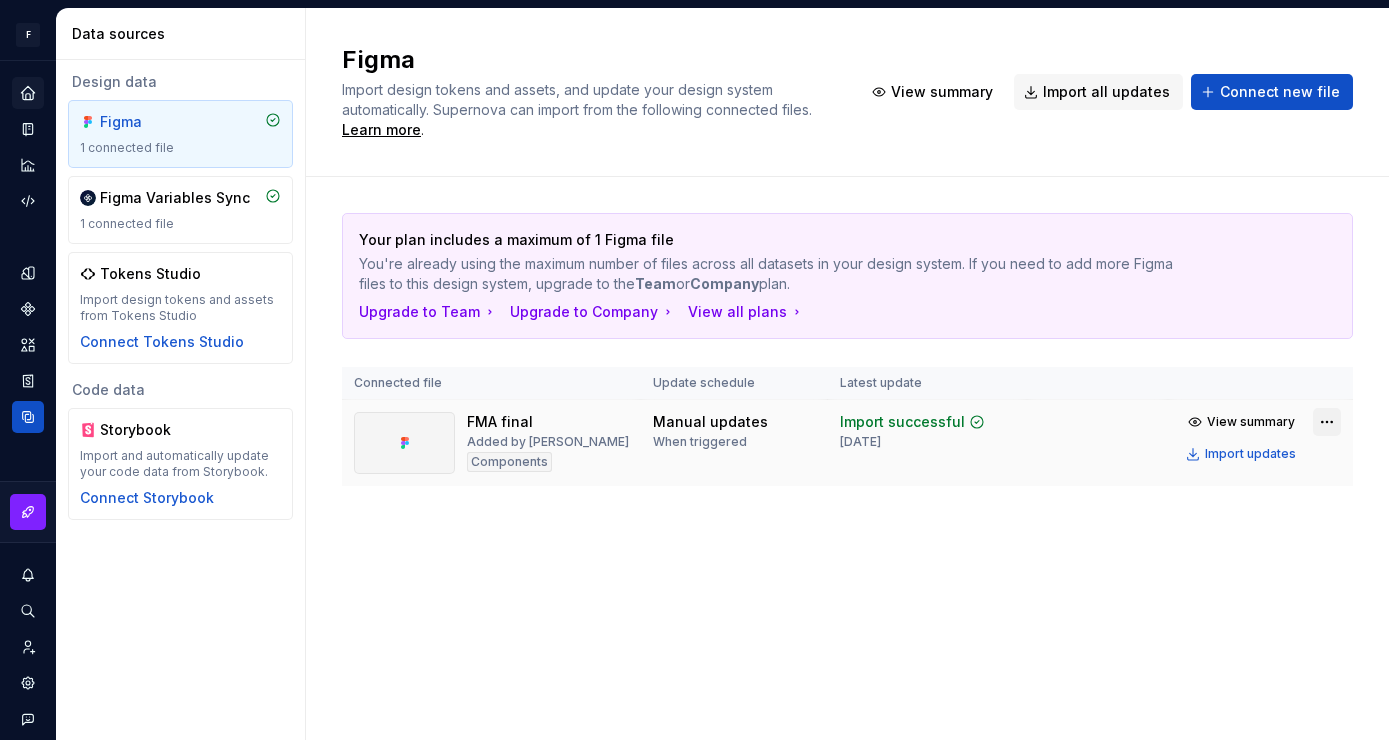 click on "F Fixmeapp Design System D Design system data Data sources Design data Figma 1 connected file Figma Variables Sync 1 connected file Tokens Studio Import design tokens and assets from Tokens Studio Connect Tokens Studio Code data Storybook Import and automatically update your code data from Storybook. Connect Storybook Figma Import design tokens and assets, and update your design system automatically. Supernova can import from the following connected files.   Learn more . View summary Import all updates Connect new file Your plan includes a maximum of 1 Figma file You're already using the maximum number of files across all datasets in your design system. If you need to add more Figma files to this design system, upgrade to the  Team  or  Company  plan. Upgrade to Team Upgrade to Company View all plans Connected file Update schedule Latest update FMA final Added by Dagna Components  Manual updates When triggered Import successful [DATE] View summary Import updates   *" at bounding box center [694, 370] 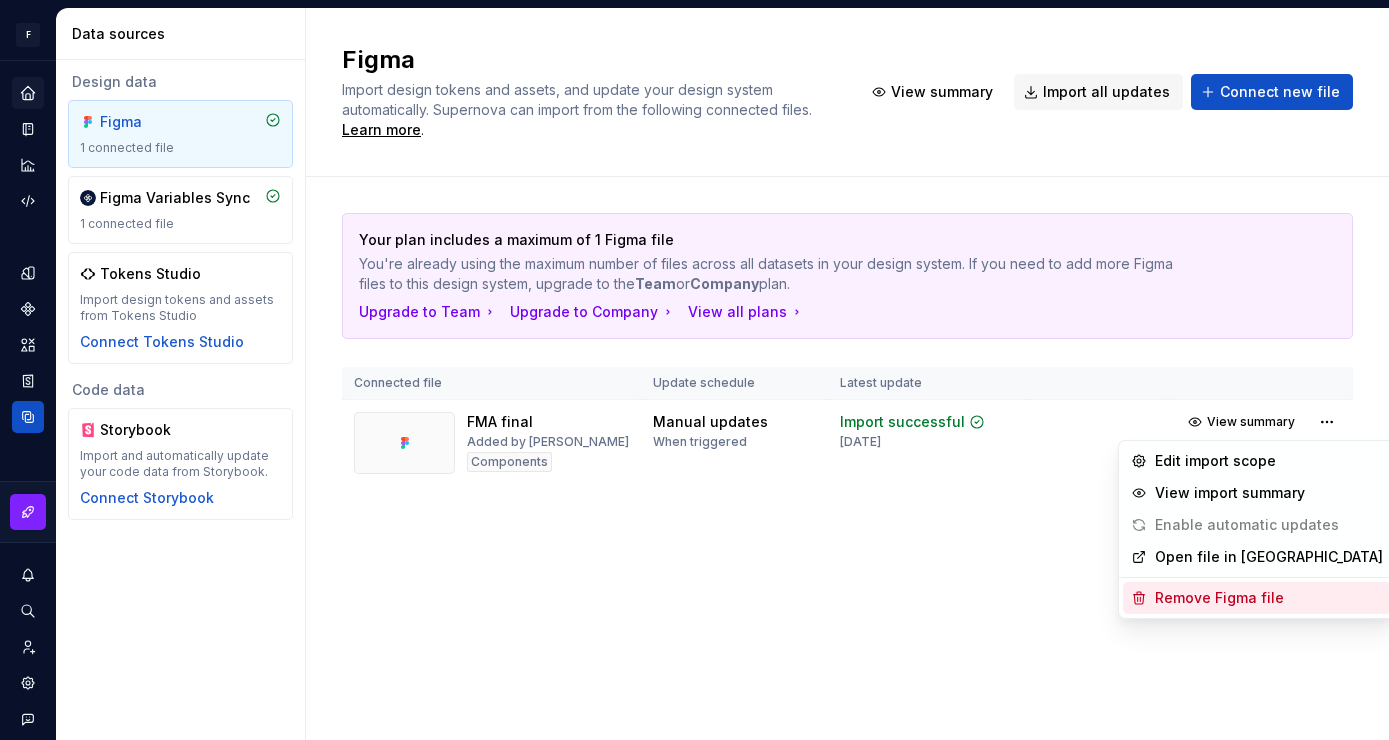 click on "Remove Figma file" at bounding box center (1269, 598) 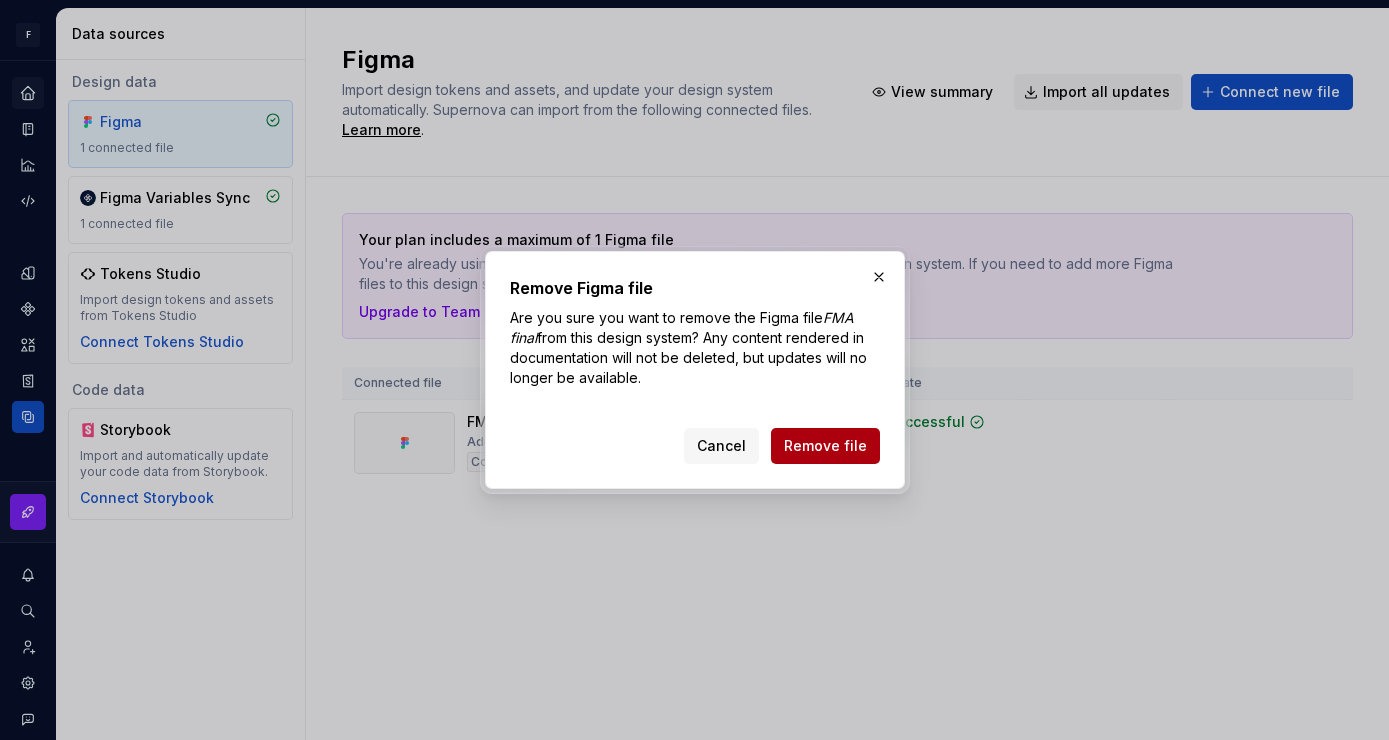 click on "Remove file" at bounding box center [825, 446] 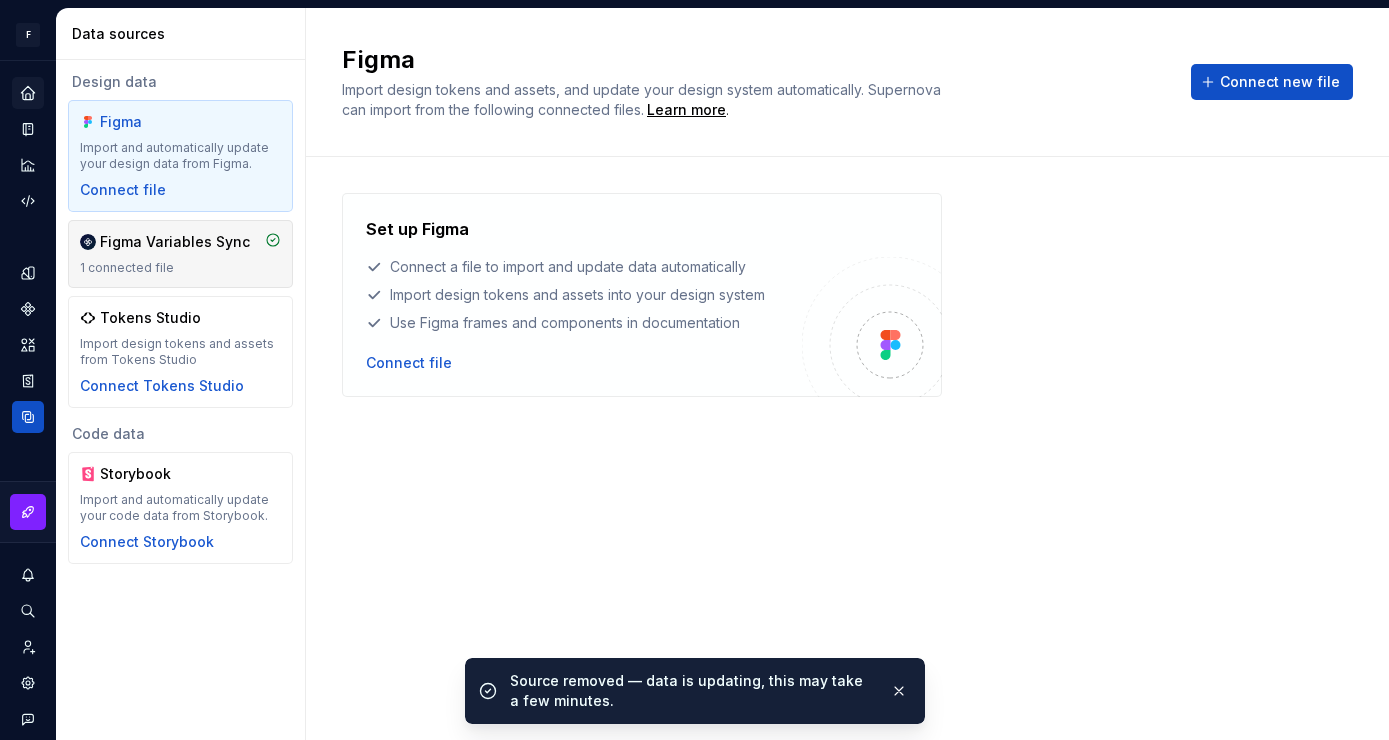 click on "Figma Variables Sync" at bounding box center [175, 242] 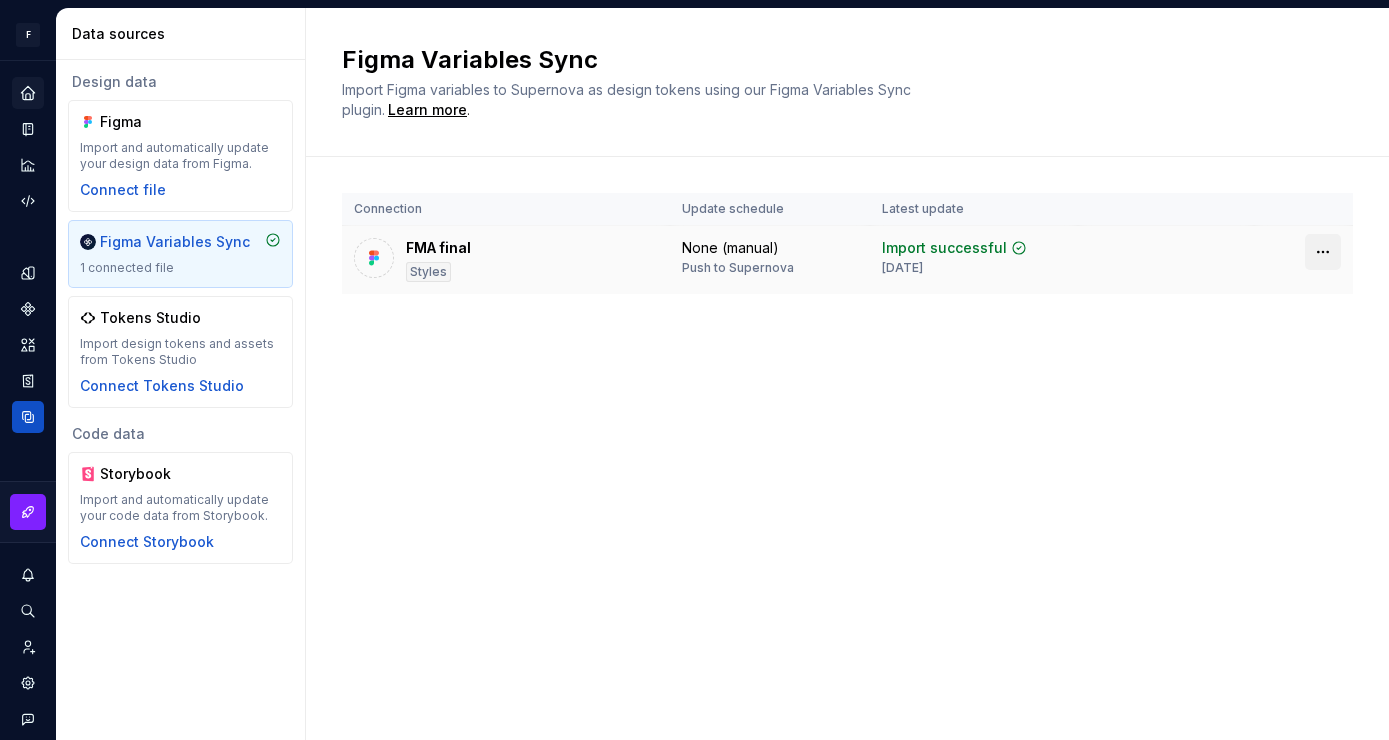 click on "F Fixmeapp Design System D Design system data Data sources Design data Figma Import and automatically update your design data from Figma. Connect file Figma Variables Sync 1 connected file Tokens Studio Import design tokens and assets from Tokens Studio Connect Tokens Studio Code data Storybook Import and automatically update your code data from Storybook. Connect Storybook Figma Variables Sync Import Figma variables to Supernova as design tokens using our Figma Variables Sync plugin.   Learn more . Connection Update schedule Latest update FMA final Styles None (manual) Push to Supernova Import successful [DATE]   *" at bounding box center [694, 370] 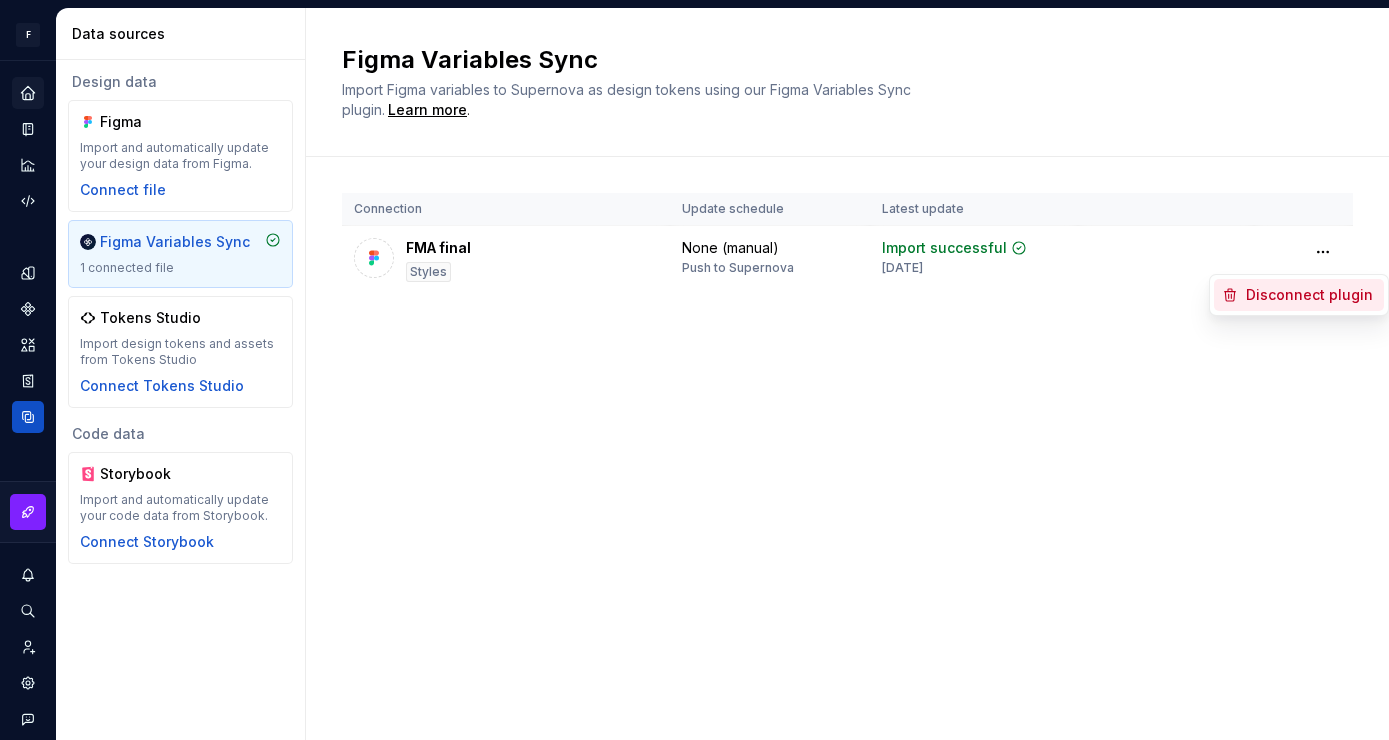 click on "Disconnect plugin" at bounding box center (1311, 295) 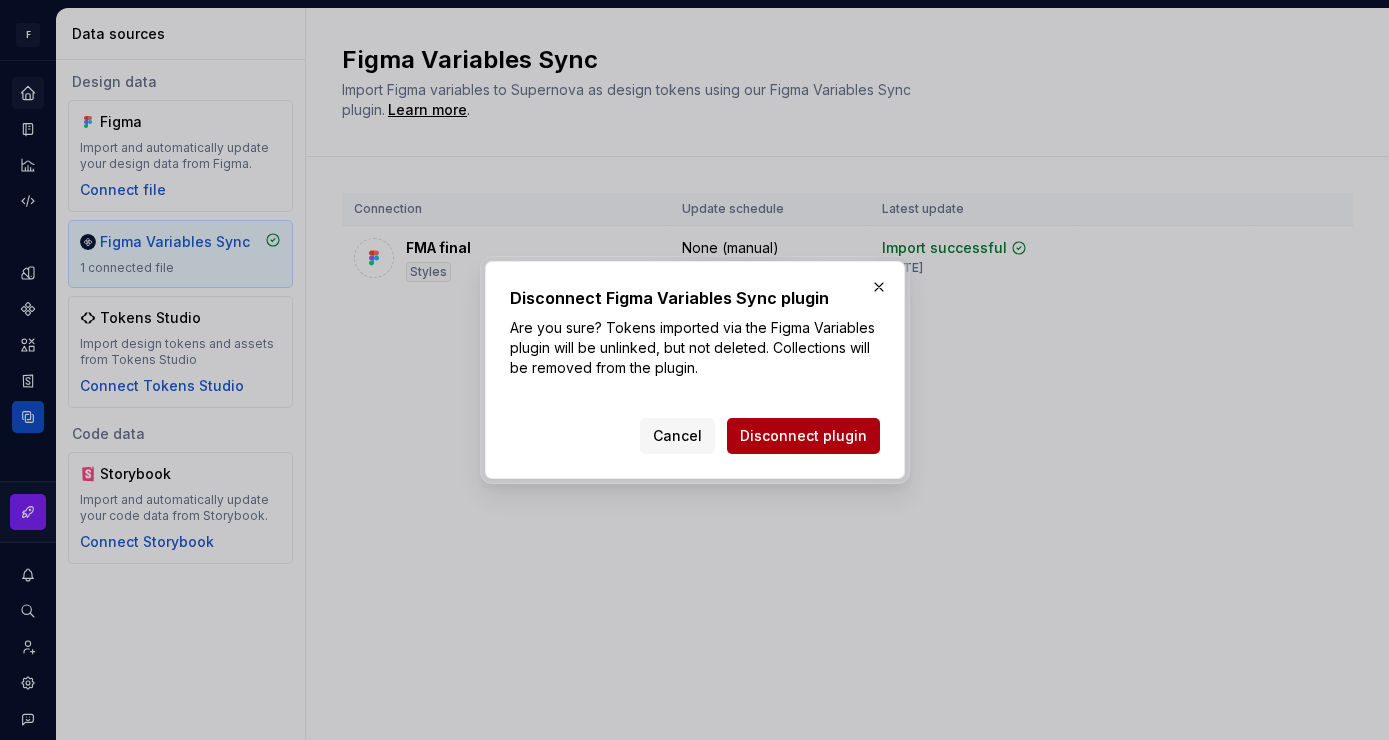 click on "Disconnect plugin" at bounding box center (803, 436) 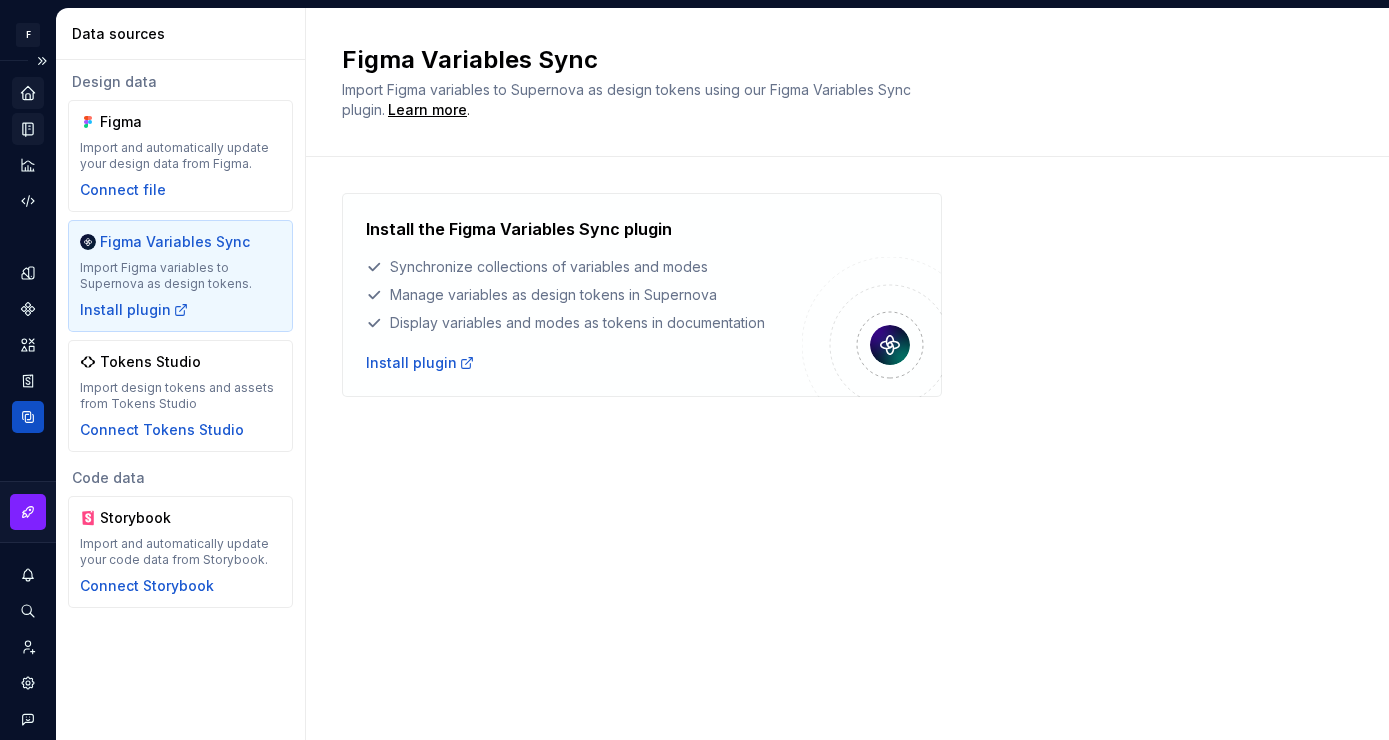 click at bounding box center [28, 129] 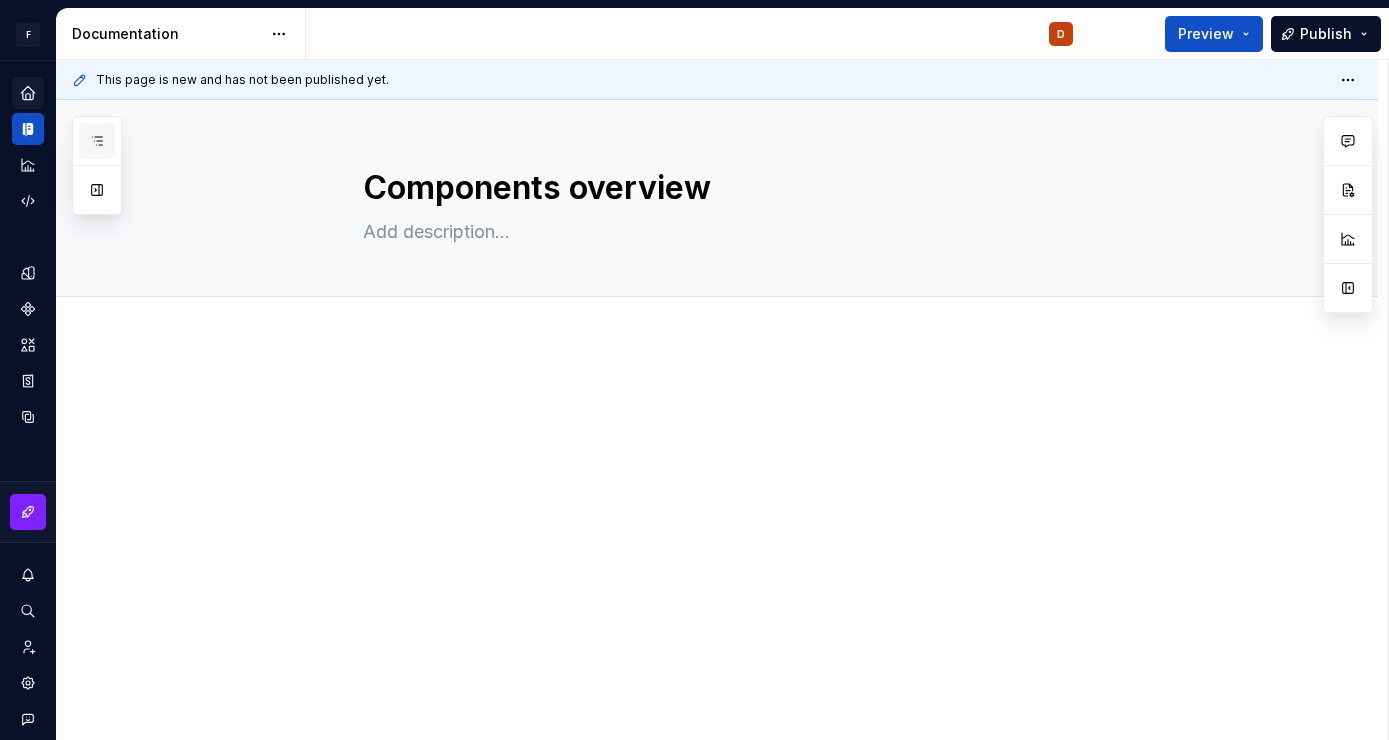 click 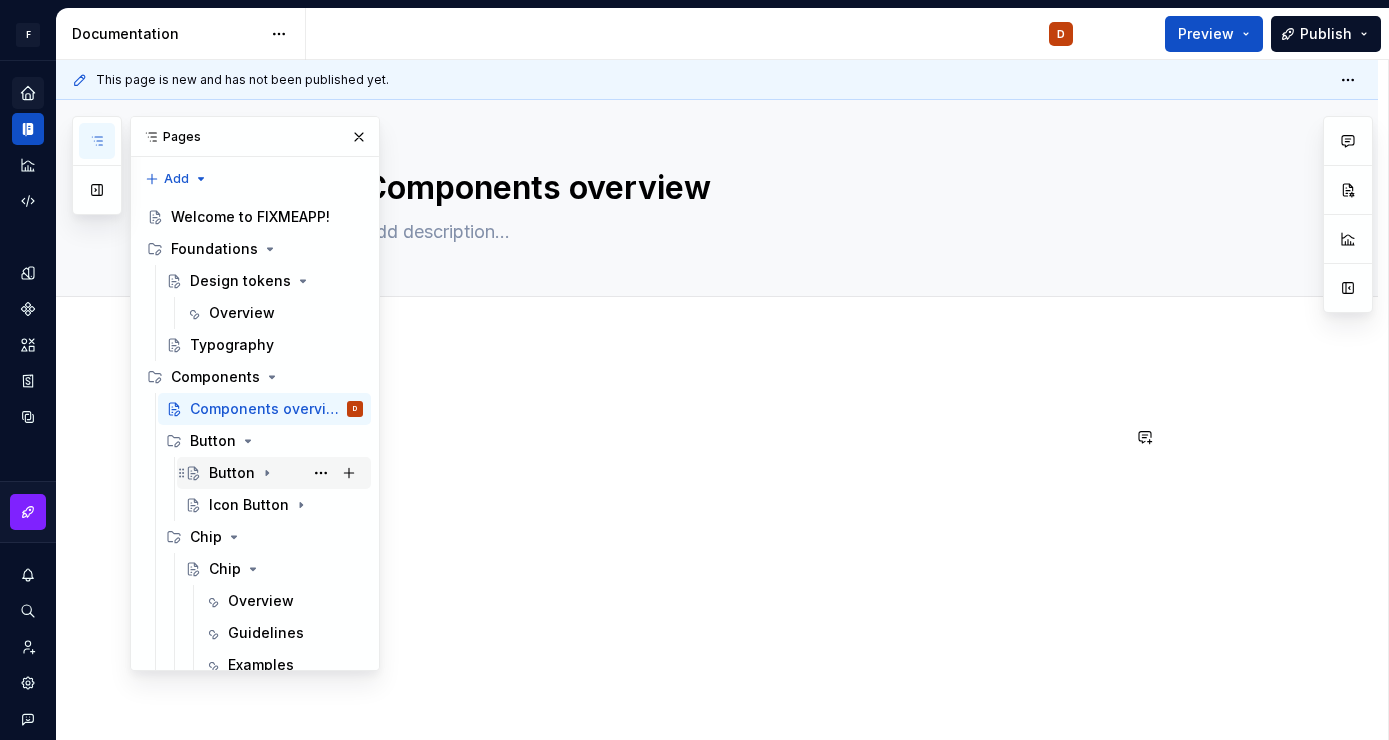 click on "Button" at bounding box center (232, 473) 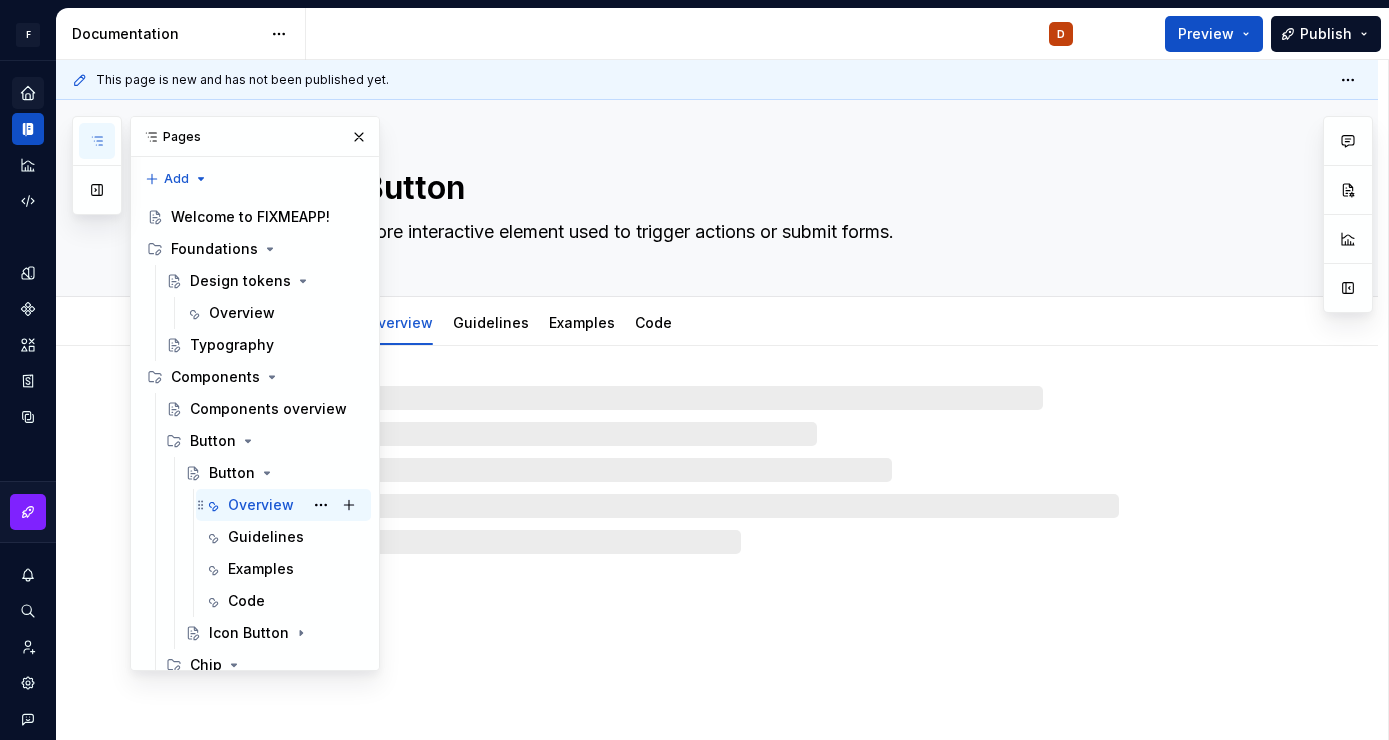 click on "Overview" at bounding box center [261, 505] 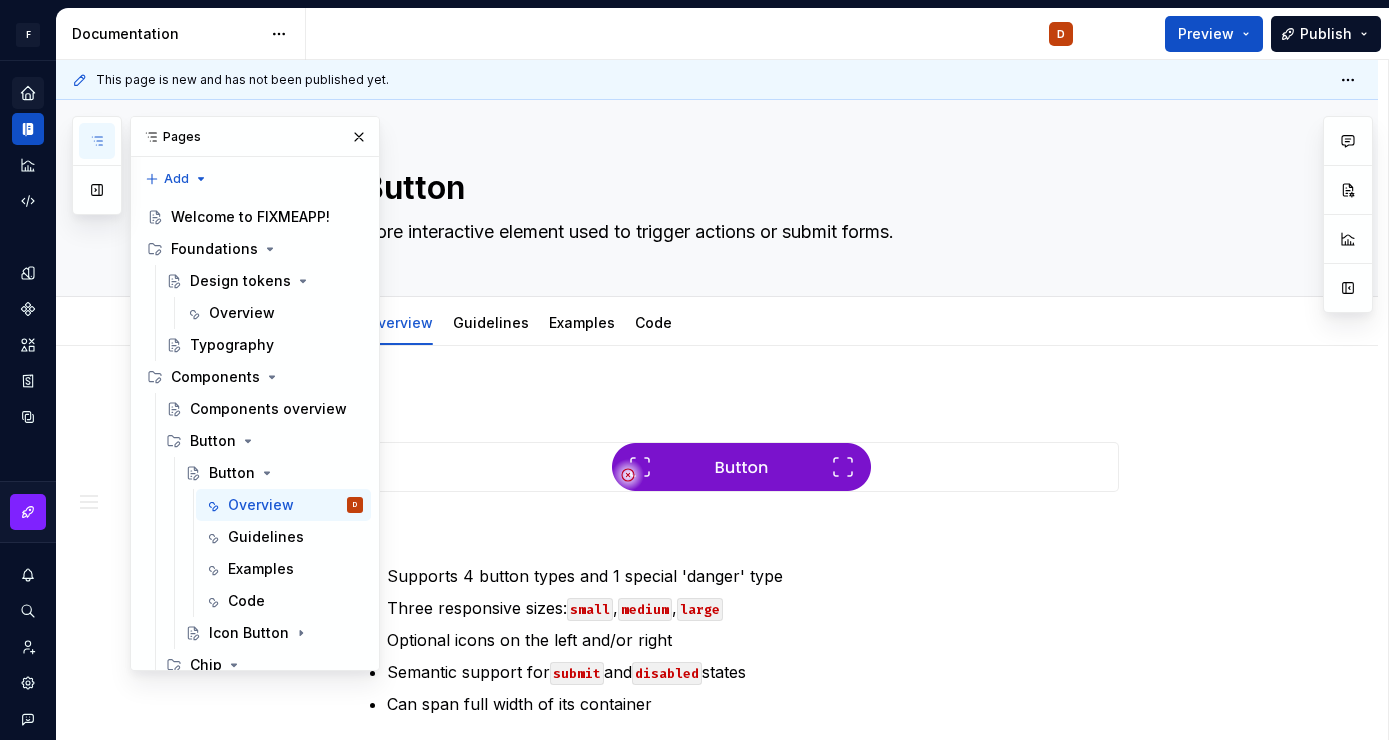 click at bounding box center (97, 141) 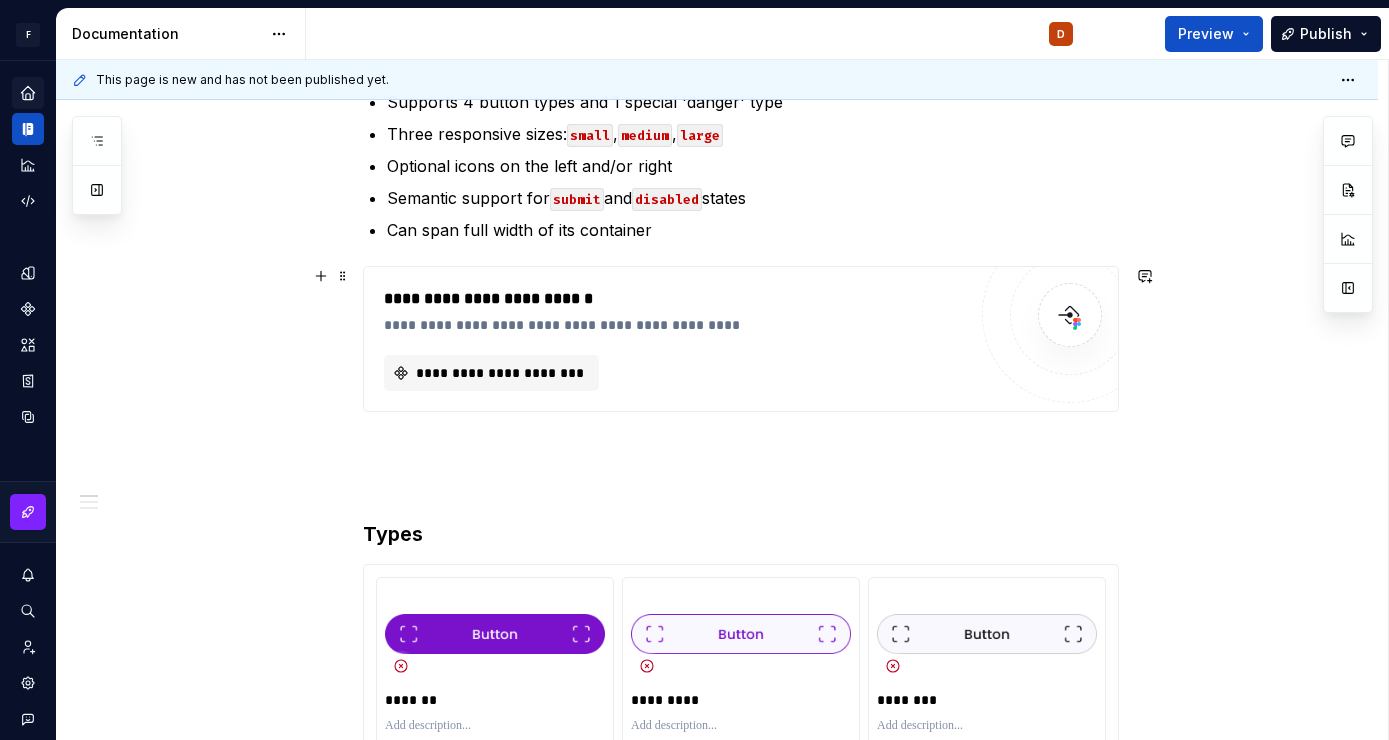 scroll, scrollTop: 474, scrollLeft: 0, axis: vertical 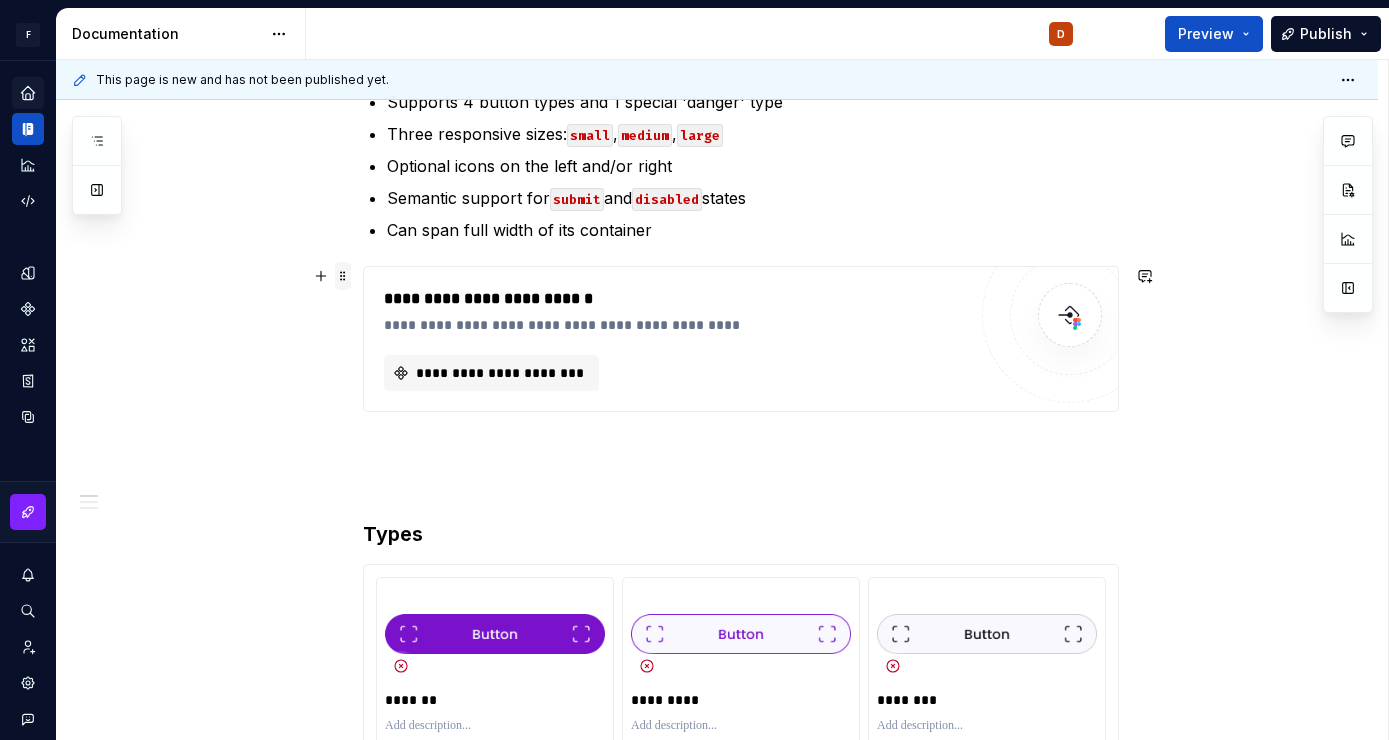 click at bounding box center [343, 276] 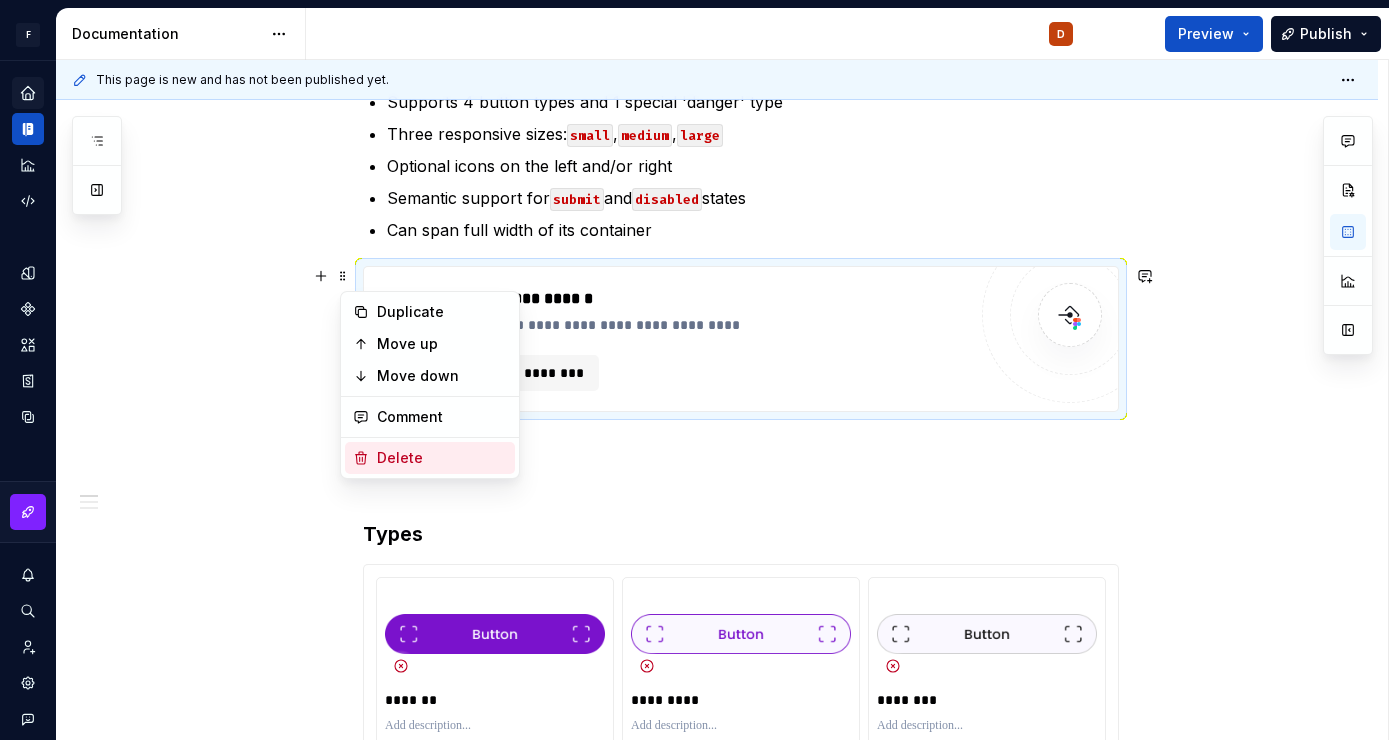 click on "Delete" at bounding box center [442, 458] 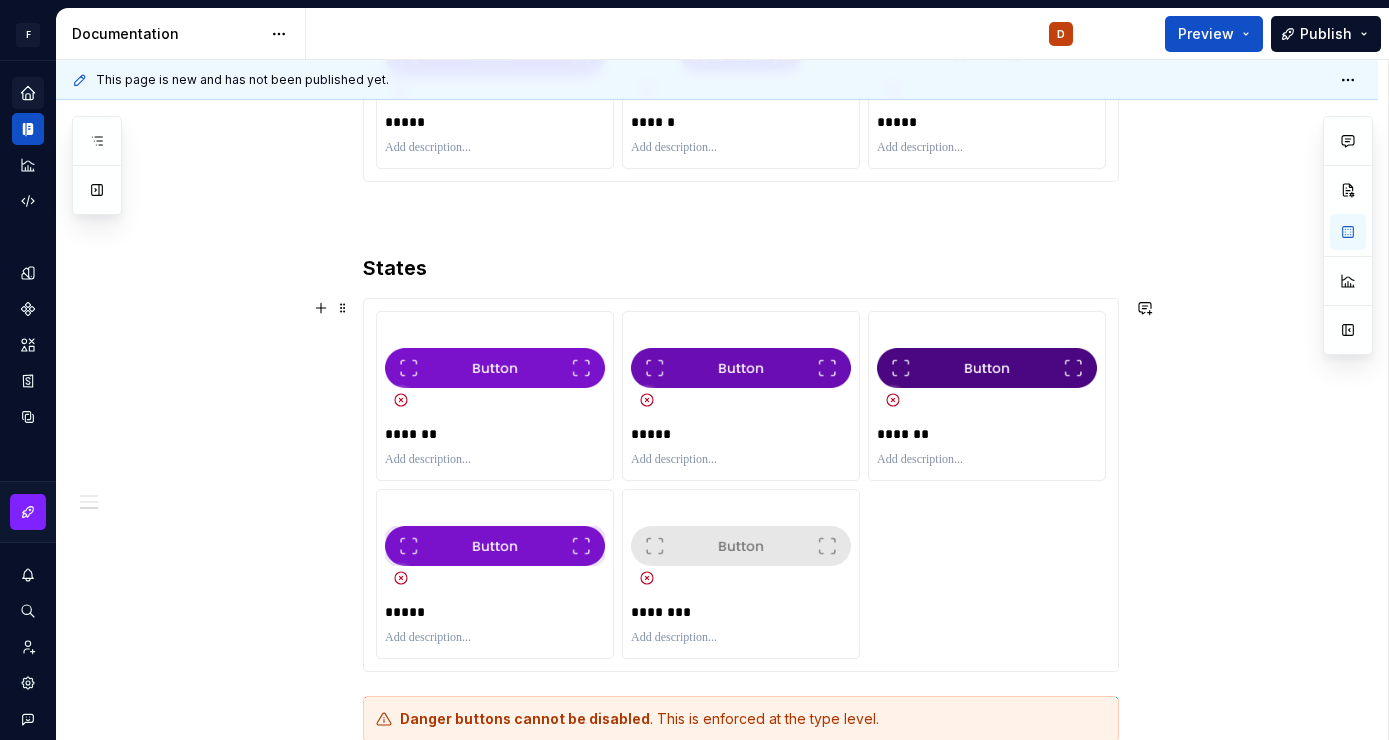 scroll, scrollTop: 1669, scrollLeft: 0, axis: vertical 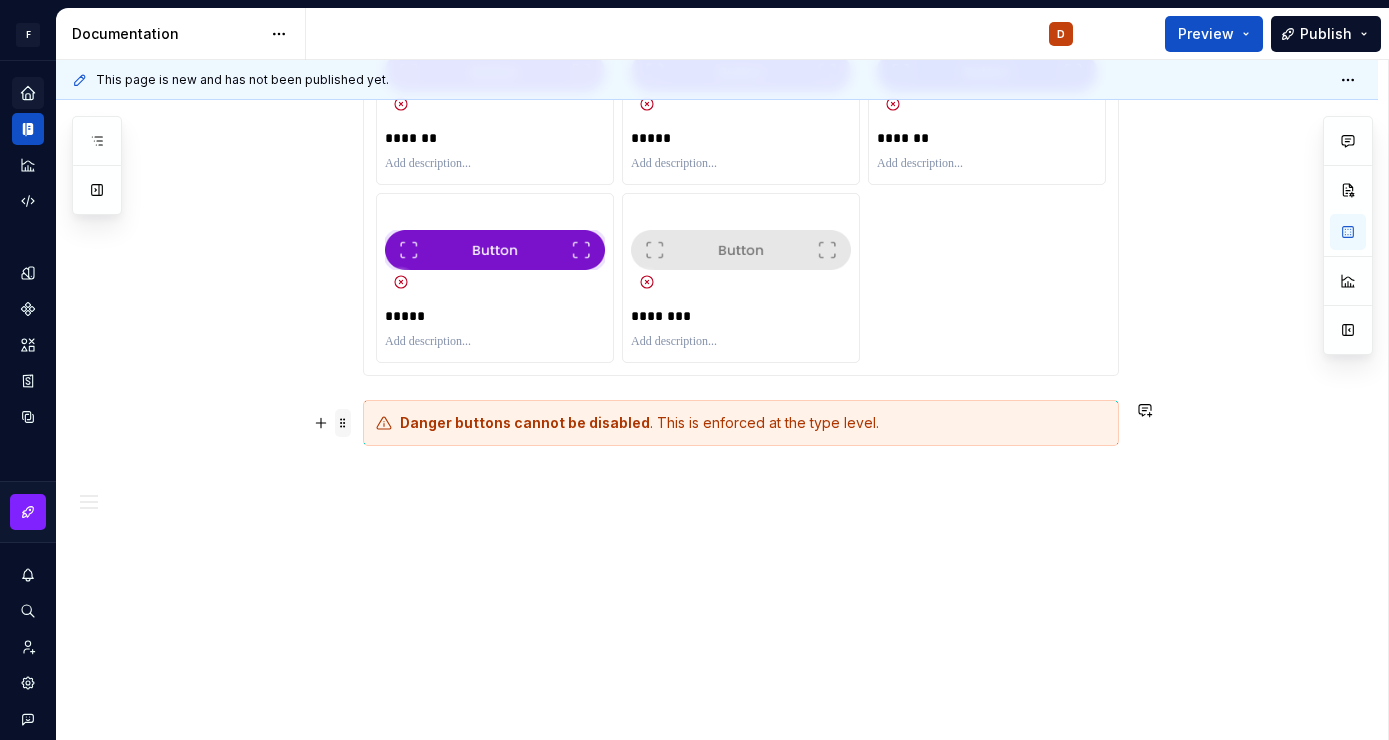 click at bounding box center [343, 423] 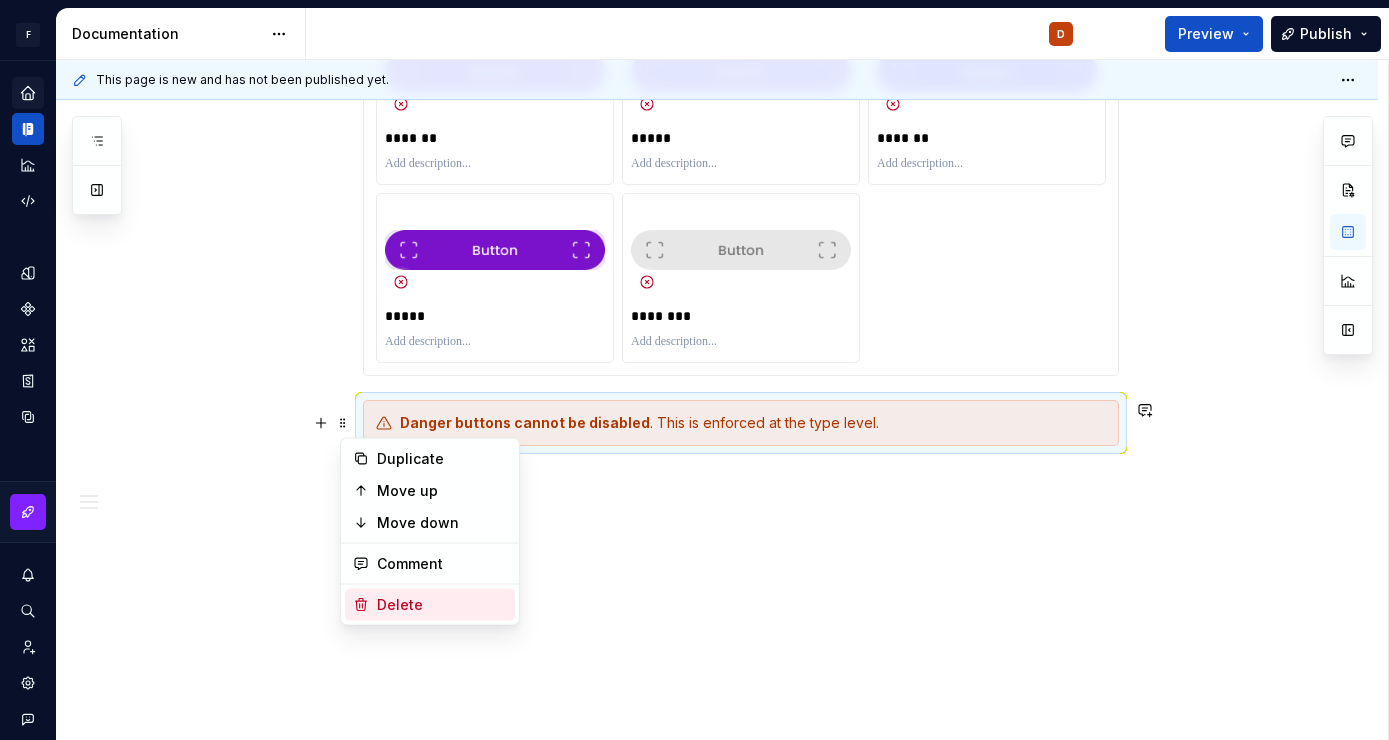 click on "Delete" at bounding box center [442, 605] 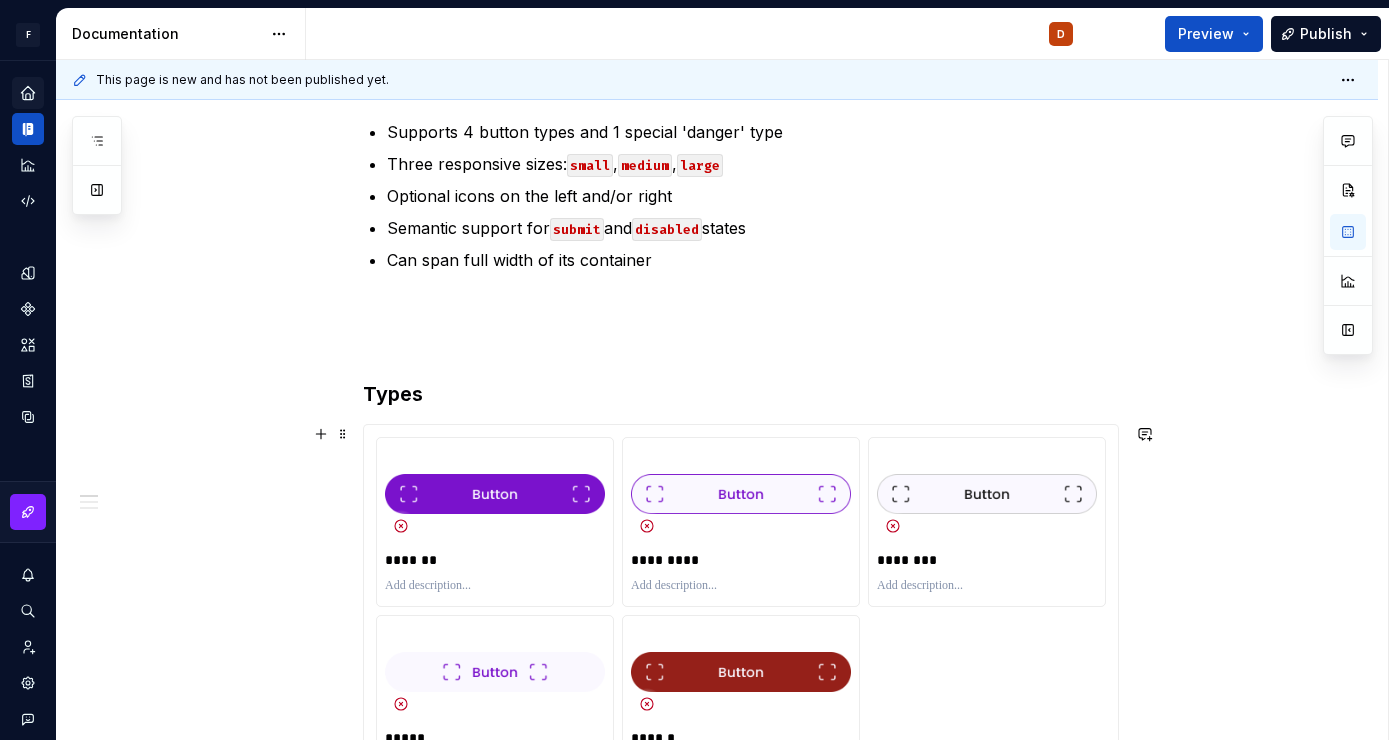 scroll, scrollTop: 0, scrollLeft: 0, axis: both 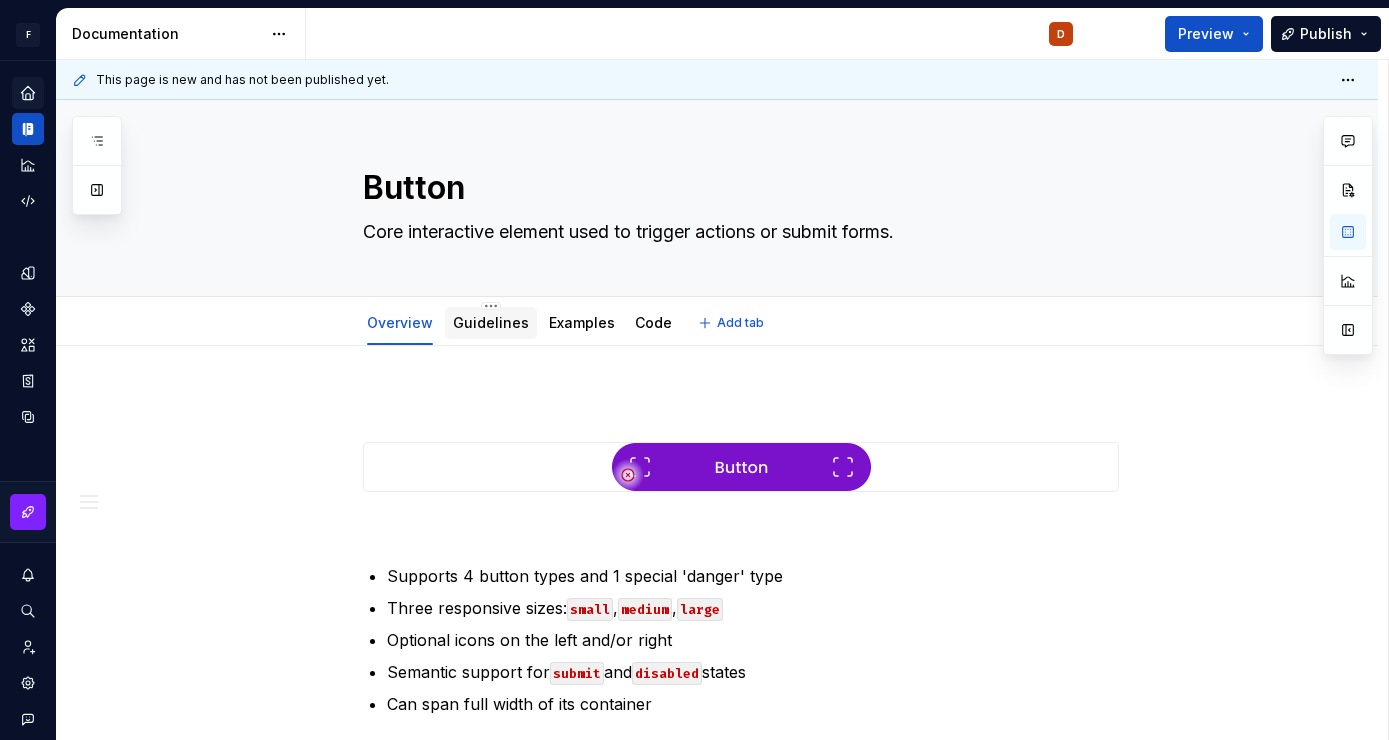 click on "Guidelines" at bounding box center [491, 322] 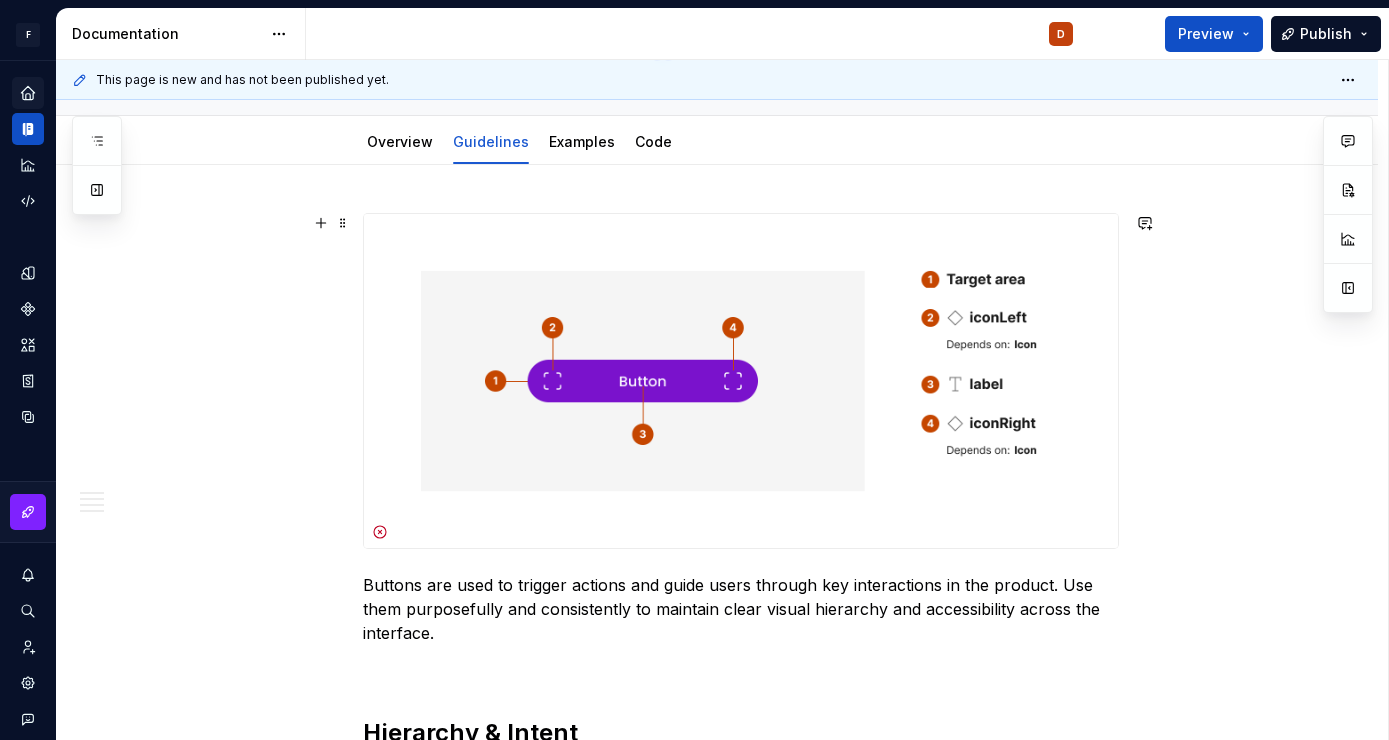 scroll, scrollTop: 0, scrollLeft: 0, axis: both 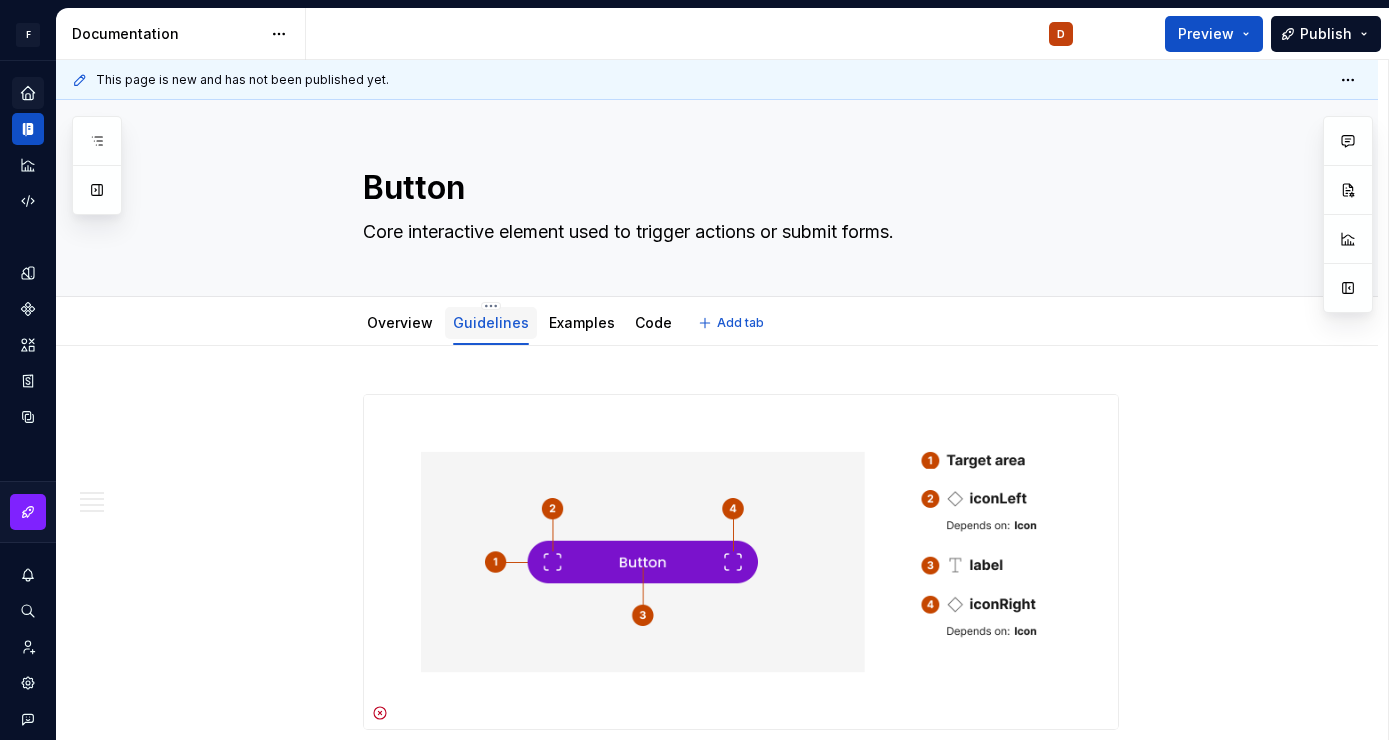 click on "Guidelines" at bounding box center (491, 322) 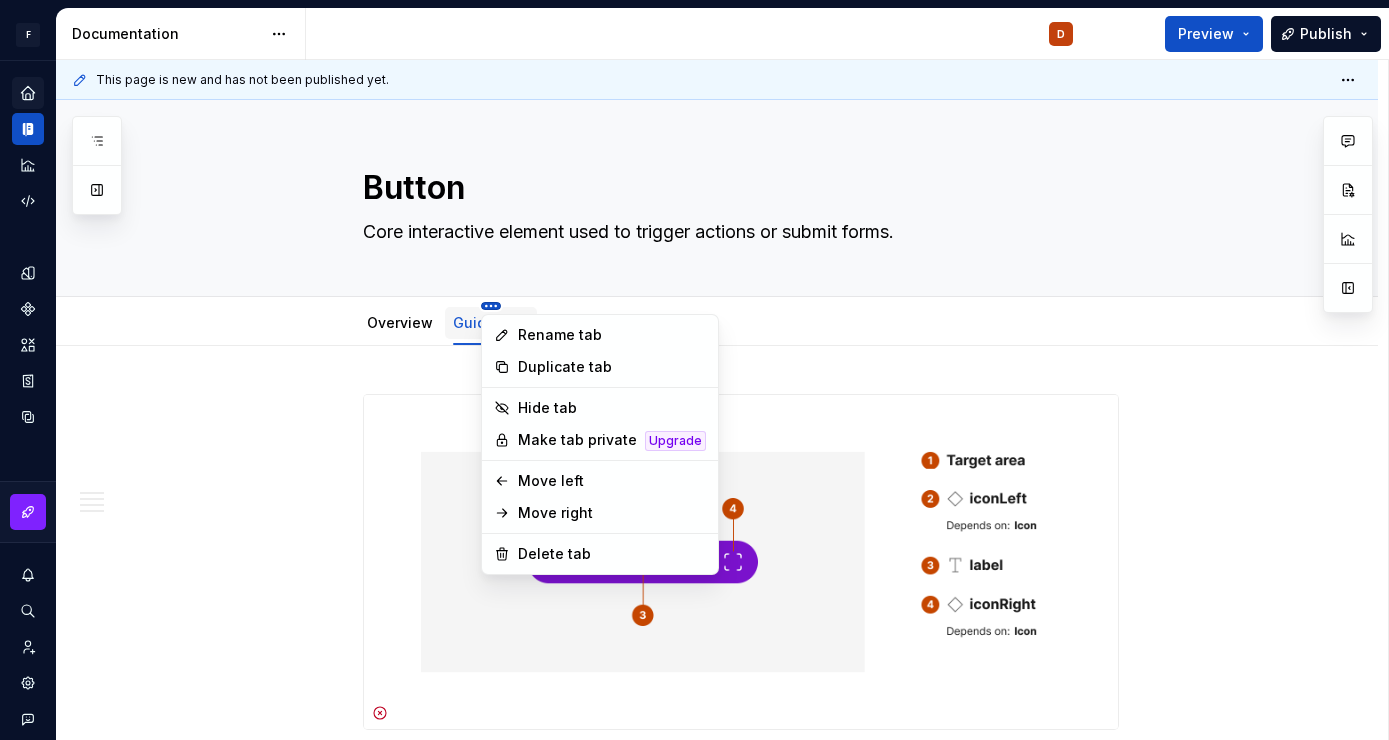 click on "F Fixmeapp Design System D Design system data Documentation D Preview Publish Pages Add
Accessibility guide for tree Page tree.
Navigate the tree with the arrow keys. Common tree hotkeys apply. Further keybindings are available:
enter to execute primary action on focused item
f2 to start renaming the focused item
escape to abort renaming an item
control+d to start dragging selected items
Welcome to FIXMEAPP! Foundations Design tokens Overview Typography Components Components overview Button Button Overview Guidelines D Examples Code Icon Button Chip Chip Overview Guidelines Examples Code IconChip Overview Guidelines Examples Code Avatar Overview Guidelines Examples Code Changes Welcome to FIXMEAPP! Foundations / Design tokens  /  Overview Foundations  /  Typography Components  /  Components overview Components / Button / Button  /  Overview Components / Button / Button  /  Guidelines Components / Button / Button  /  Examples ." at bounding box center [694, 370] 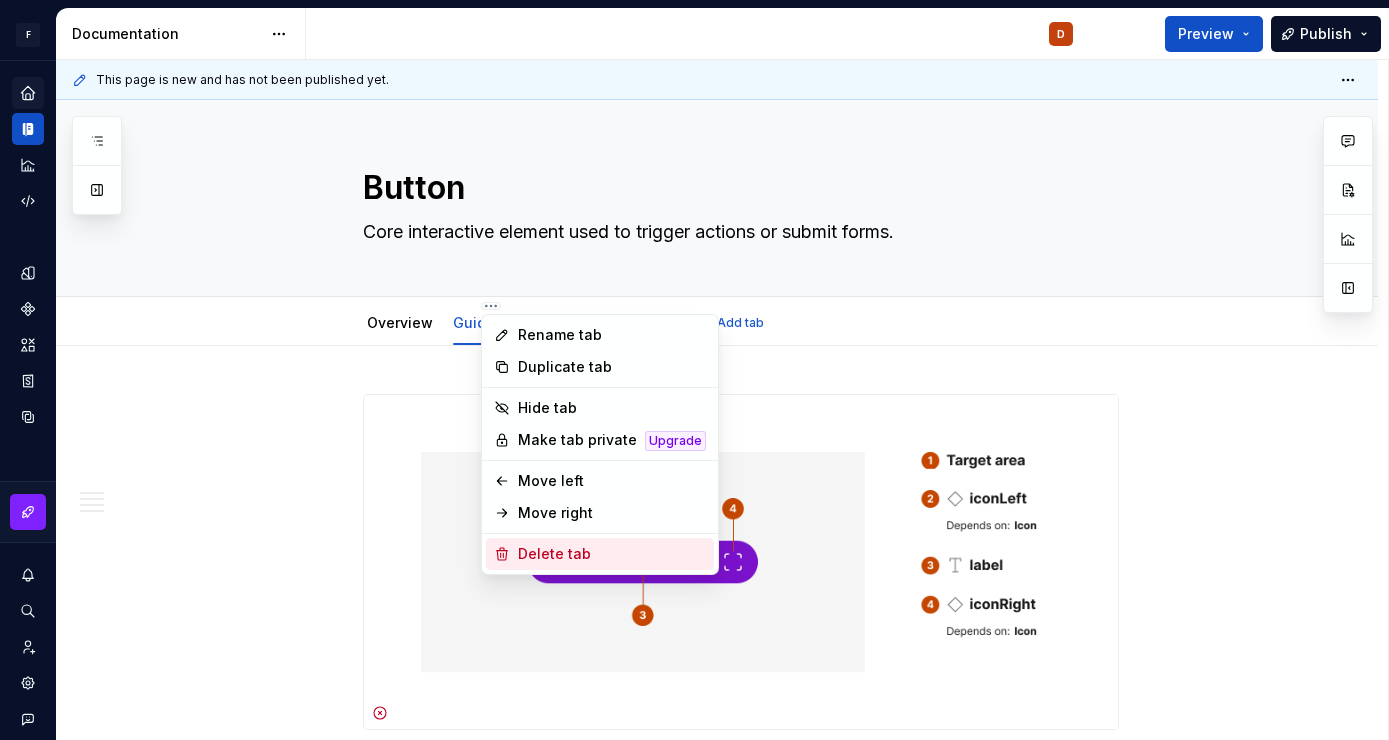 click on "Delete tab" at bounding box center (612, 554) 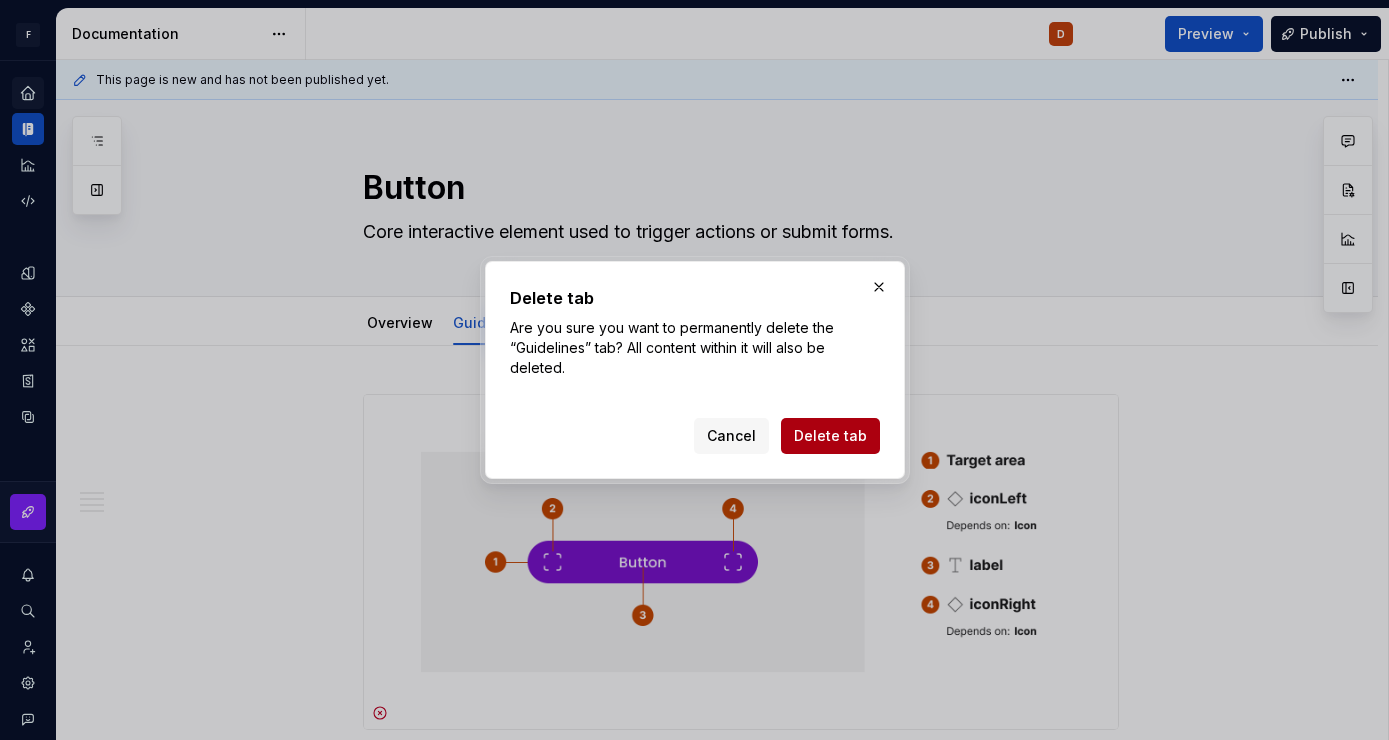 click on "Delete tab" at bounding box center [830, 436] 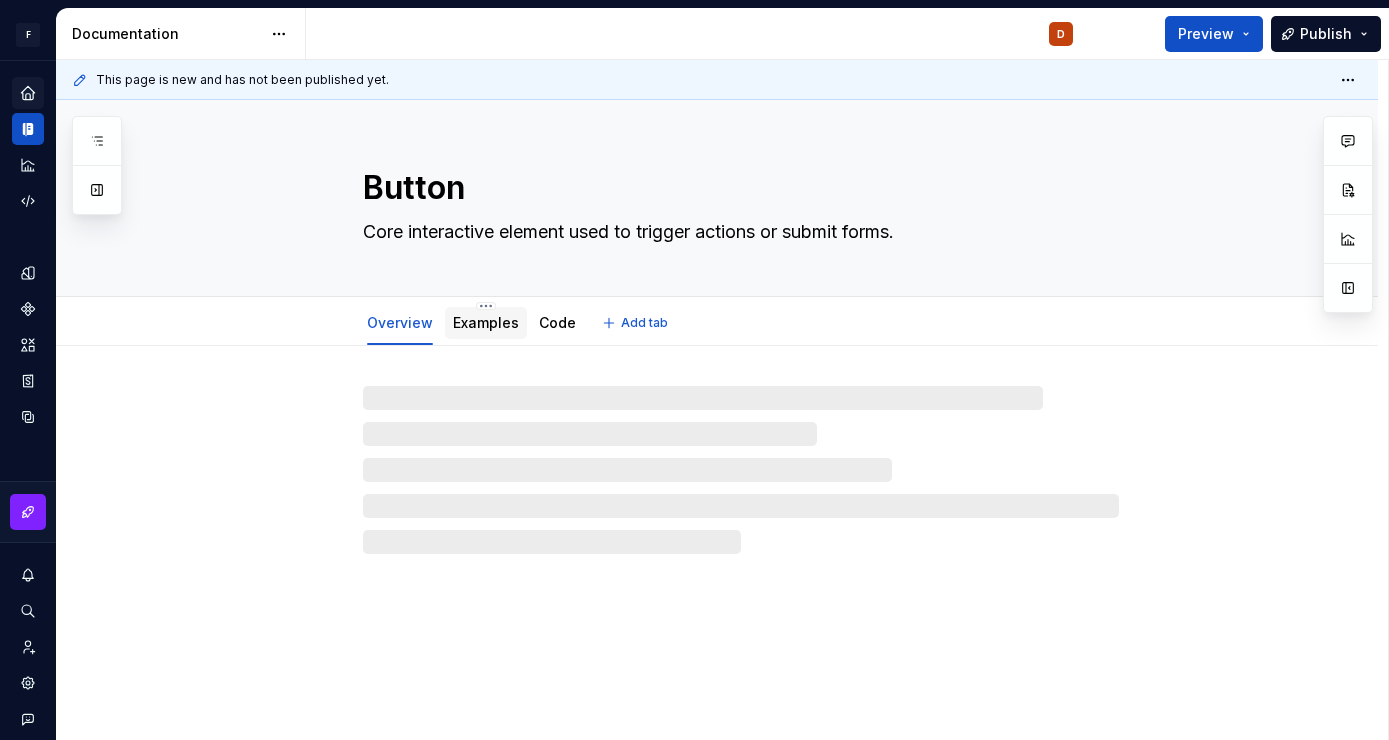click on "Examples" at bounding box center [486, 322] 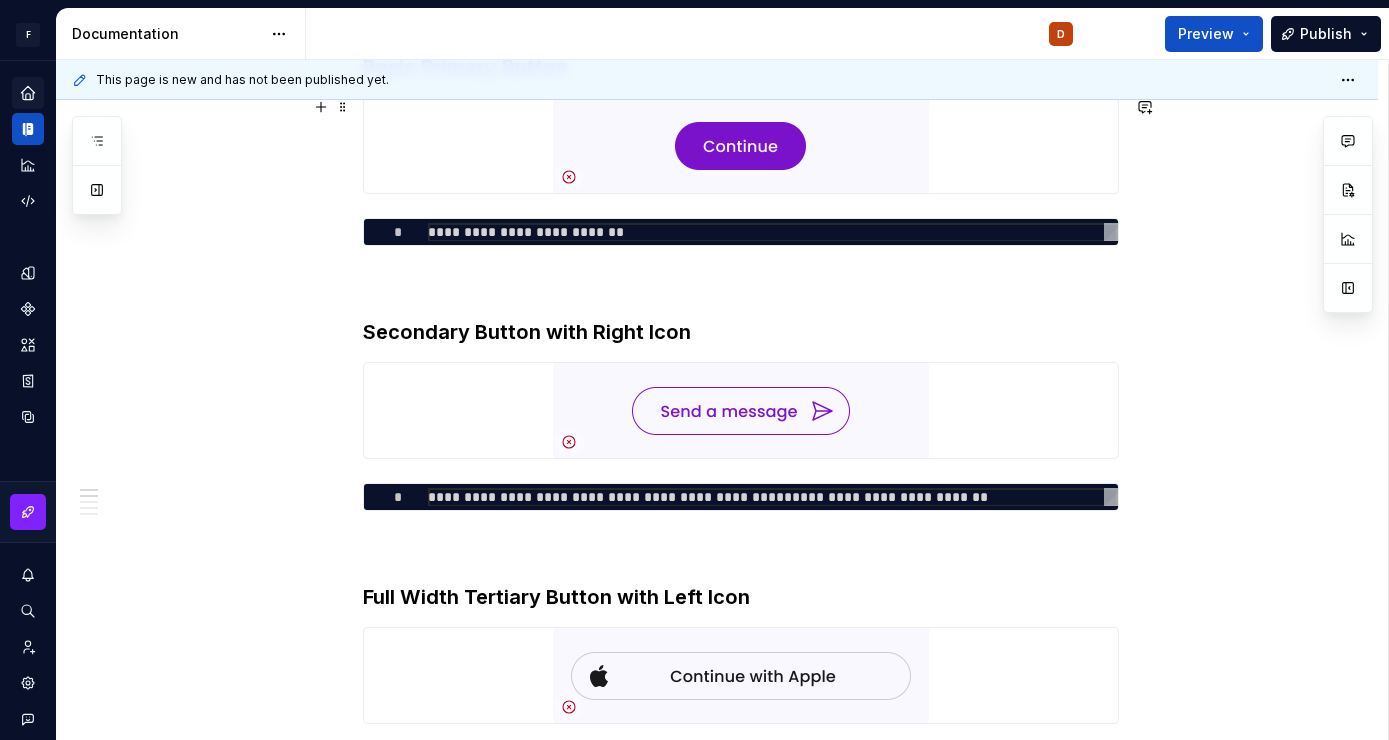 scroll, scrollTop: 0, scrollLeft: 0, axis: both 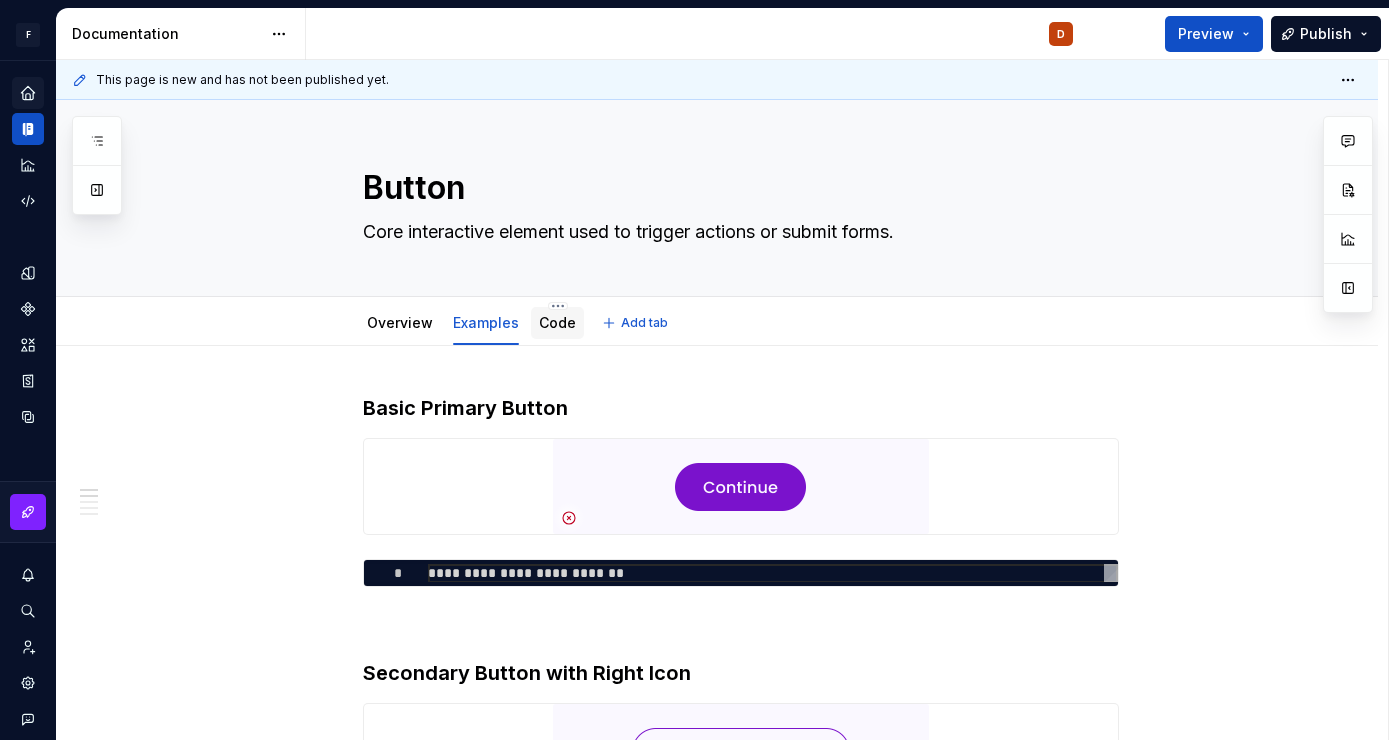 click on "Code" at bounding box center (557, 322) 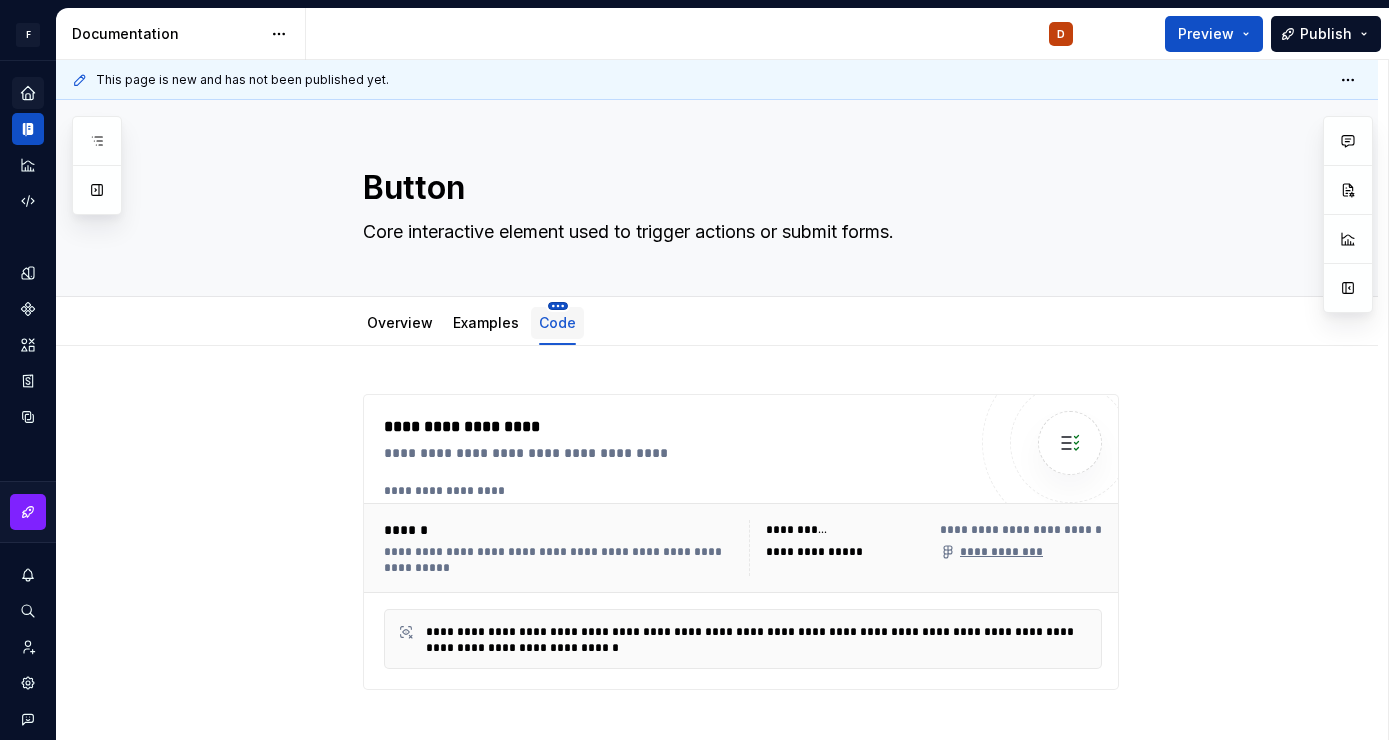click on "F Fixmeapp Design System D Design system data Documentation D Preview Publish Pages Add
Accessibility guide for tree Page tree.
Navigate the tree with the arrow keys. Common tree hotkeys apply. Further keybindings are available:
enter to execute primary action on focused item
f2 to start renaming the focused item
escape to abort renaming an item
control+d to start dragging selected items
Welcome to FIXMEAPP! Foundations Design tokens Overview Typography Components Components overview Button Button Overview Examples Code D Icon Button Chip Chip Overview Guidelines Examples Code IconChip Overview Guidelines Examples Code Avatar Overview Guidelines Examples Code Changes Welcome to FIXMEAPP! Foundations / Design tokens  /  Overview Foundations  /  Typography Components  /  Components overview Components / Button / Button  /  Overview Components / Button / Button  /  Examples Components / Button / Button  /  Code  /  Overview px" at bounding box center (694, 370) 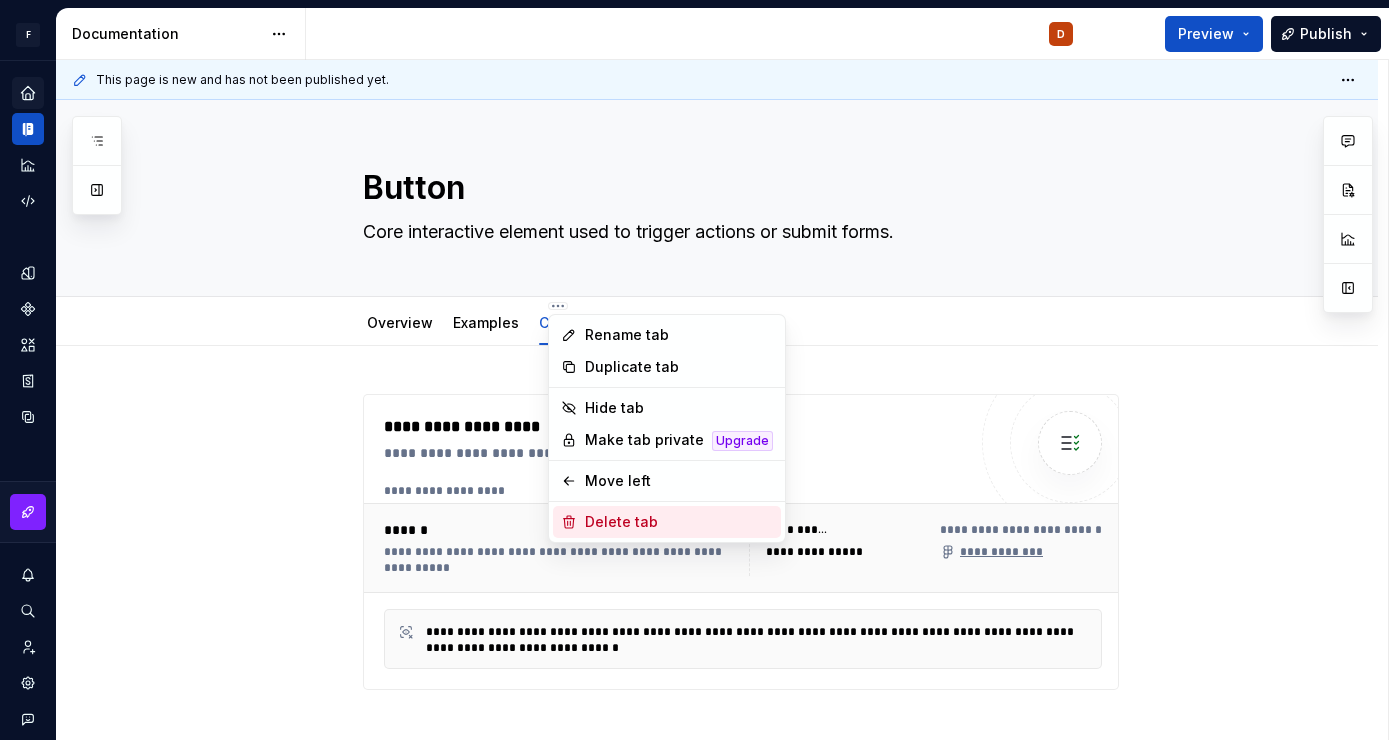 click on "Delete tab" at bounding box center (679, 522) 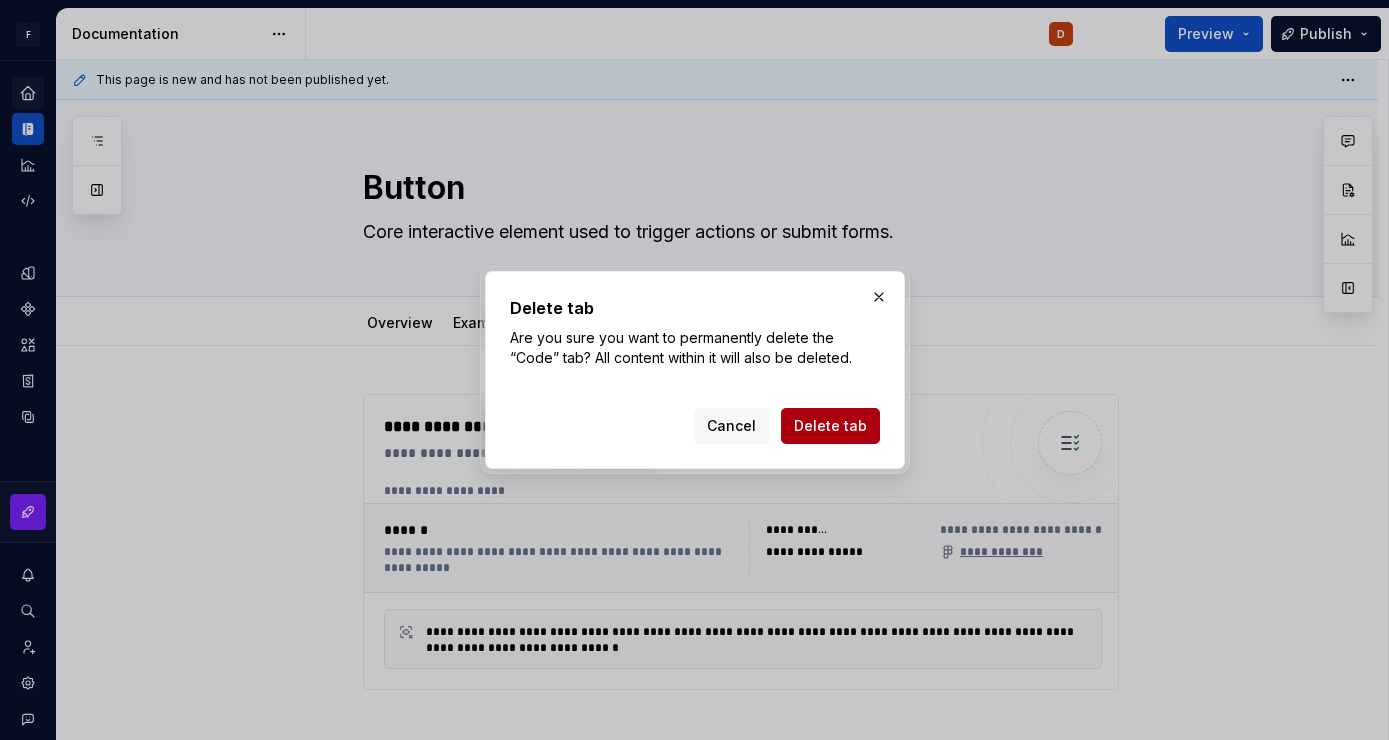 click on "Delete tab" at bounding box center (830, 426) 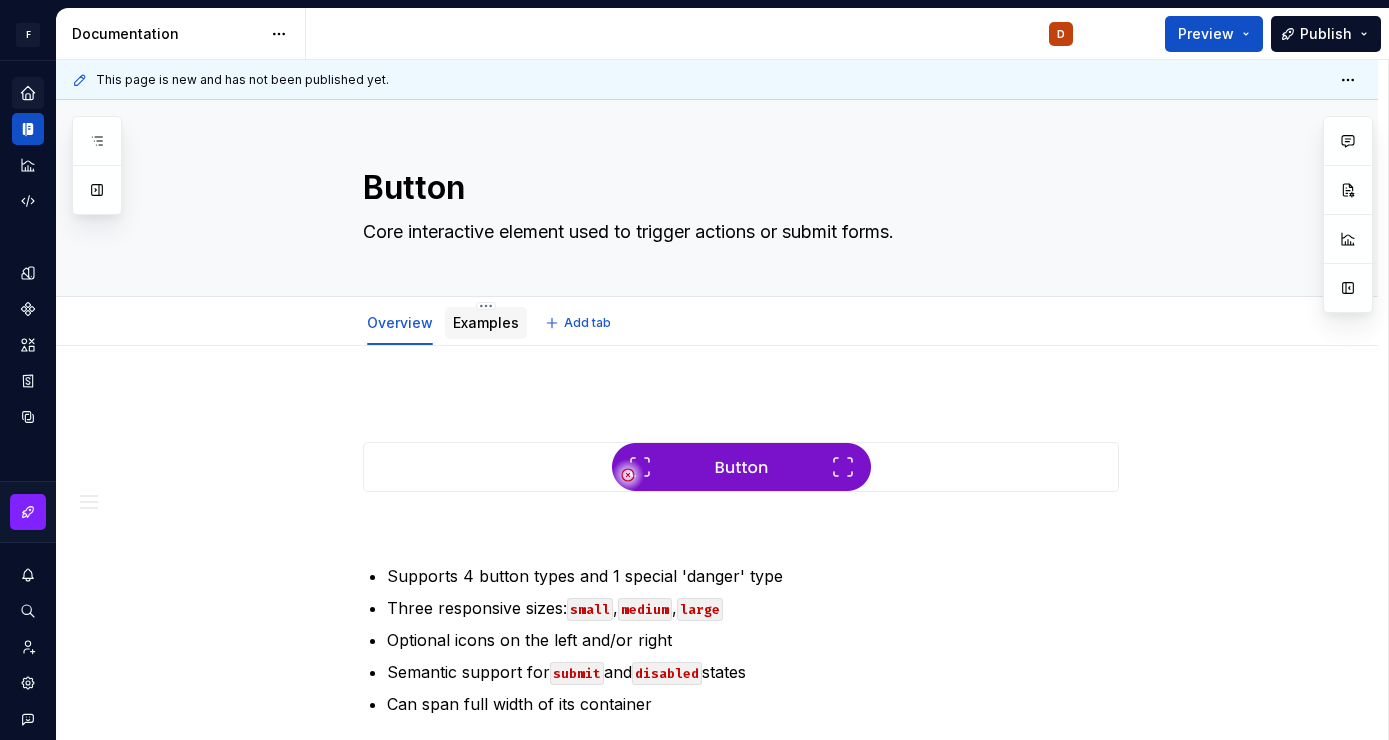 click on "Examples" at bounding box center [486, 323] 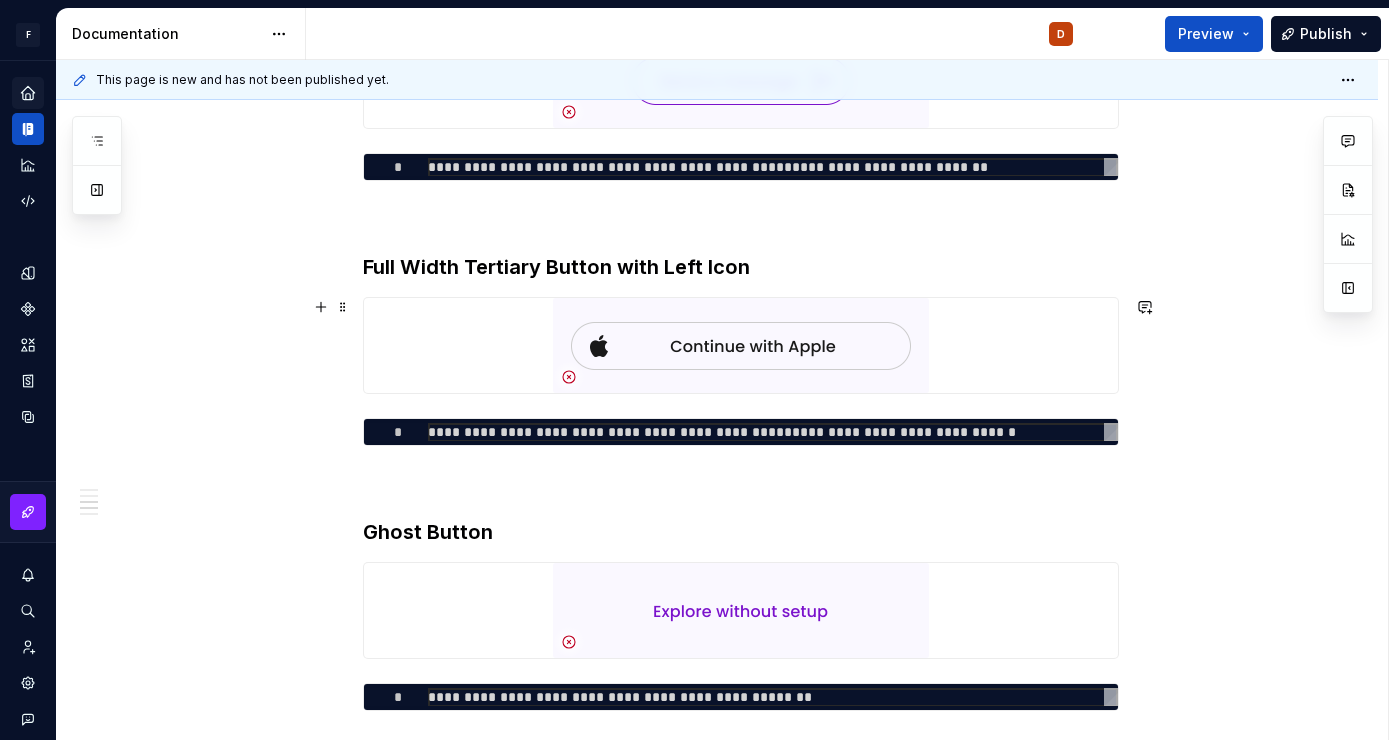 scroll, scrollTop: 0, scrollLeft: 0, axis: both 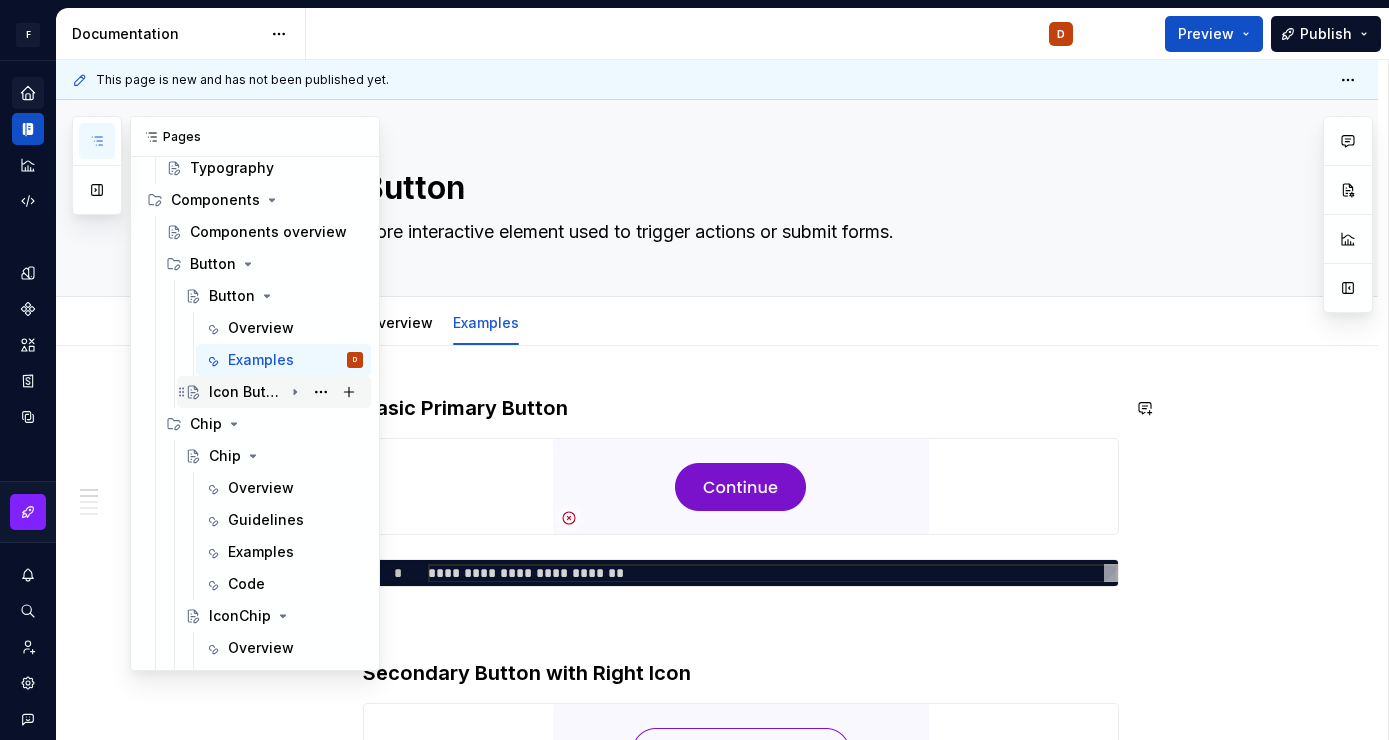 click on "Icon Button" at bounding box center [246, 392] 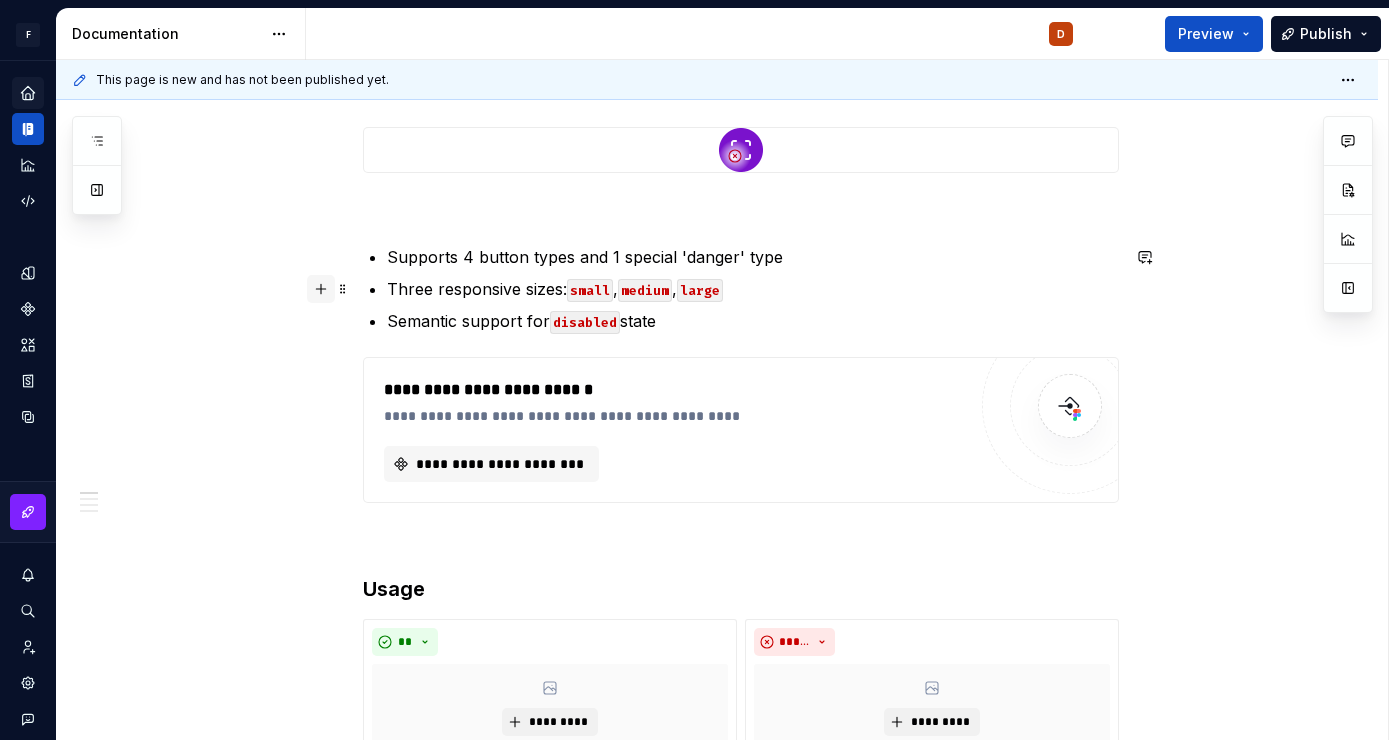 scroll, scrollTop: 315, scrollLeft: 0, axis: vertical 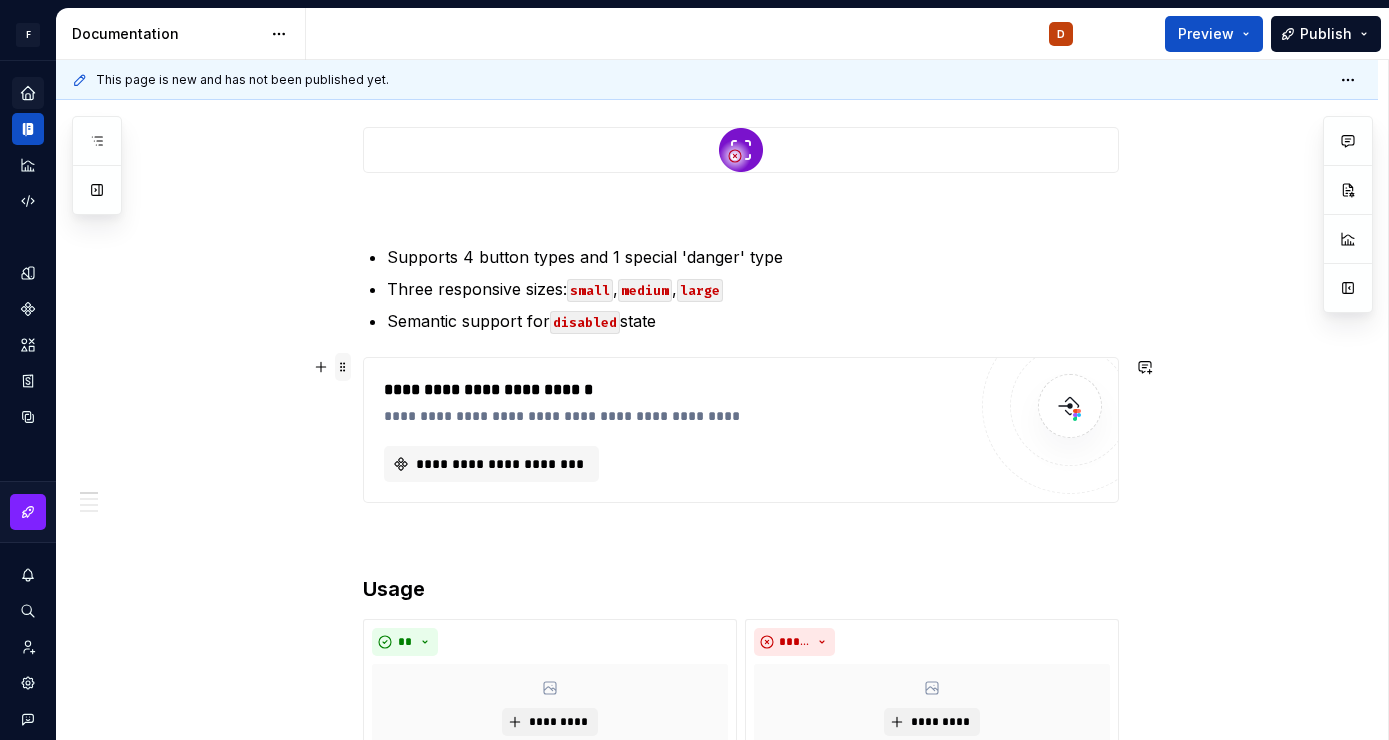 click at bounding box center [343, 367] 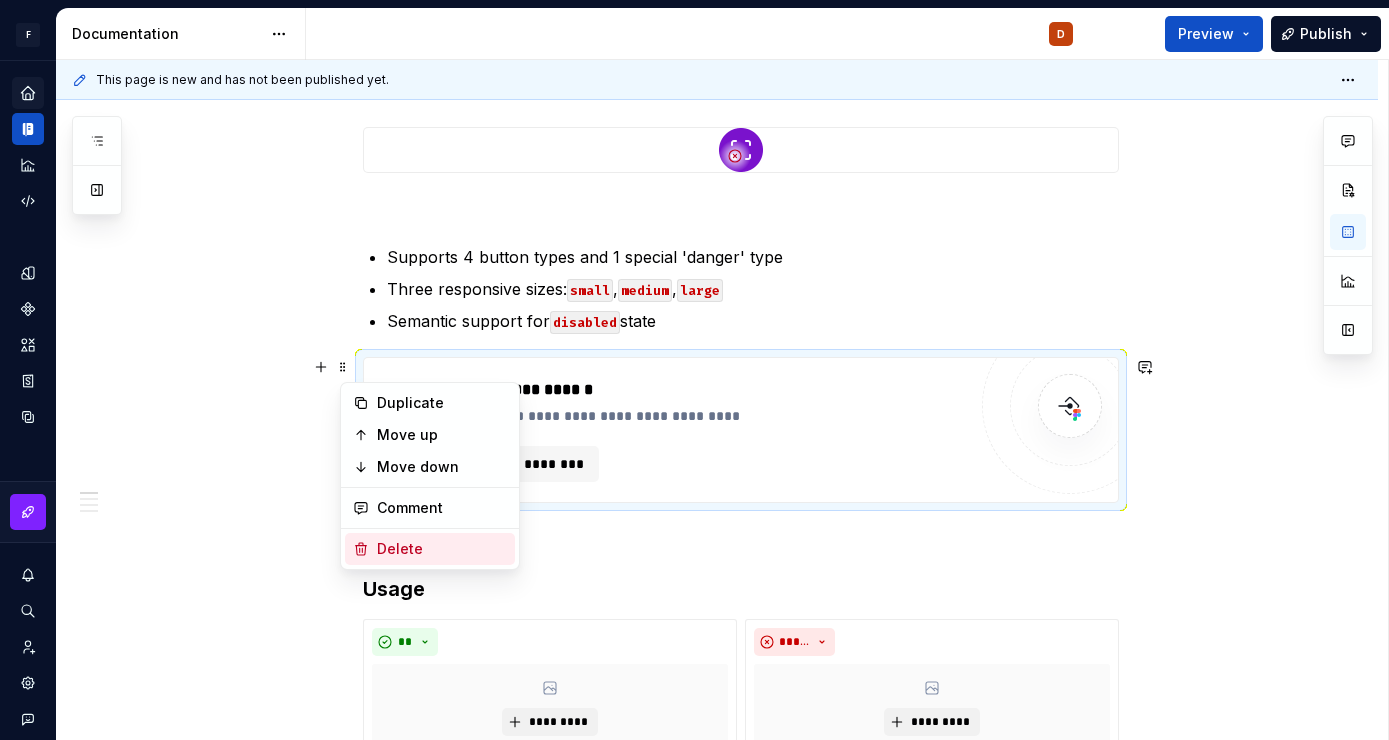 click on "Delete" at bounding box center [442, 549] 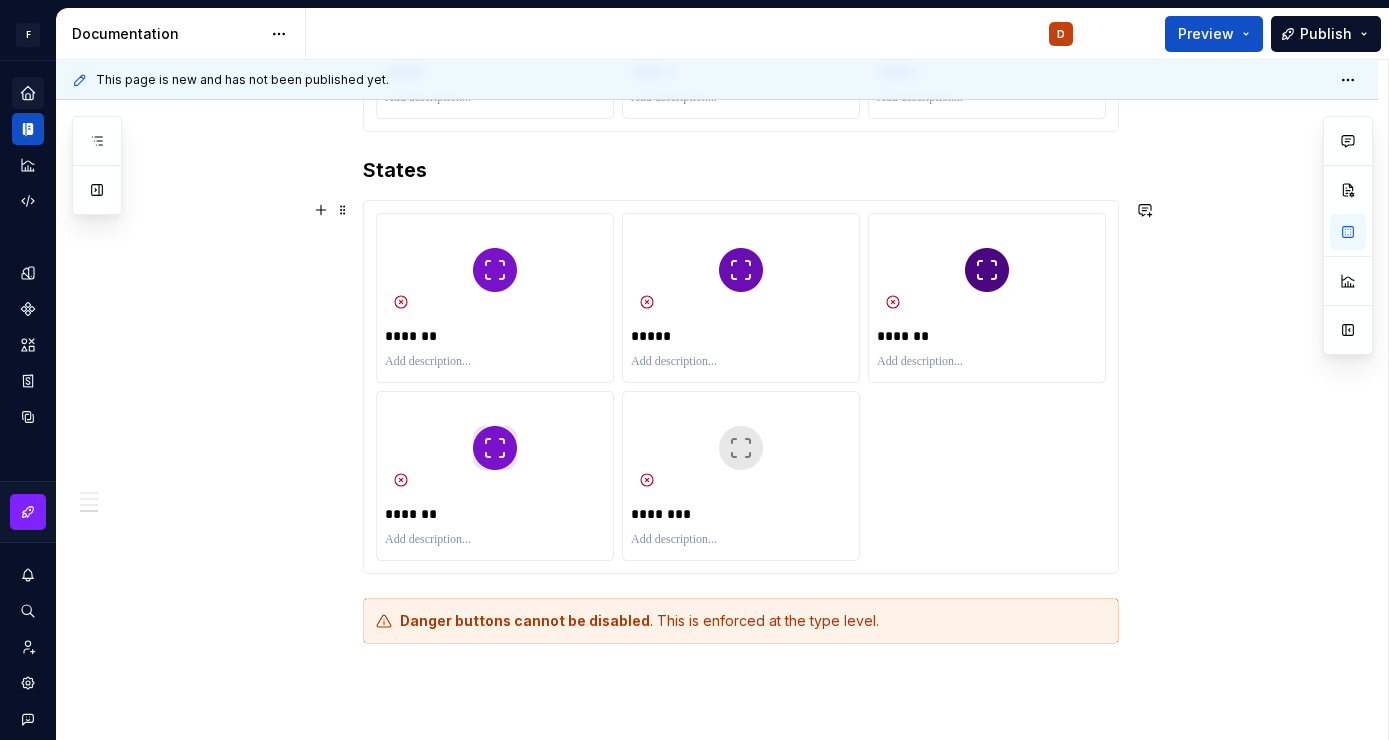scroll, scrollTop: 1977, scrollLeft: 0, axis: vertical 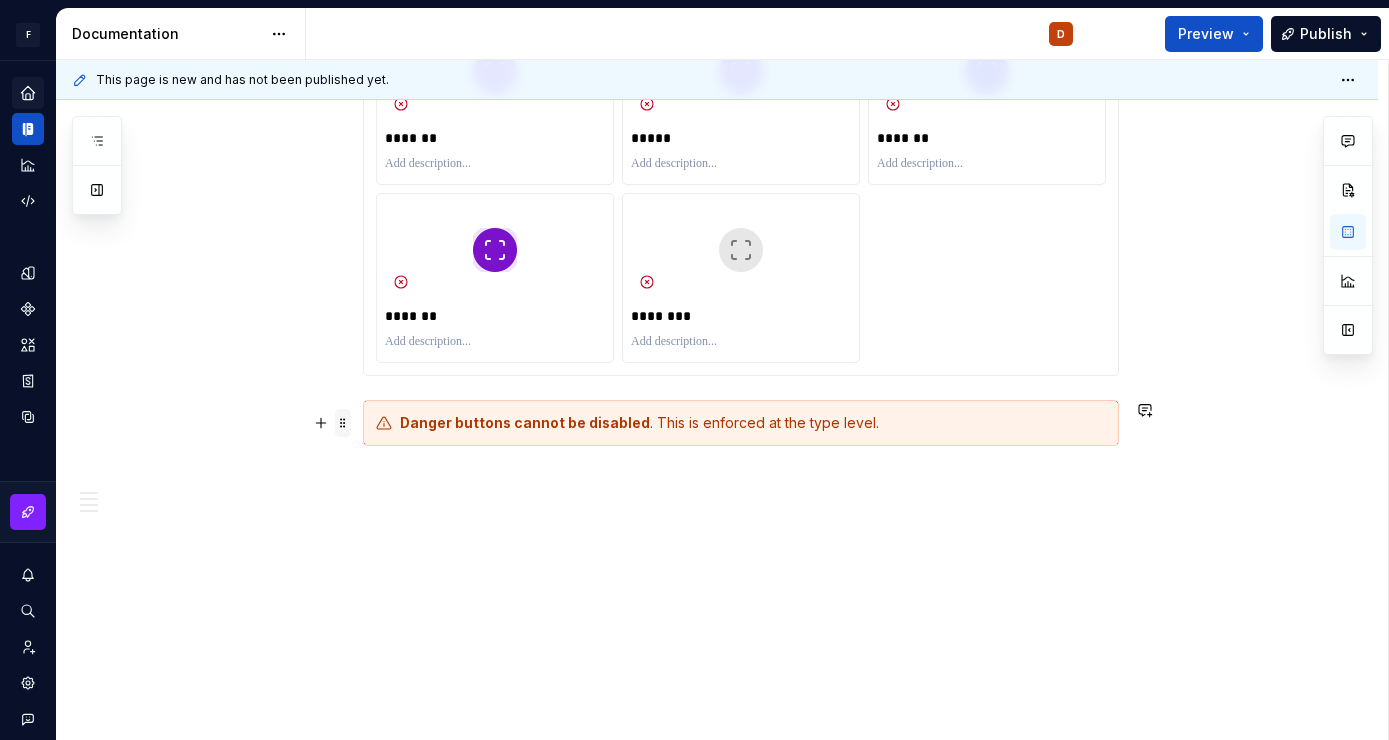 click at bounding box center [343, 423] 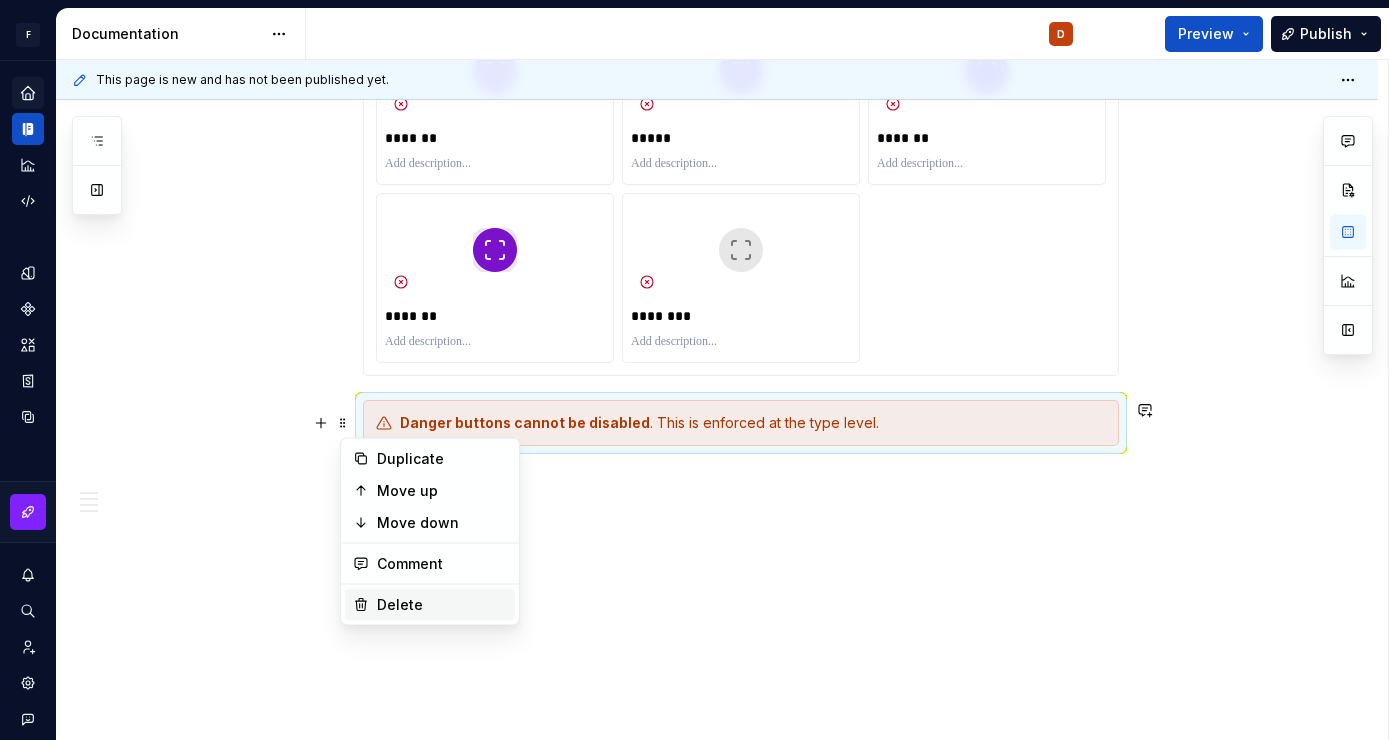 click on "Delete" at bounding box center (442, 605) 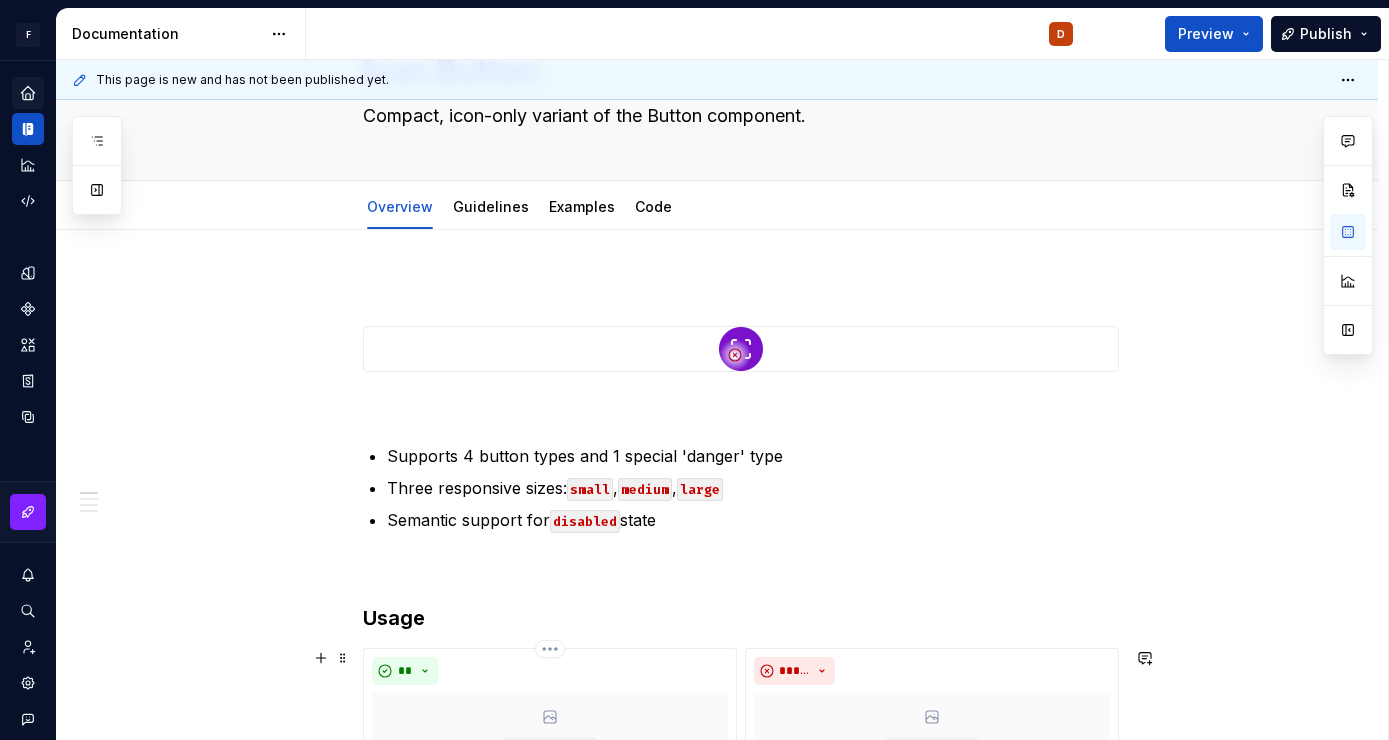 scroll, scrollTop: 0, scrollLeft: 0, axis: both 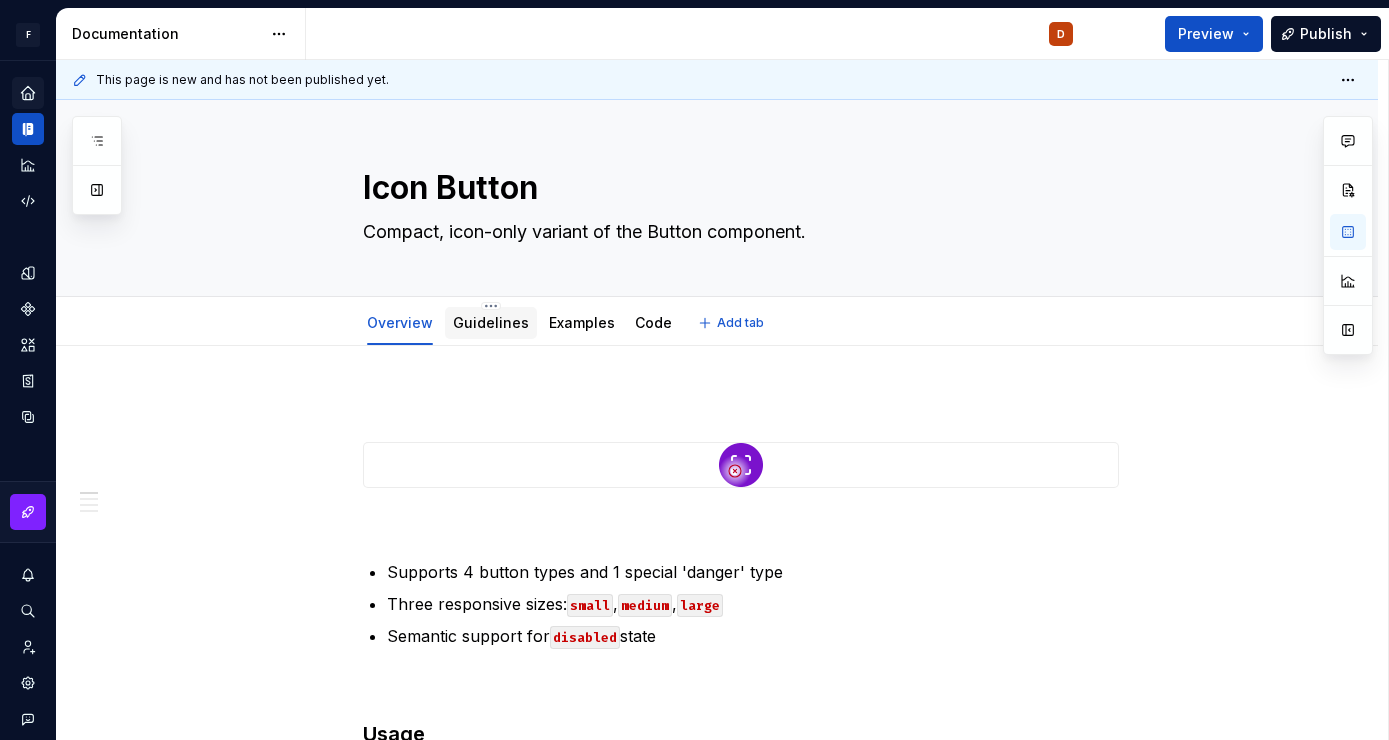 click on "Guidelines" at bounding box center [491, 323] 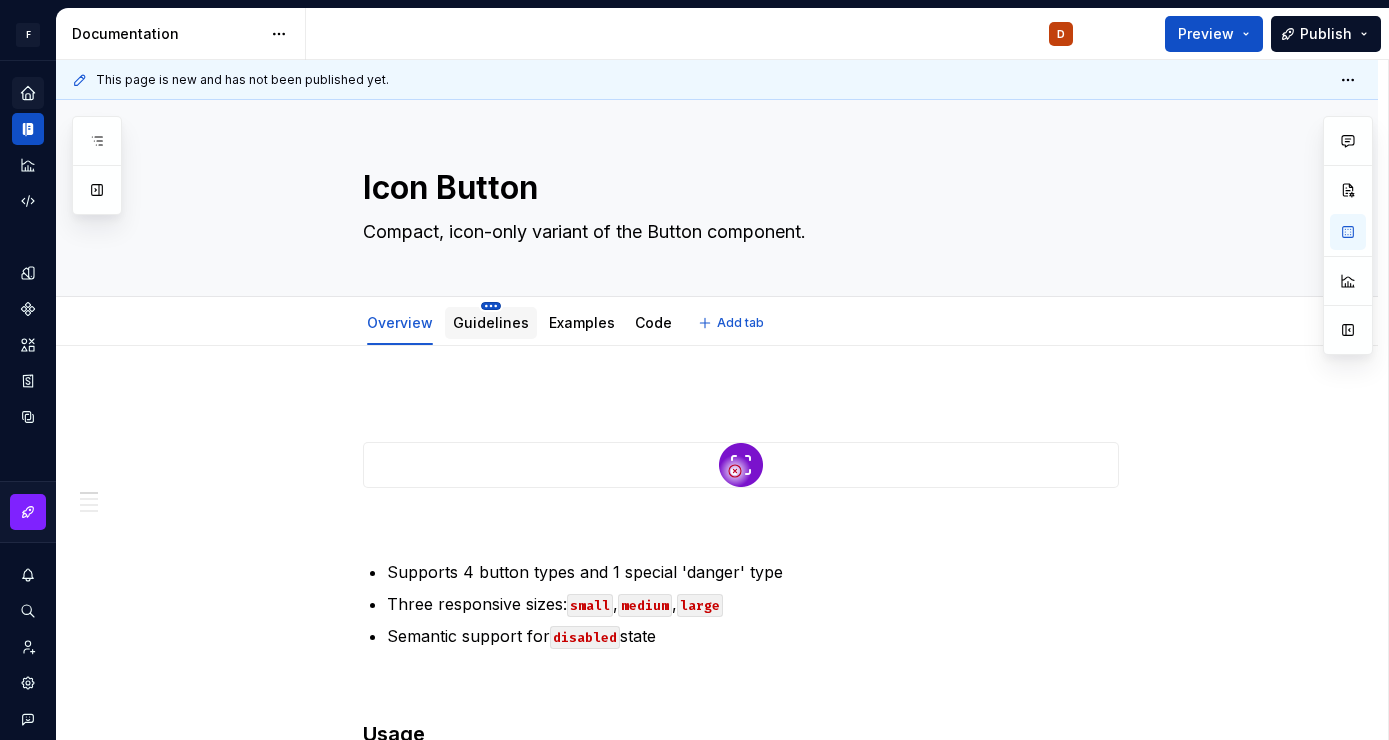 click on "F Fixmeapp Design System D Design system data Documentation D Preview Publish Pages Add
Accessibility guide for tree Page tree.
Navigate the tree with the arrow keys. Common tree hotkeys apply. Further keybindings are available:
enter to execute primary action on focused item
f2 to start renaming the focused item
escape to abort renaming an item
control+d to start dragging selected items
Welcome to FIXMEAPP! Foundations Design tokens Overview Typography Components Components overview Button Button Overview Examples Icon Button Overview D Guidelines Examples Code Chip Chip Overview Guidelines Examples Code IconChip Overview Guidelines Examples Code Avatar Overview Guidelines Examples Code Changes Welcome to FIXMEAPP! Foundations / Design tokens  /  Overview Foundations  /  Typography Components  /  Components overview Components / Button / Button  /  Overview Components / Button / Button  /  Examples  /  Overview  /   /  ," at bounding box center (694, 370) 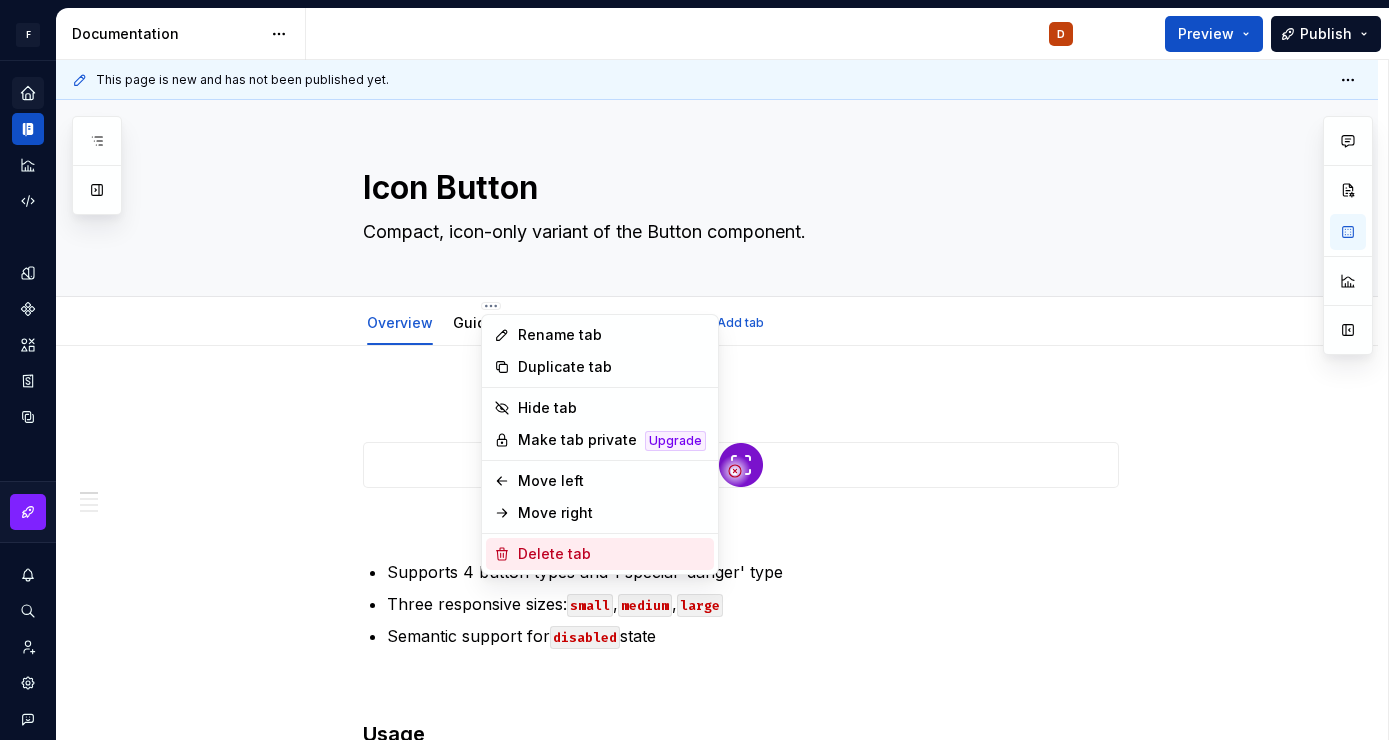 click on "Delete tab" at bounding box center (612, 554) 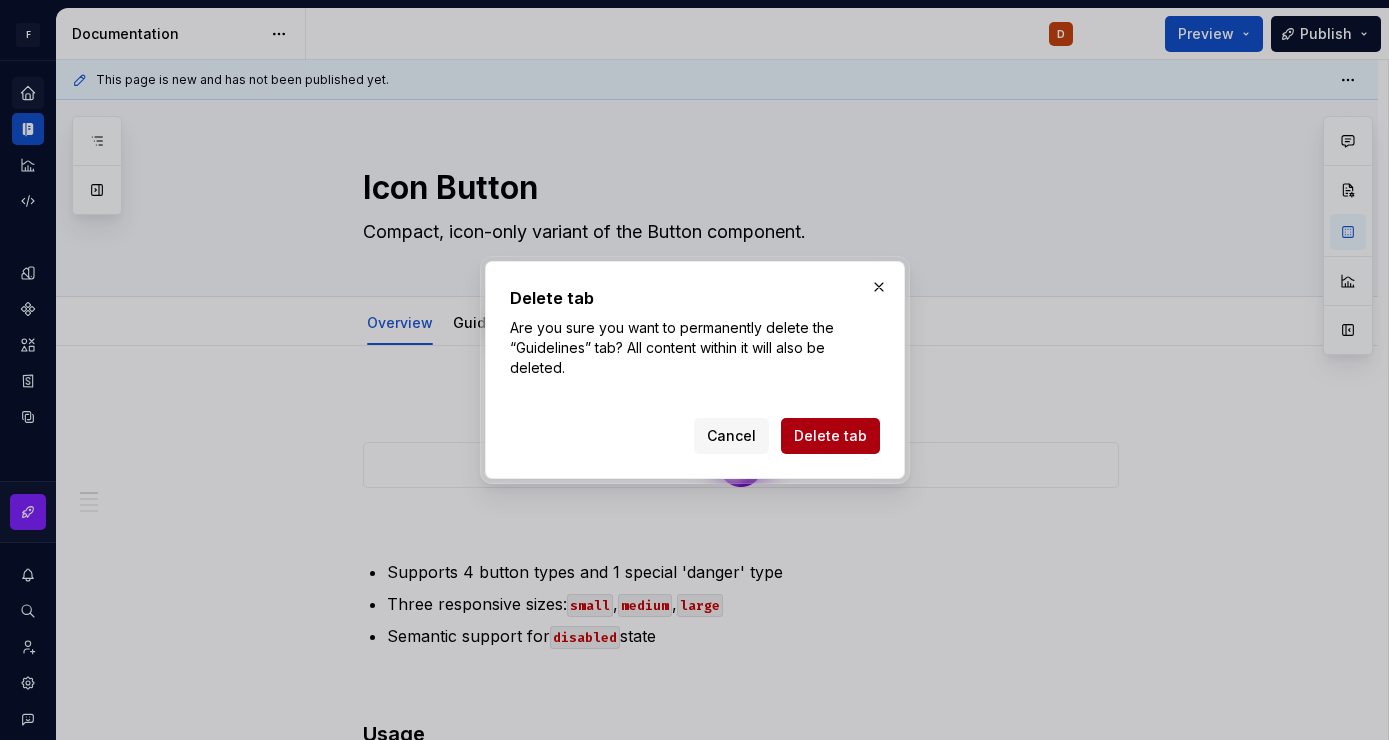 click on "Delete tab" at bounding box center (830, 436) 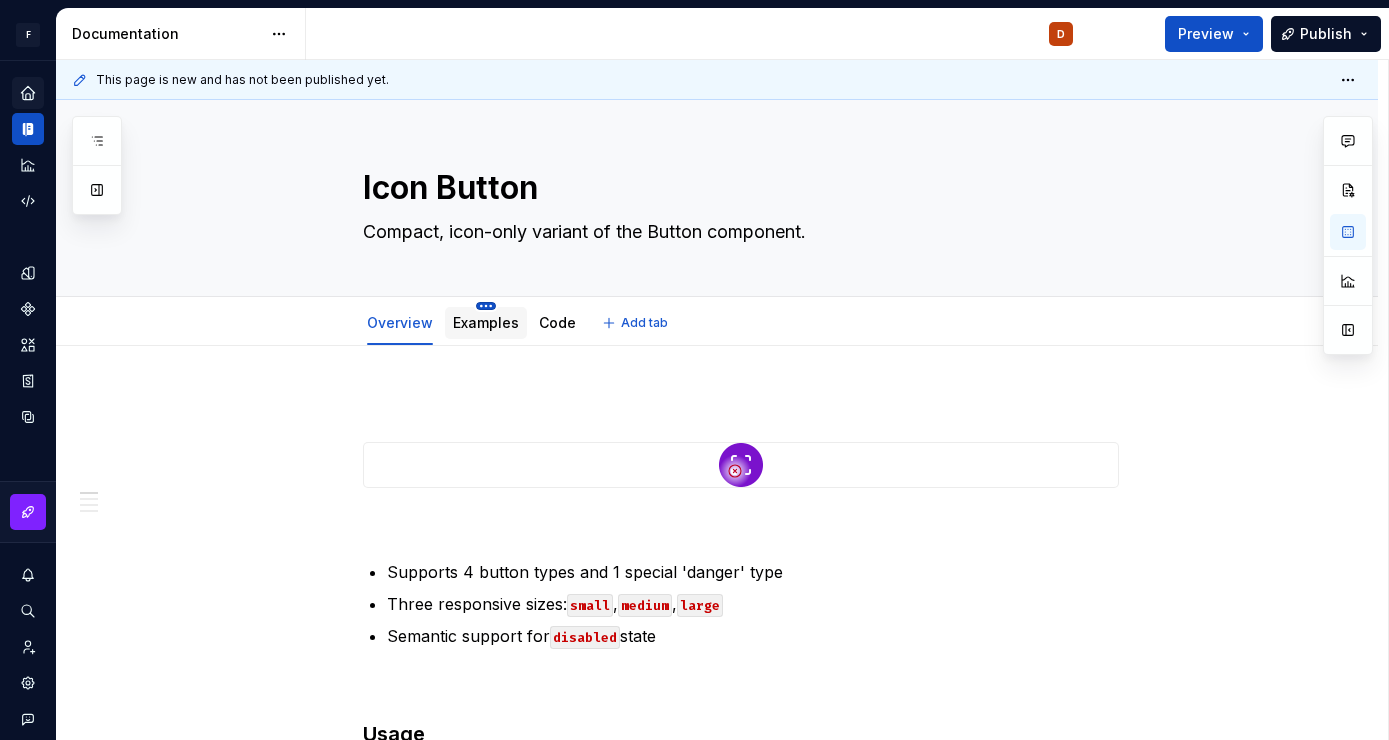 click on "F Fixmeapp Design System D Design system data Documentation D Preview Publish Pages Add
Accessibility guide for tree Page tree.
Navigate the tree with the arrow keys. Common tree hotkeys apply. Further keybindings are available:
enter to execute primary action on focused item
f2 to start renaming the focused item
escape to abort renaming an item
control+d to start dragging selected items
Welcome to FIXMEAPP! Foundations Design tokens Overview Typography Components Components overview Button Button Overview Examples Icon Button Overview D Examples Code Chip Chip Overview Guidelines Examples Code IconChip Overview Guidelines Examples Code Avatar Overview Guidelines Examples Code Changes Welcome to FIXMEAPP! Foundations / Design tokens  /  Overview Foundations  /  Typography Components  /  Components overview Components / Button / Button  /  Overview Components / Button / Button  /  Examples Components / Button / Icon Button  /" at bounding box center [694, 370] 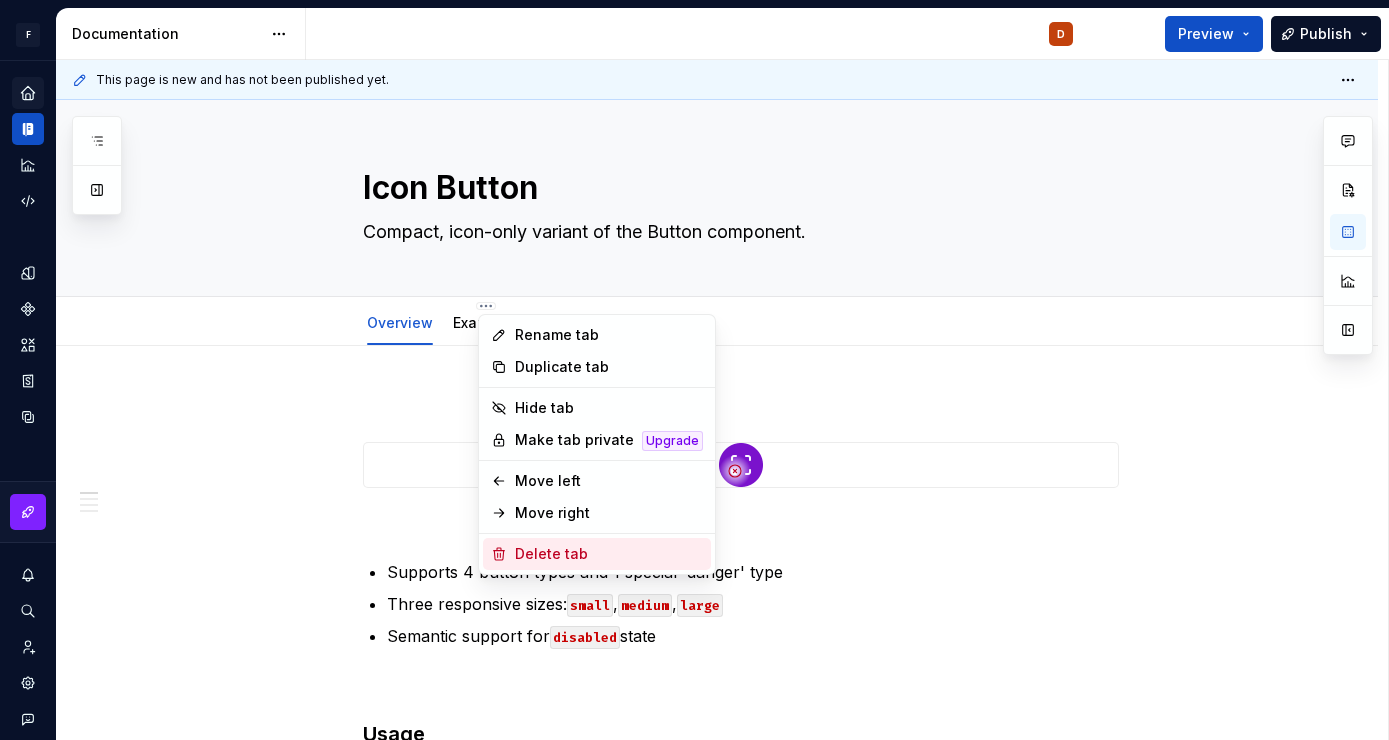 click on "Delete tab" at bounding box center [609, 554] 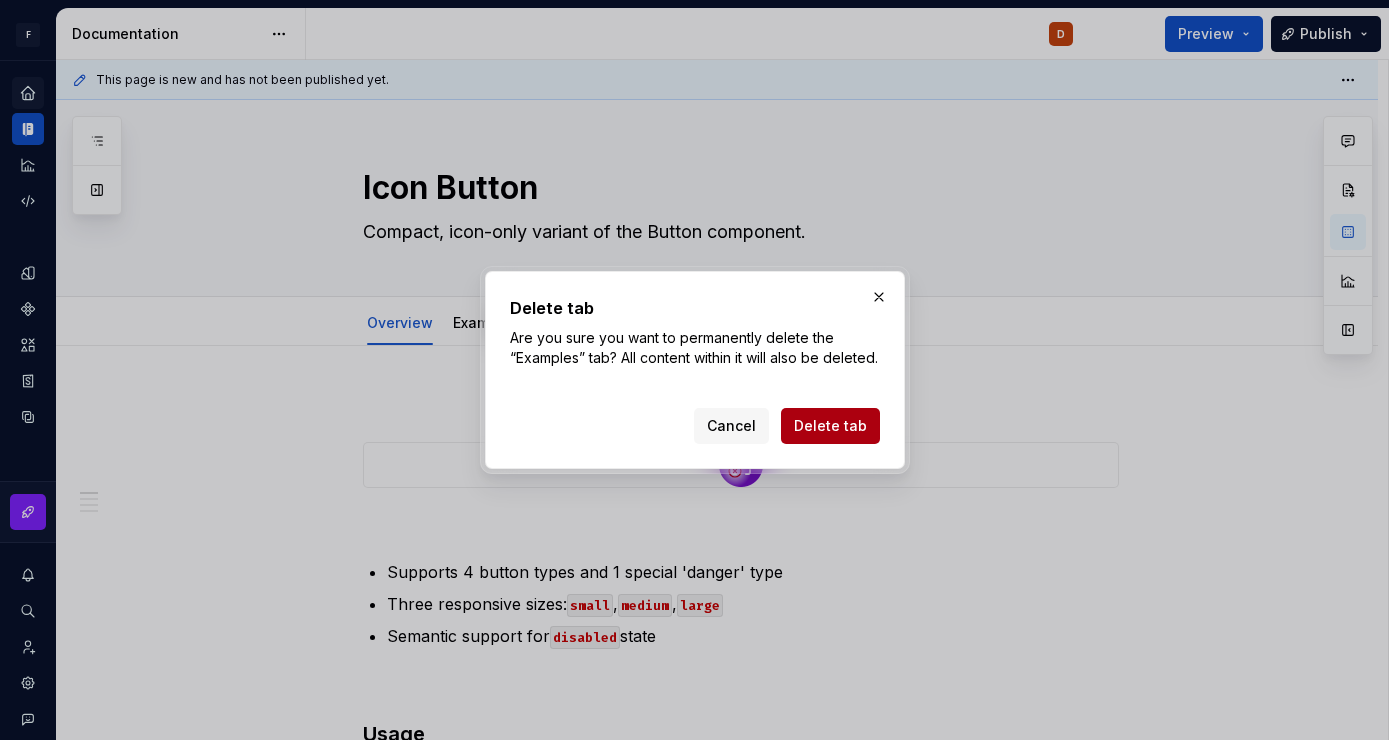 click on "Delete tab" at bounding box center [830, 426] 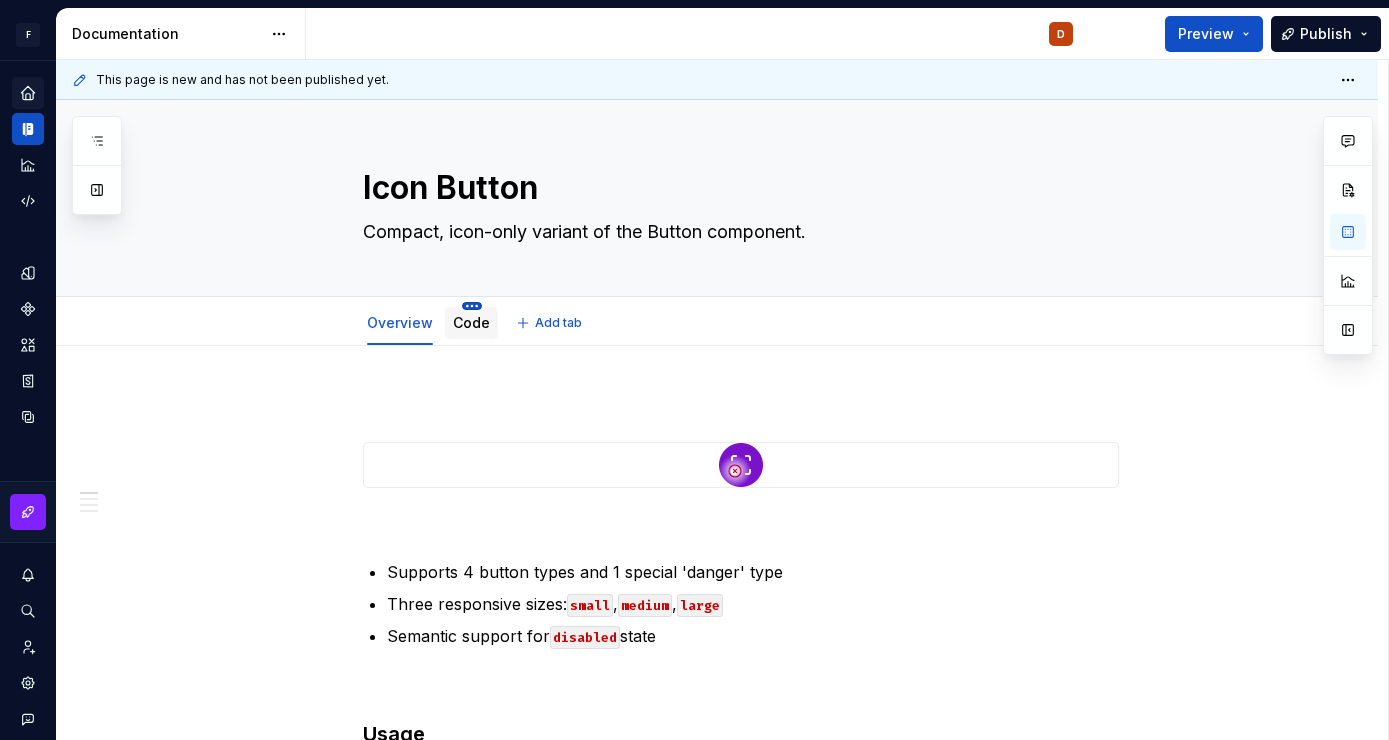 click on "F Fixmeapp Design System D Design system data Documentation D Preview Publish Pages Add
Accessibility guide for tree Page tree.
Navigate the tree with the arrow keys. Common tree hotkeys apply. Further keybindings are available:
enter to execute primary action on focused item
f2 to start renaming the focused item
escape to abort renaming an item
control+d to start dragging selected items
Welcome to FIXMEAPP! Foundations Design tokens Overview Typography Components Components overview Button Button Overview Examples Icon Button Overview D Code Chip Chip Overview Guidelines Examples Code IconChip Overview Guidelines Examples Code Avatar Overview Guidelines Examples Code Changes Welcome to FIXMEAPP! Foundations / Design tokens  /  Overview Foundations  /  Typography Components  /  Components overview Components / Button / Button  /  Overview Components / Button / Button  /  Examples Components / Button / Icon Button  /  Overview" at bounding box center [694, 370] 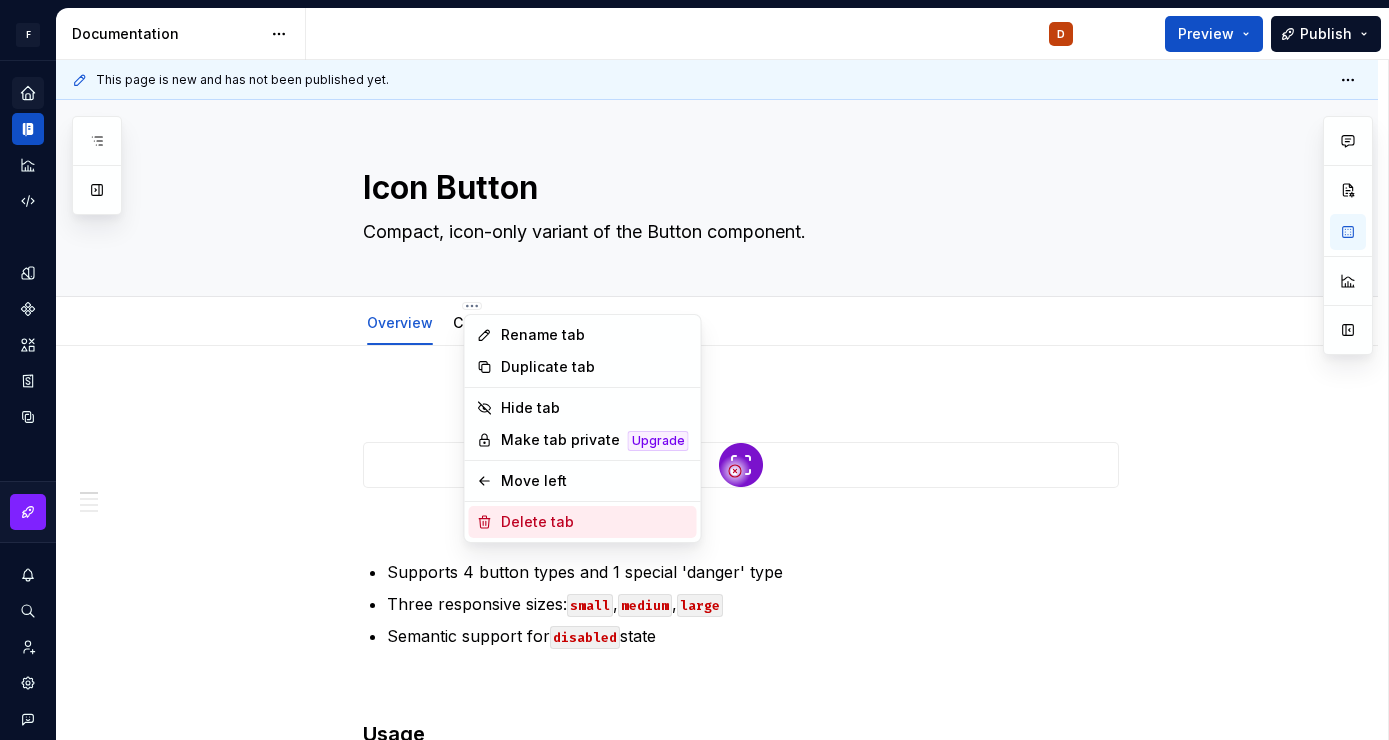 click on "Delete tab" at bounding box center (595, 522) 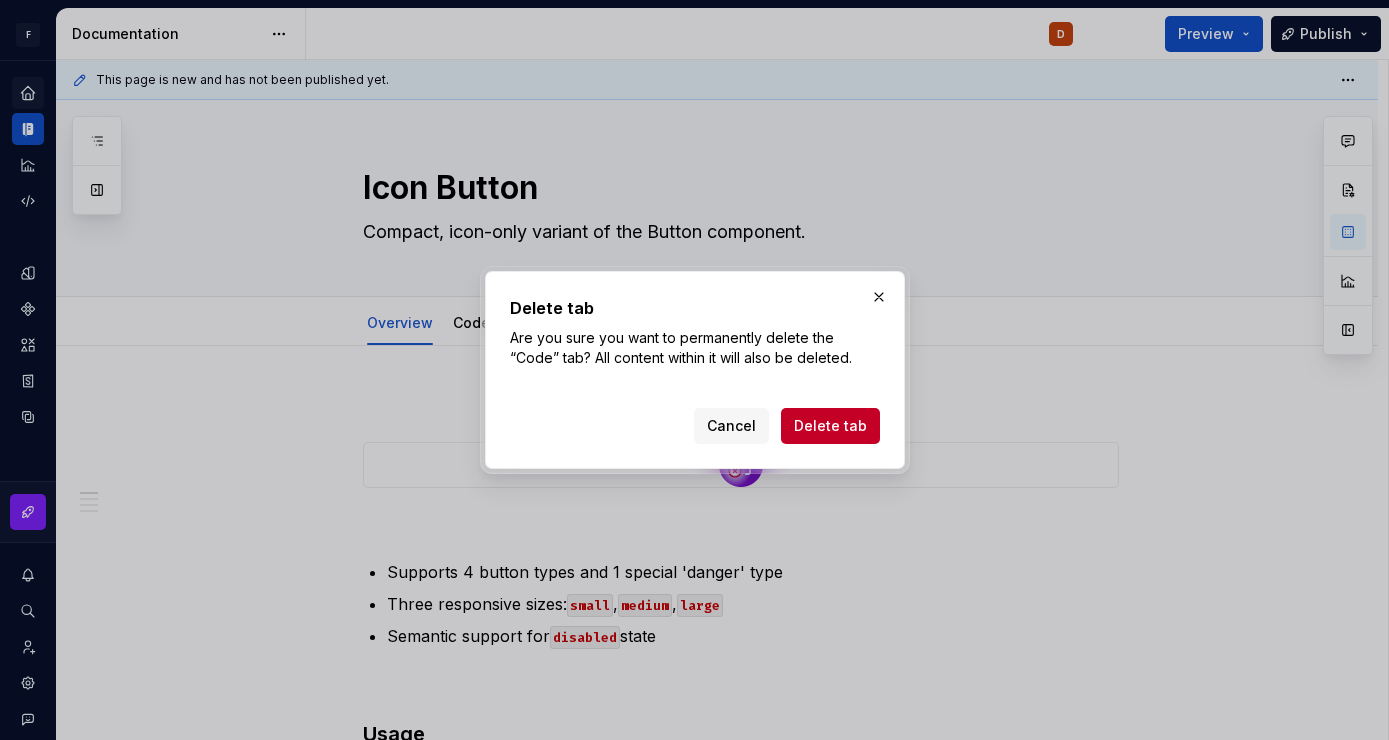 click on "Delete tab" at bounding box center [830, 426] 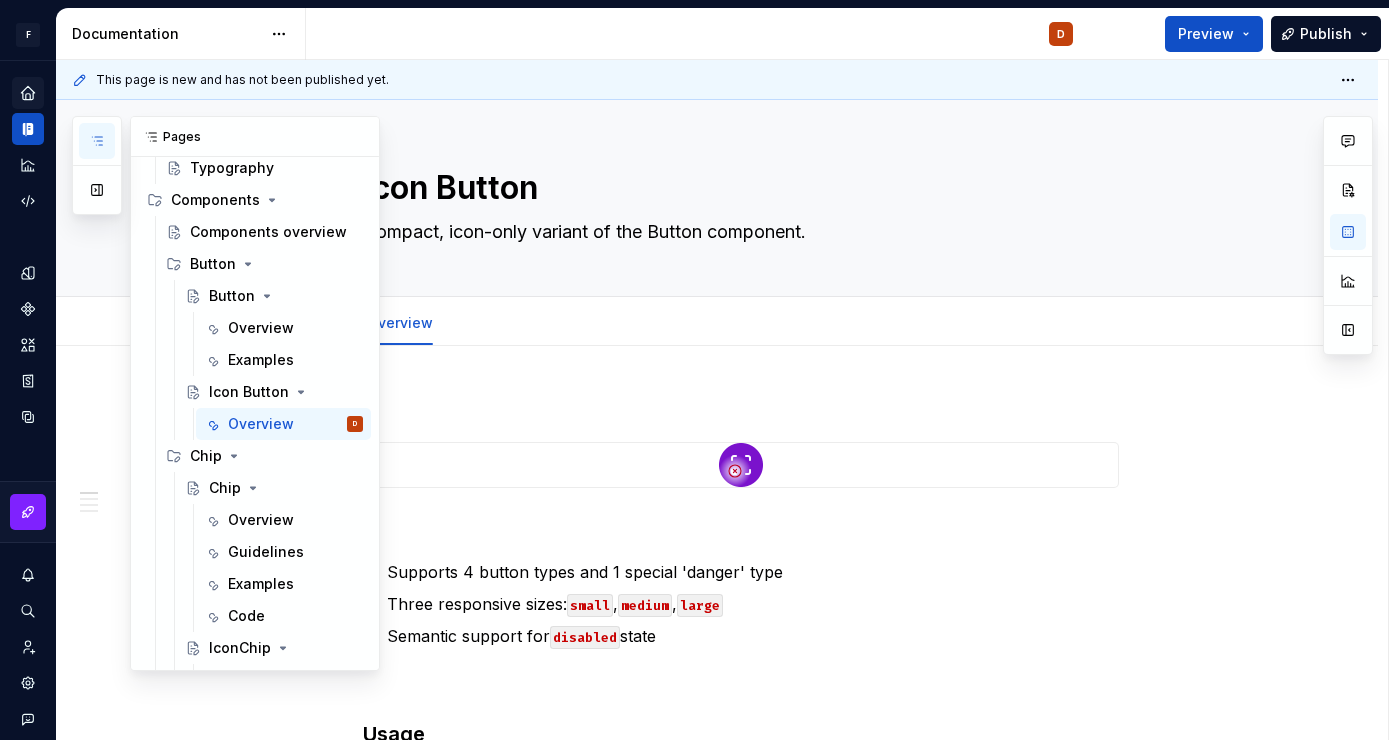 scroll, scrollTop: 177, scrollLeft: 0, axis: vertical 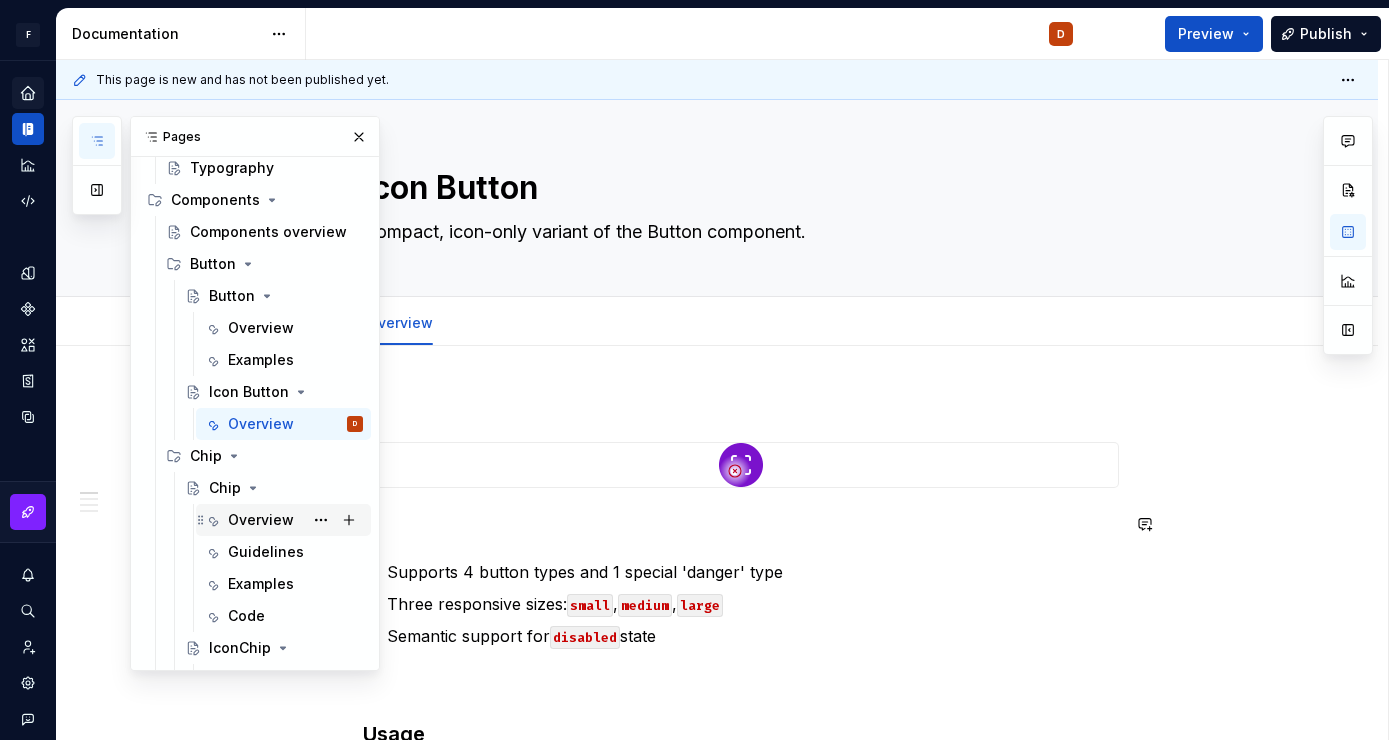 click on "Overview" at bounding box center [261, 520] 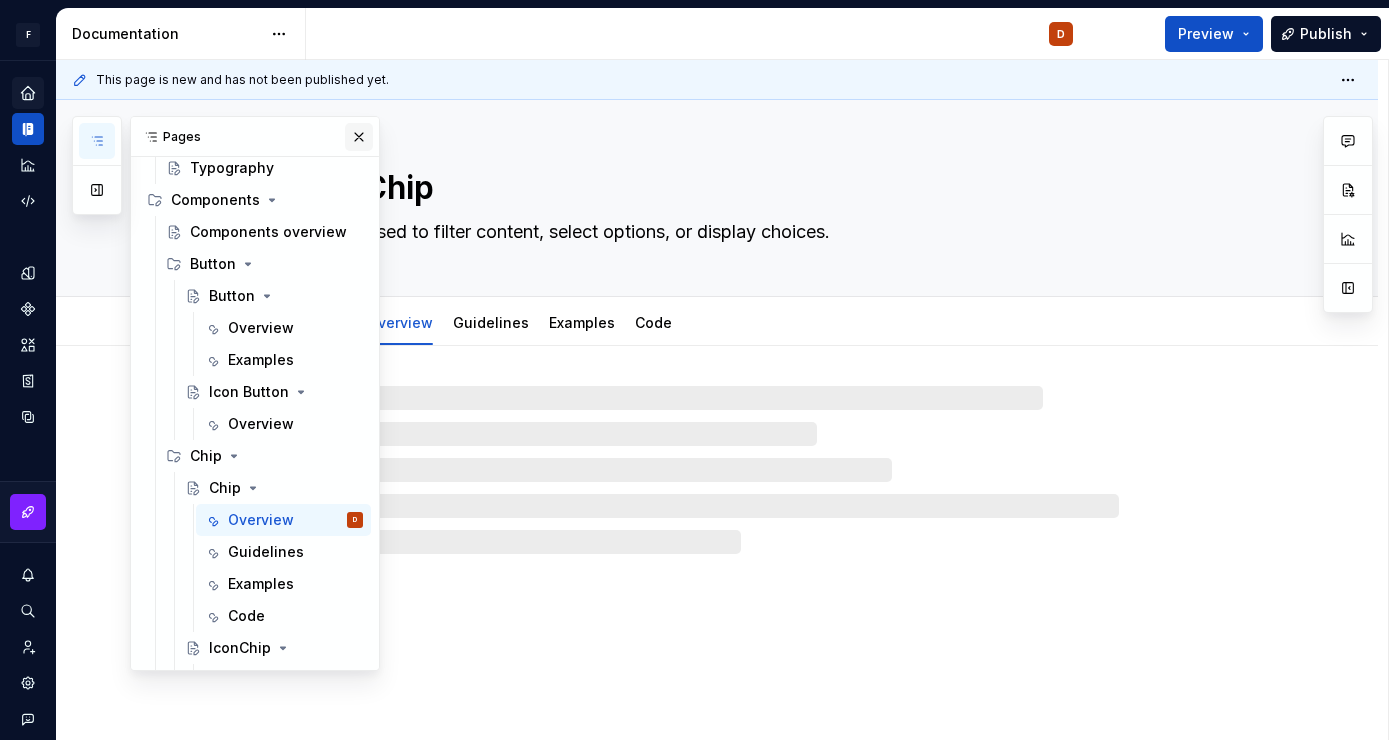 click at bounding box center (359, 137) 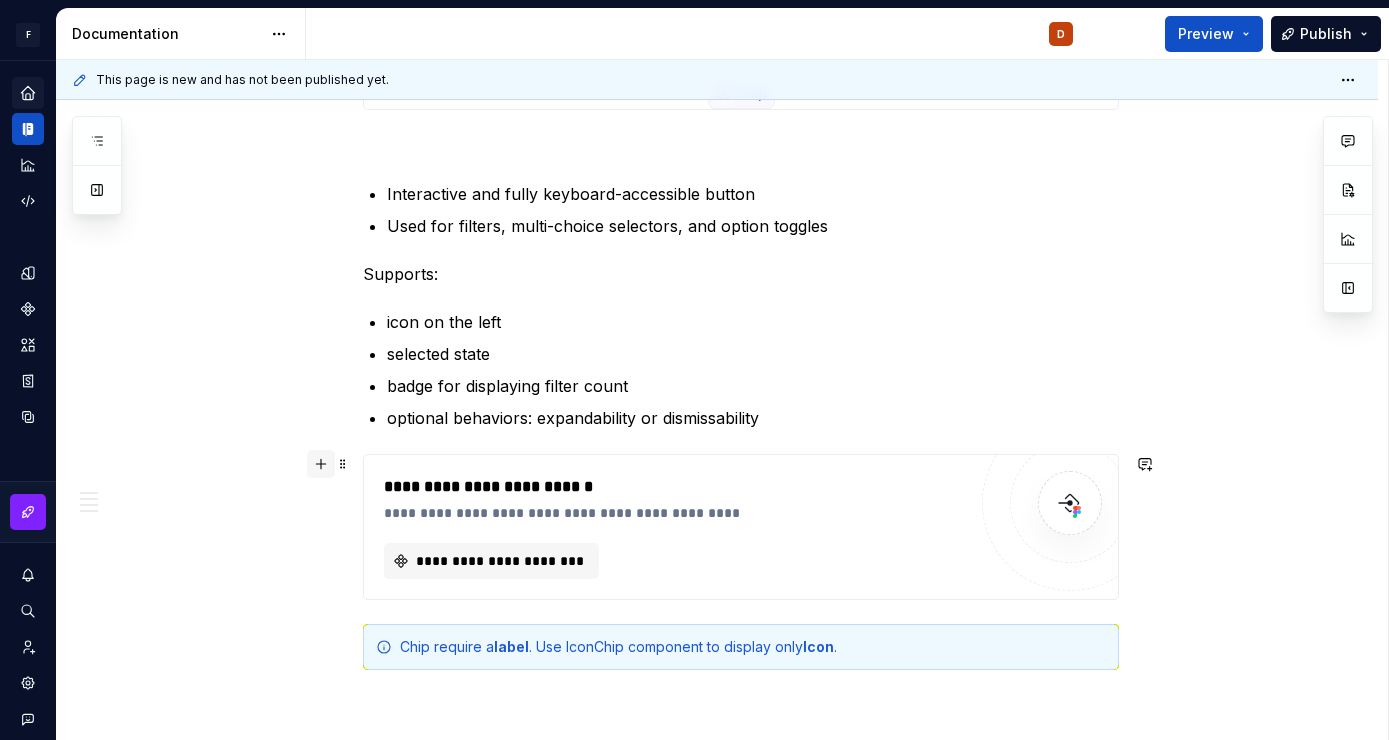 scroll, scrollTop: 368, scrollLeft: 0, axis: vertical 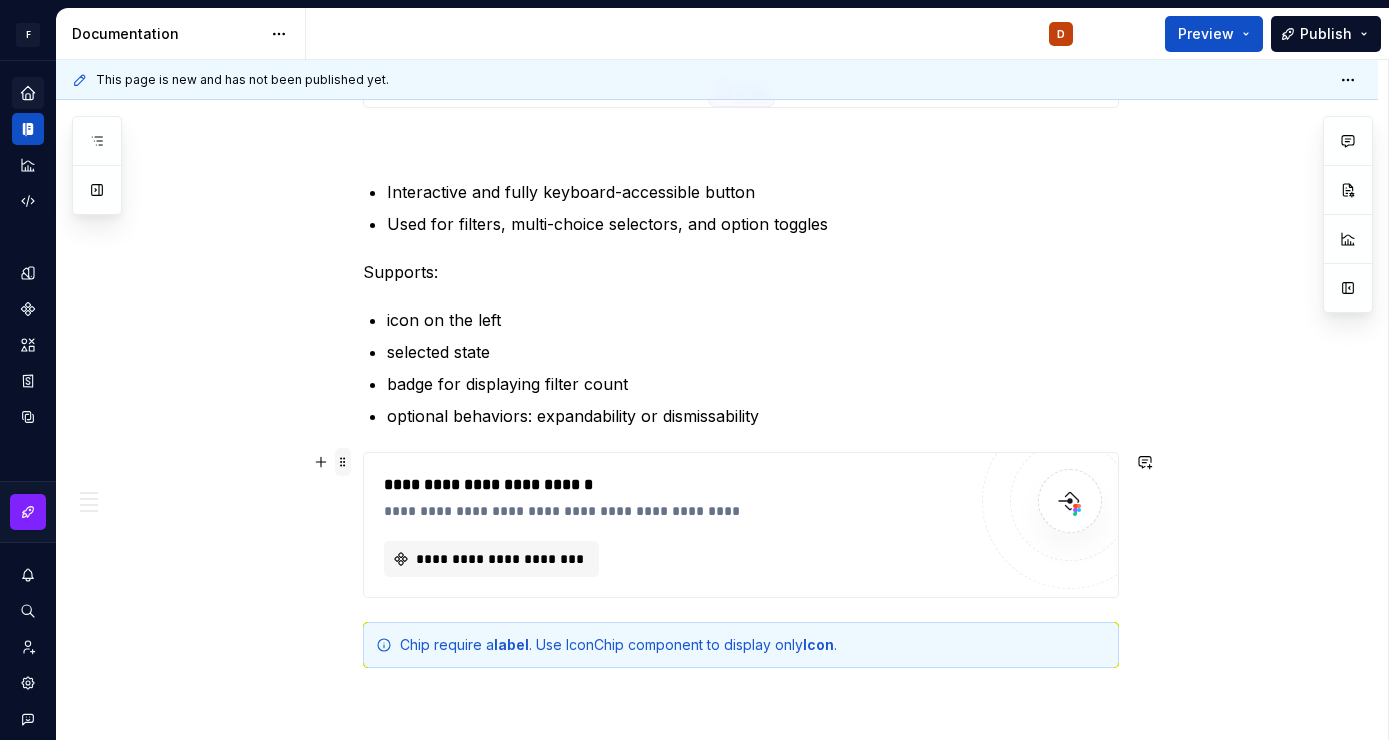 click at bounding box center [343, 462] 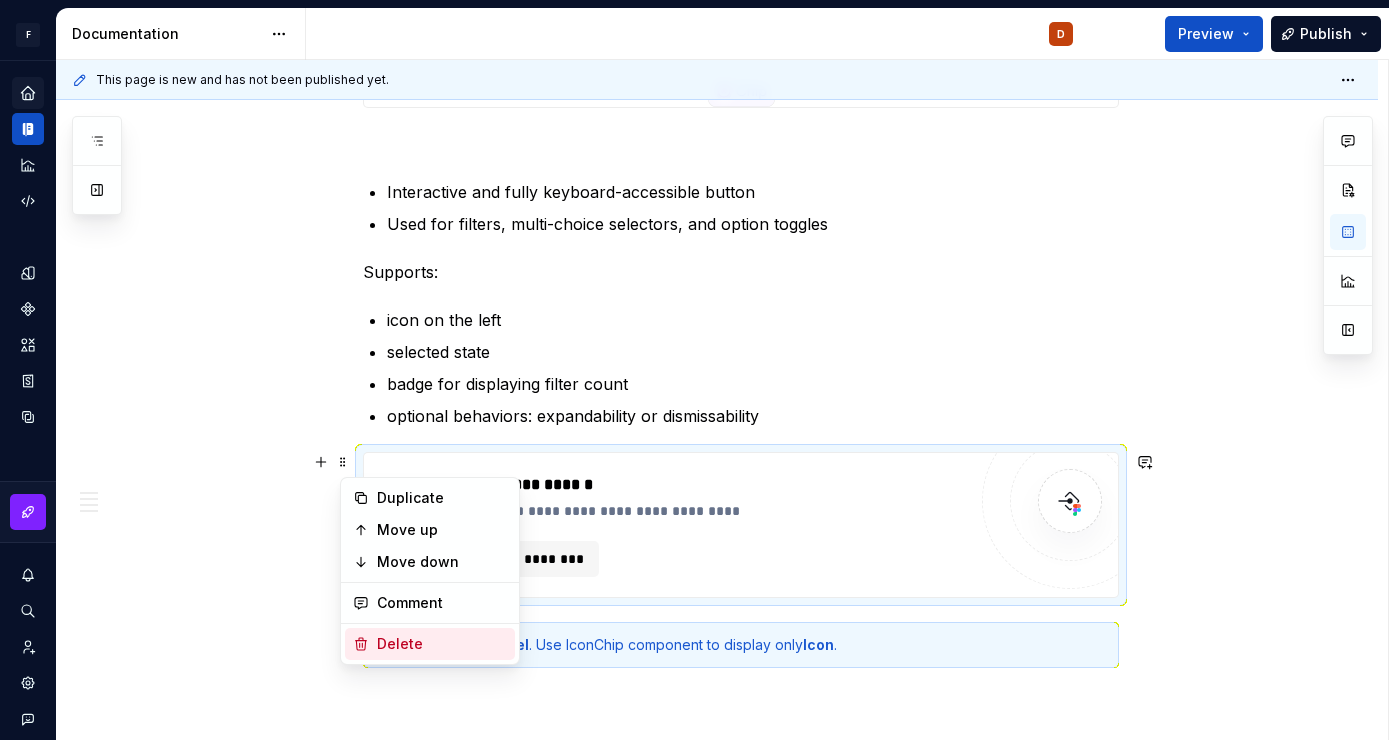 click on "Delete" at bounding box center [442, 644] 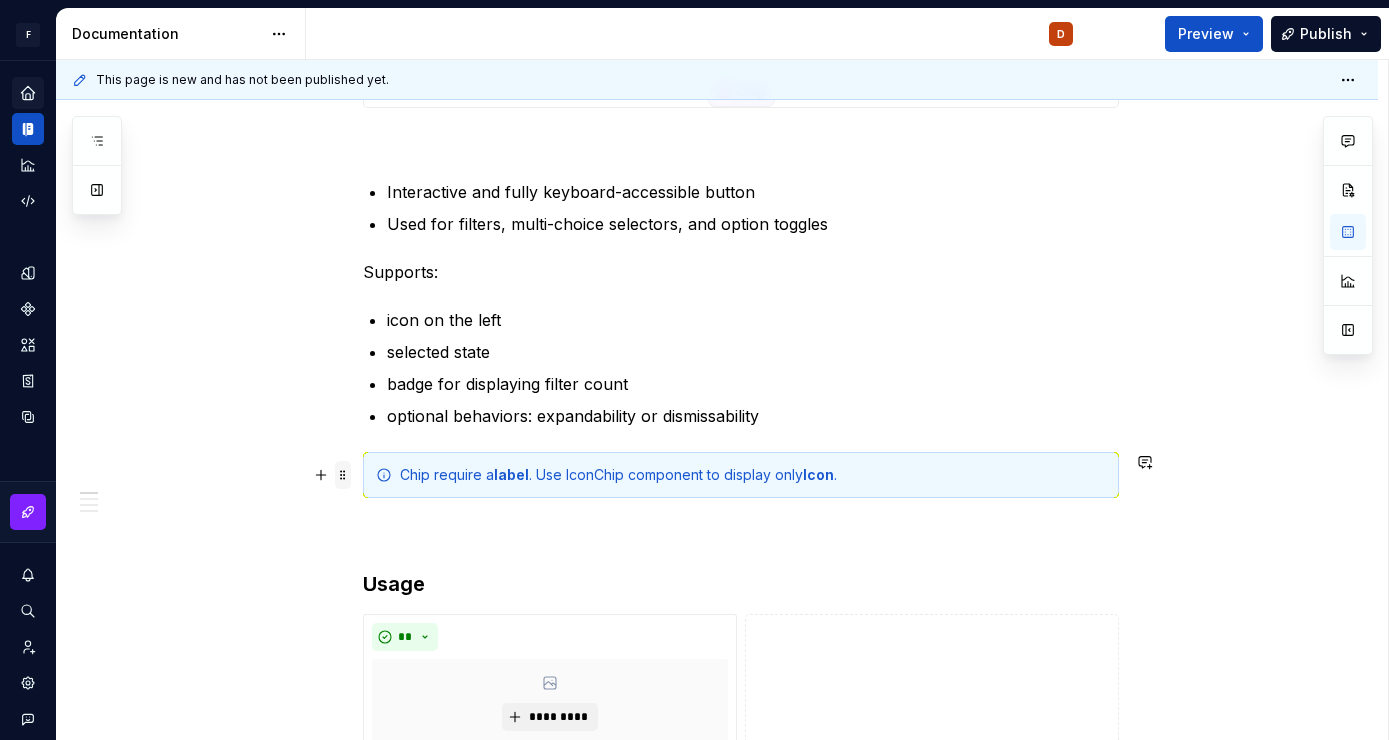 click at bounding box center (343, 475) 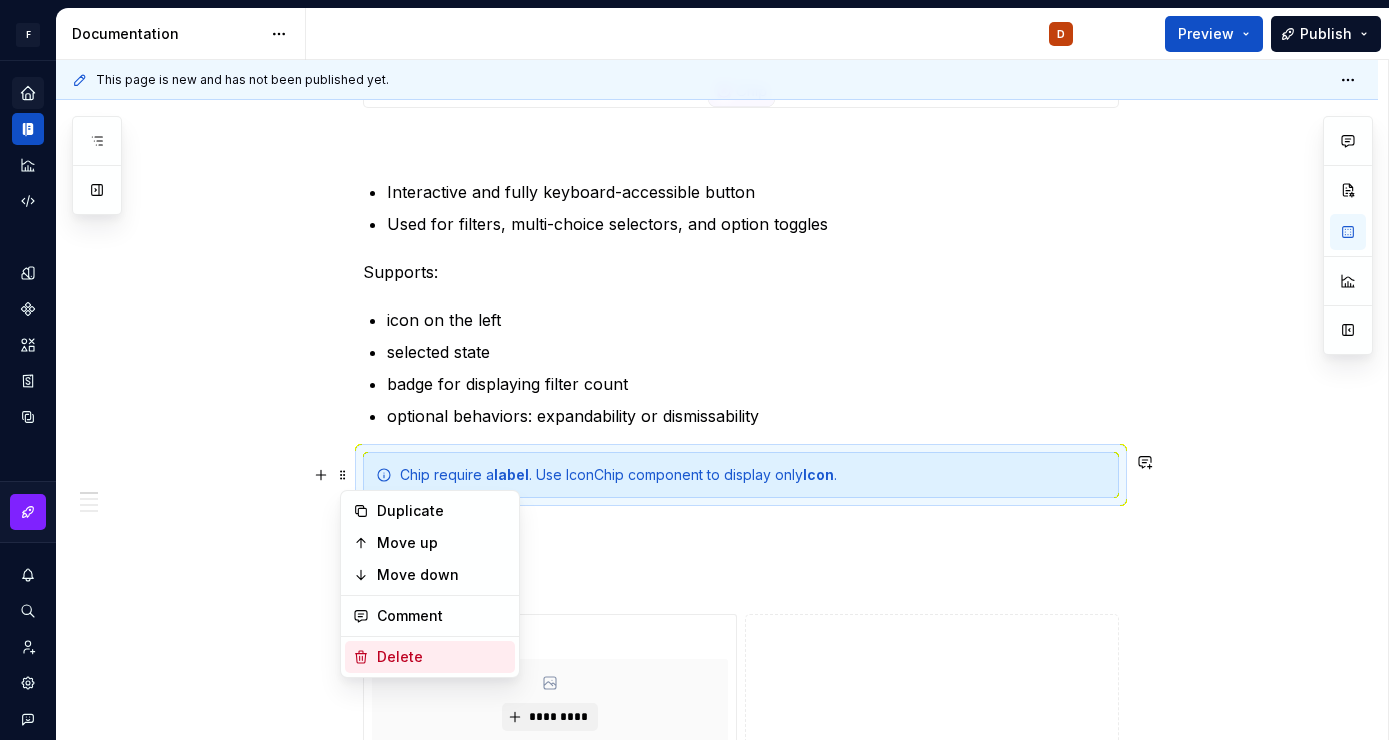 drag, startPoint x: 429, startPoint y: 658, endPoint x: 341, endPoint y: 585, distance: 114.33722 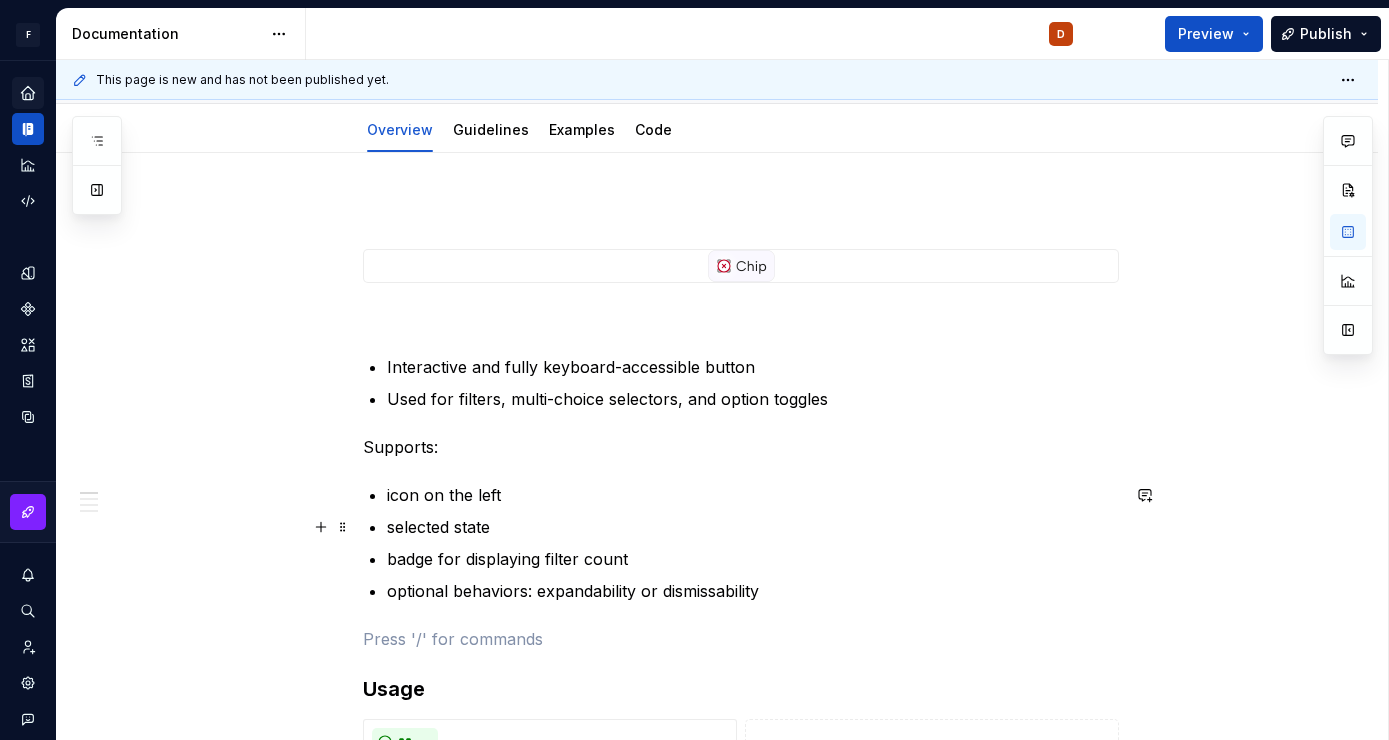 scroll, scrollTop: 0, scrollLeft: 0, axis: both 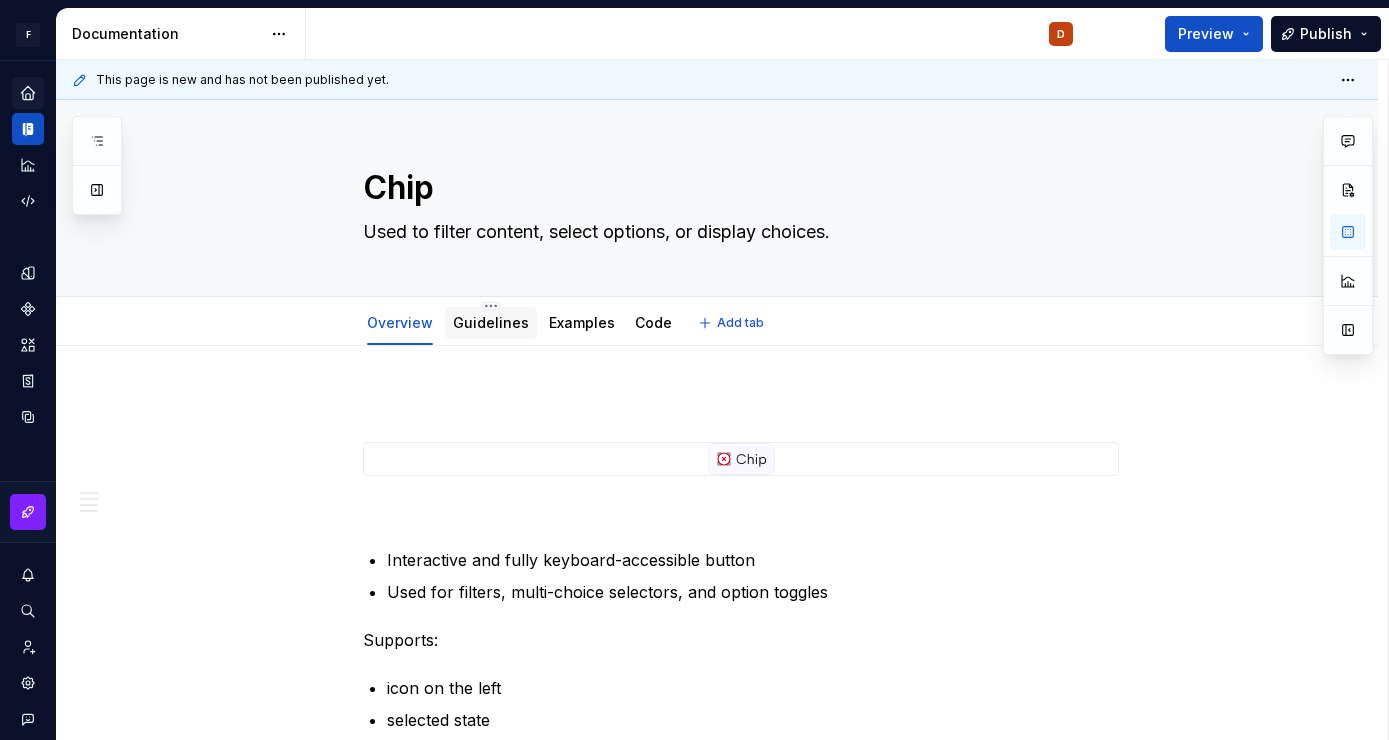 click on "Guidelines" at bounding box center [491, 322] 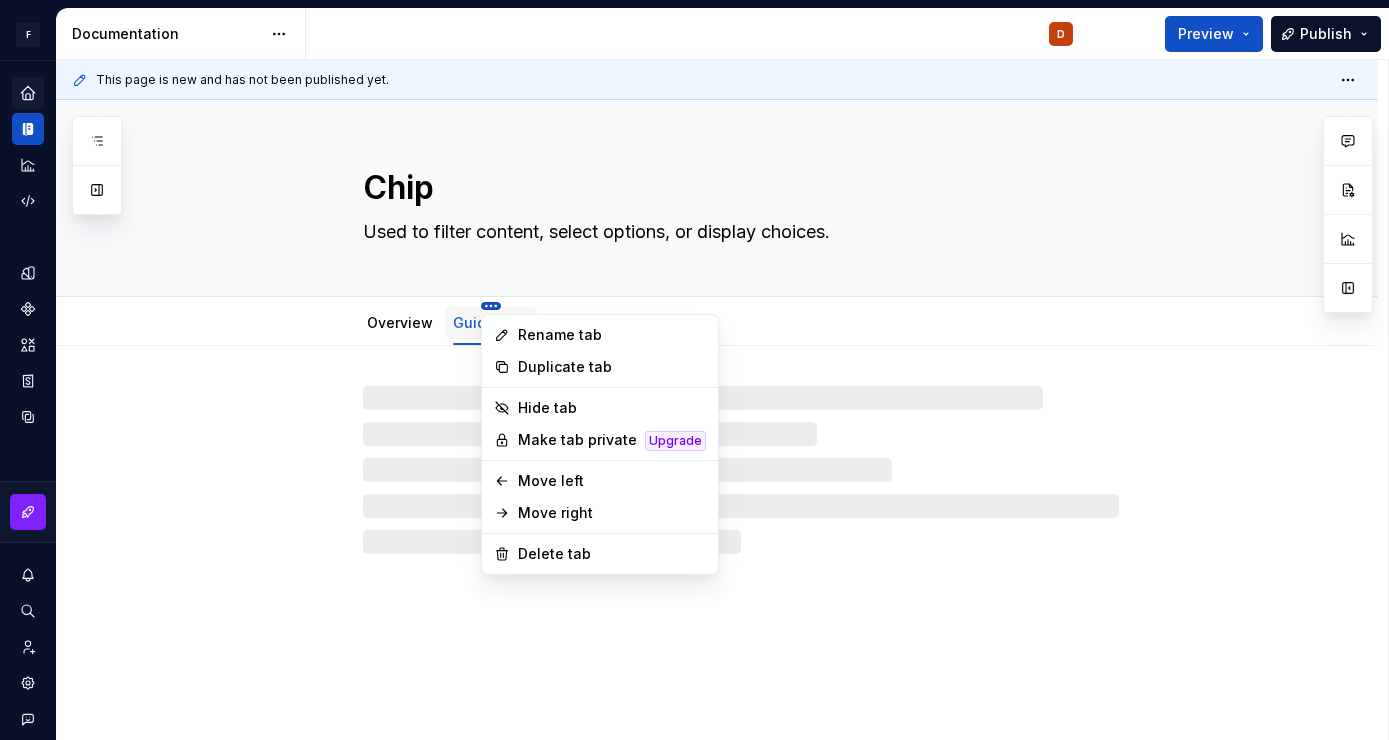 click on "F Fixmeapp Design System D Design system data Documentation D Preview Publish Pages Add
Accessibility guide for tree Page tree.
Navigate the tree with the arrow keys. Common tree hotkeys apply. Further keybindings are available:
enter to execute primary action on focused item
f2 to start renaming the focused item
escape to abort renaming an item
control+d to start dragging selected items
Welcome to FIXMEAPP! Foundations Design tokens Overview Typography Components Components overview Button Button Overview Examples Icon Button Overview Chip Chip Overview Guidelines D Examples Code IconChip Overview Guidelines Examples Code Avatar Overview Guidelines Examples Code Changes Welcome to FIXMEAPP! Foundations / Design tokens  /  Overview Foundations  /  Typography Components  /  Components overview Components / Button / Button  /  Overview Components / Button / Button  /  Examples Components / Button / Icon Button  /  Overview  /" at bounding box center (694, 370) 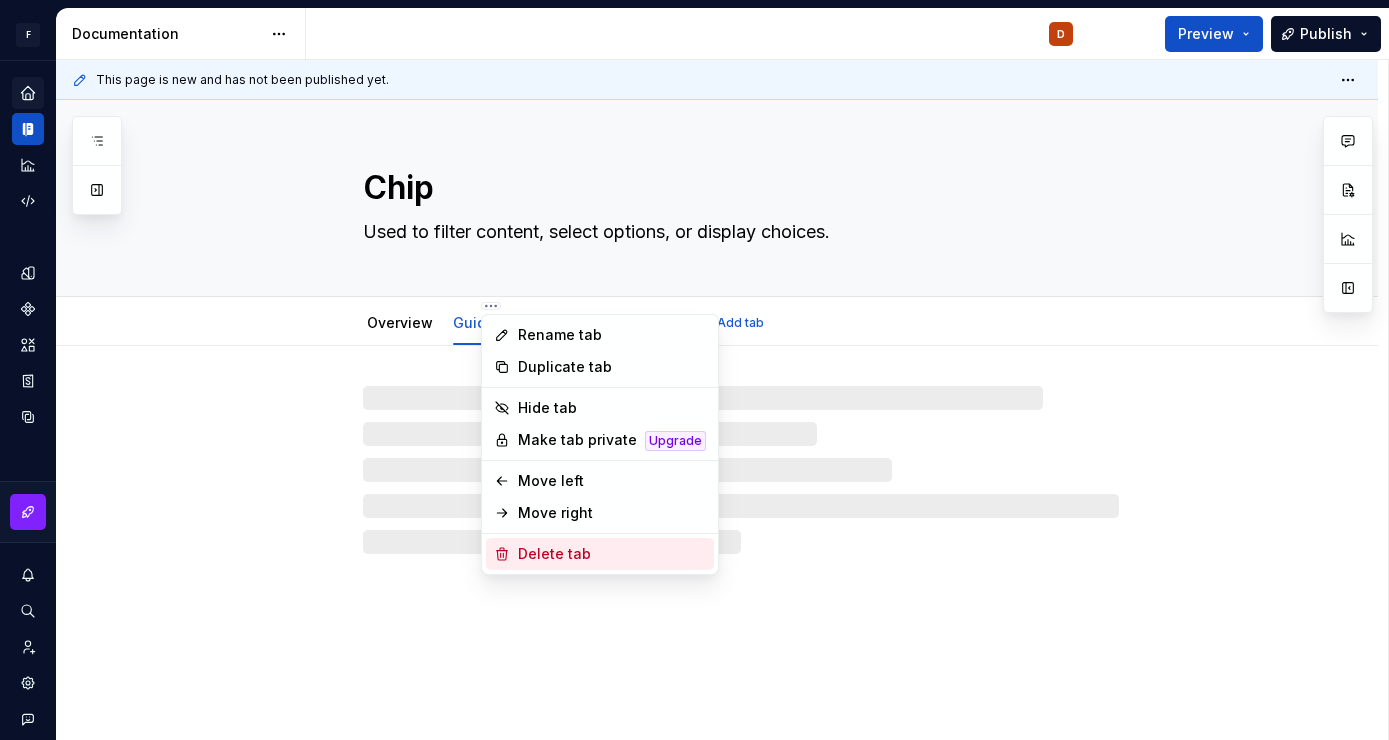 click on "Delete tab" at bounding box center [612, 554] 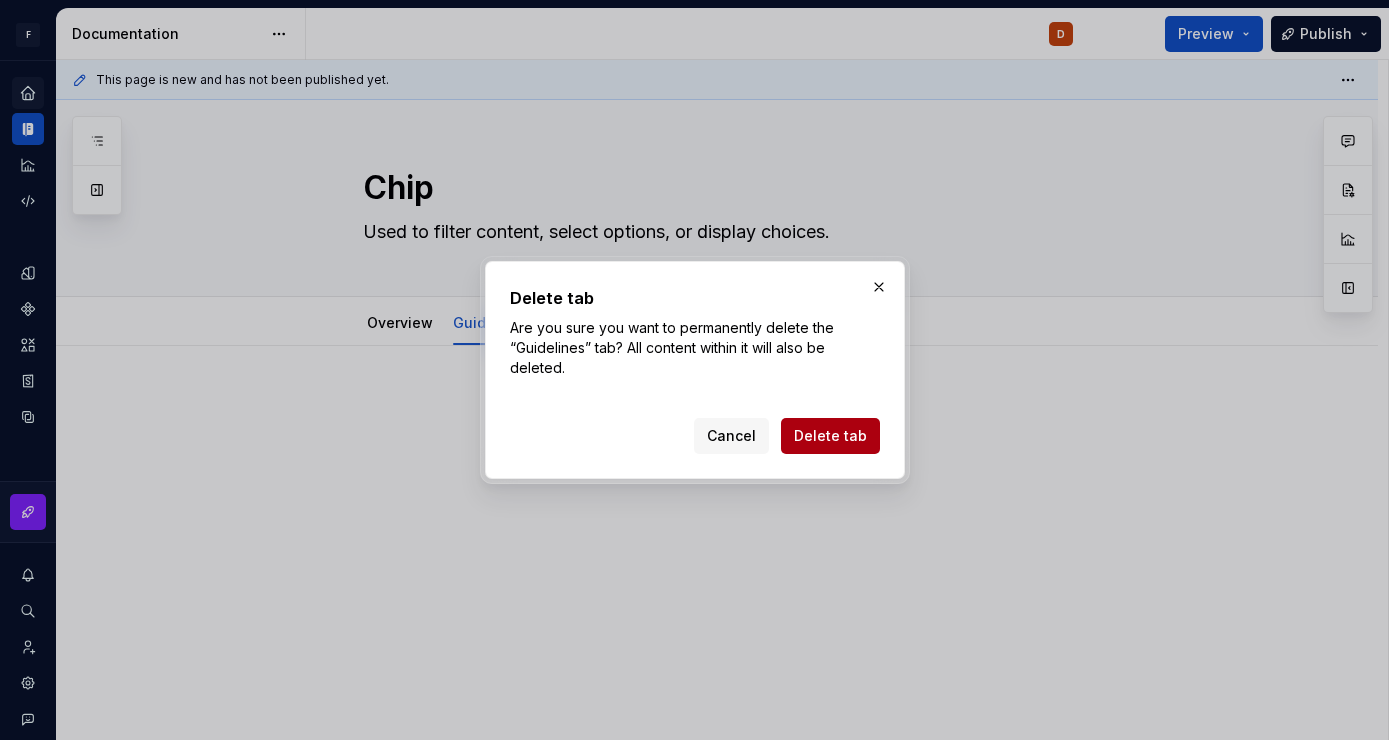 click on "Delete tab" at bounding box center [830, 436] 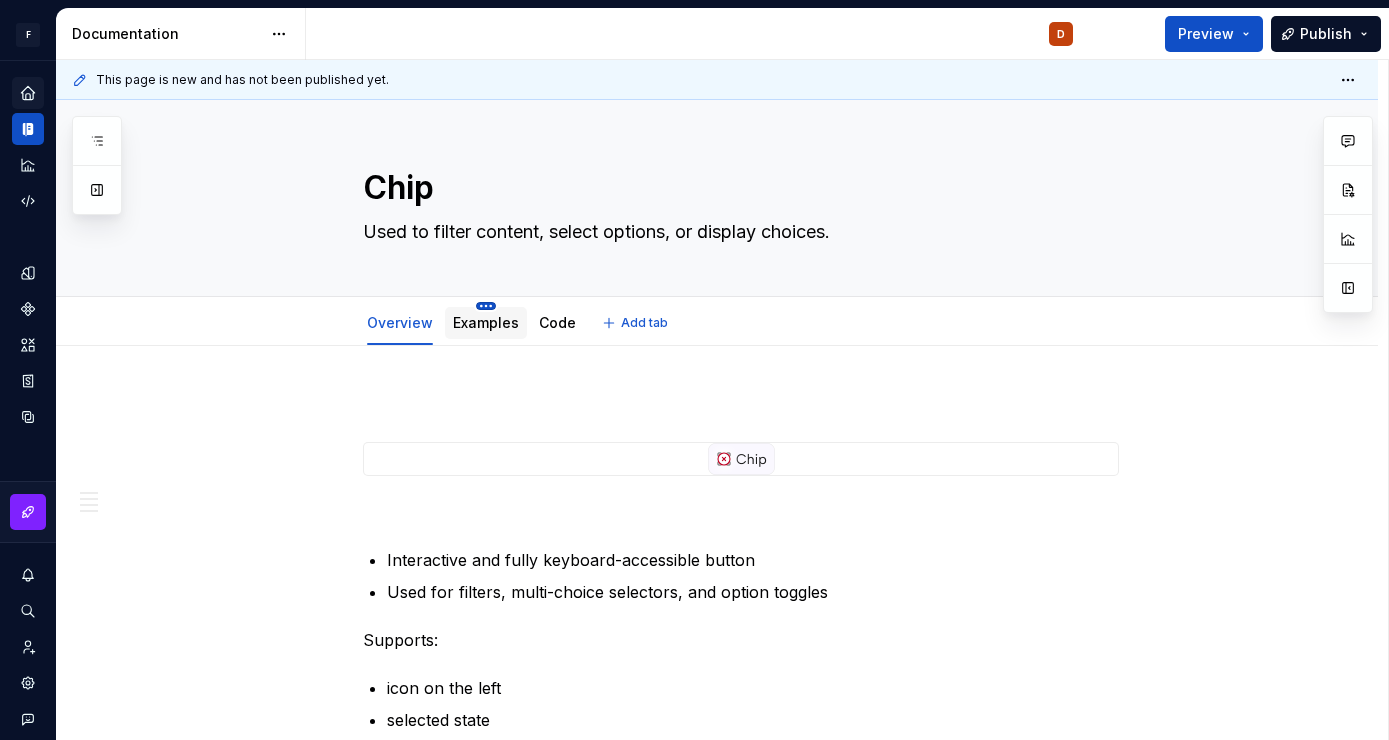 click on "F Fixmeapp Design System D Design system data Documentation D Preview Publish Pages Add
Accessibility guide for tree Page tree.
Navigate the tree with the arrow keys. Common tree hotkeys apply. Further keybindings are available:
enter to execute primary action on focused item
f2 to start renaming the focused item
escape to abort renaming an item
control+d to start dragging selected items
Welcome to FIXMEAPP! Foundations Design tokens Overview Typography Components Components overview Button Button Overview Examples Icon Button Overview Chip Chip Overview D Examples Code IconChip Overview Guidelines Examples Code Avatar Overview Guidelines Examples Code Changes Welcome to FIXMEAPP! Foundations / Design tokens  /  Overview Foundations  /  Typography Components  /  Components overview Components / Button / Button  /  Overview Components / Button / Button  /  Examples Components / Button / Icon Button  /  Overview  /  Overview *" at bounding box center (694, 370) 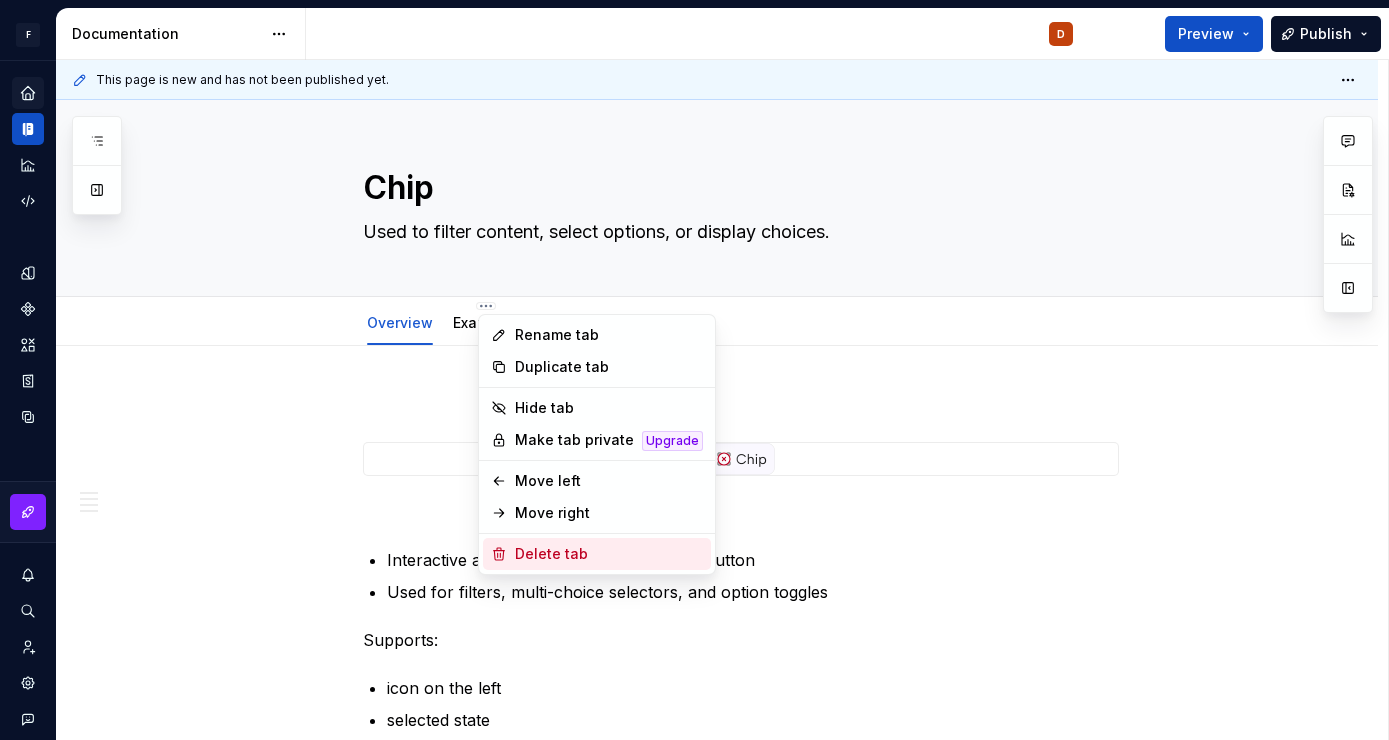 click on "Delete tab" at bounding box center (609, 554) 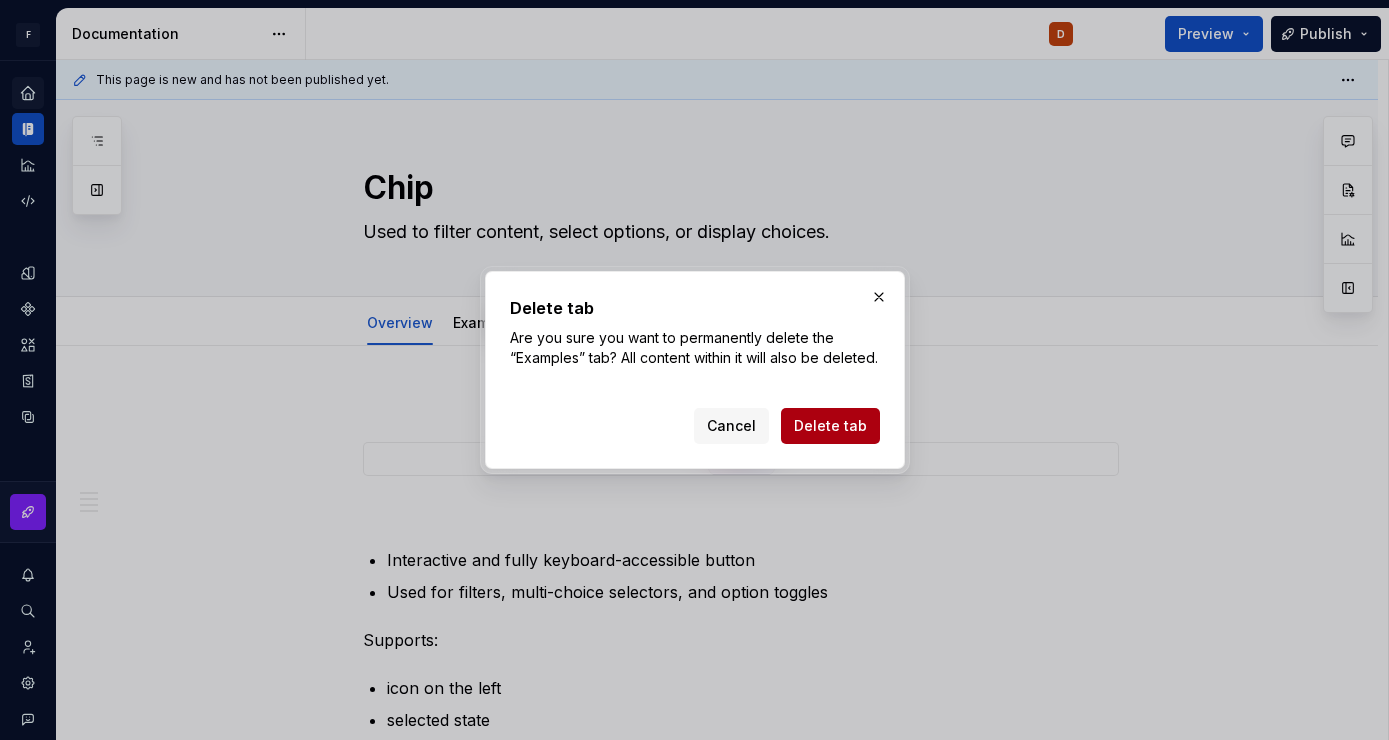 click on "Delete tab" at bounding box center (830, 426) 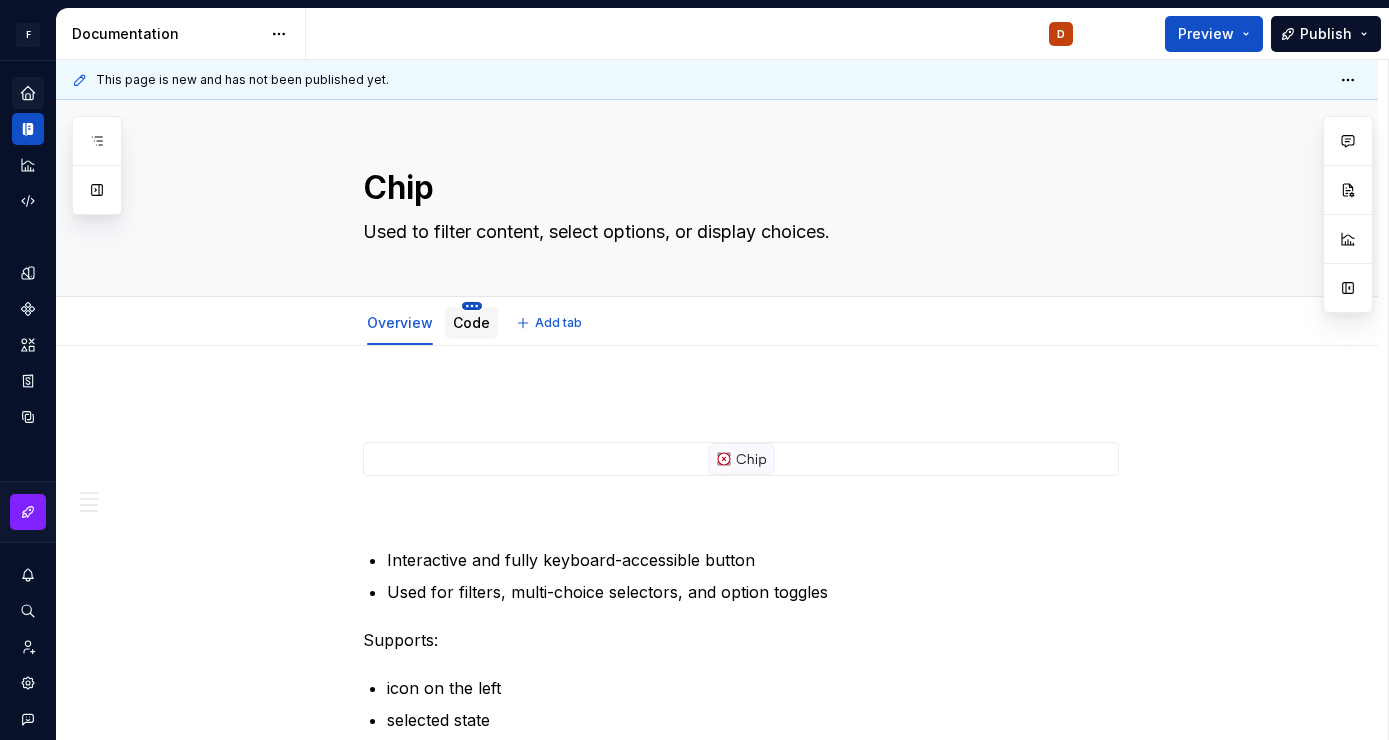 click on "F Fixmeapp Design System D Design system data Documentation D Preview Publish Pages Add
Accessibility guide for tree Page tree.
Navigate the tree with the arrow keys. Common tree hotkeys apply. Further keybindings are available:
enter to execute primary action on focused item
f2 to start renaming the focused item
escape to abort renaming an item
control+d to start dragging selected items
Welcome to FIXMEAPP! Foundations Design tokens Overview Typography Components Components overview Button Button Overview Examples Icon Button Overview Chip Chip Overview D Code IconChip Overview Guidelines Examples Code Avatar Overview Guidelines Examples Code Changes Welcome to FIXMEAPP! Foundations / Design tokens  /  Overview Foundations  /  Typography Components  /  Components overview Components / Button / Button  /  Overview Components / Button / Button  /  Examples Components / Button / Icon Button  /  Overview Components / Chip / Chip" at bounding box center (694, 370) 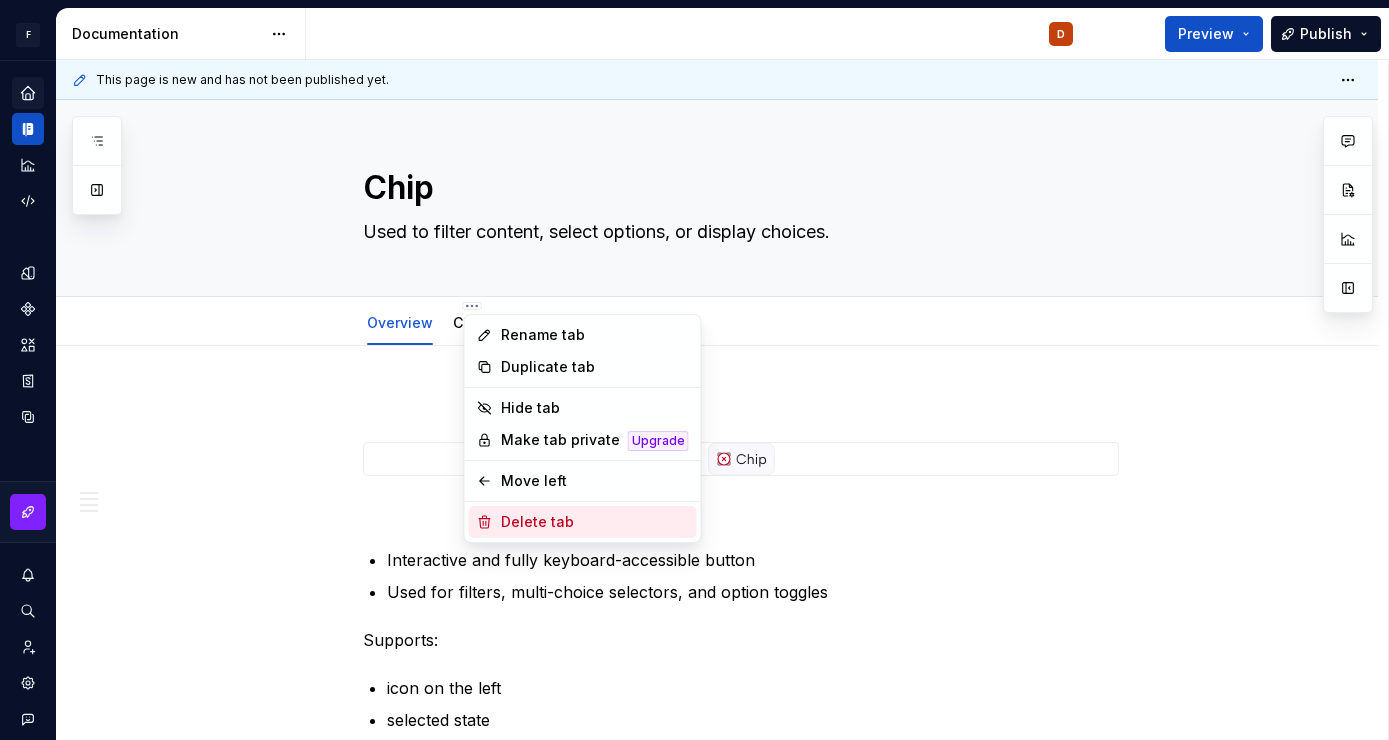 click on "Delete tab" at bounding box center (595, 522) 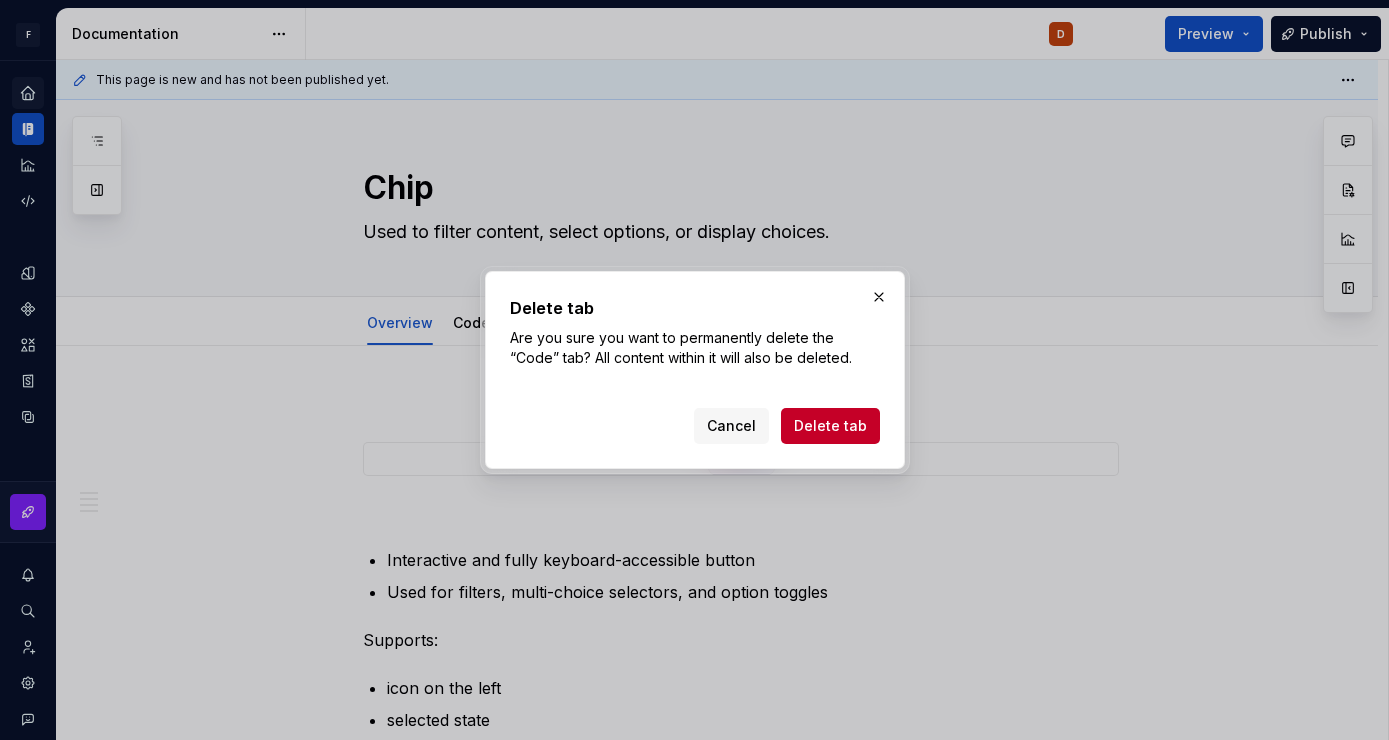 click on "Cancel Delete tab" at bounding box center (695, 422) 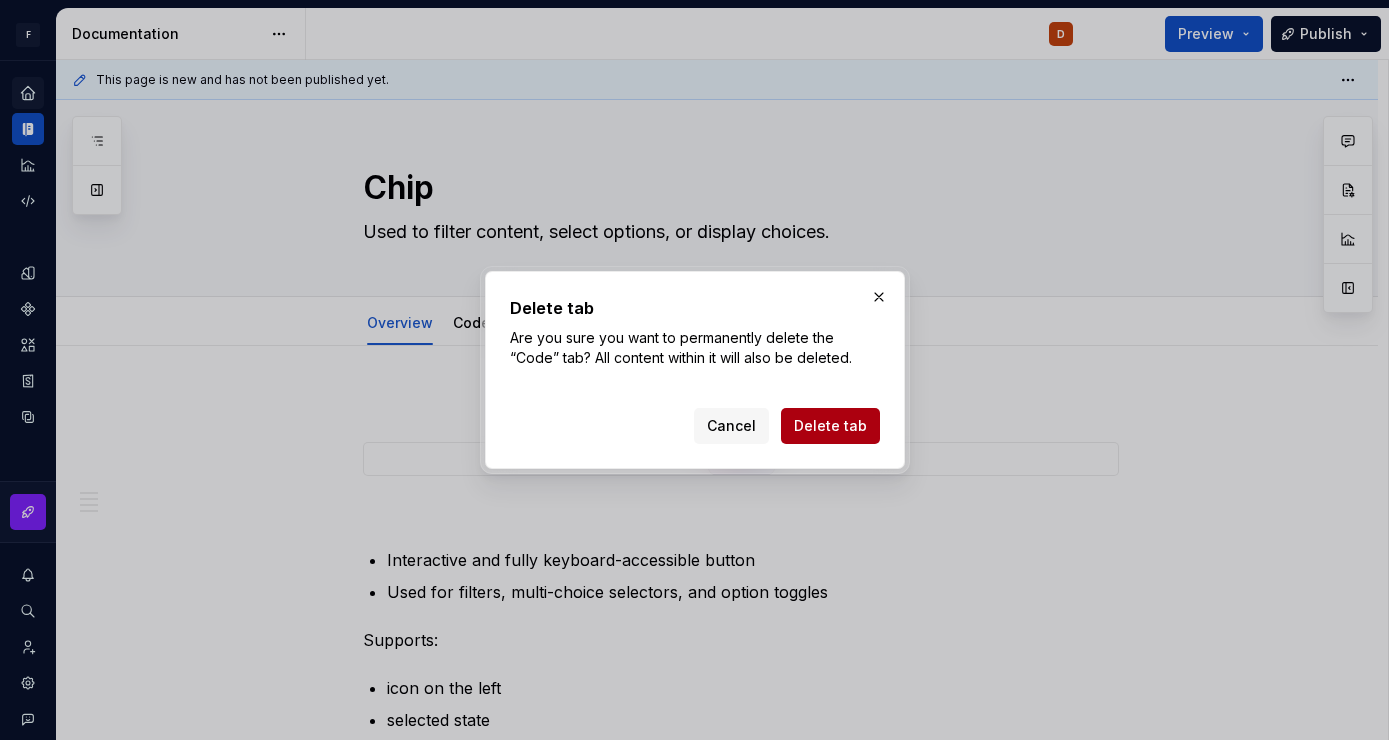 click on "Delete tab" at bounding box center [830, 426] 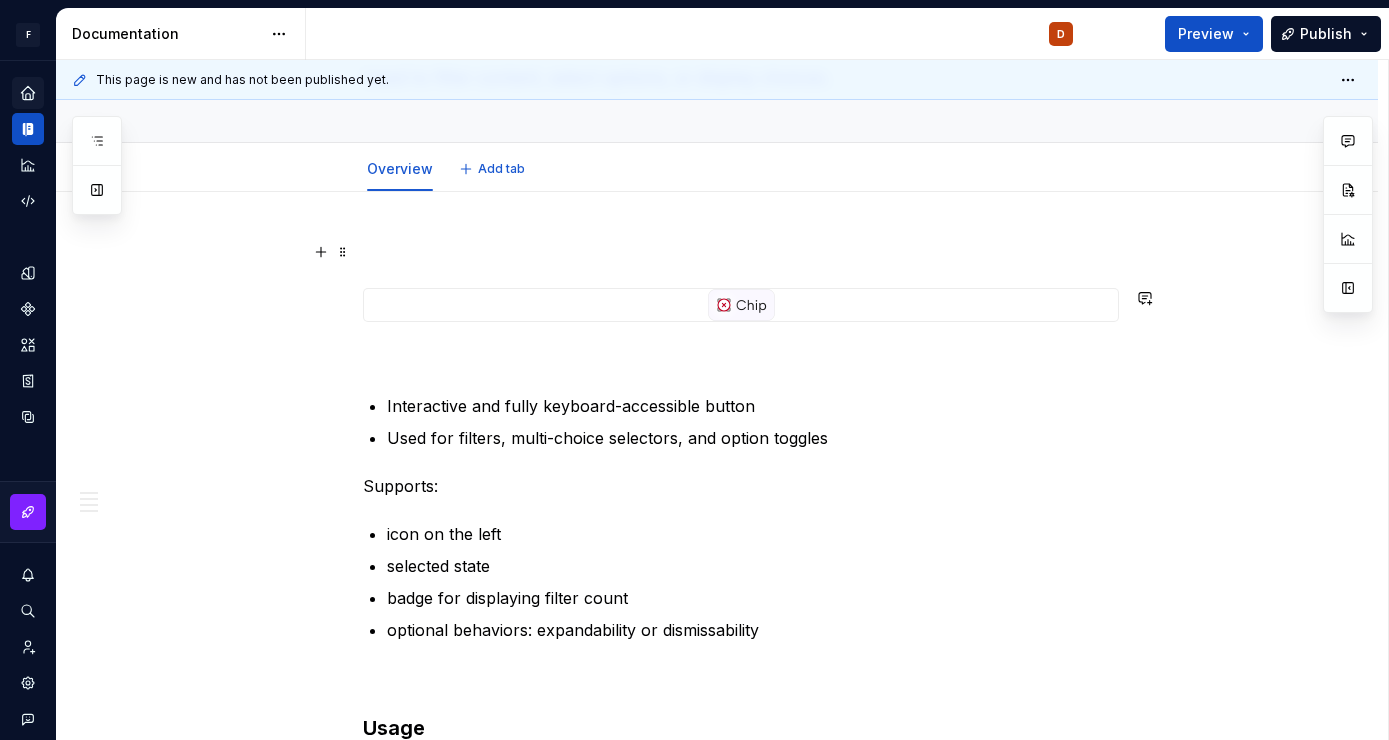 scroll, scrollTop: 0, scrollLeft: 0, axis: both 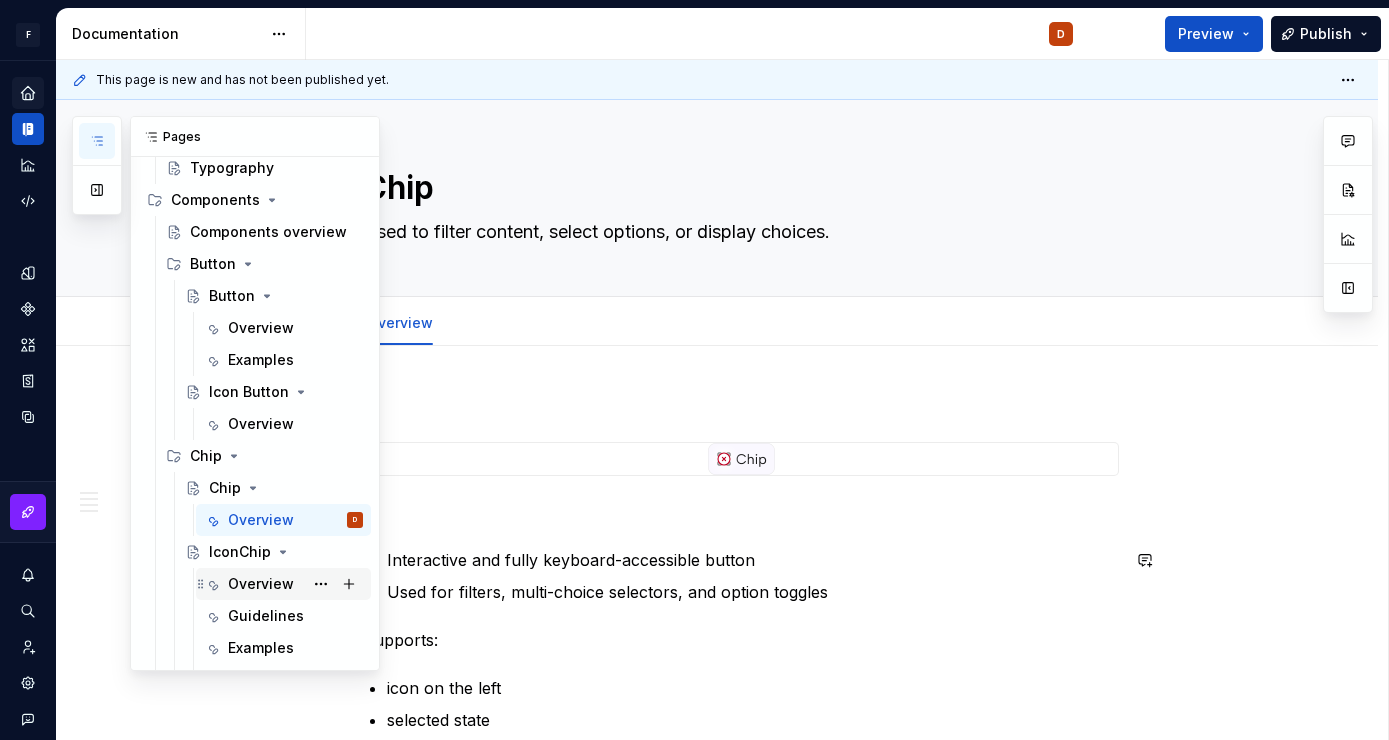 click on "Overview" at bounding box center (261, 584) 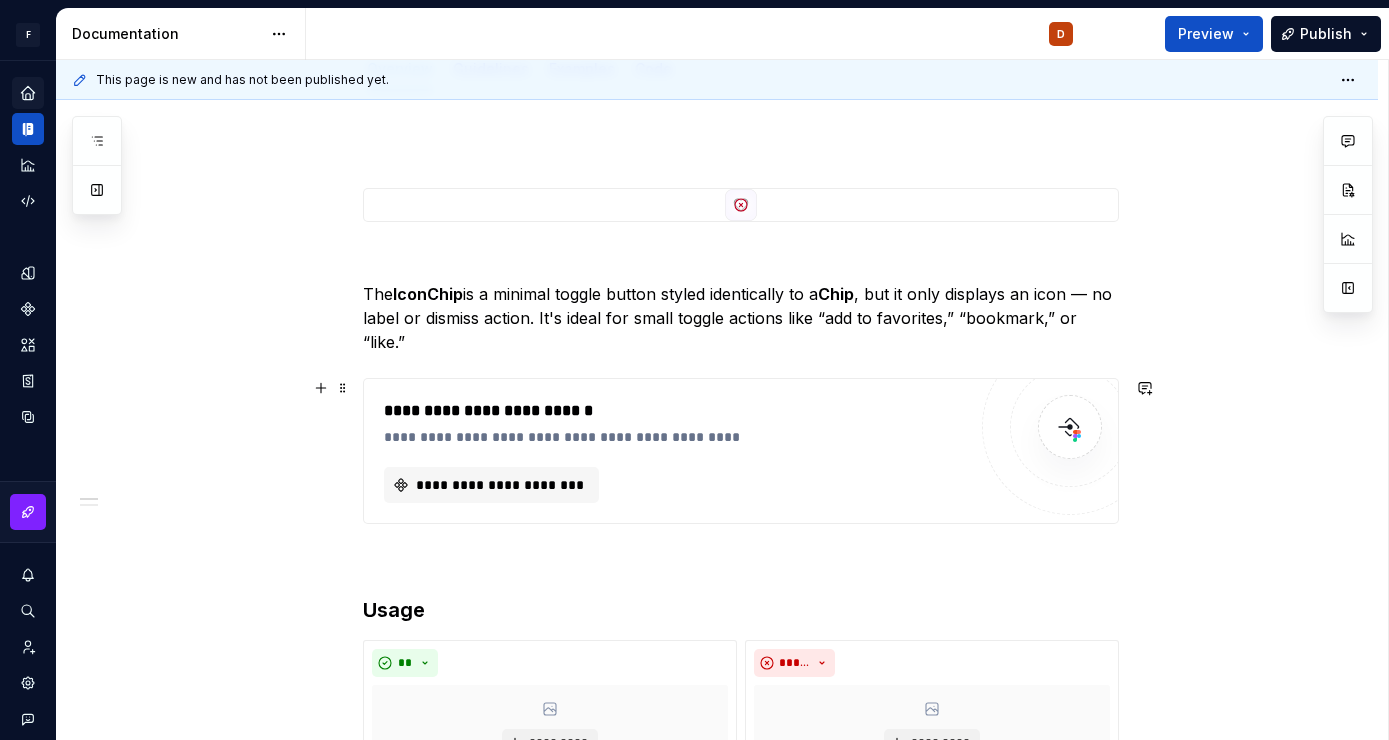 scroll, scrollTop: 259, scrollLeft: 0, axis: vertical 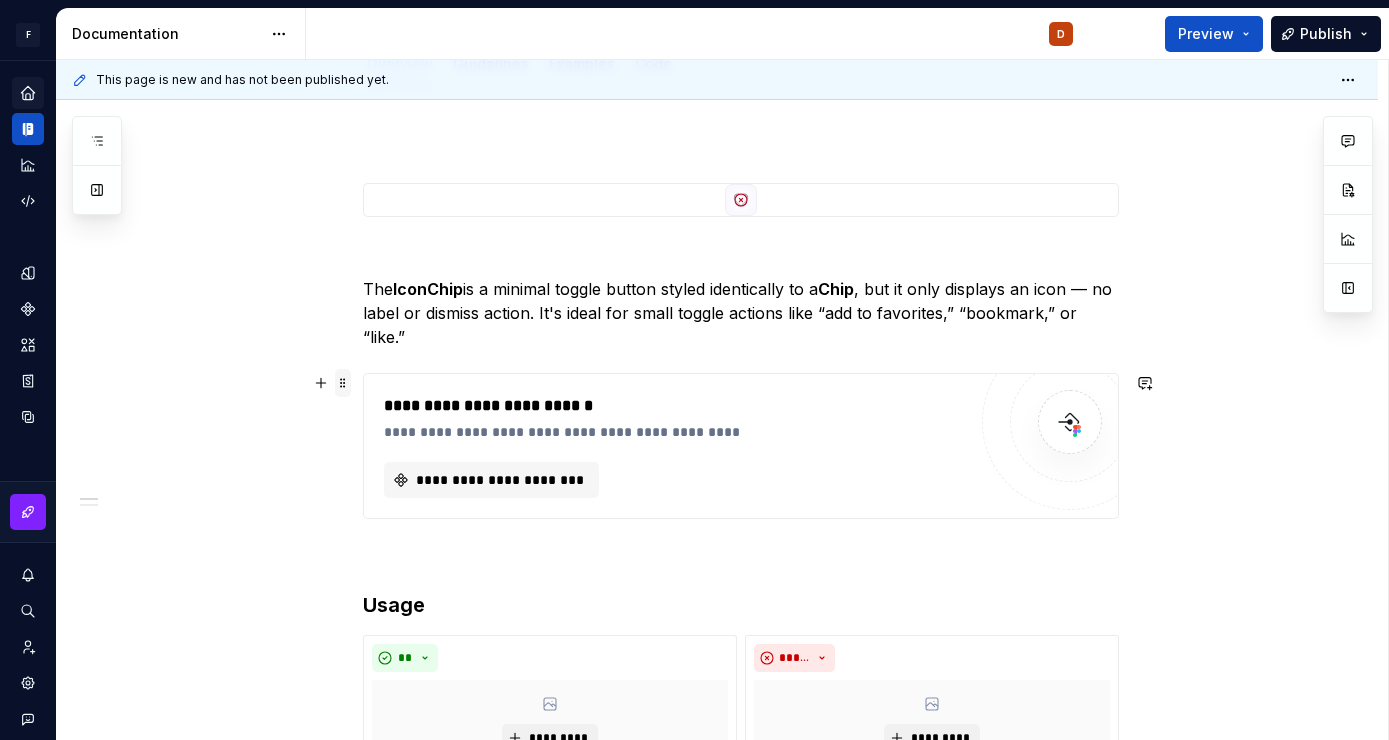 click at bounding box center [343, 383] 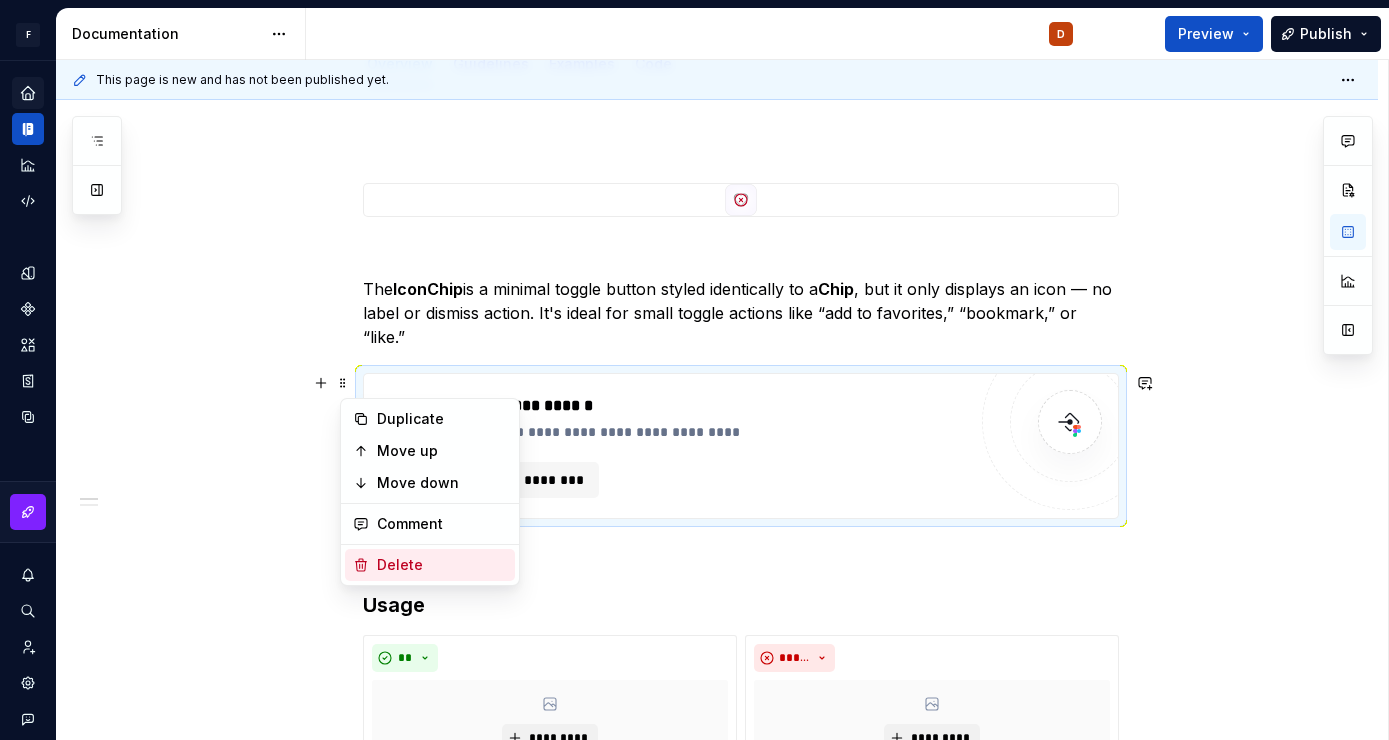 click on "Delete" at bounding box center [442, 565] 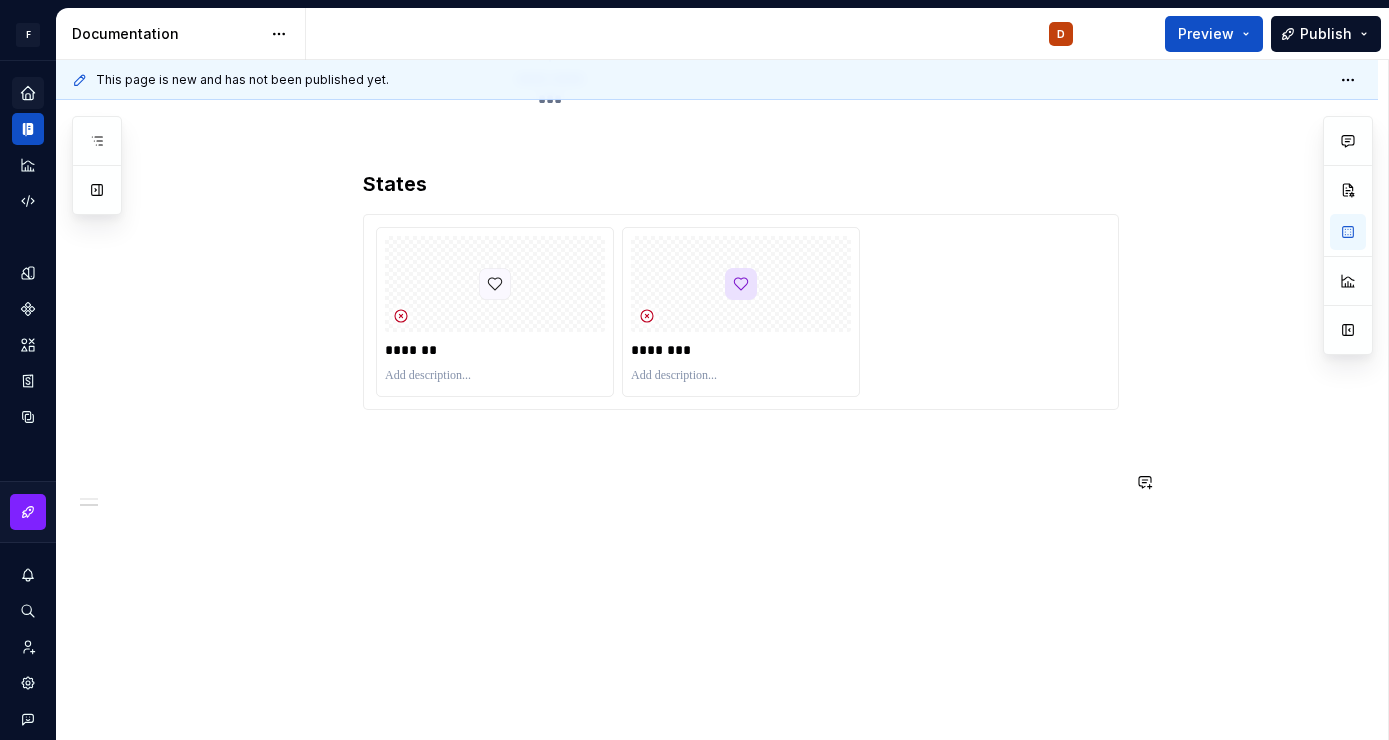 scroll, scrollTop: 0, scrollLeft: 0, axis: both 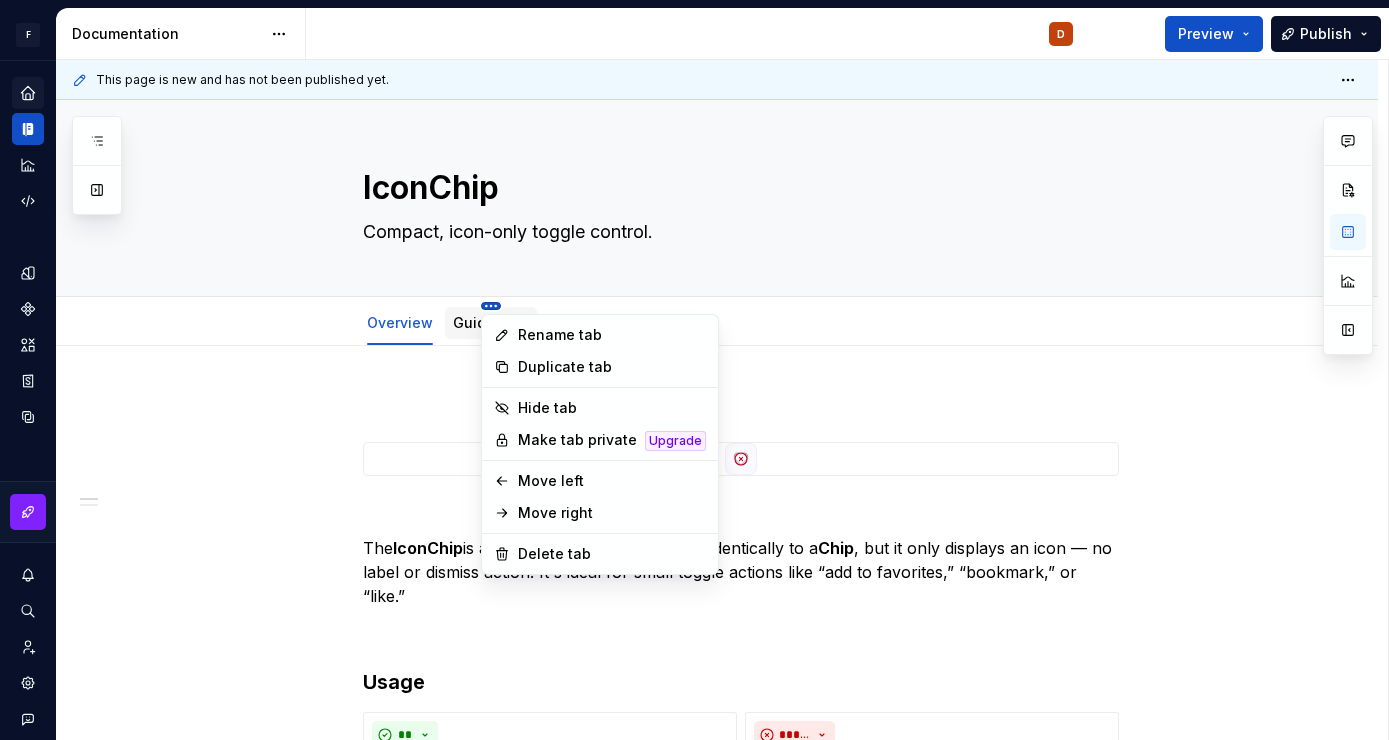 click on "F Fixmeapp Design System D Design system data Documentation D Preview Publish Pages Add
Accessibility guide for tree Page tree.
Navigate the tree with the arrow keys. Common tree hotkeys apply. Further keybindings are available:
enter to execute primary action on focused item
f2 to start renaming the focused item
escape to abort renaming an item
control+d to start dragging selected items
Welcome to FIXMEAPP! Foundations Design tokens Overview Typography Components Components overview Button Button Overview Examples Icon Button Overview Chip Chip Overview IconChip Overview D Guidelines Examples Code Avatar Overview Guidelines Examples Code Changes Welcome to FIXMEAPP! Foundations / Design tokens  /  Overview Foundations  /  Typography Components  /  Components overview Components / Button / Button  /  Overview Components / Button / Button  /  Examples Components / Button / Icon Button  /  Overview Components / Chip / Chip  /" at bounding box center (694, 370) 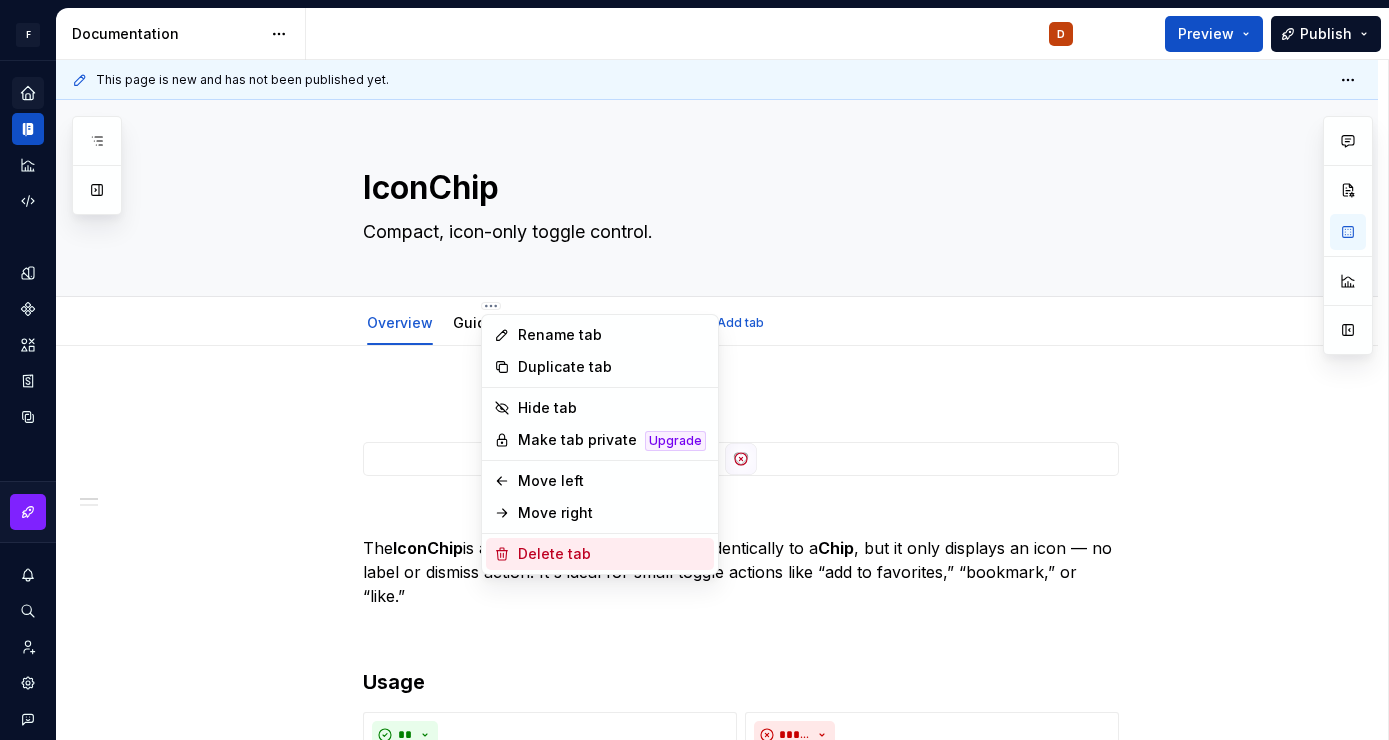 click on "Delete tab" at bounding box center (612, 554) 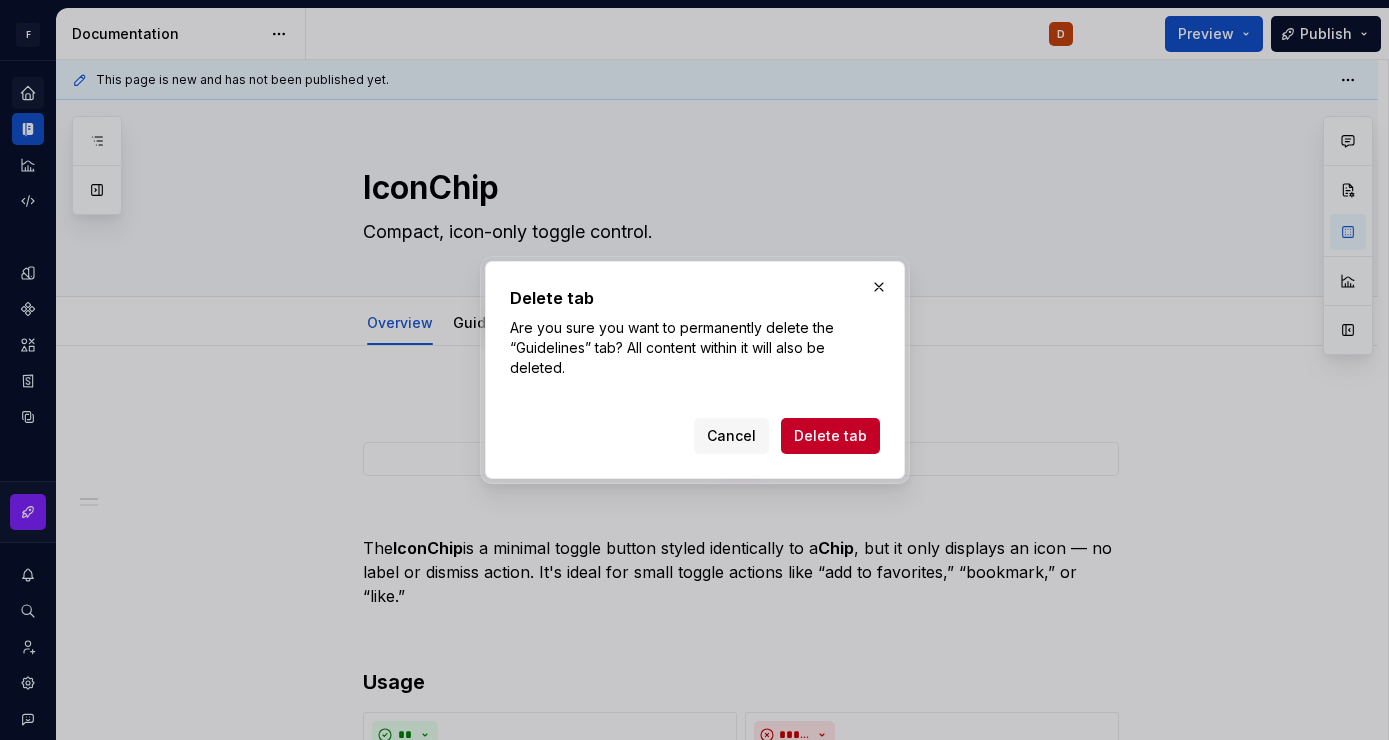 click on "Delete tab" at bounding box center (830, 436) 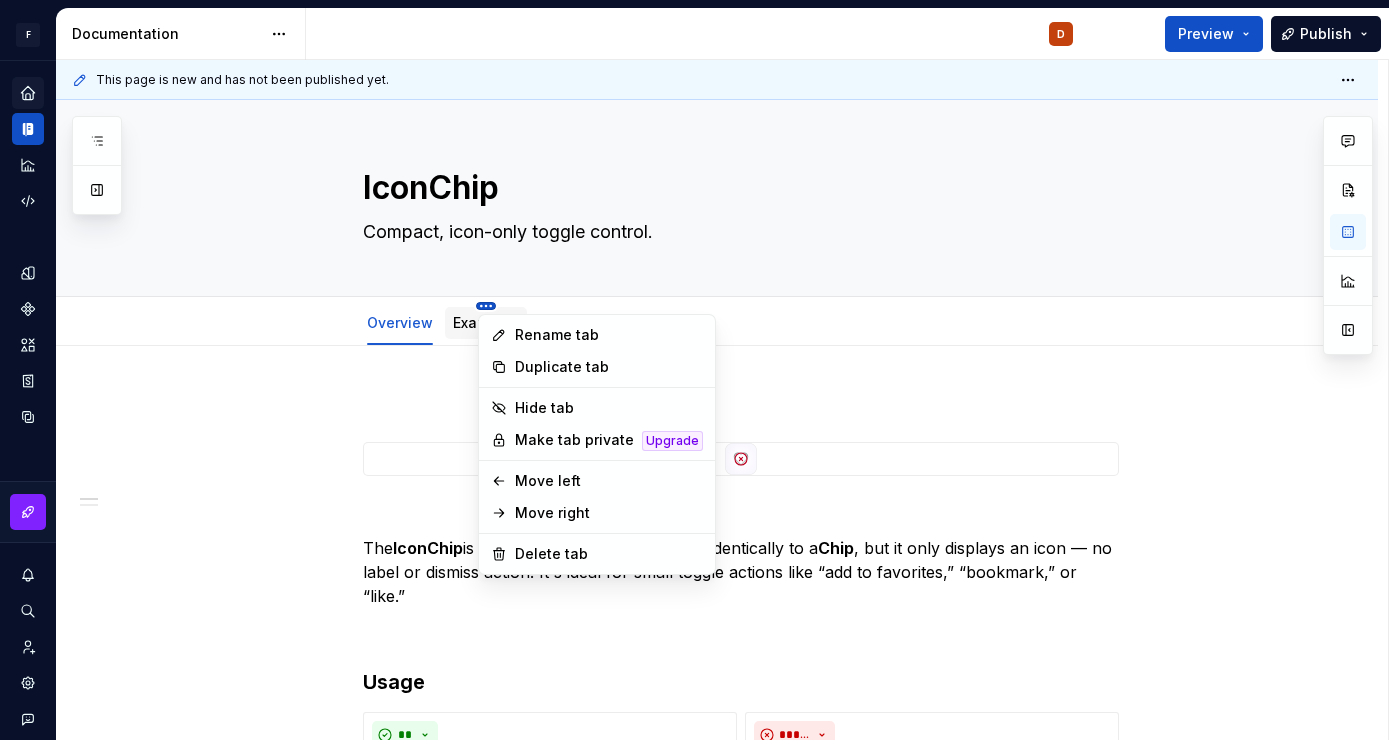 click on "F Fixmeapp Design System D Design system data Documentation D Preview Publish Pages Add
Accessibility guide for tree Page tree.
Navigate the tree with the arrow keys. Common tree hotkeys apply. Further keybindings are available:
enter to execute primary action on focused item
f2 to start renaming the focused item
escape to abort renaming an item
control+d to start dragging selected items
Welcome to FIXMEAPP! Foundations Design tokens Overview Typography Components Components overview Button Button Overview Examples Icon Button Overview Chip Chip Overview IconChip Overview D Examples Code Avatar Overview Guidelines Examples Code Changes Welcome to FIXMEAPP! Foundations / Design tokens  /  Overview Foundations  /  Typography Components  /  Components overview Components / Button / Button  /  Overview Components / Button / Button  /  Examples Components / Button / Icon Button  /  Overview Components / Chip / Chip  /  Overview" at bounding box center (694, 370) 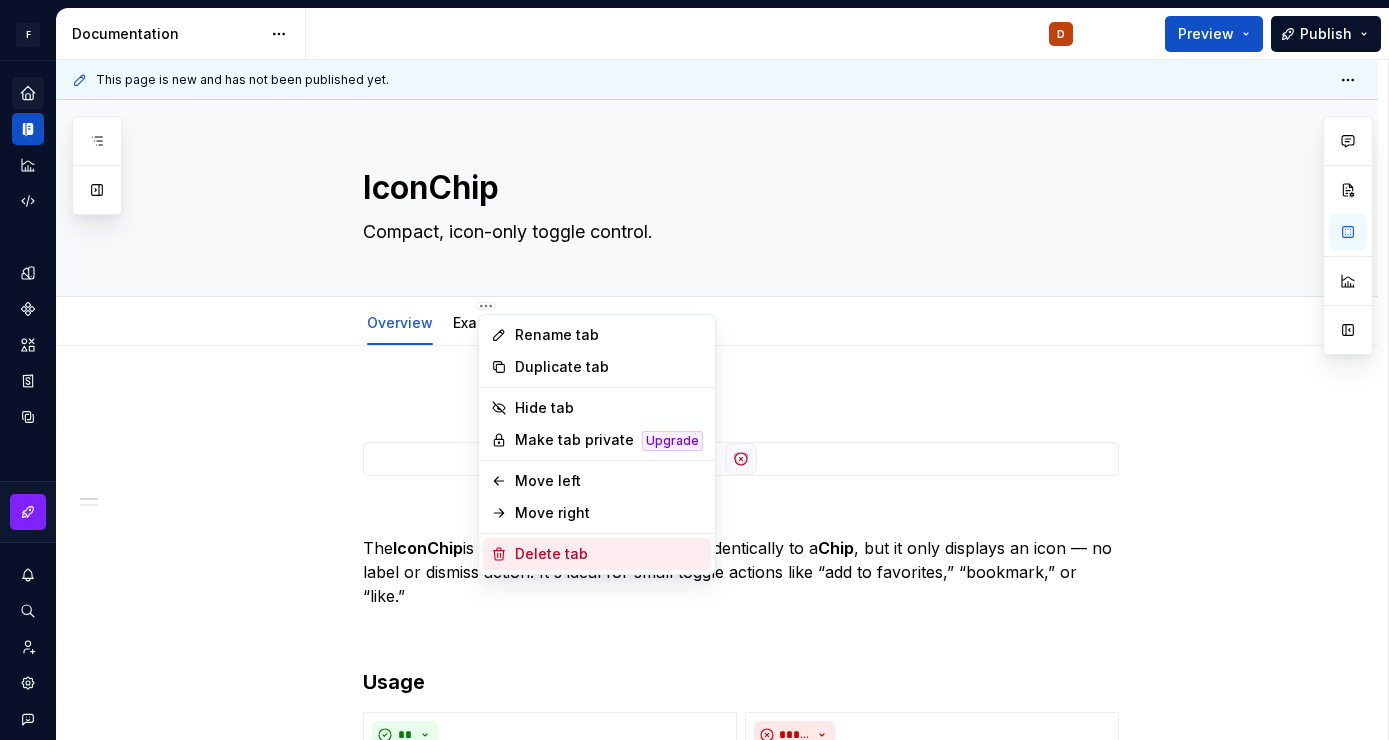 click on "Delete tab" at bounding box center (609, 554) 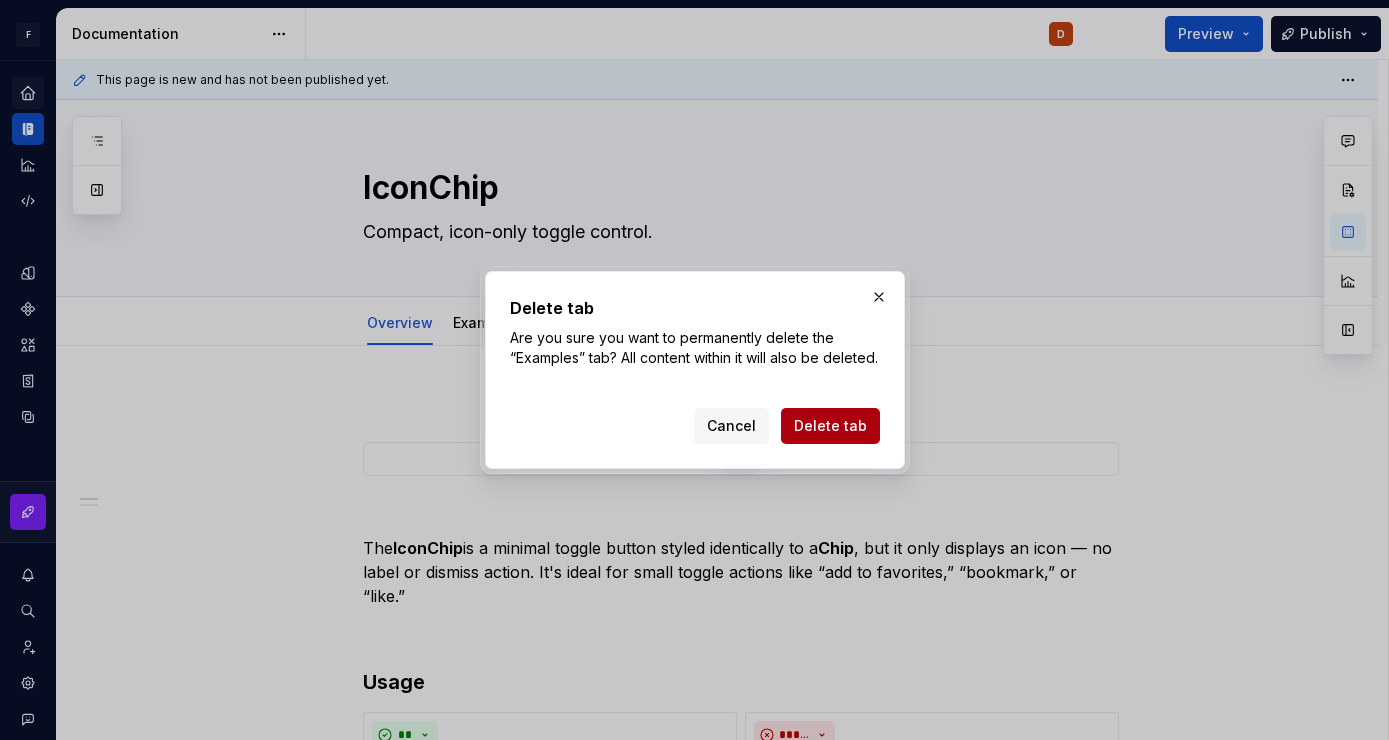 click on "Delete tab" at bounding box center (830, 426) 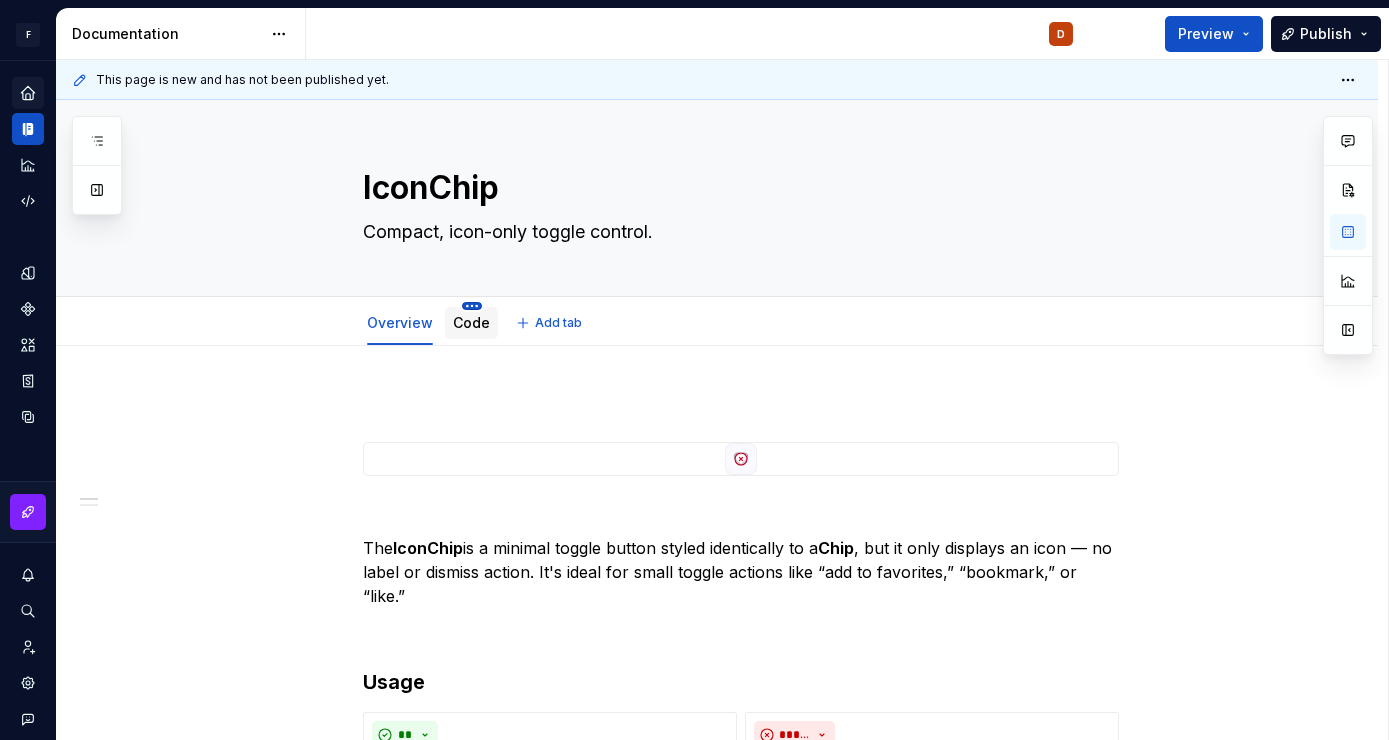 click on "F Fixmeapp Design System D Design system data Documentation D Preview Publish Pages Add
Accessibility guide for tree Page tree.
Navigate the tree with the arrow keys. Common tree hotkeys apply. Further keybindings are available:
enter to execute primary action on focused item
f2 to start renaming the focused item
escape to abort renaming an item
control+d to start dragging selected items
Welcome to FIXMEAPP! Foundations Design tokens Overview Typography Components Components overview Button Button Overview Examples Icon Button Overview Chip Chip Overview IconChip Overview D Code Avatar Overview Guidelines Examples Code Changes Welcome to FIXMEAPP! Foundations / Design tokens  /  Overview Foundations  /  Typography Components  /  Components overview Components / Button / Button  /  Overview Components / Button / Button  /  Examples Components / Button / Icon Button  /  Overview Components / Chip / Chip  /  Overview  /  Code" at bounding box center (694, 370) 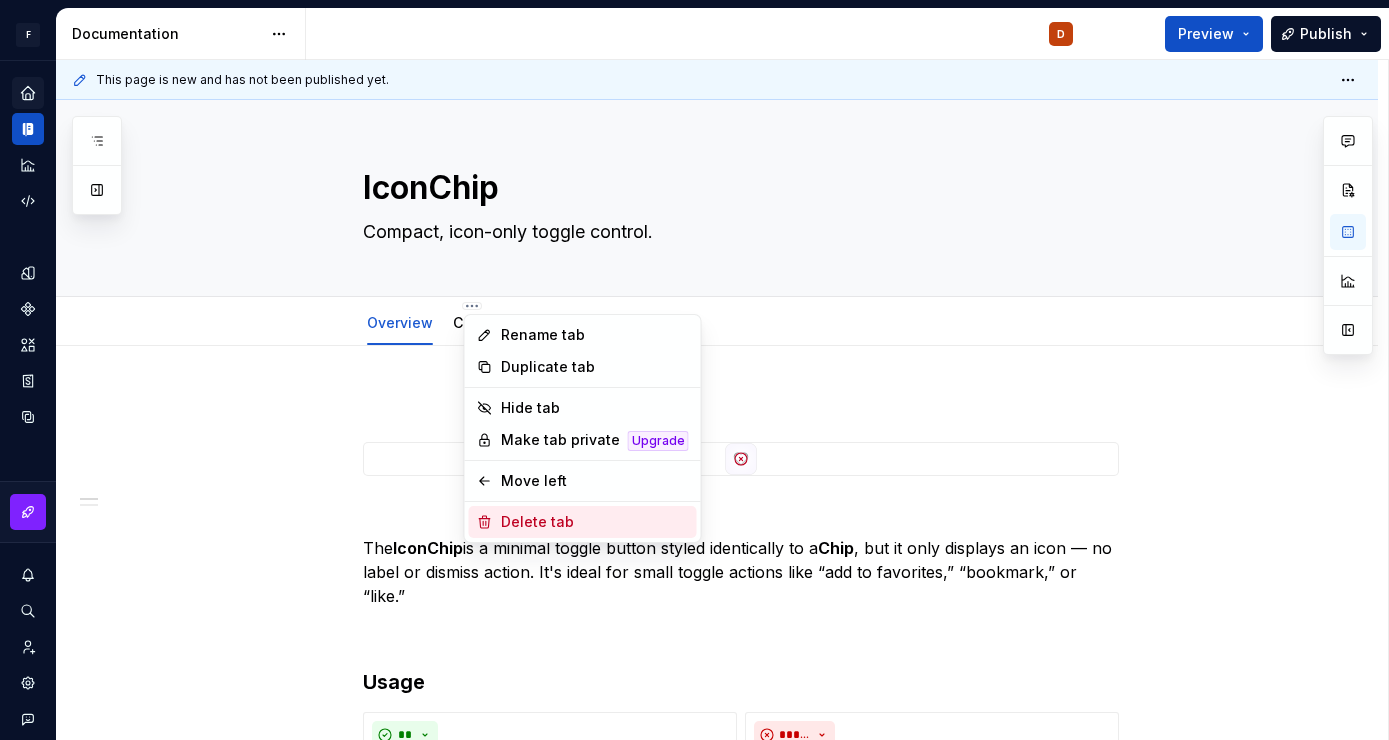 click on "Delete tab" at bounding box center [595, 522] 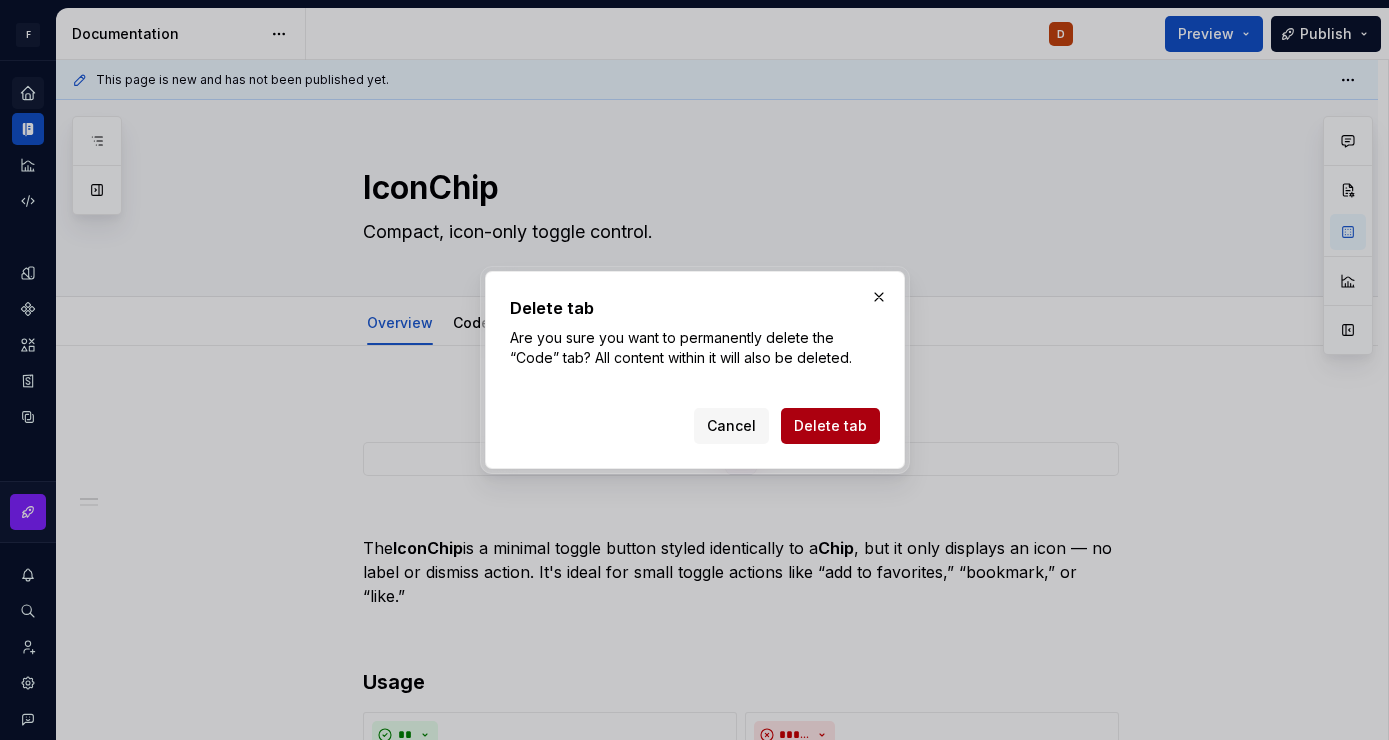 click on "Delete tab" at bounding box center (830, 426) 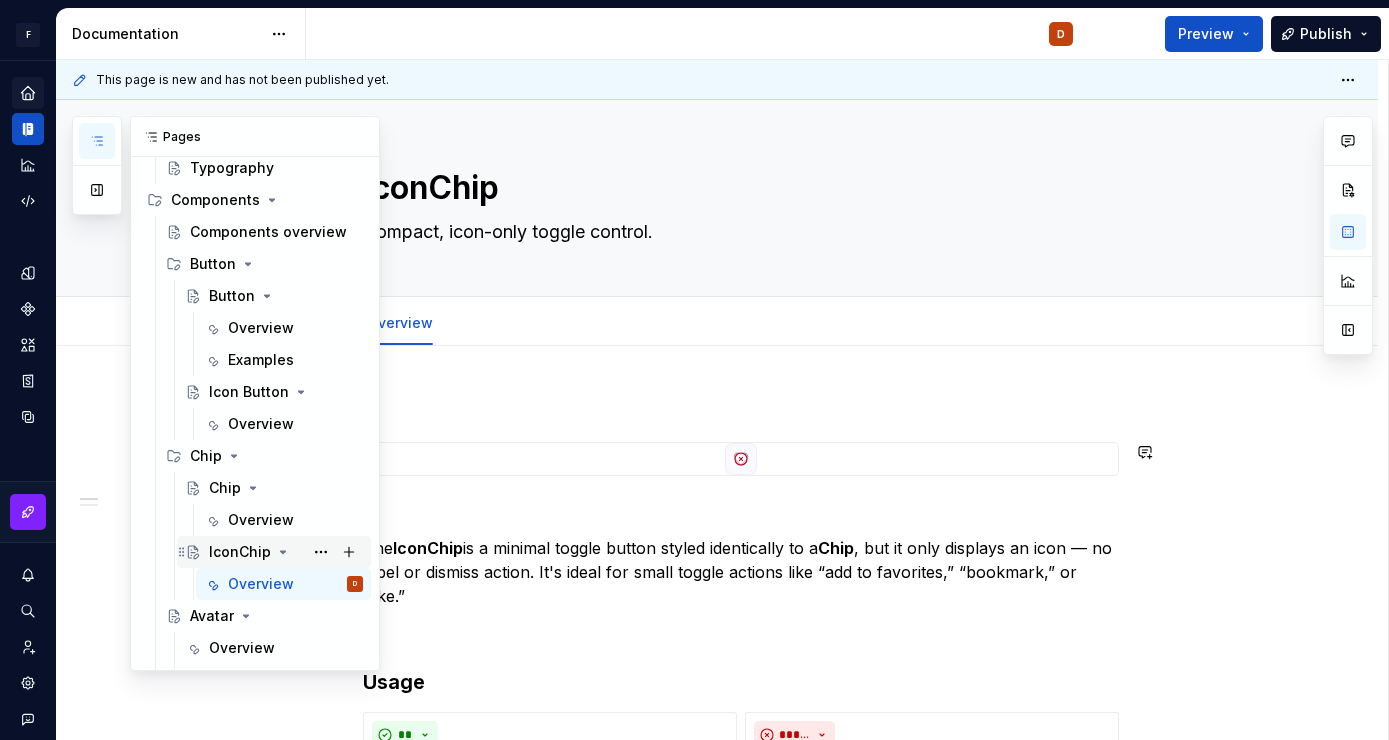 scroll, scrollTop: 272, scrollLeft: 0, axis: vertical 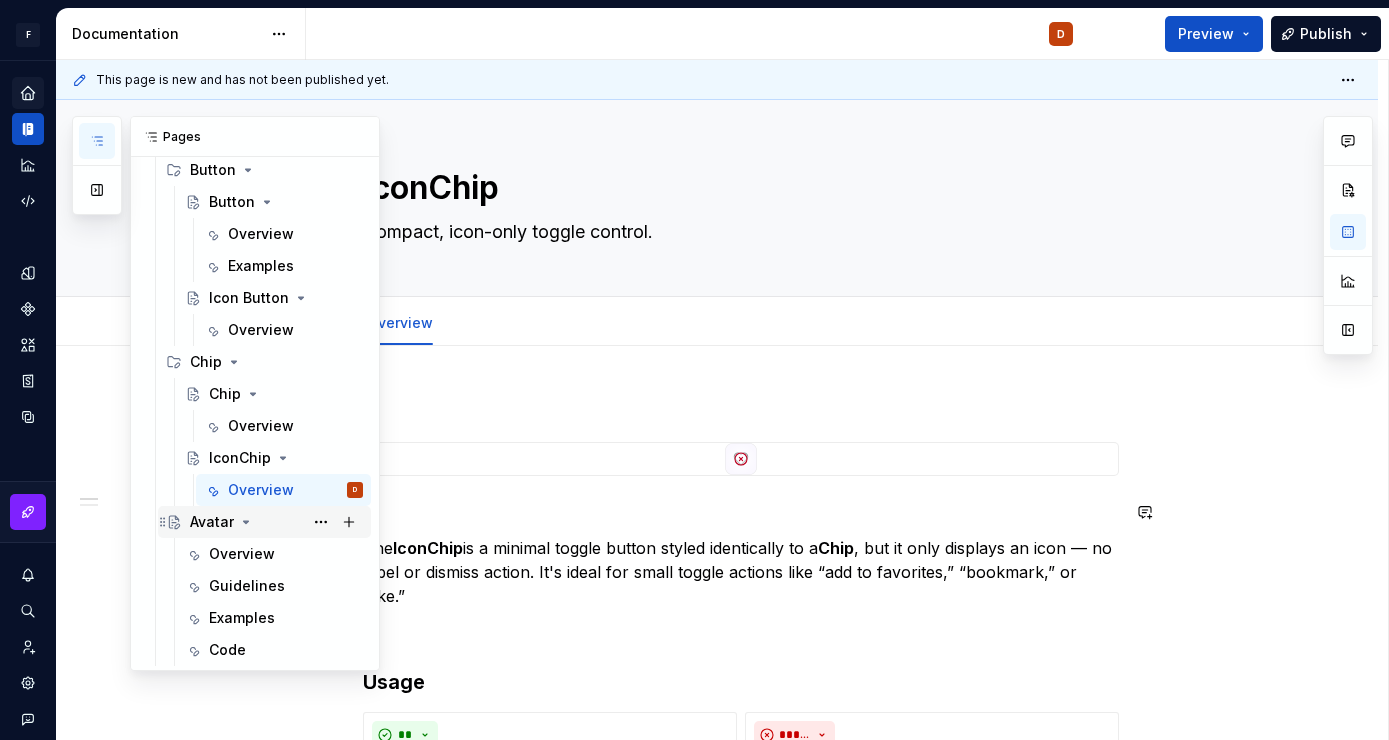 click on "Avatar" at bounding box center [212, 522] 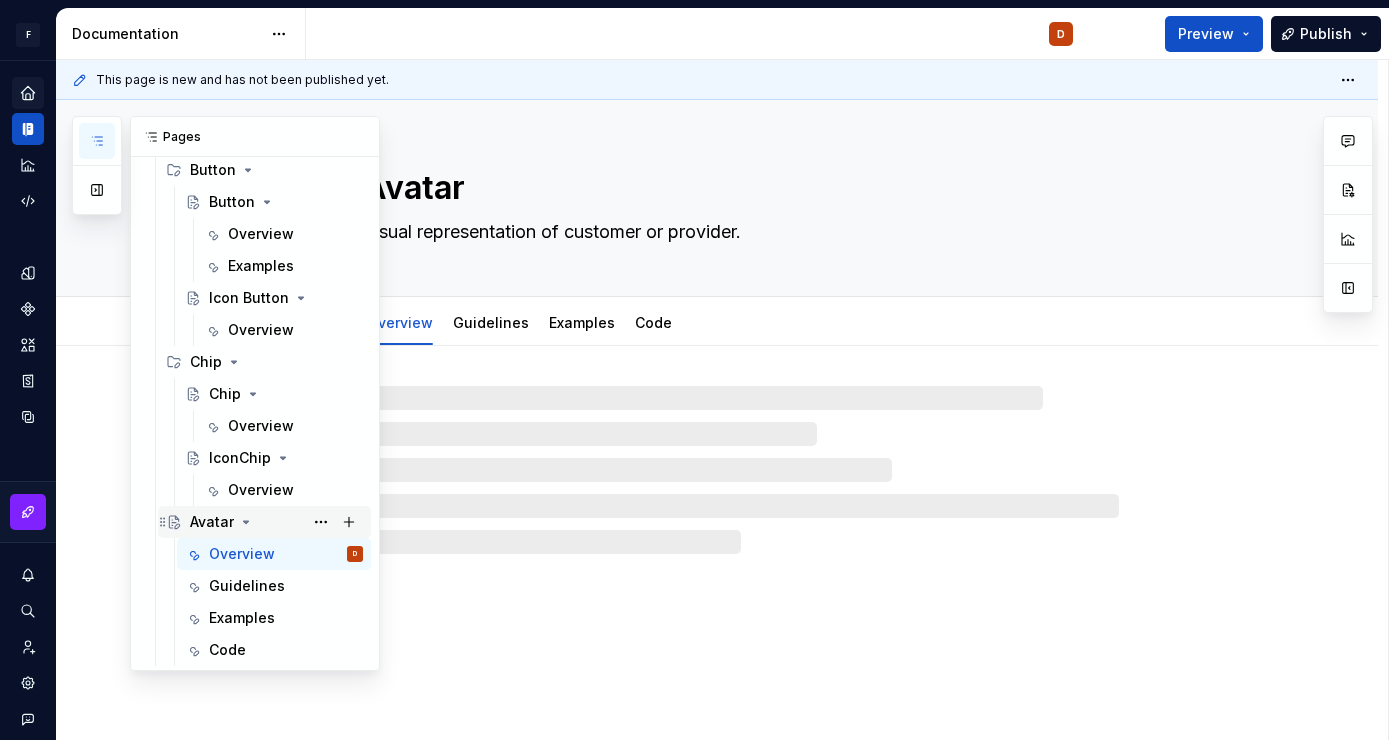 click on "Avatar" at bounding box center (212, 522) 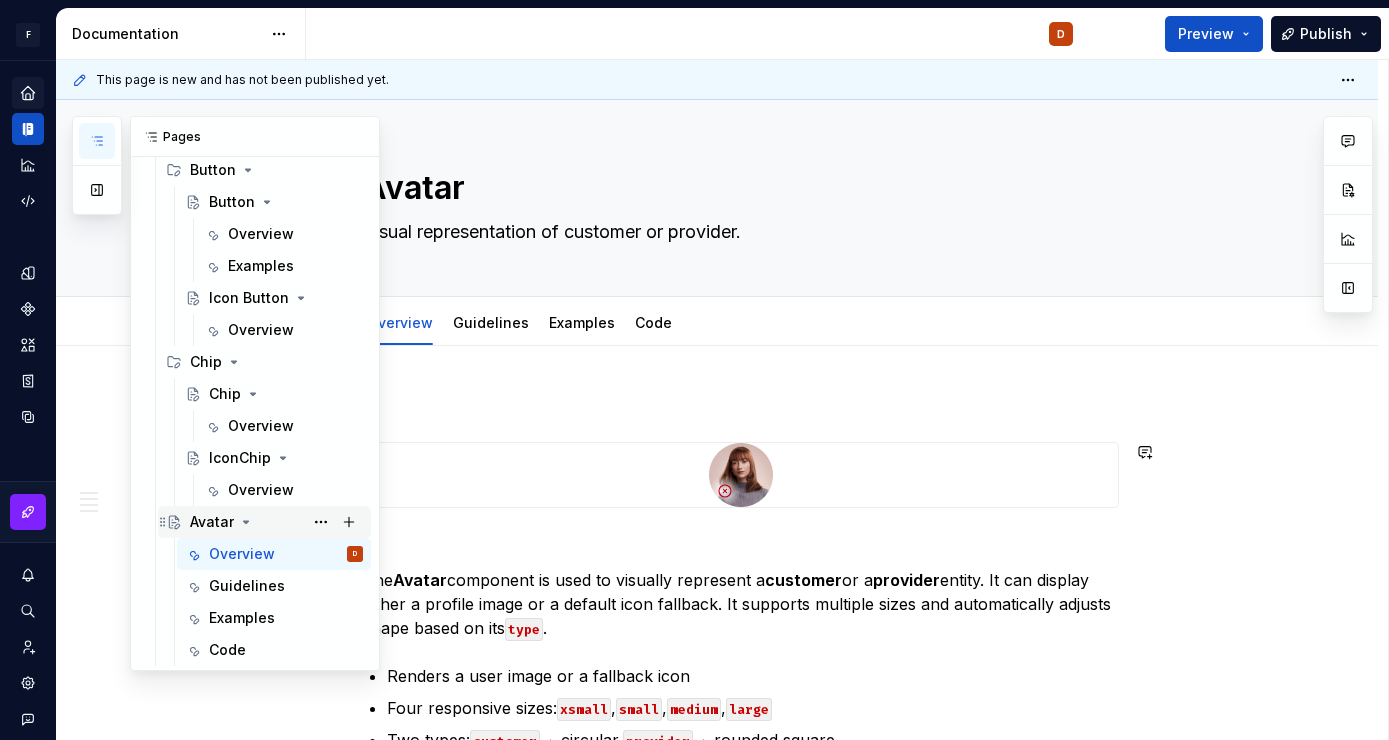 click 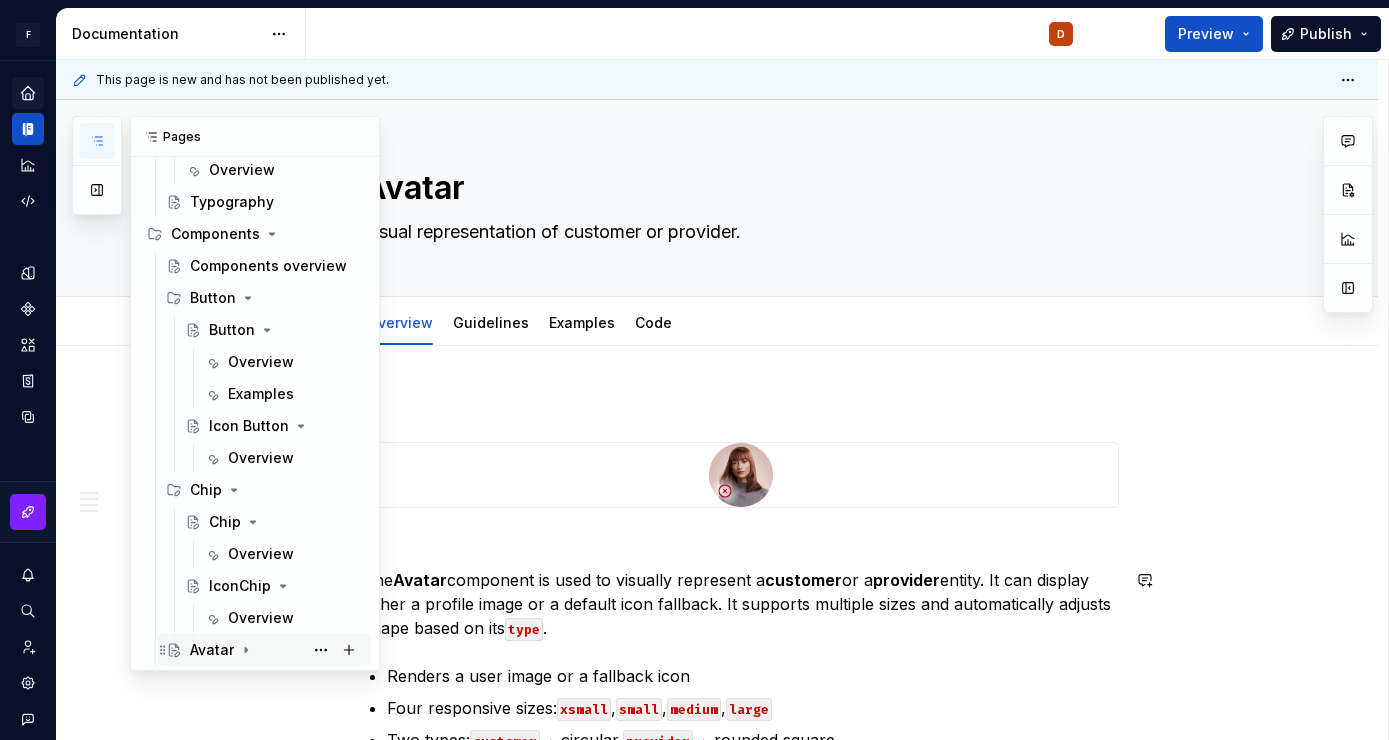 click 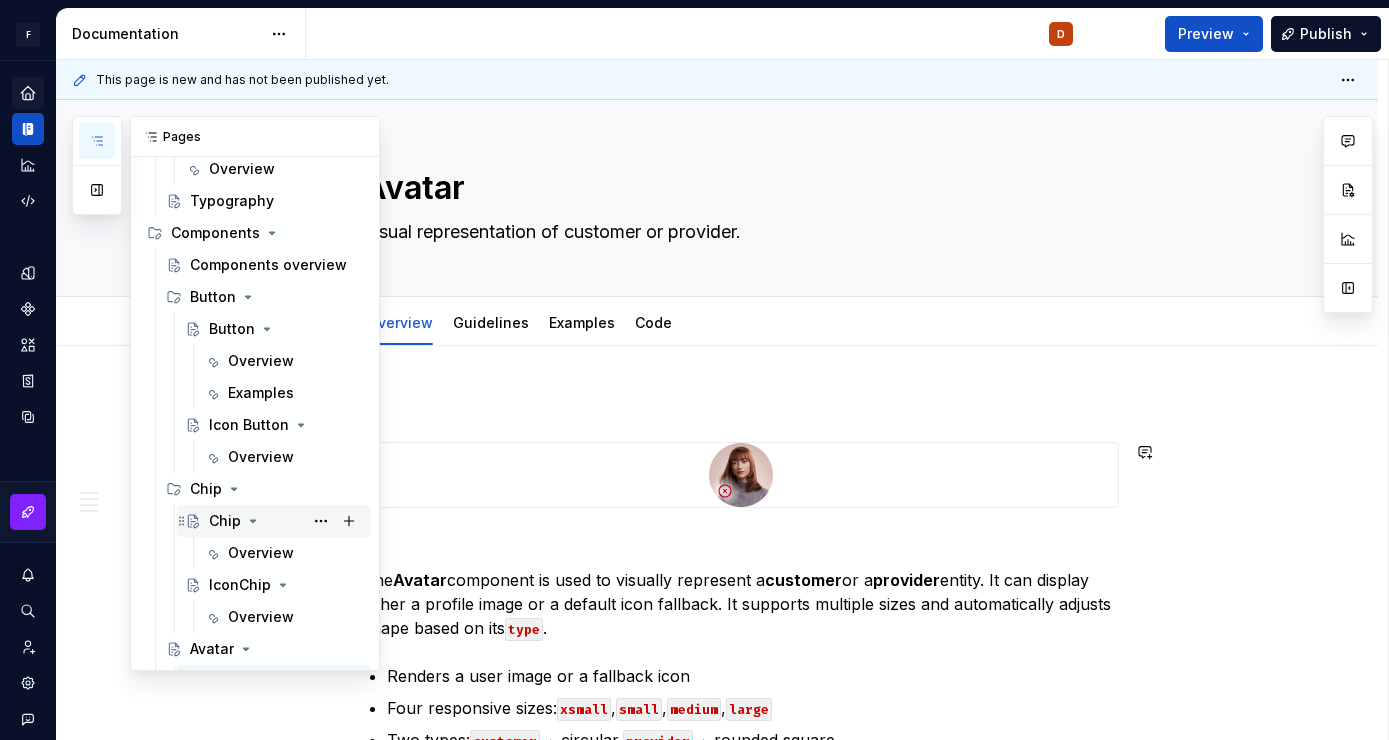 scroll, scrollTop: 272, scrollLeft: 0, axis: vertical 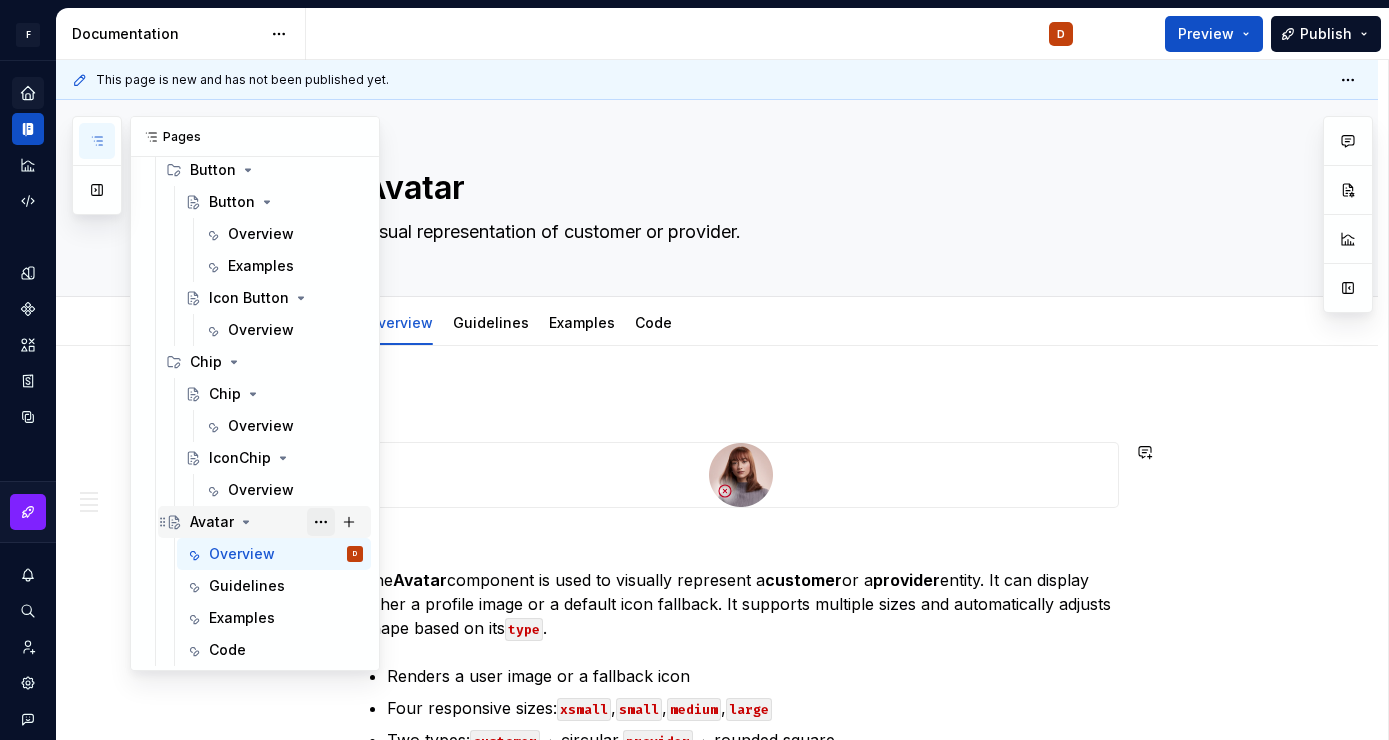 click at bounding box center [321, 522] 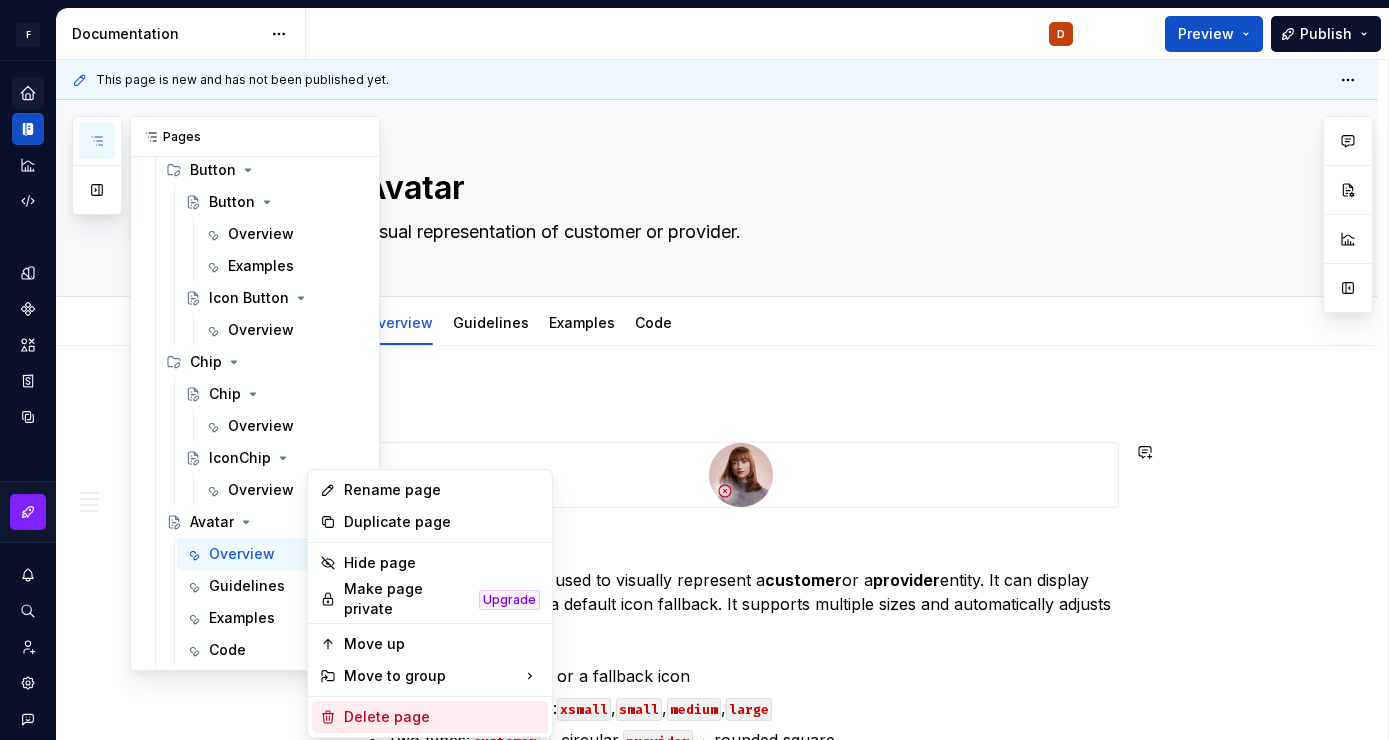 click on "Delete page" at bounding box center [442, 717] 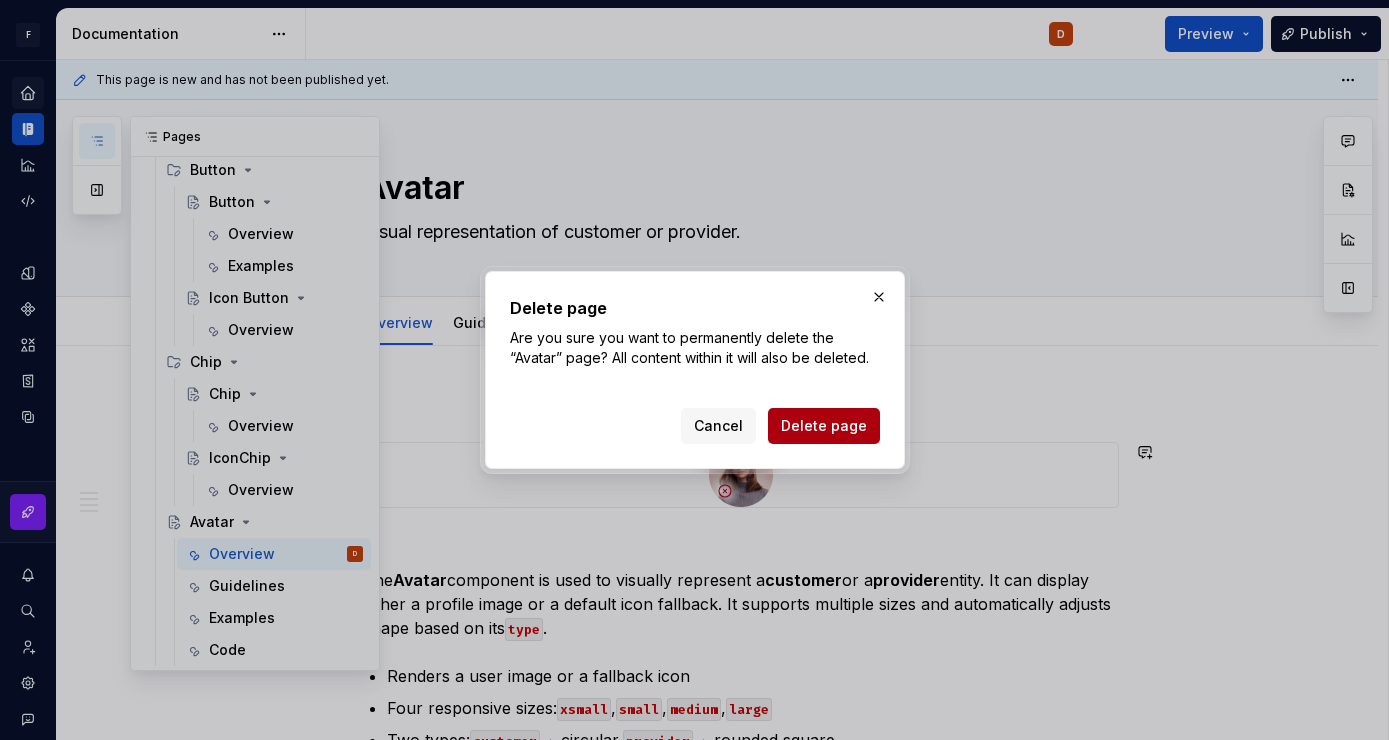 click on "Delete page" at bounding box center [824, 426] 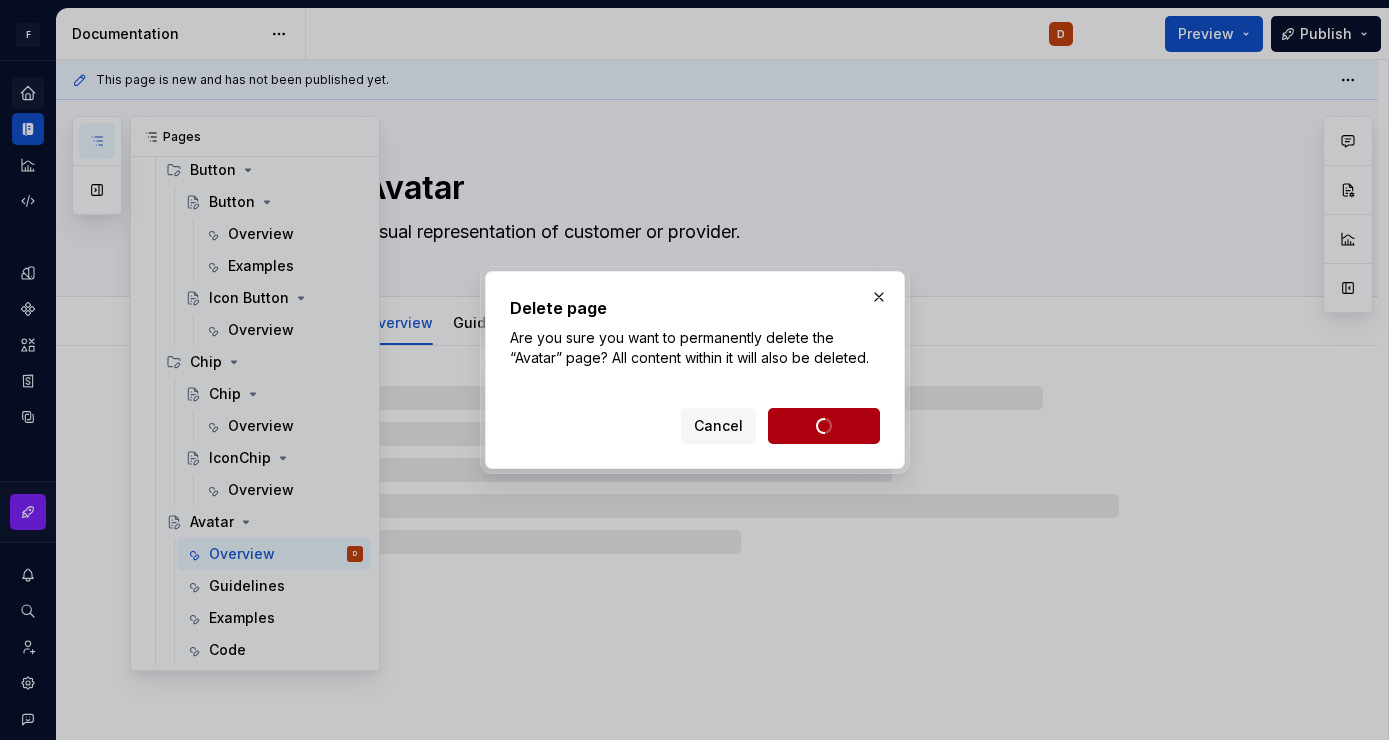 scroll, scrollTop: 112, scrollLeft: 0, axis: vertical 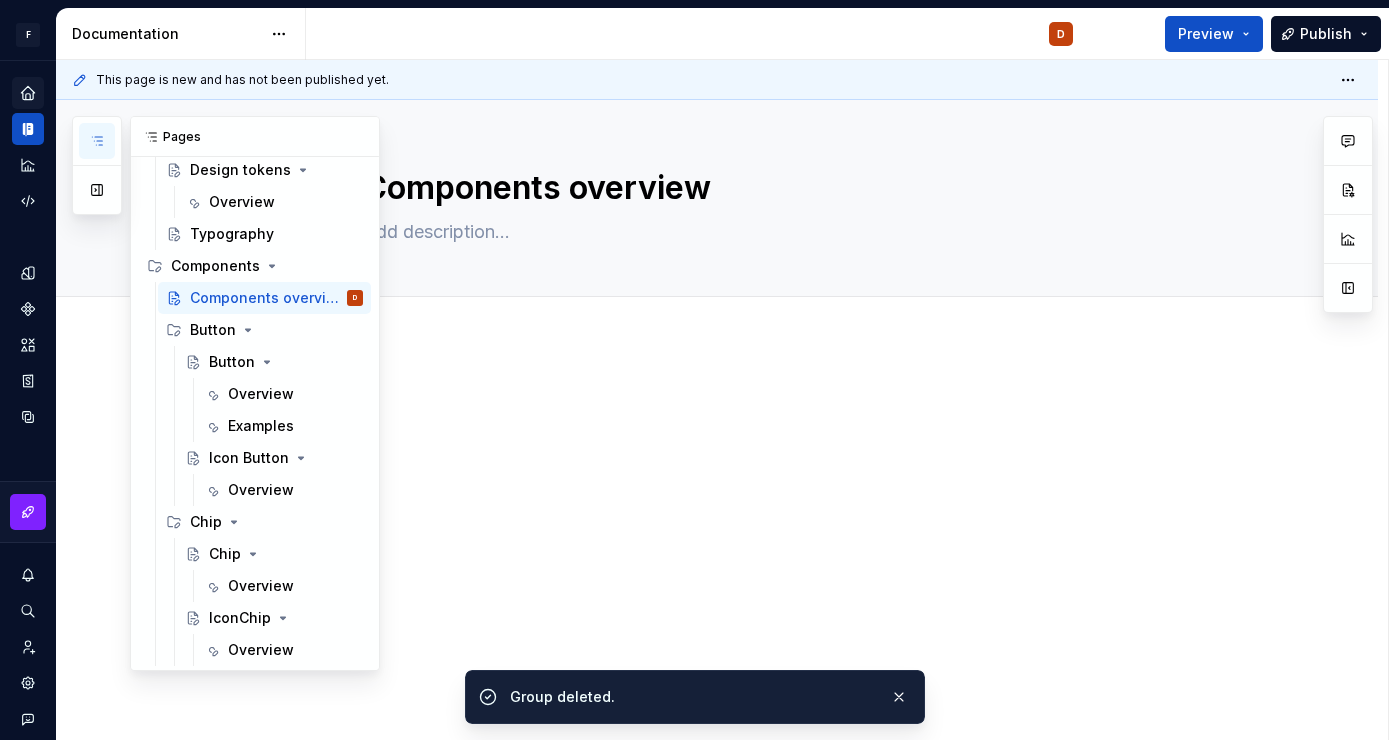 click 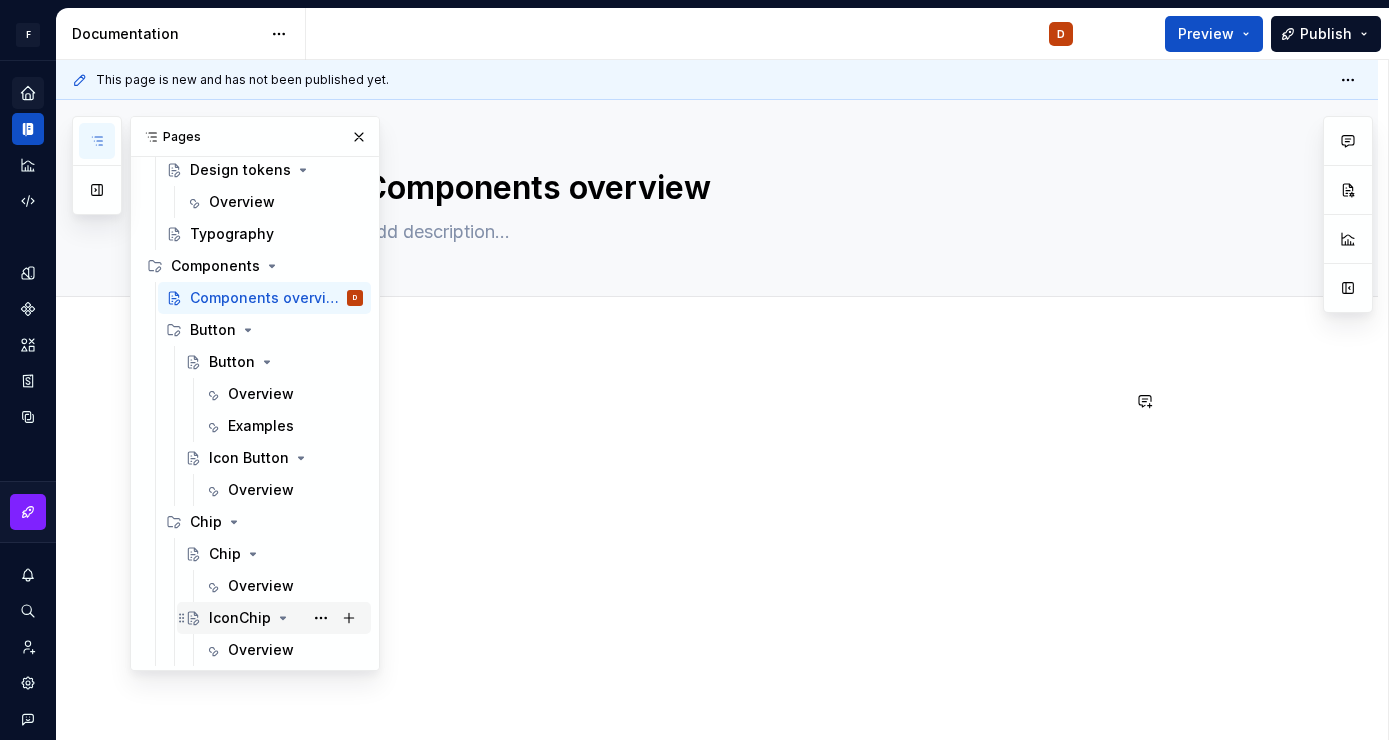 click 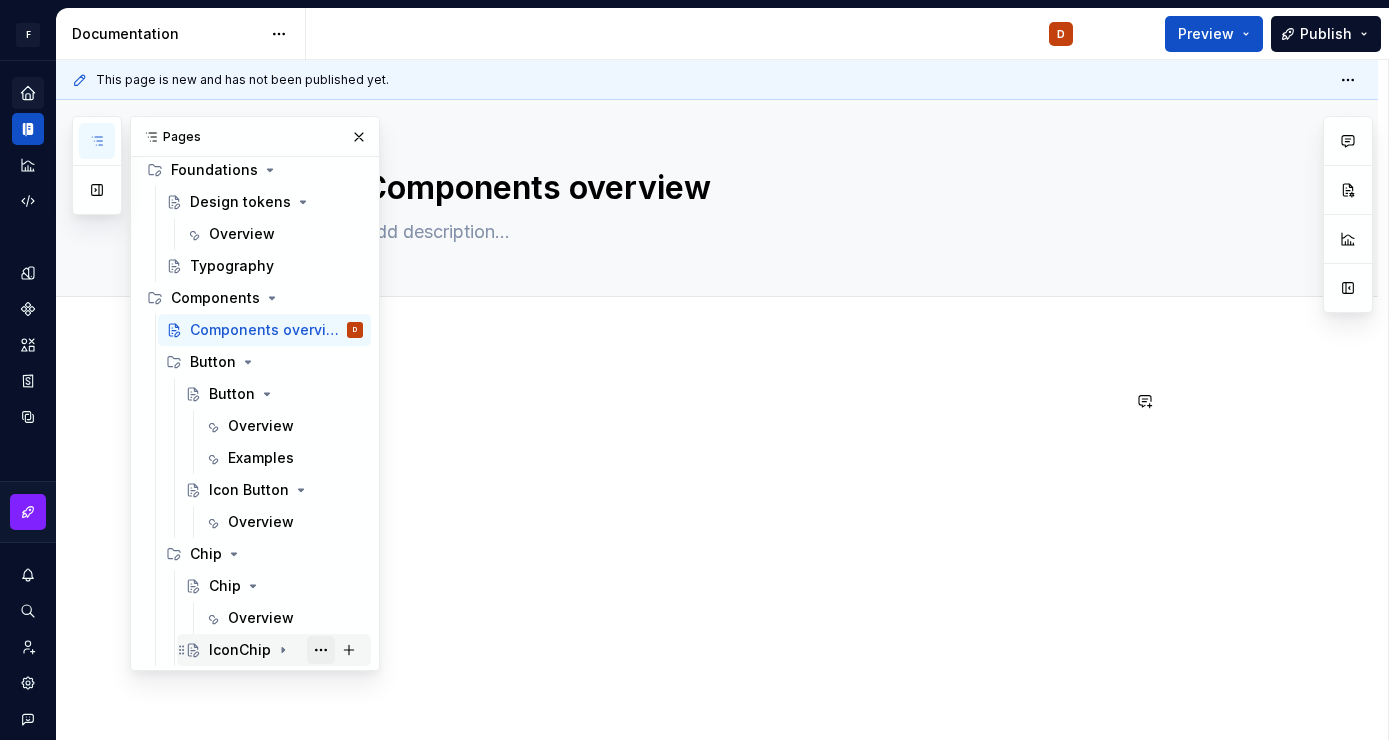 click at bounding box center [321, 650] 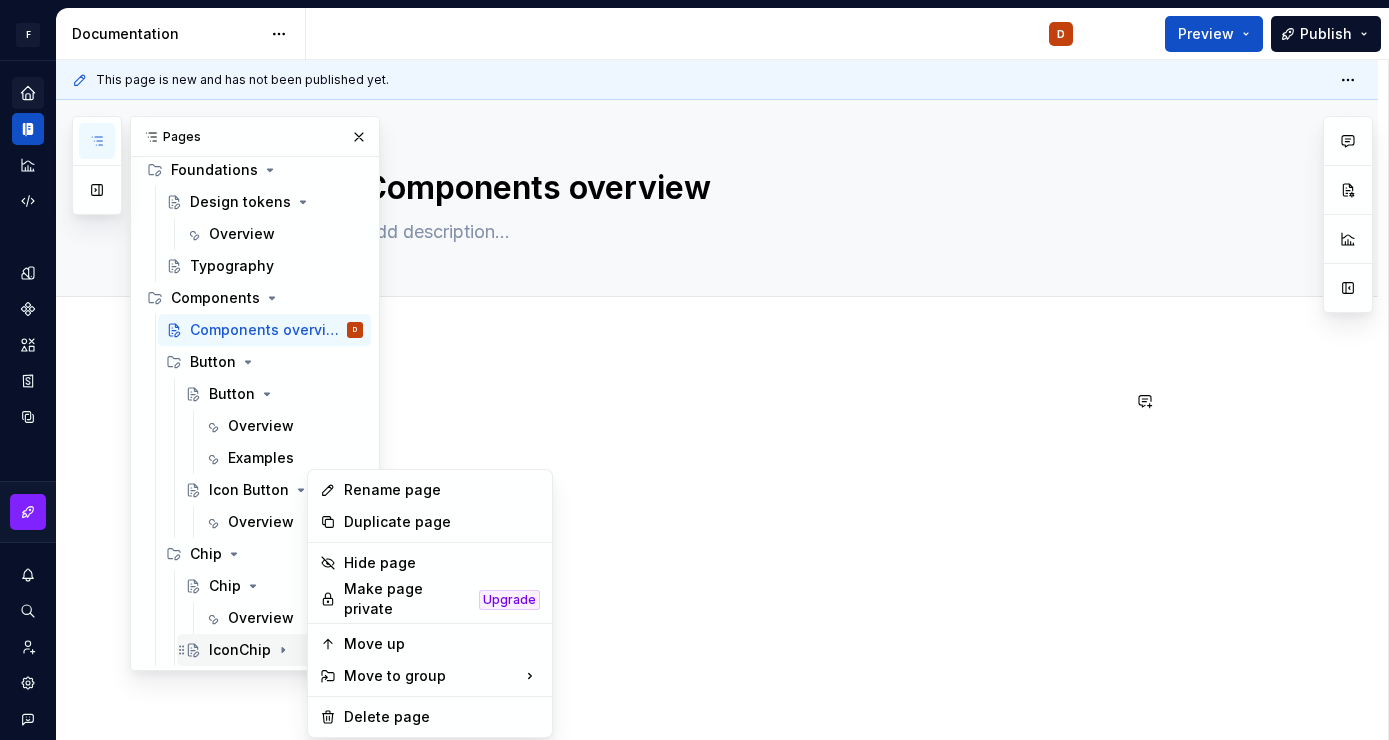 scroll, scrollTop: 80, scrollLeft: 0, axis: vertical 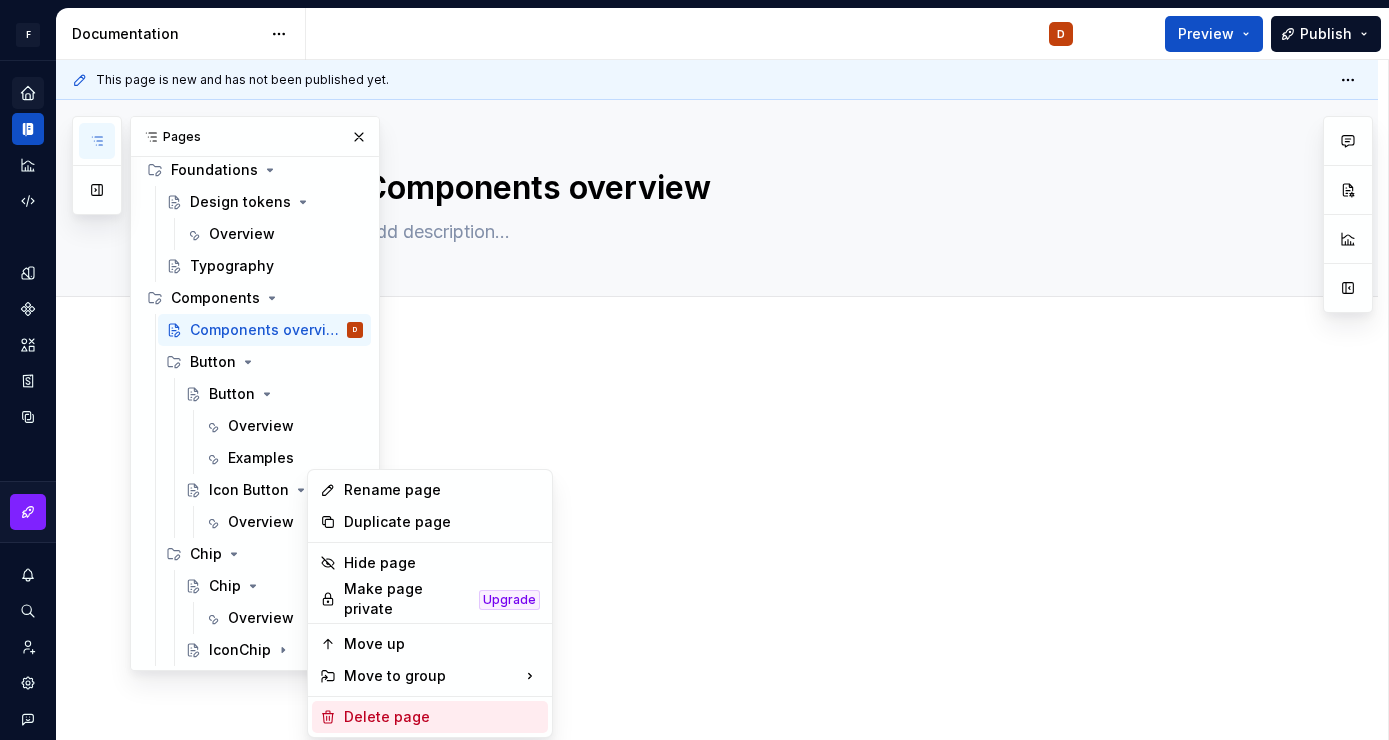click on "Delete page" at bounding box center [442, 717] 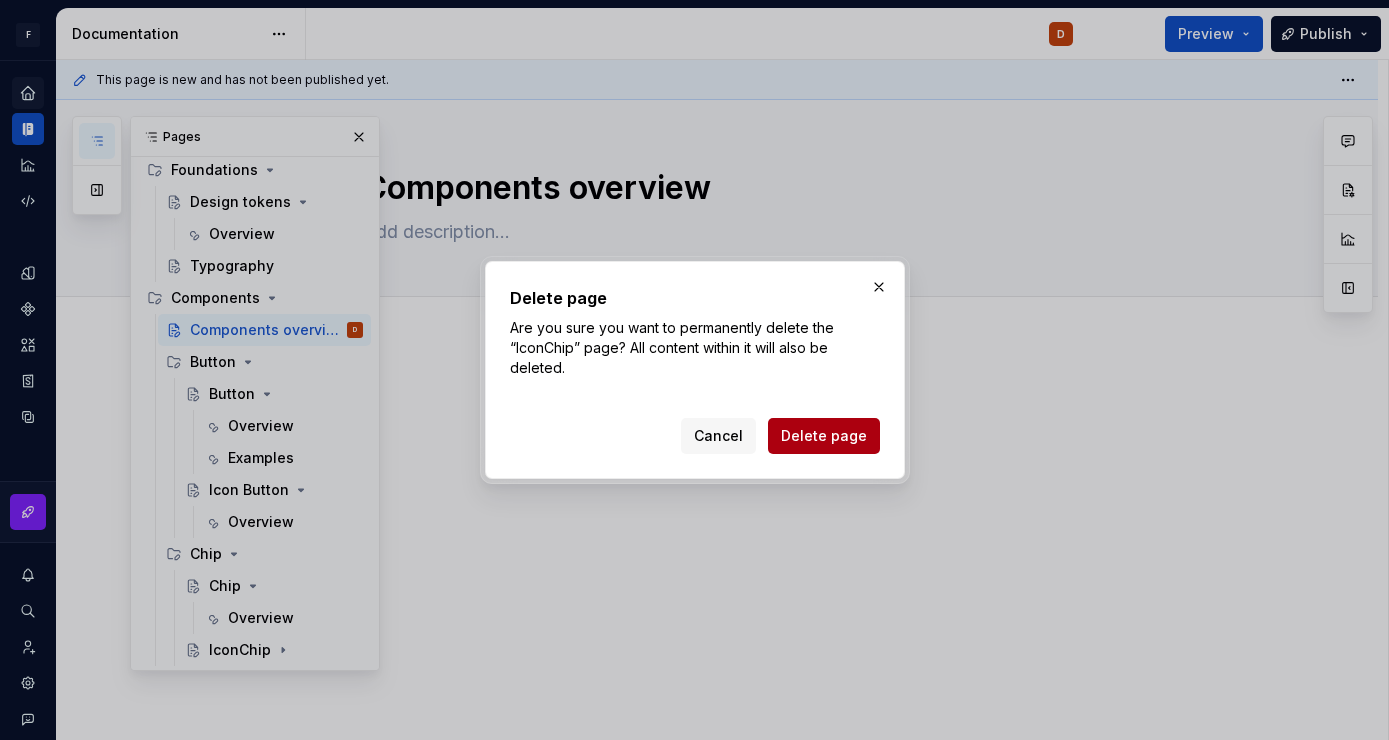 click on "Delete page" at bounding box center (824, 436) 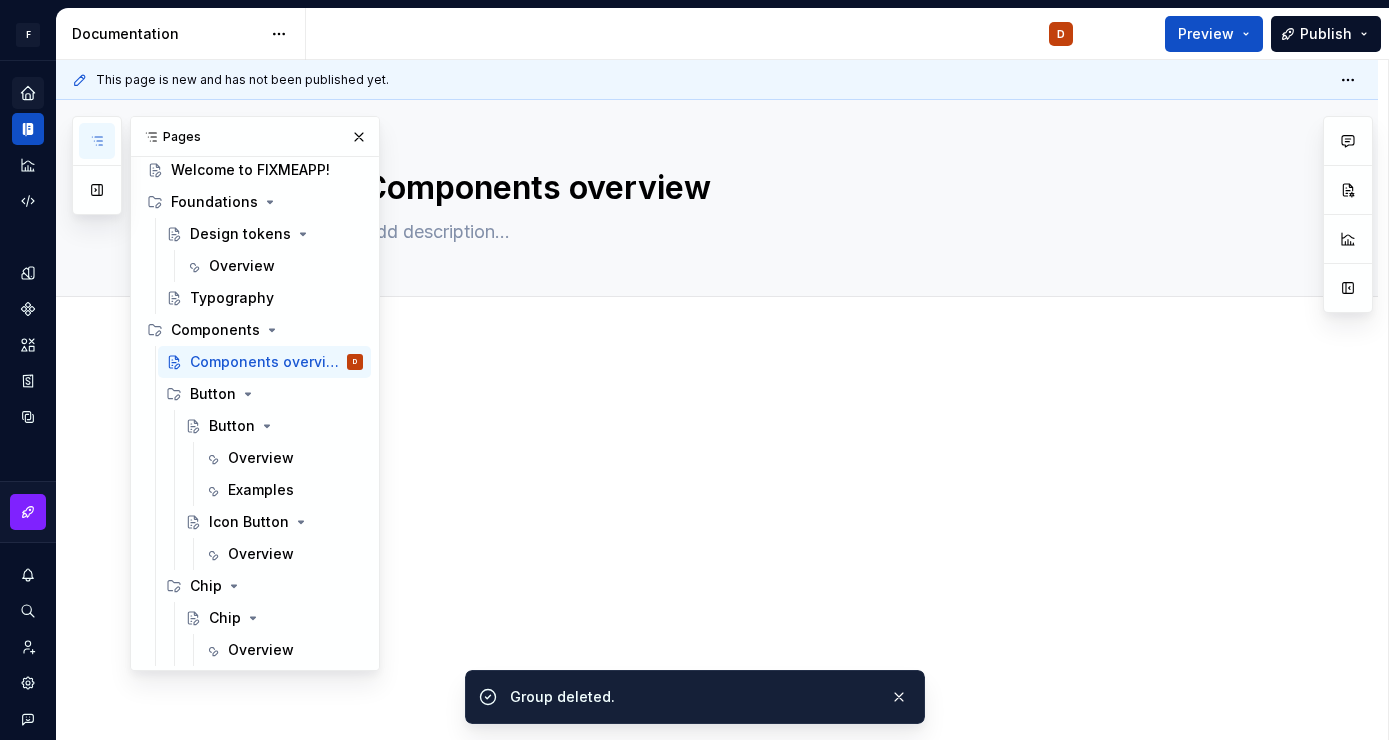 scroll, scrollTop: 48, scrollLeft: 0, axis: vertical 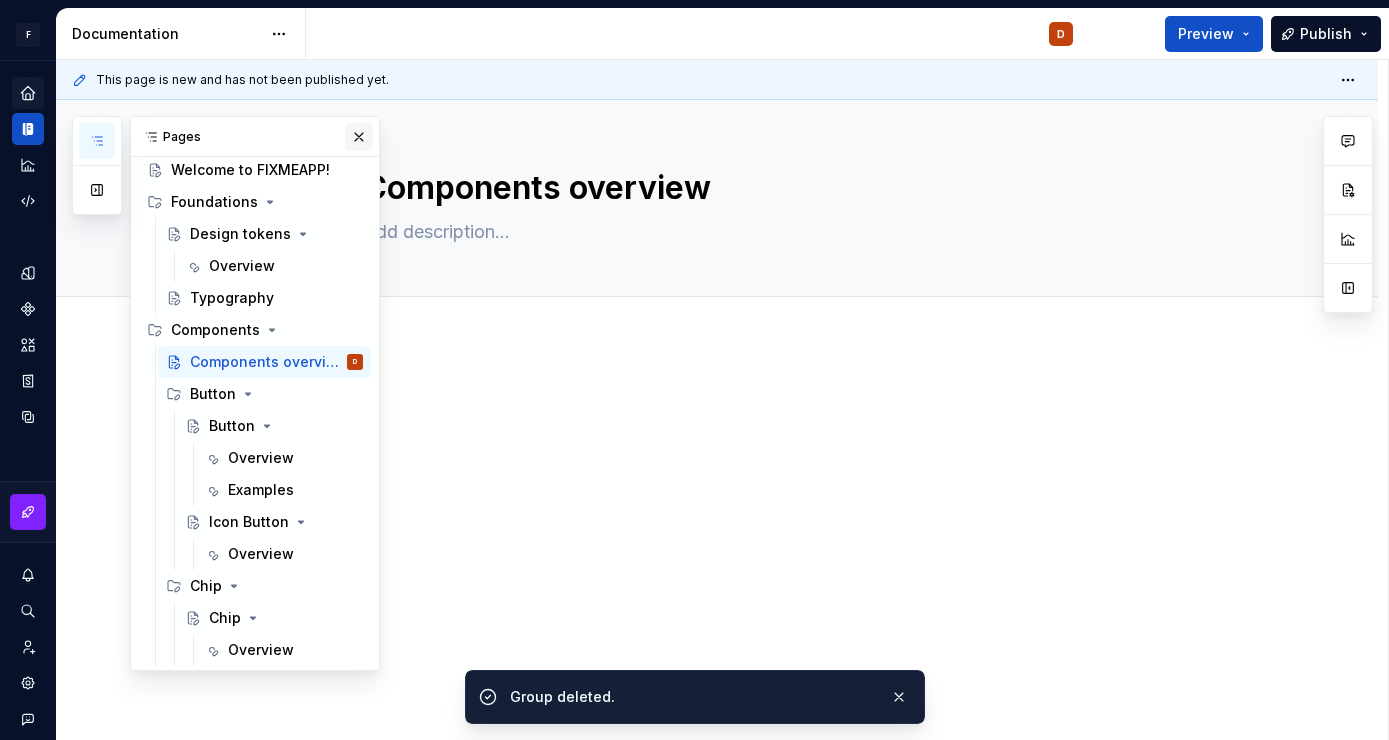 click at bounding box center (359, 137) 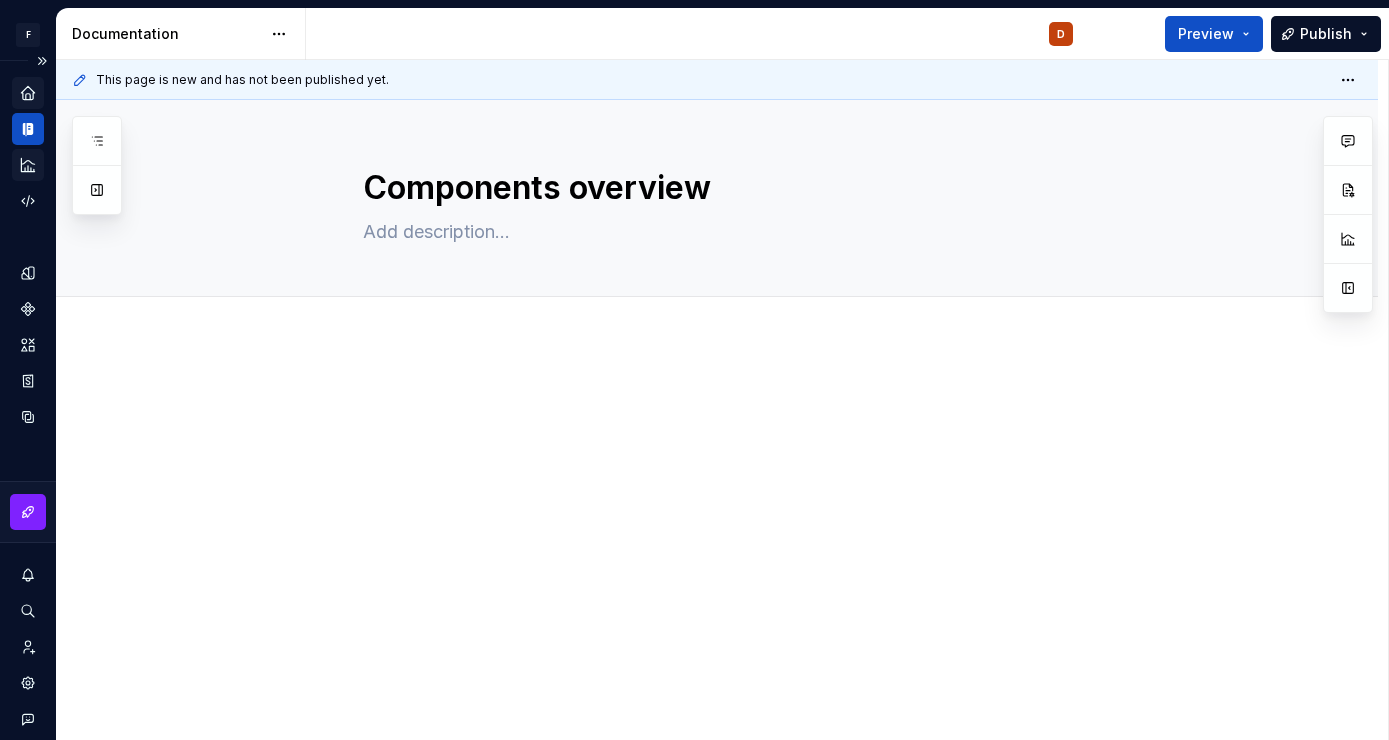 click 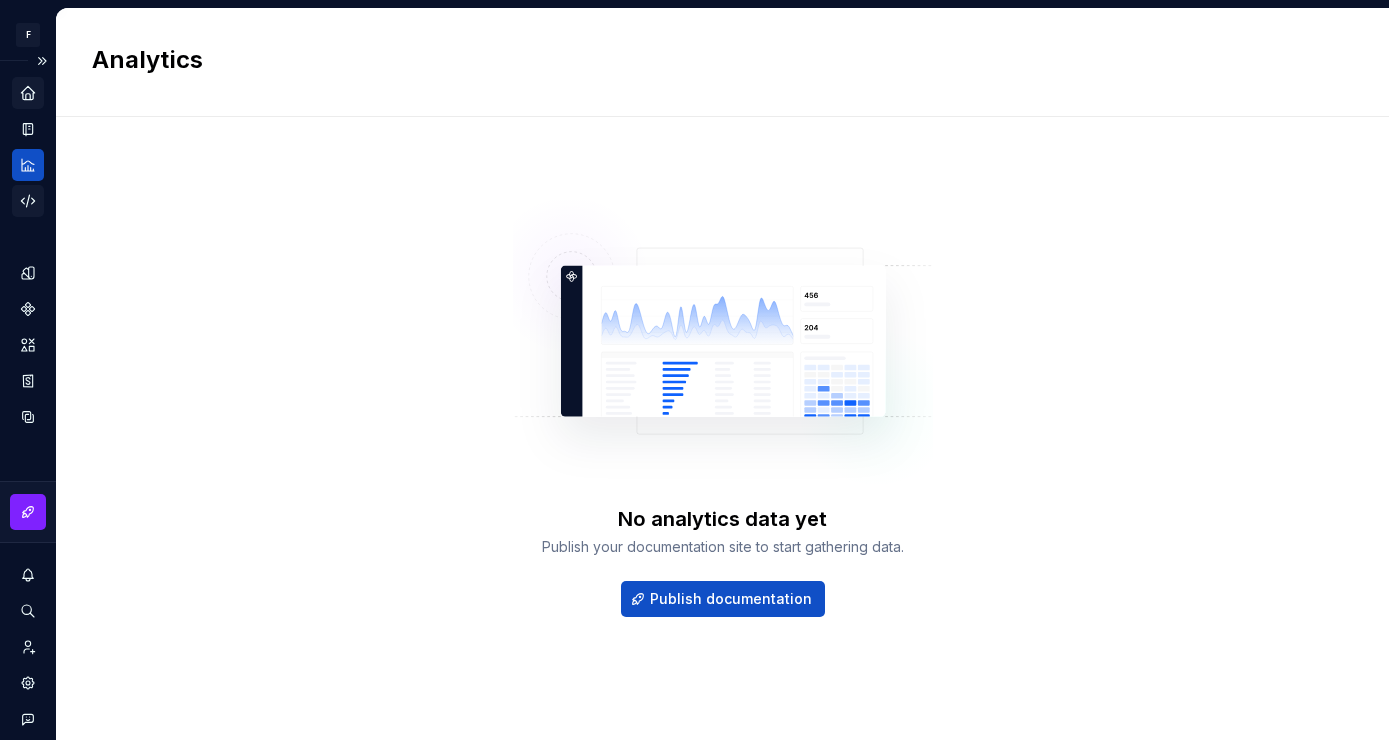 click 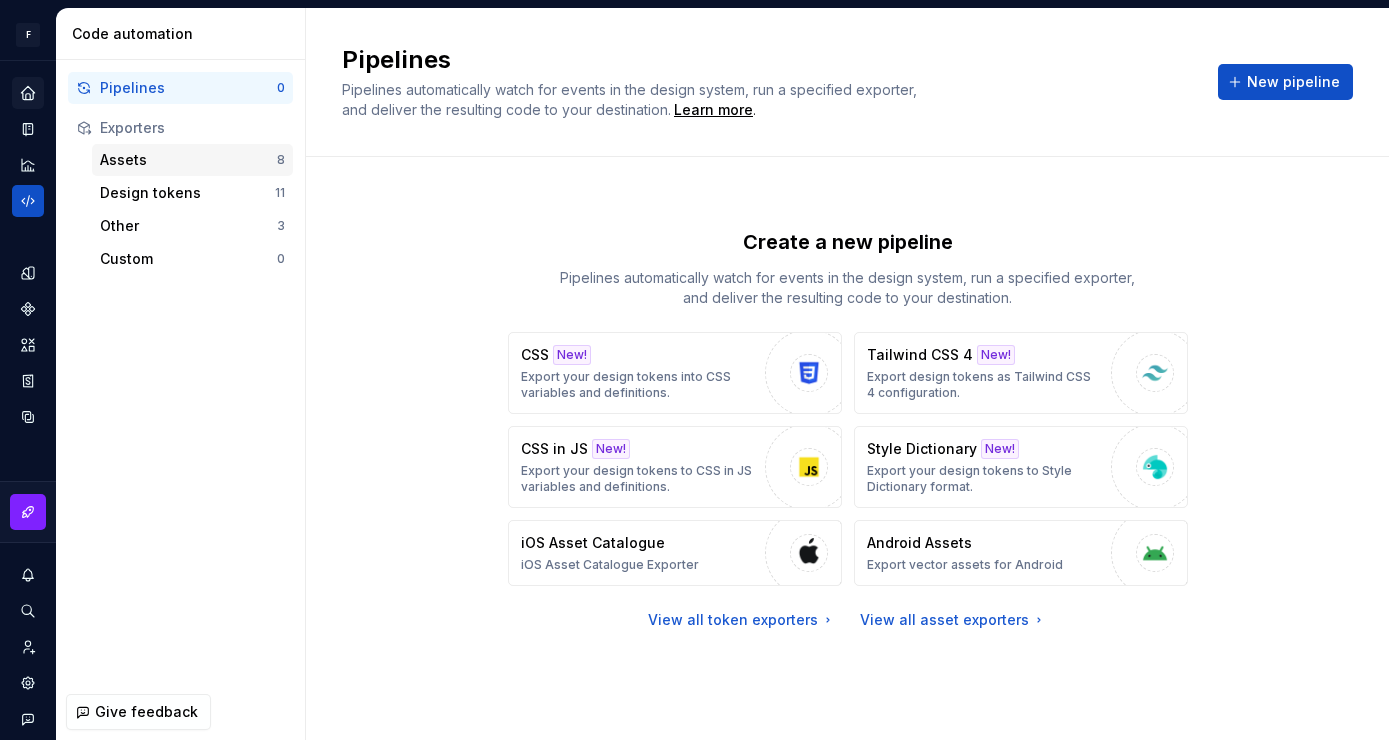 click on "Assets" at bounding box center [188, 160] 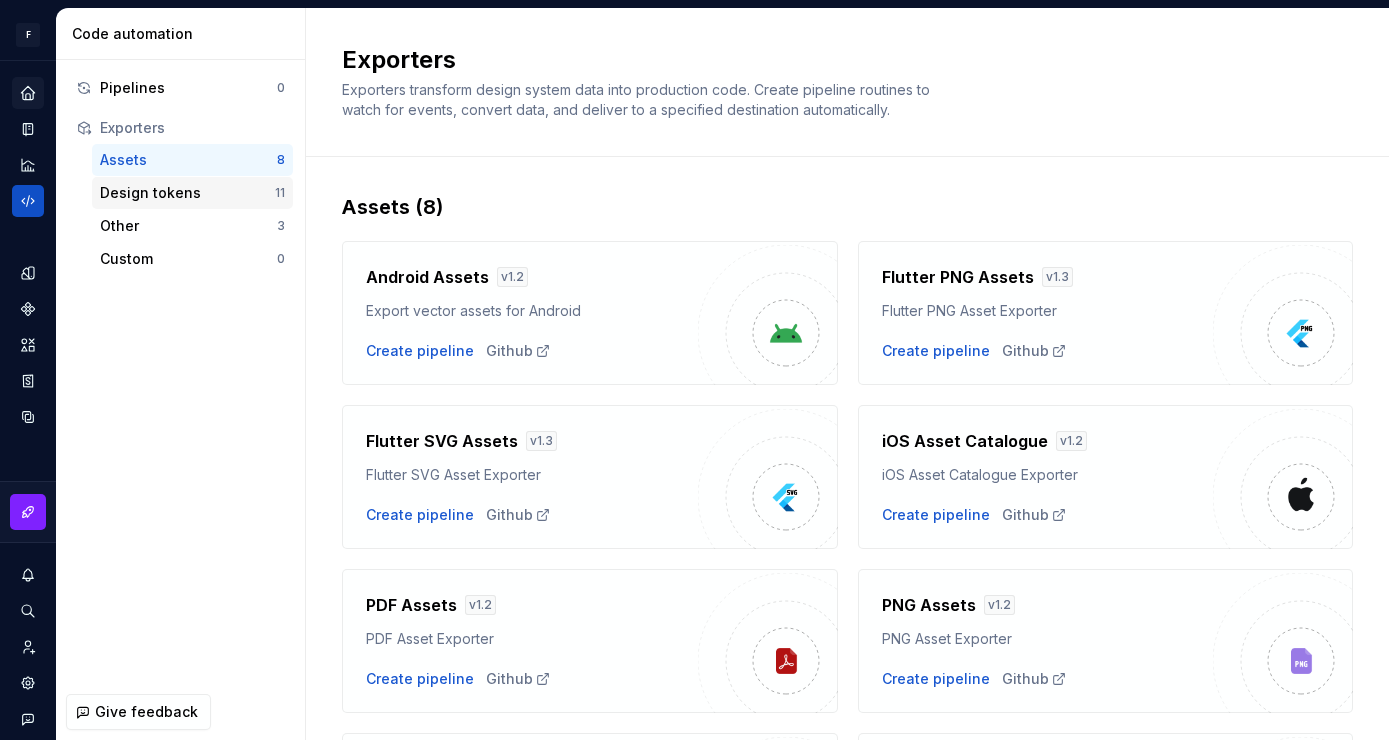 click on "Design tokens" at bounding box center [187, 193] 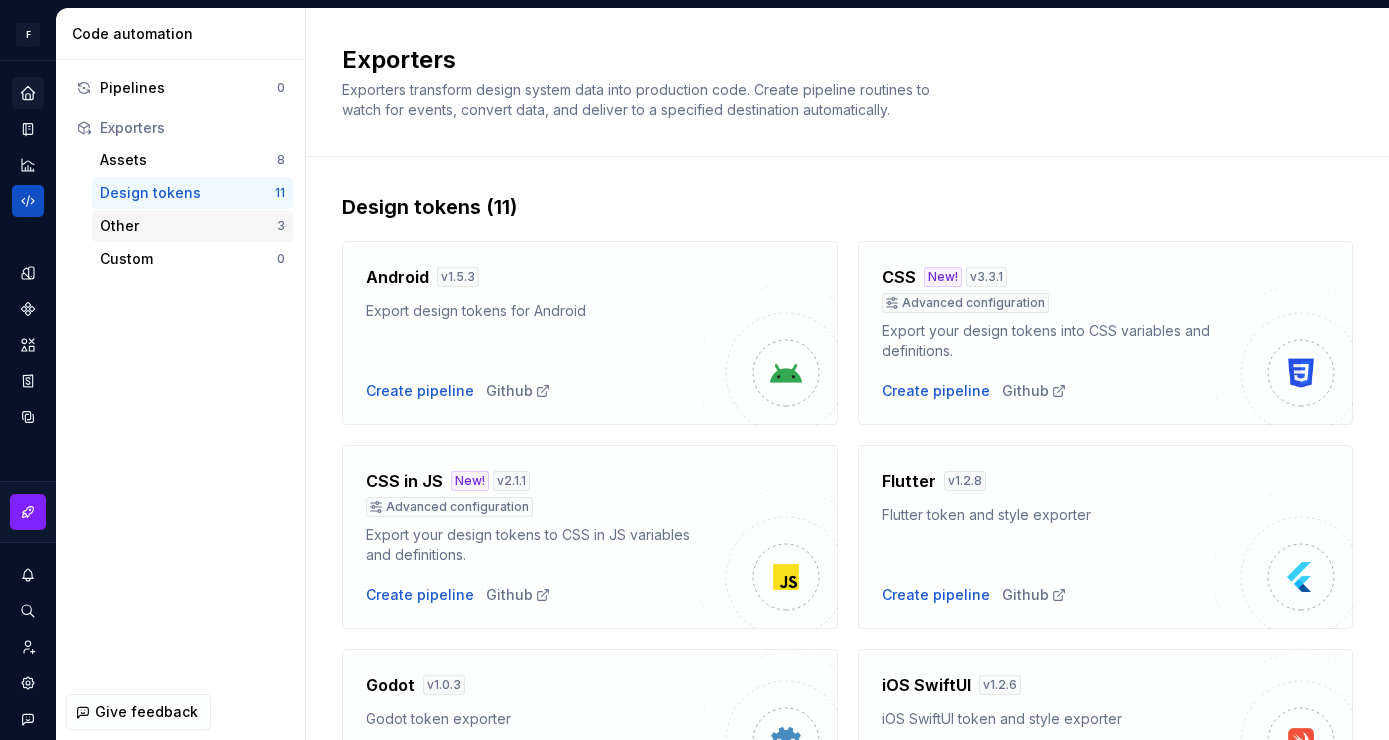 click on "Other" at bounding box center [188, 226] 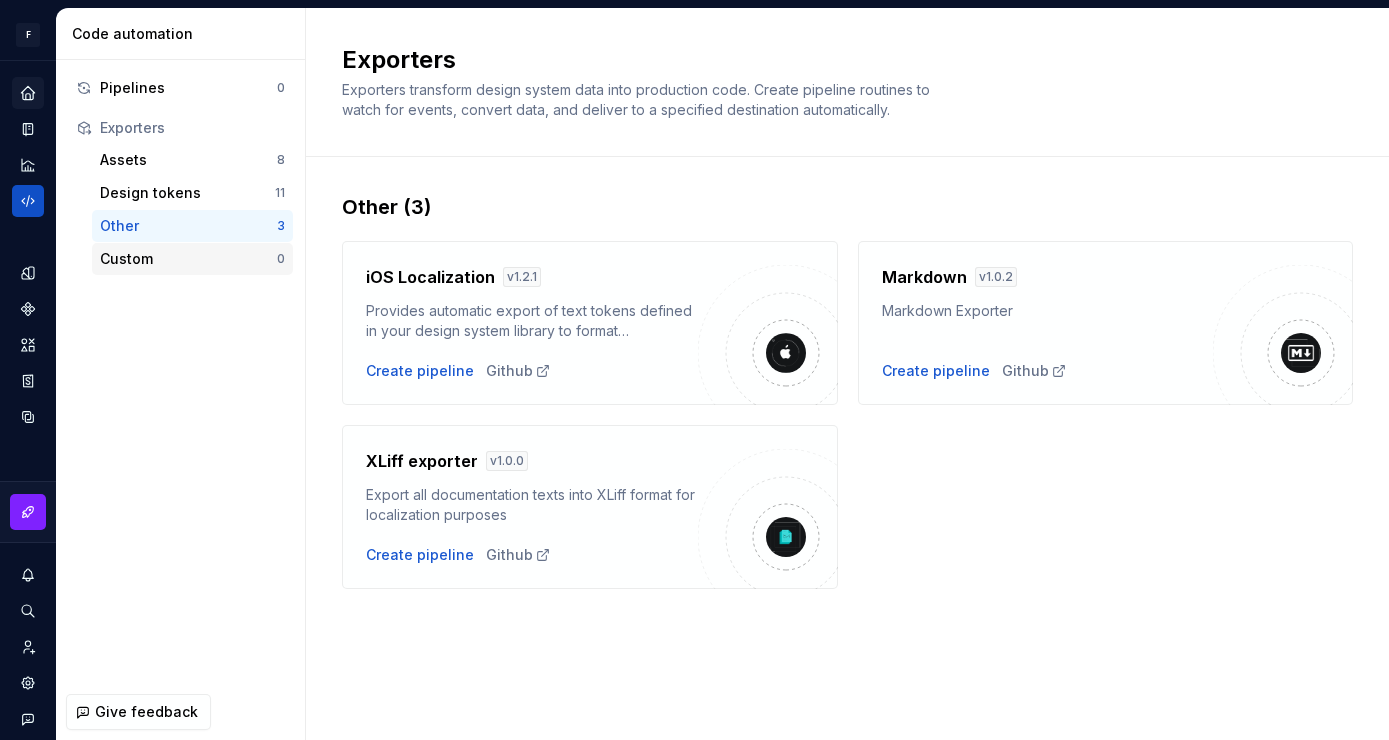 click on "Custom" at bounding box center (188, 259) 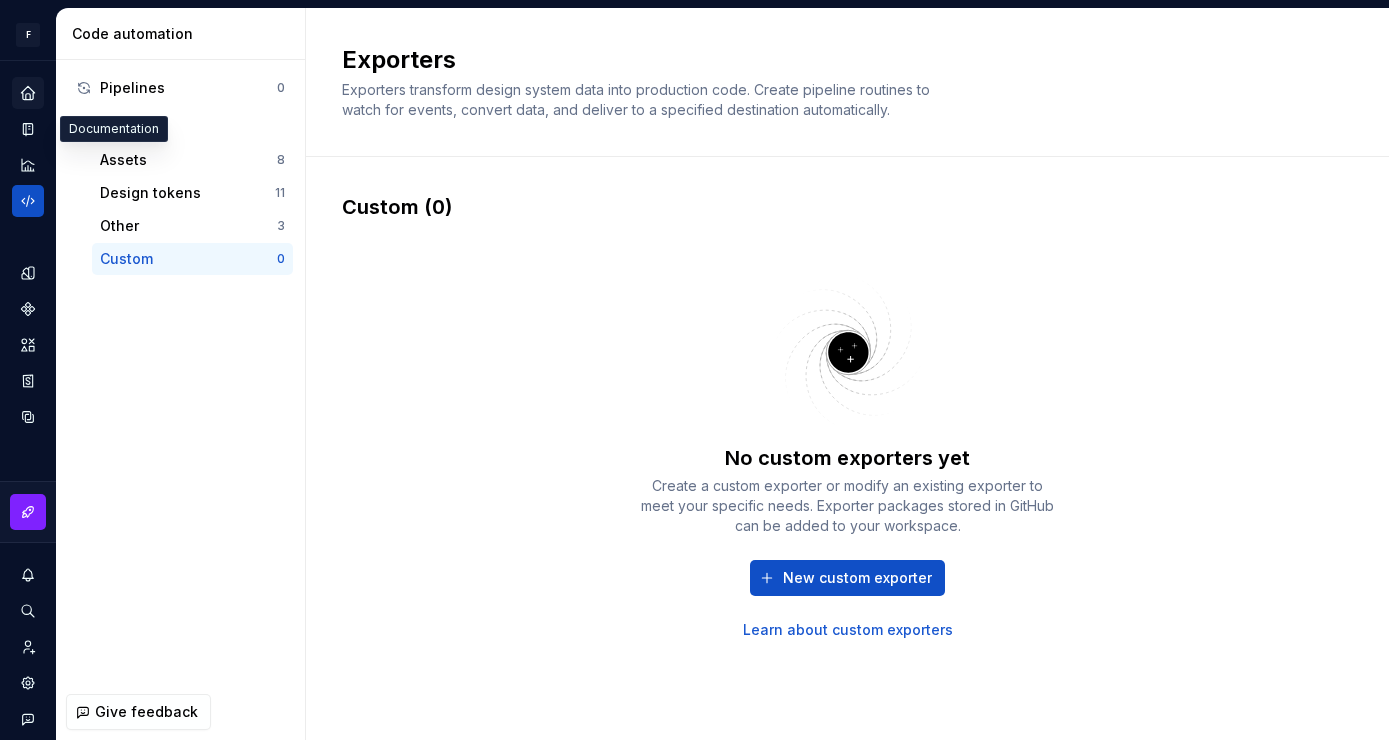 click 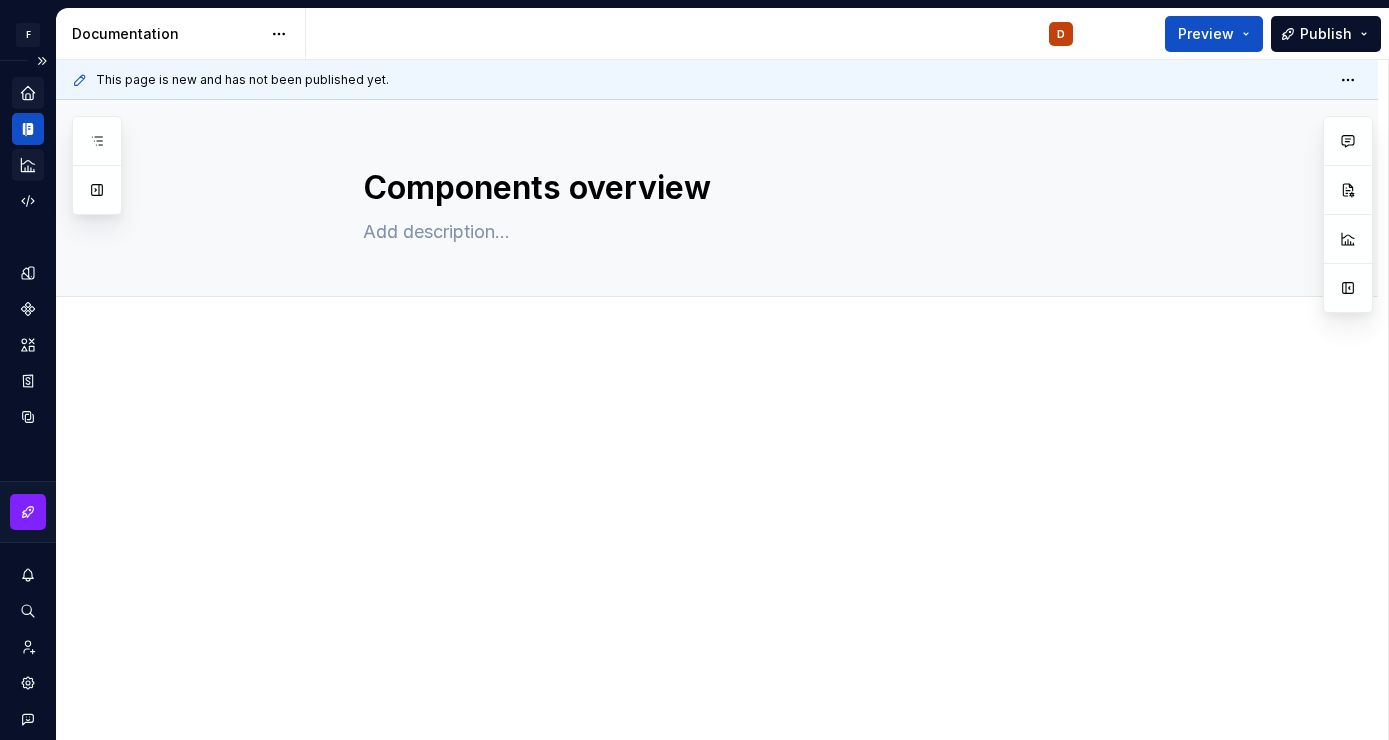 click 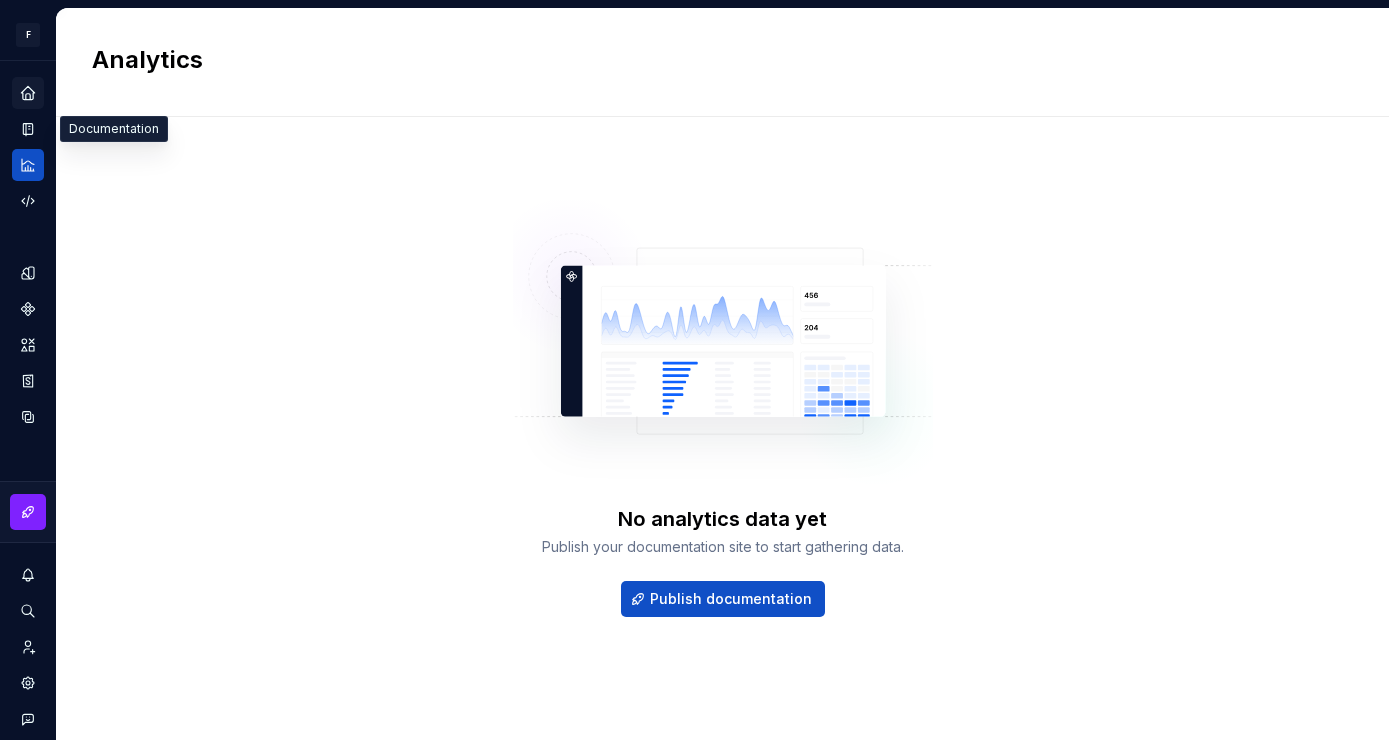 click 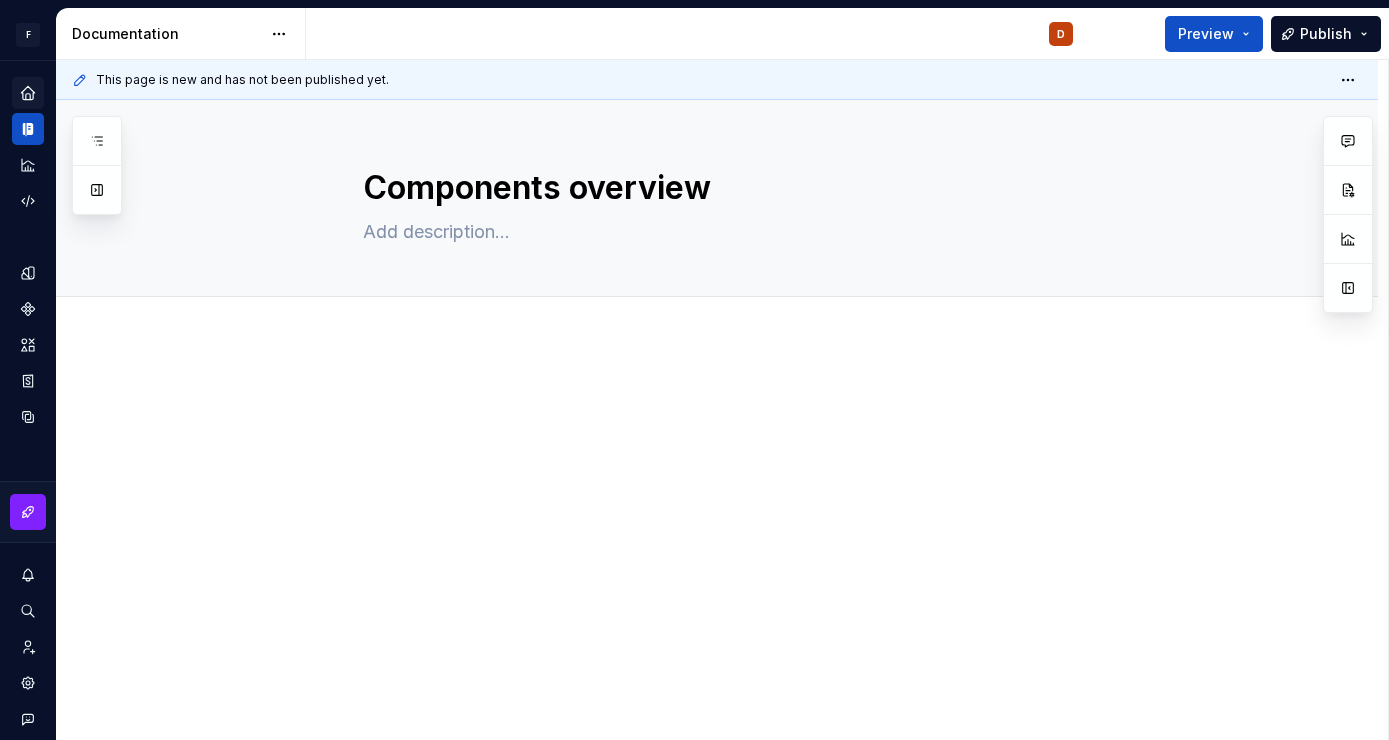 click 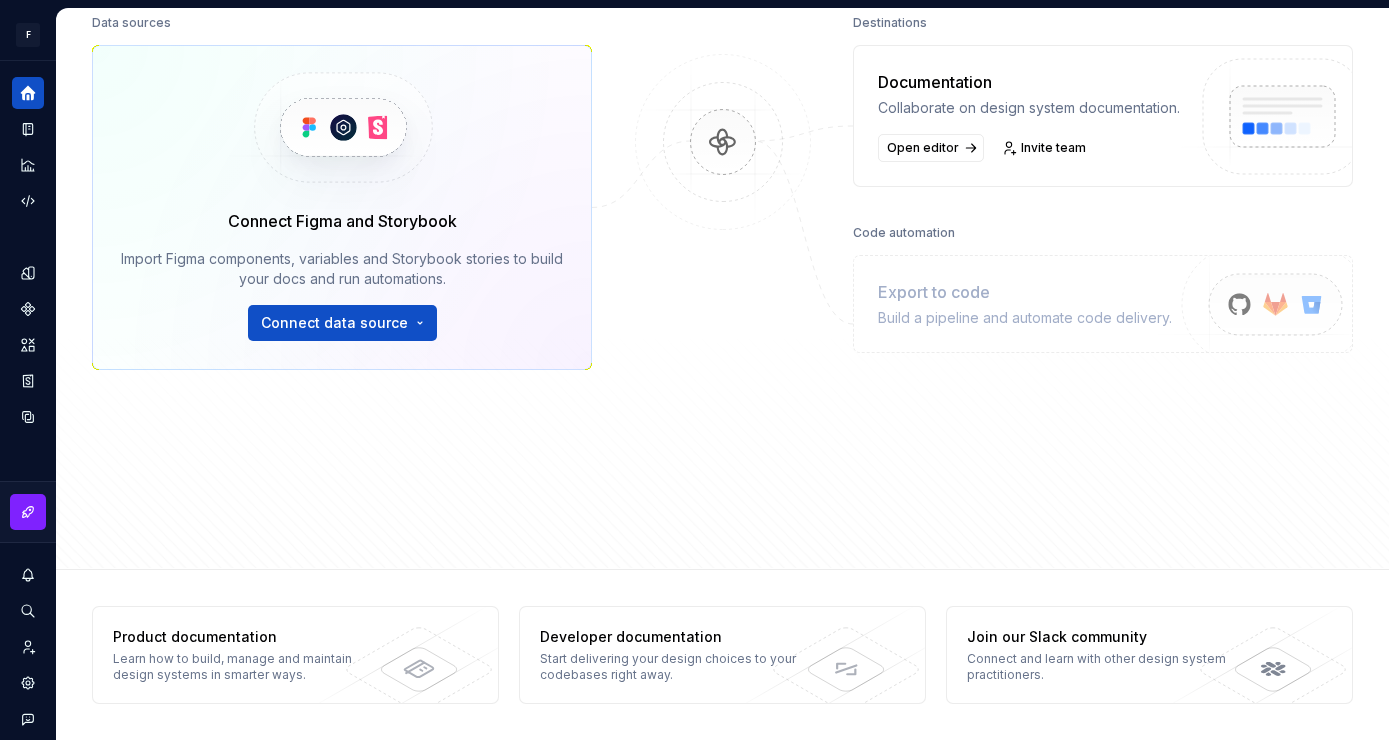 scroll, scrollTop: 0, scrollLeft: 0, axis: both 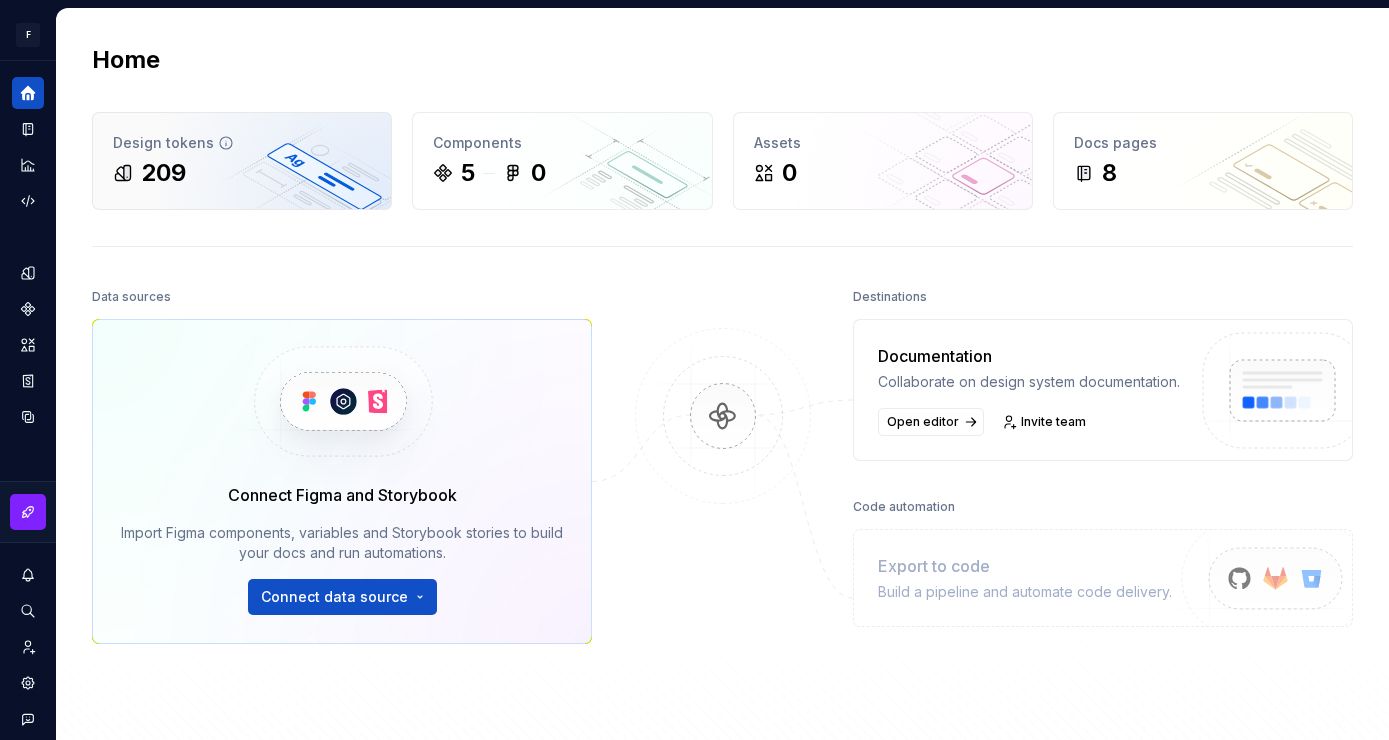 click on "209" at bounding box center (242, 173) 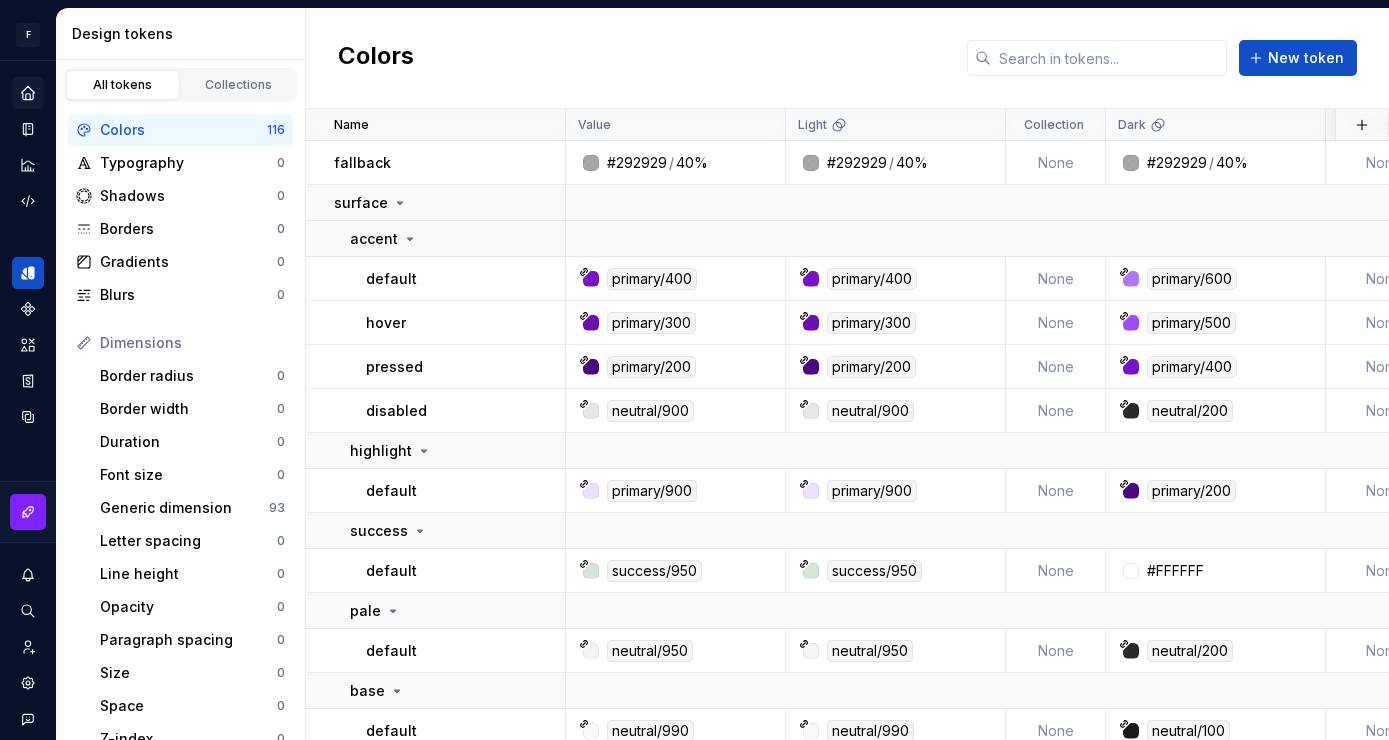 click on "Colors" at bounding box center [183, 130] 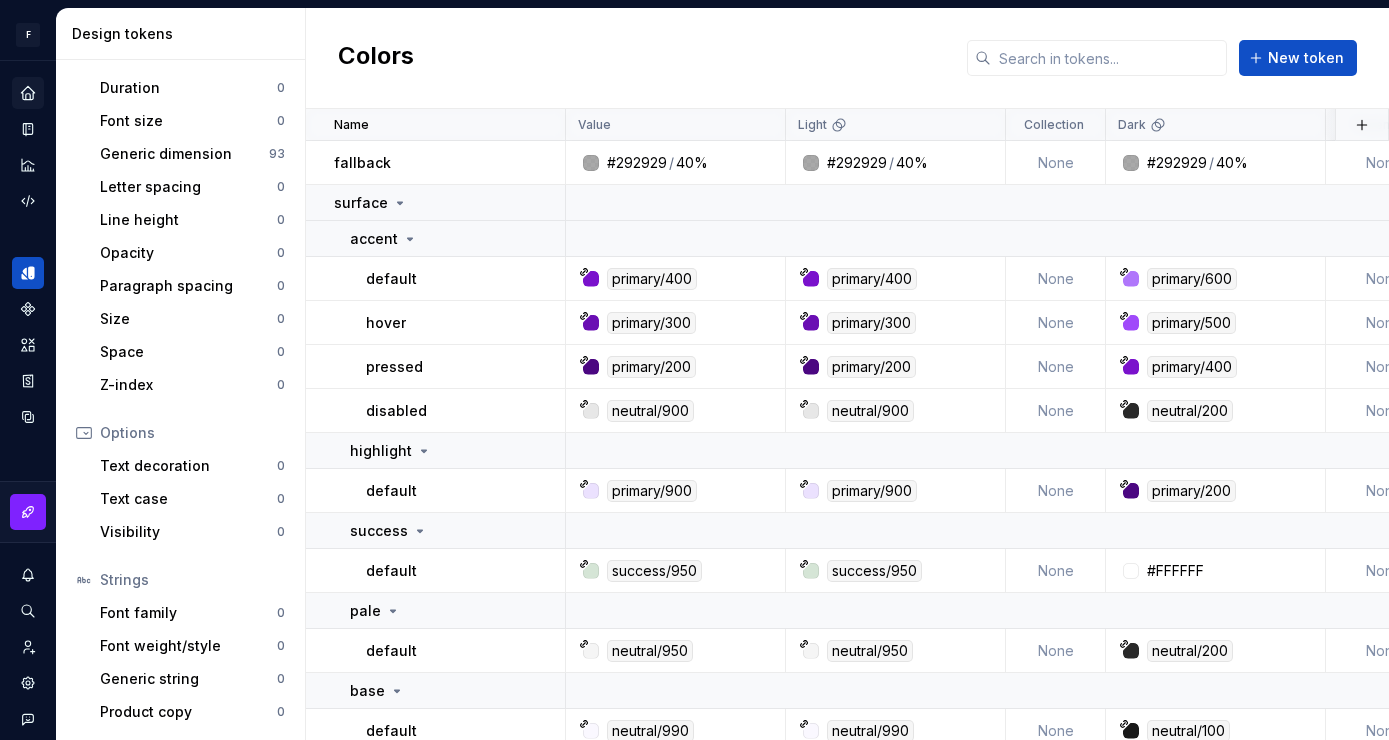 scroll, scrollTop: 0, scrollLeft: 0, axis: both 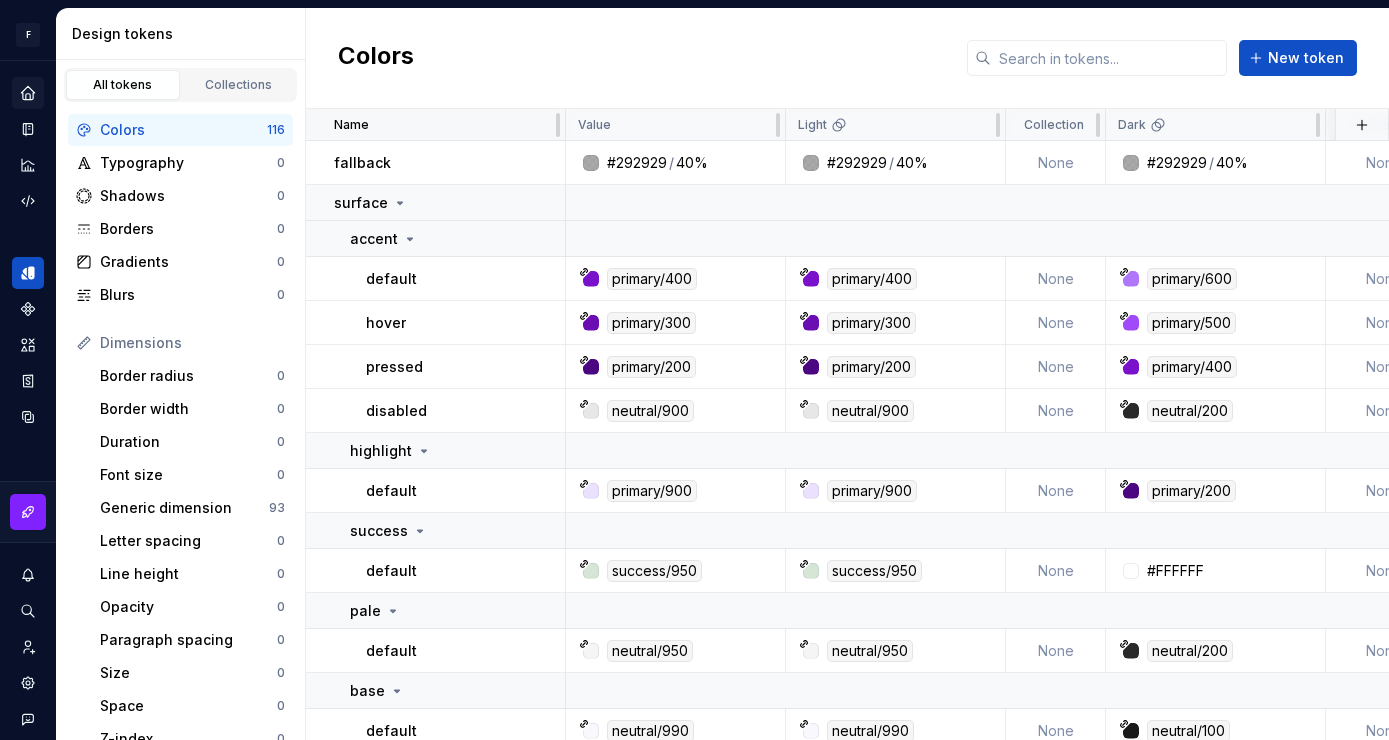 click on "Name" at bounding box center (443, 125) 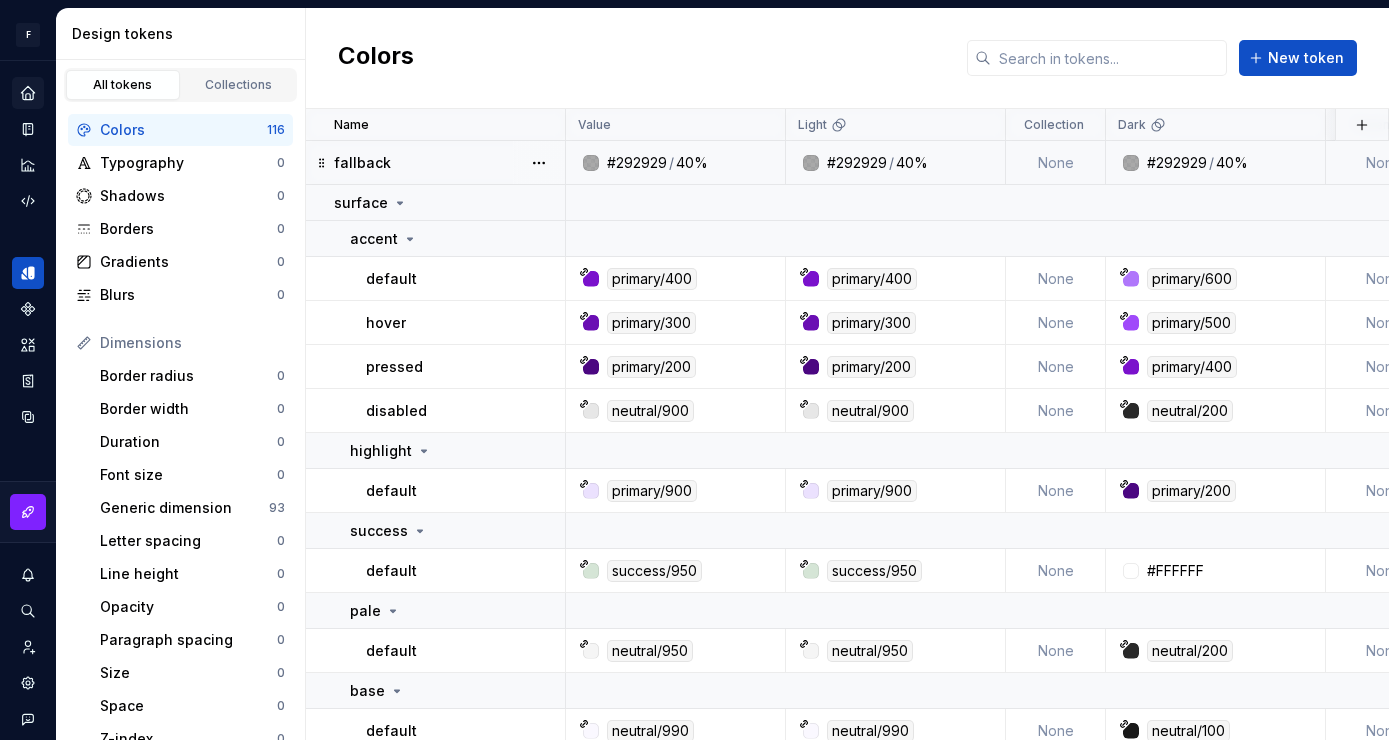 click on "fallback" at bounding box center (449, 163) 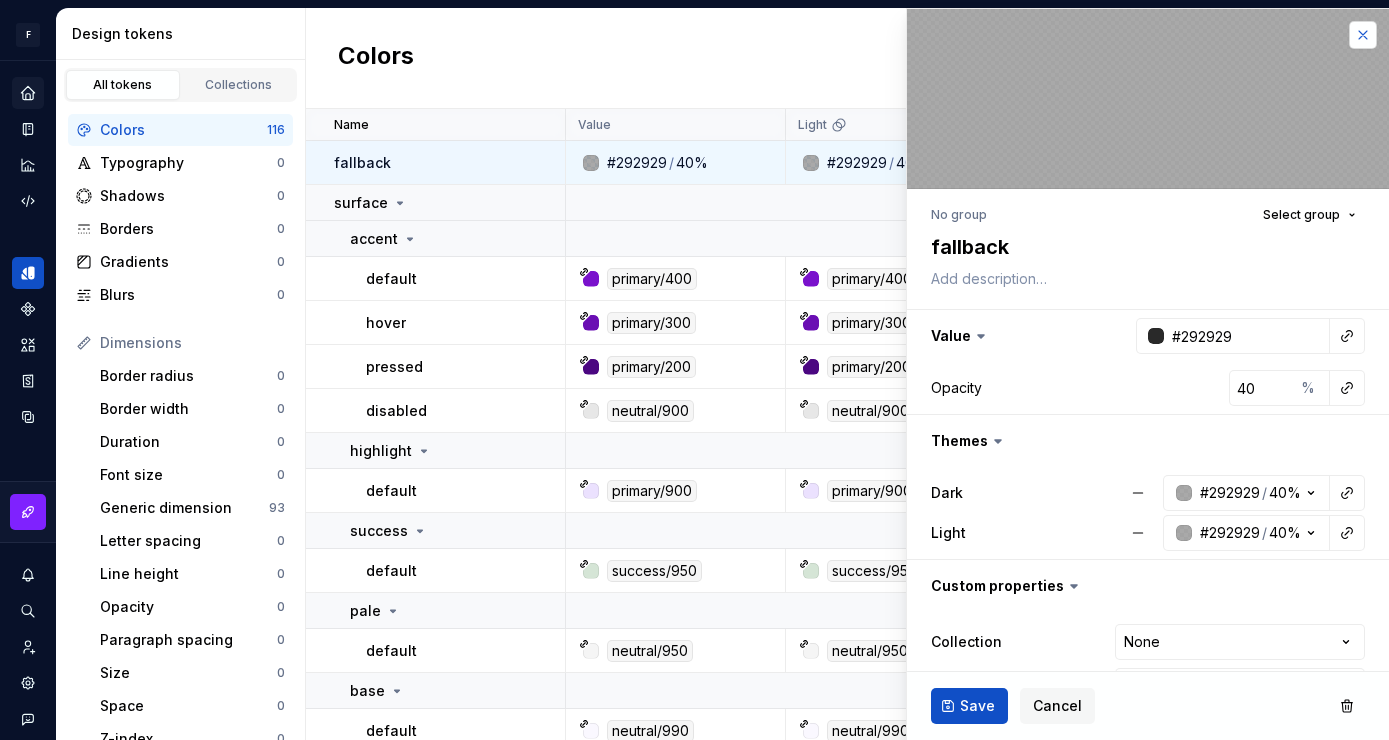 click at bounding box center (1363, 35) 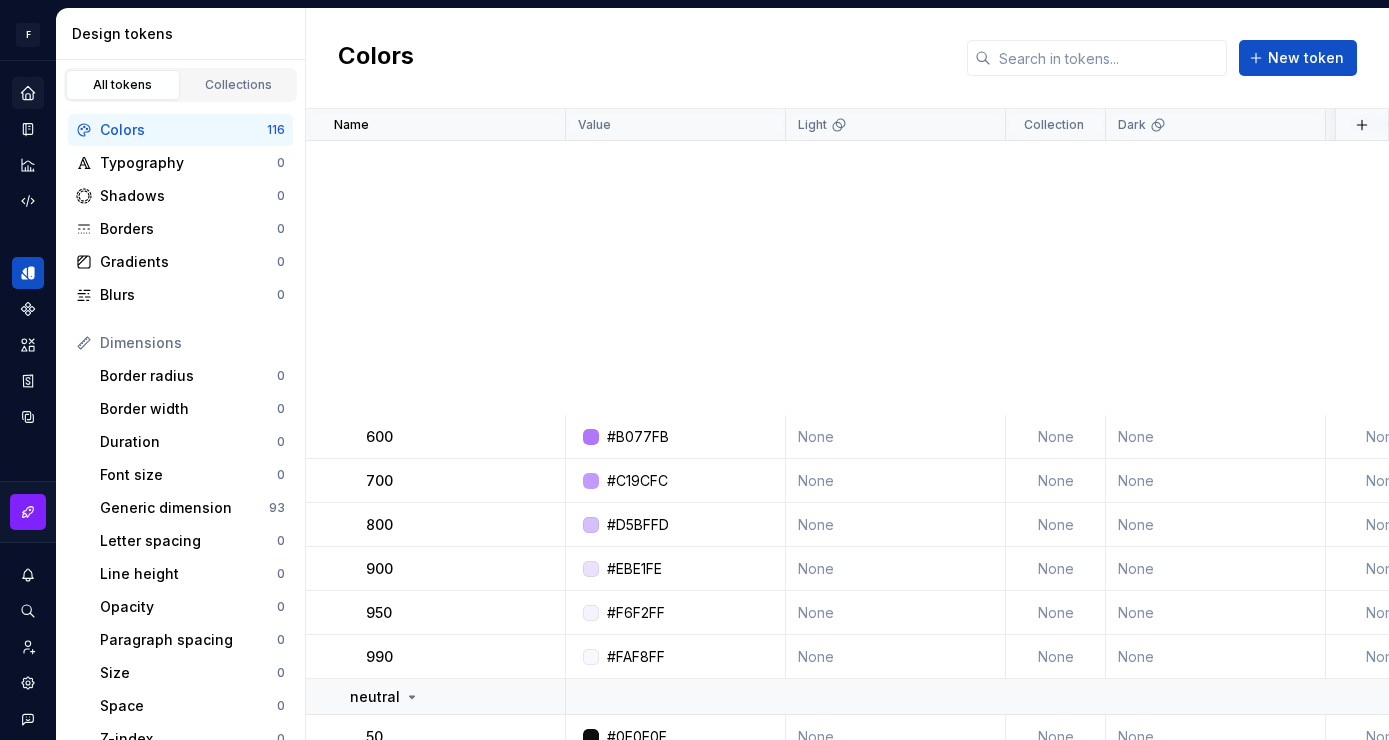 scroll, scrollTop: 5838, scrollLeft: 0, axis: vertical 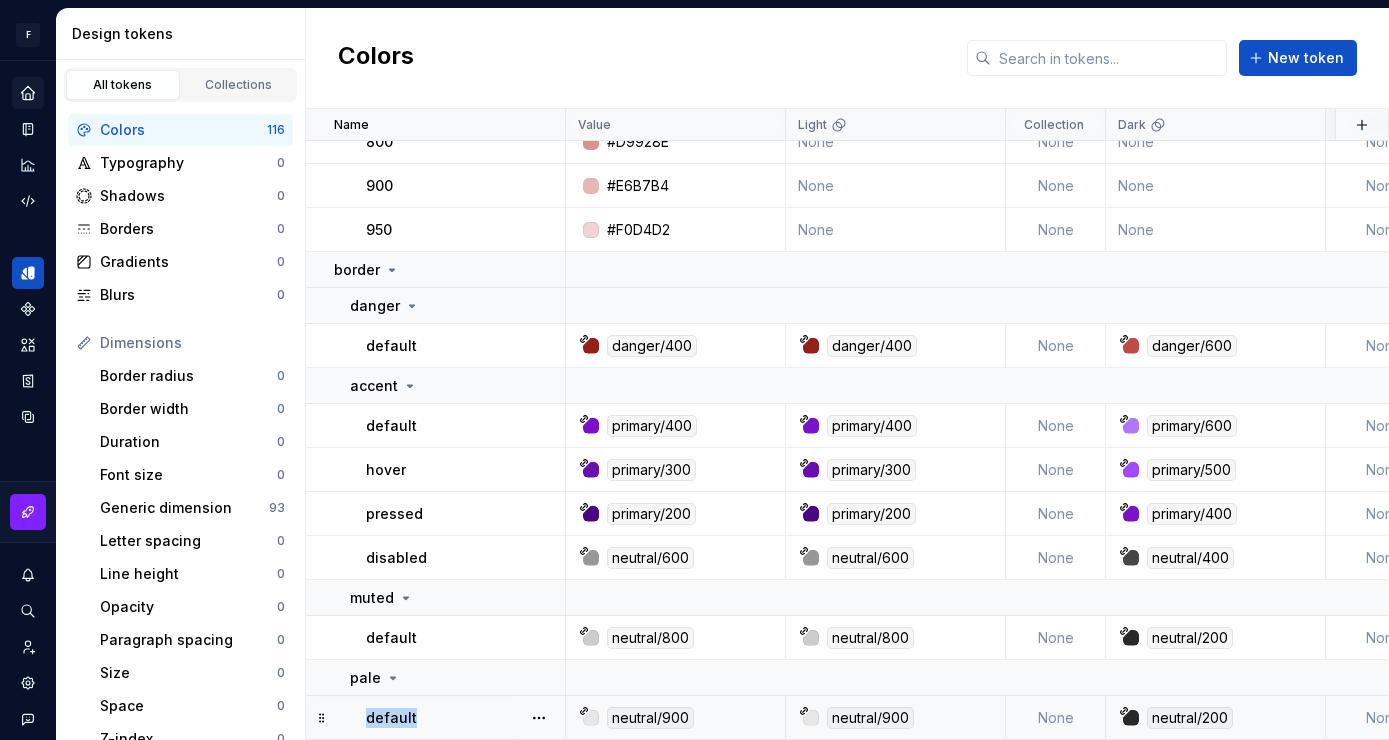 click on "default" at bounding box center (436, 718) 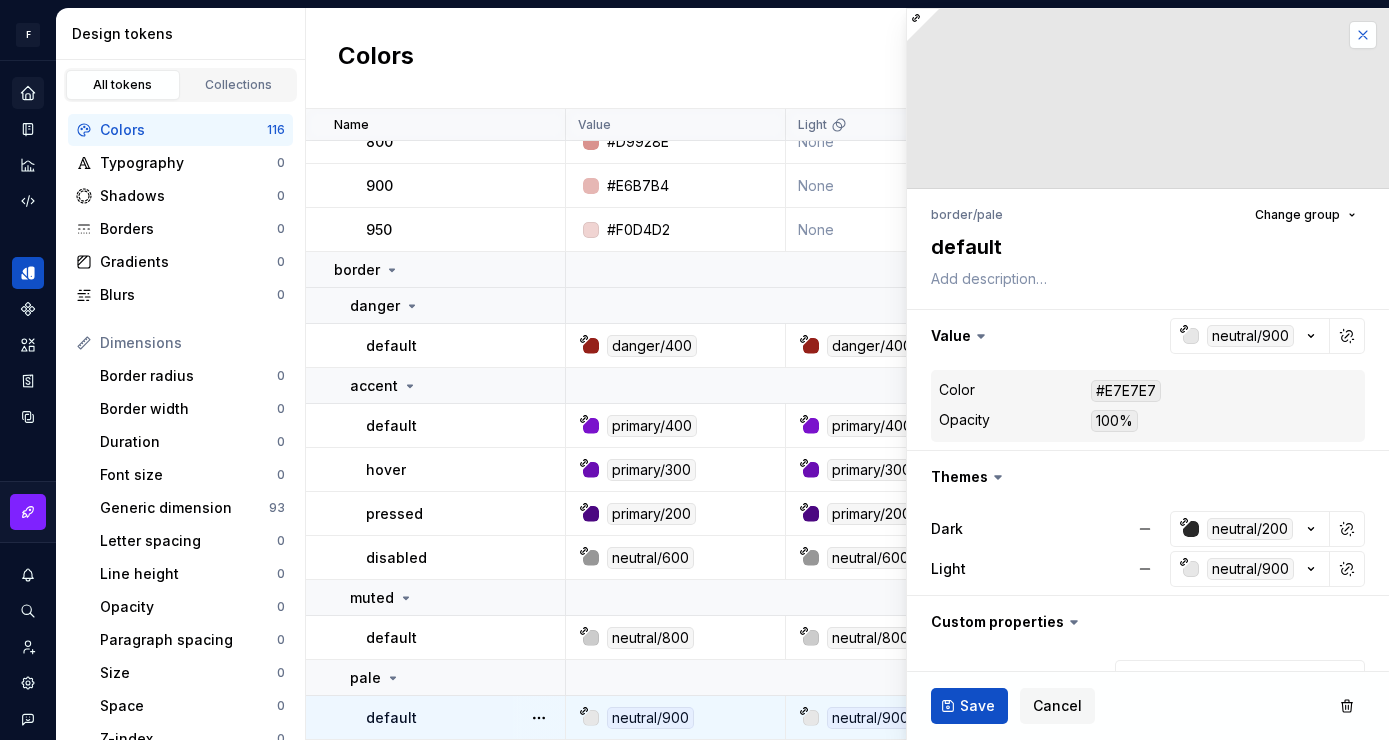 click at bounding box center (1363, 35) 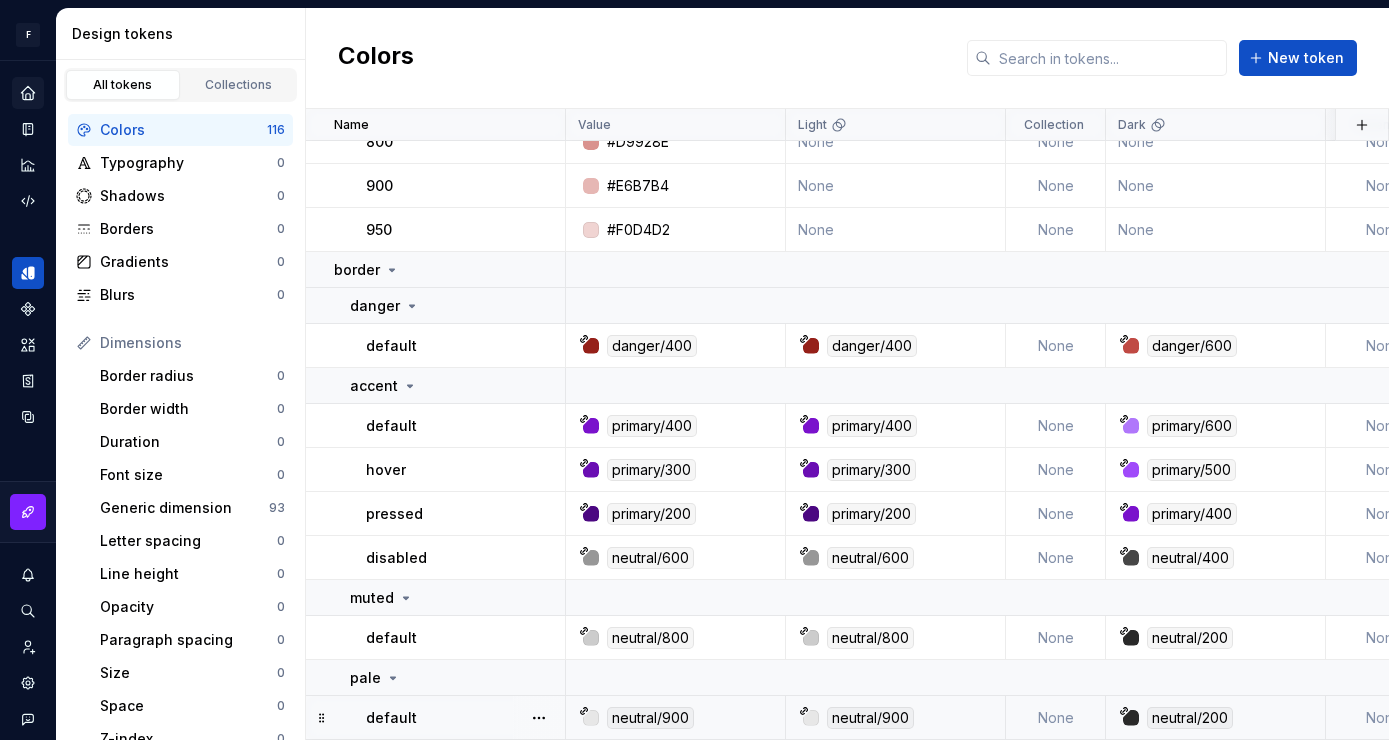click on "Colors New token" at bounding box center (847, 58) 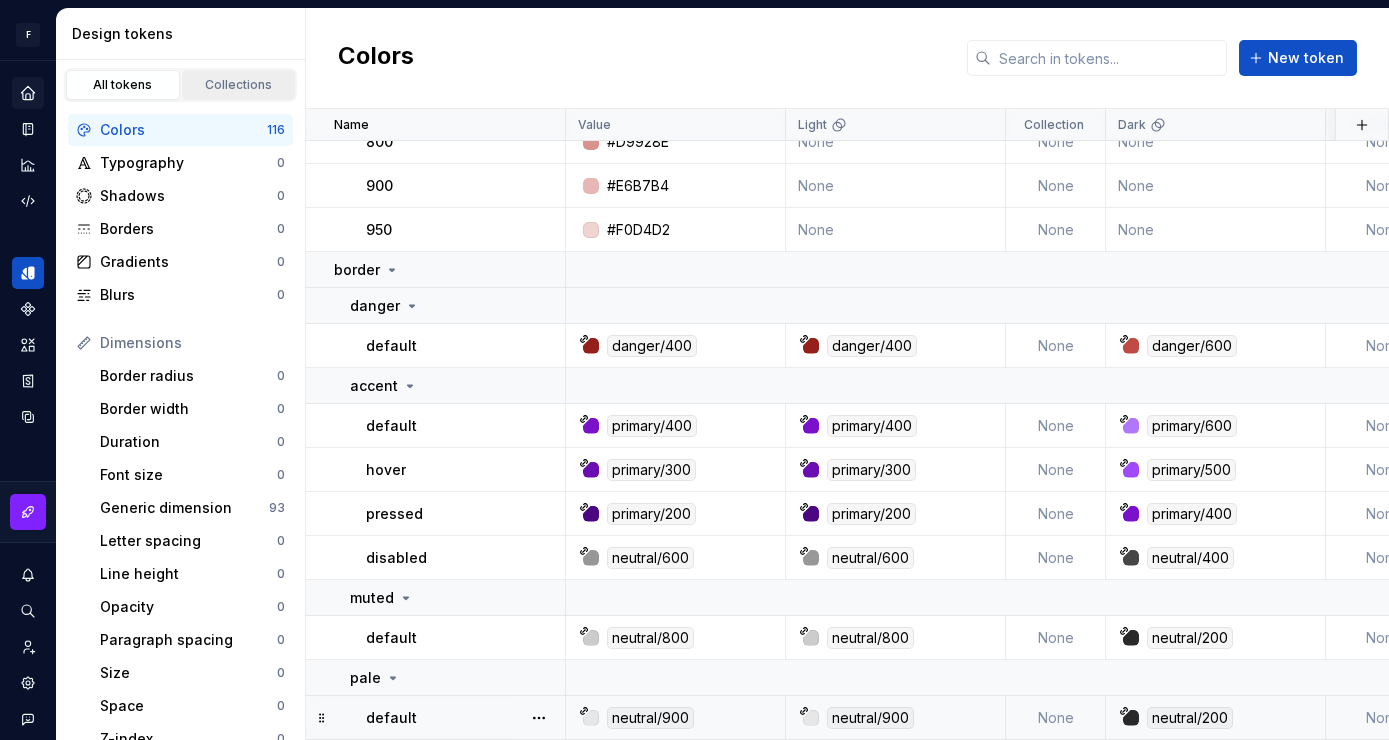 click on "Collections" at bounding box center [239, 85] 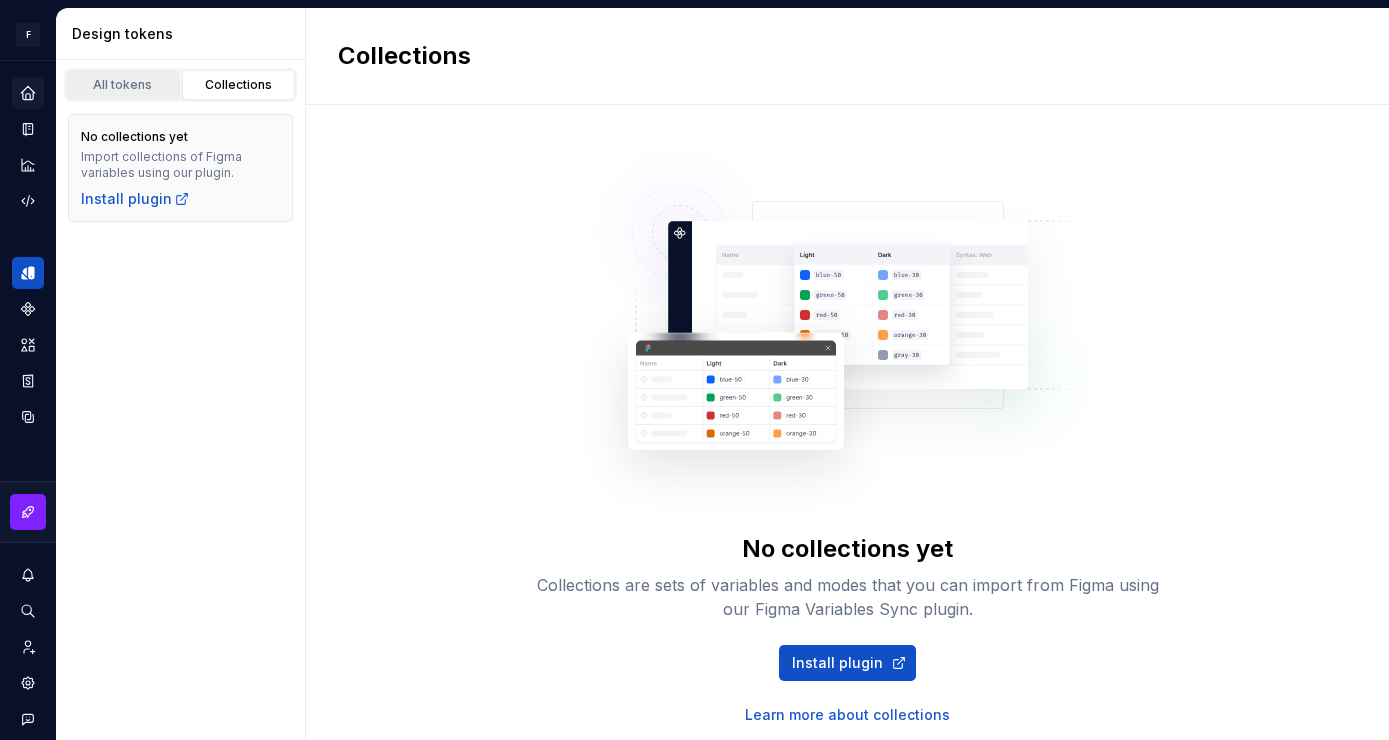 click on "All tokens" at bounding box center (123, 85) 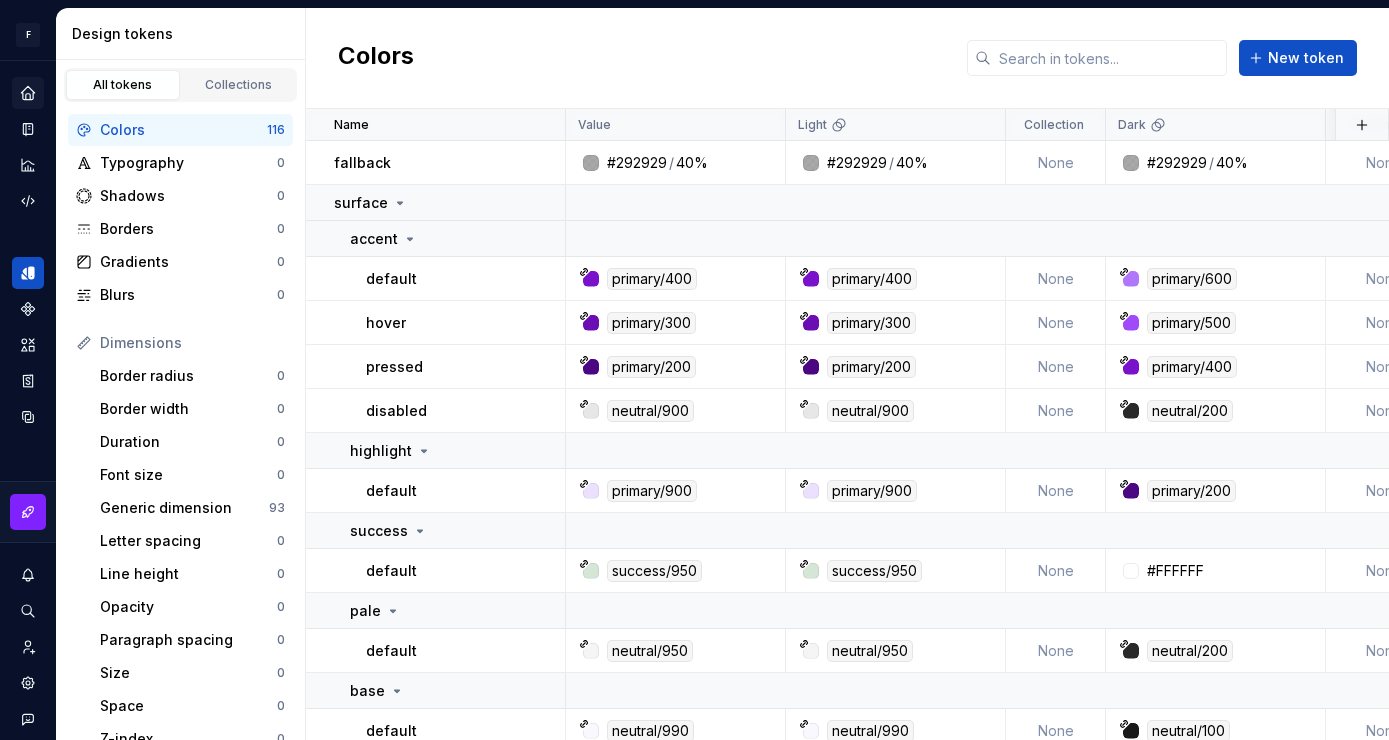 click on "Colors" at bounding box center (183, 130) 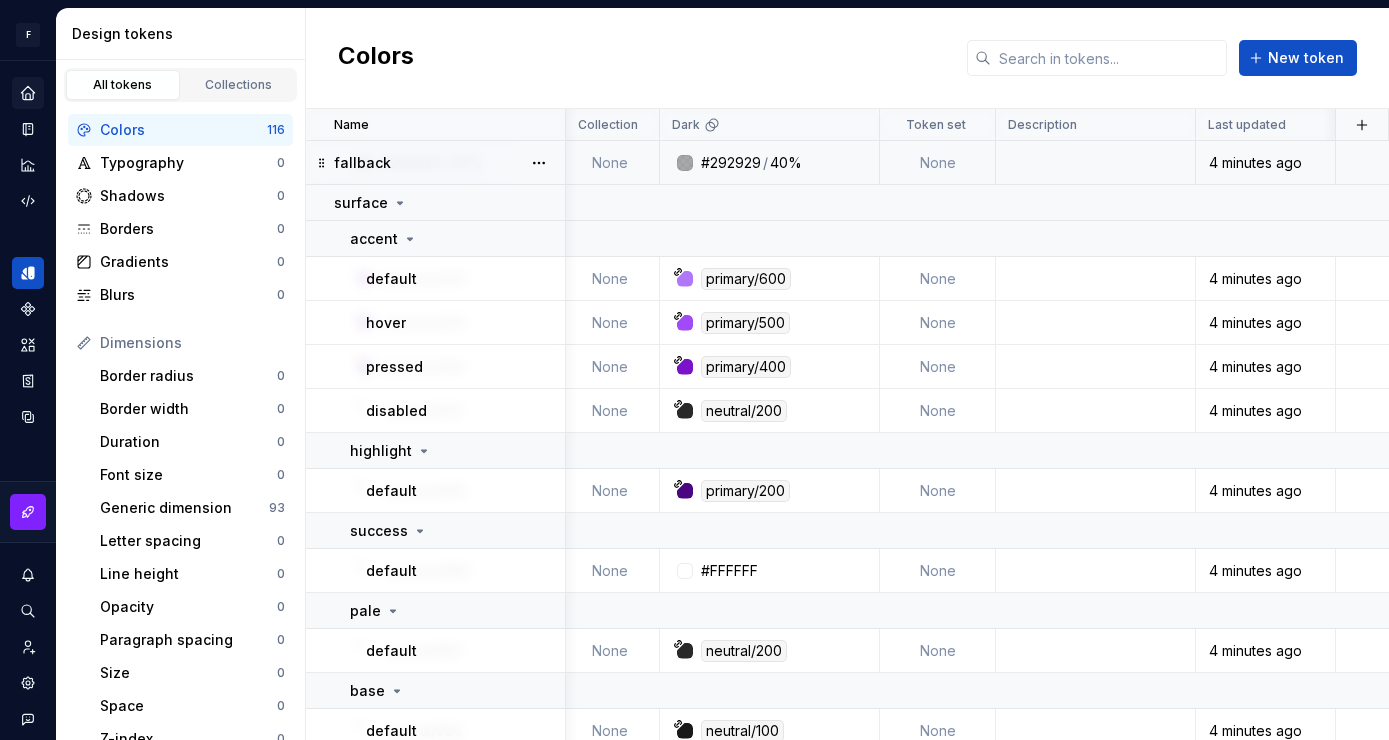 scroll, scrollTop: 0, scrollLeft: 0, axis: both 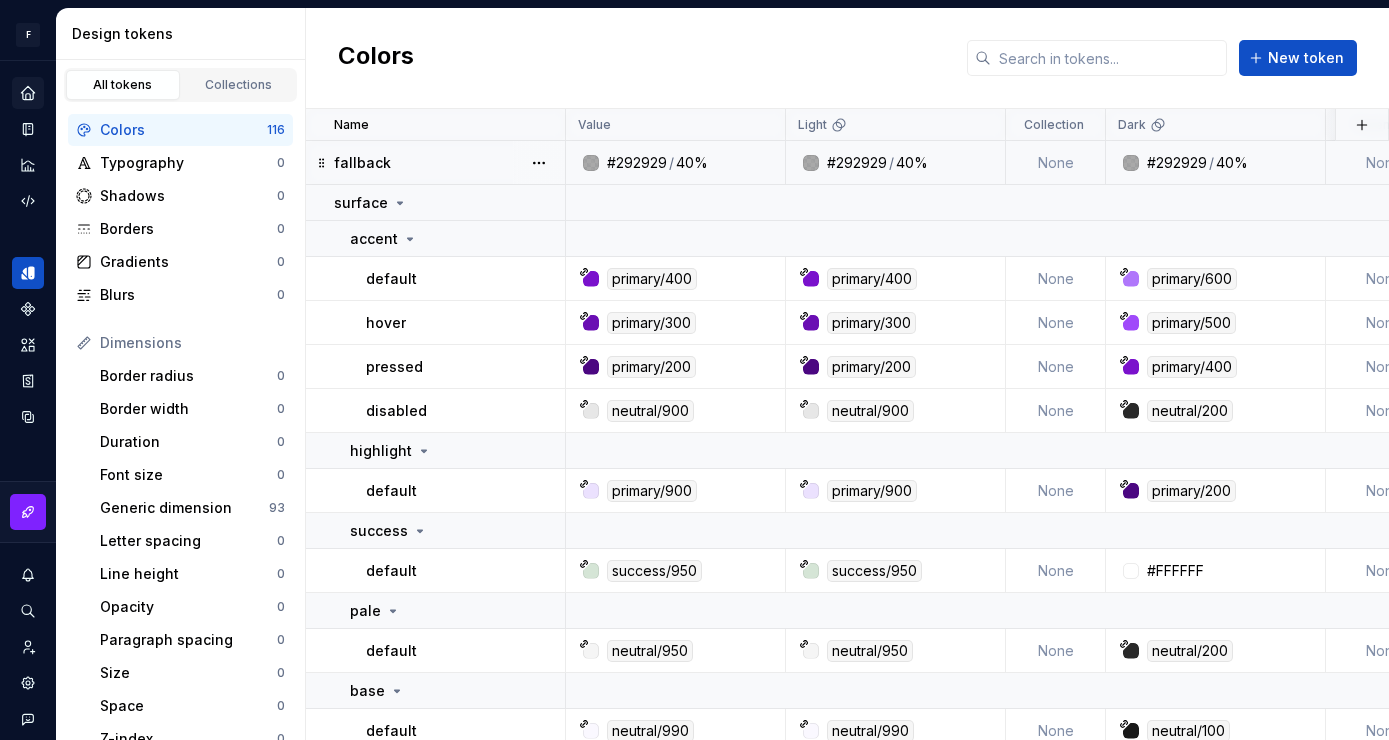 click 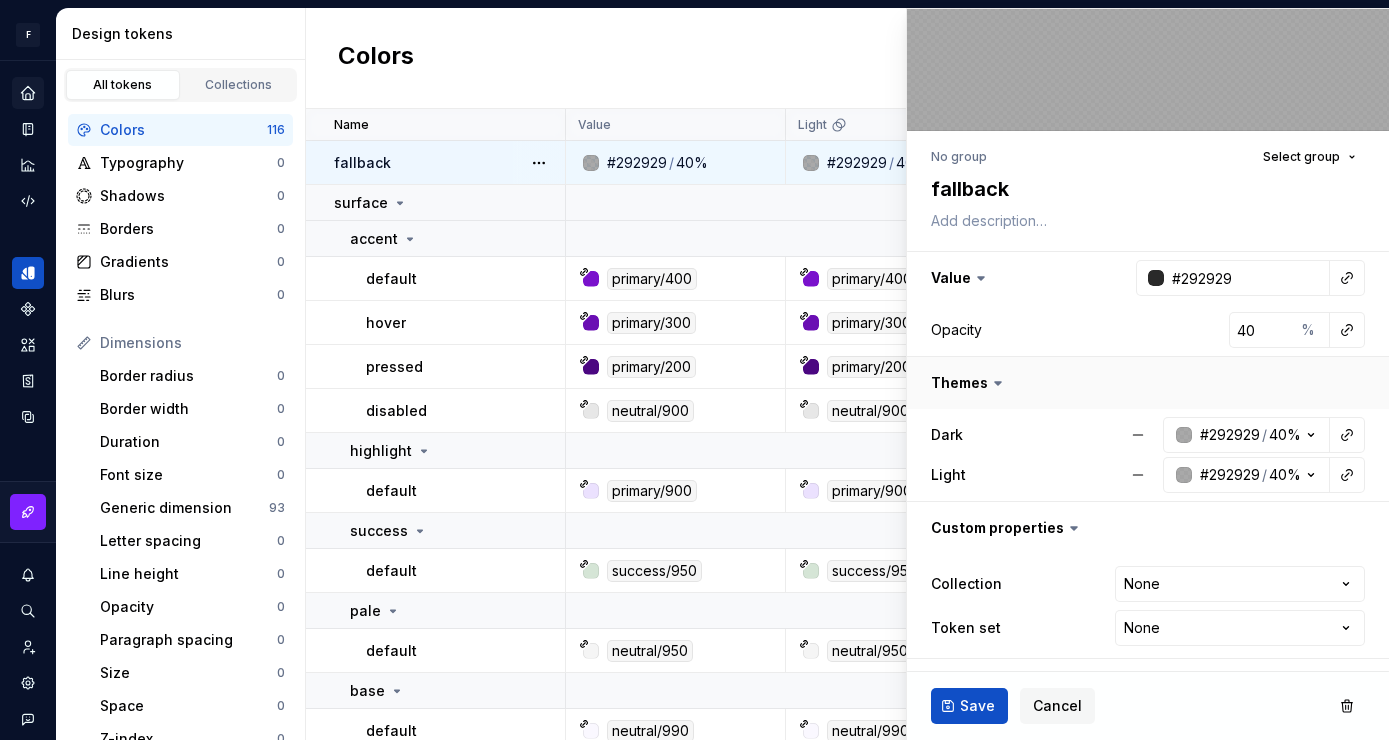 scroll, scrollTop: 0, scrollLeft: 0, axis: both 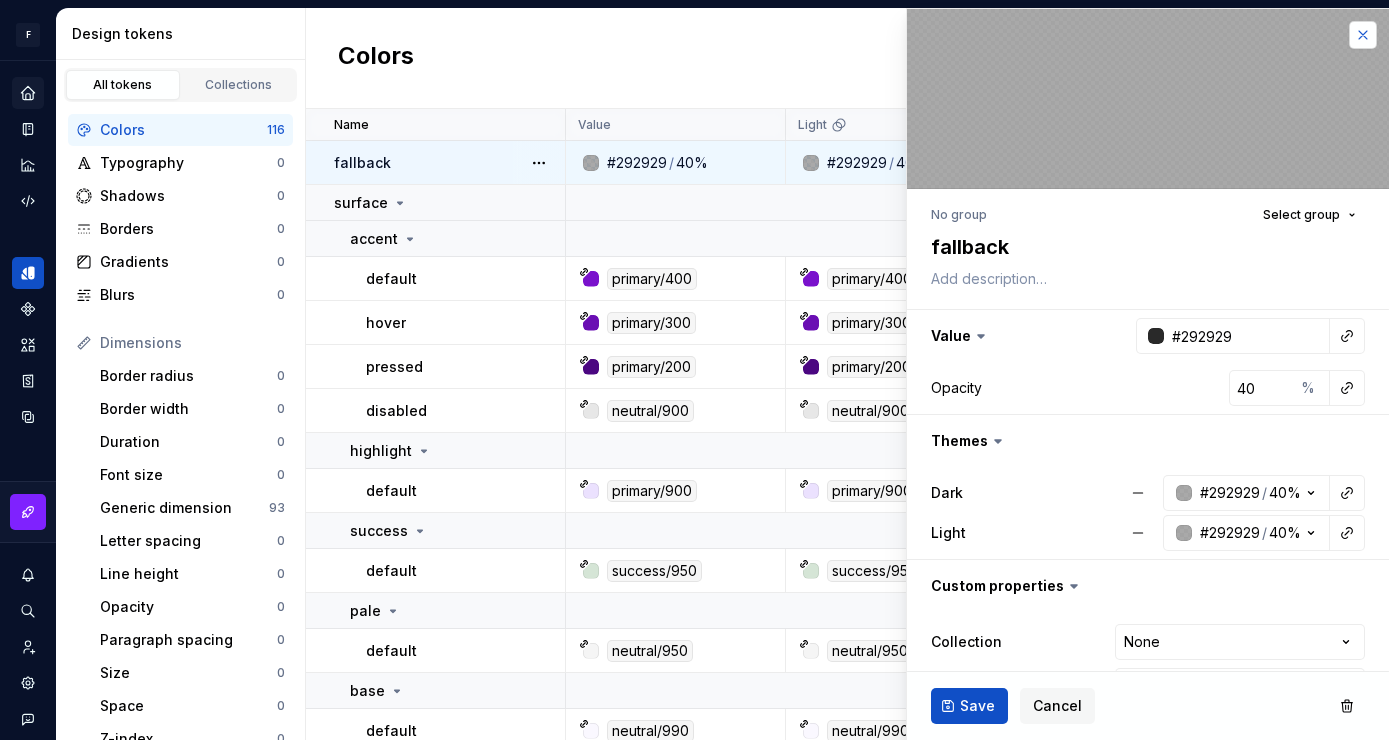 click at bounding box center (1363, 35) 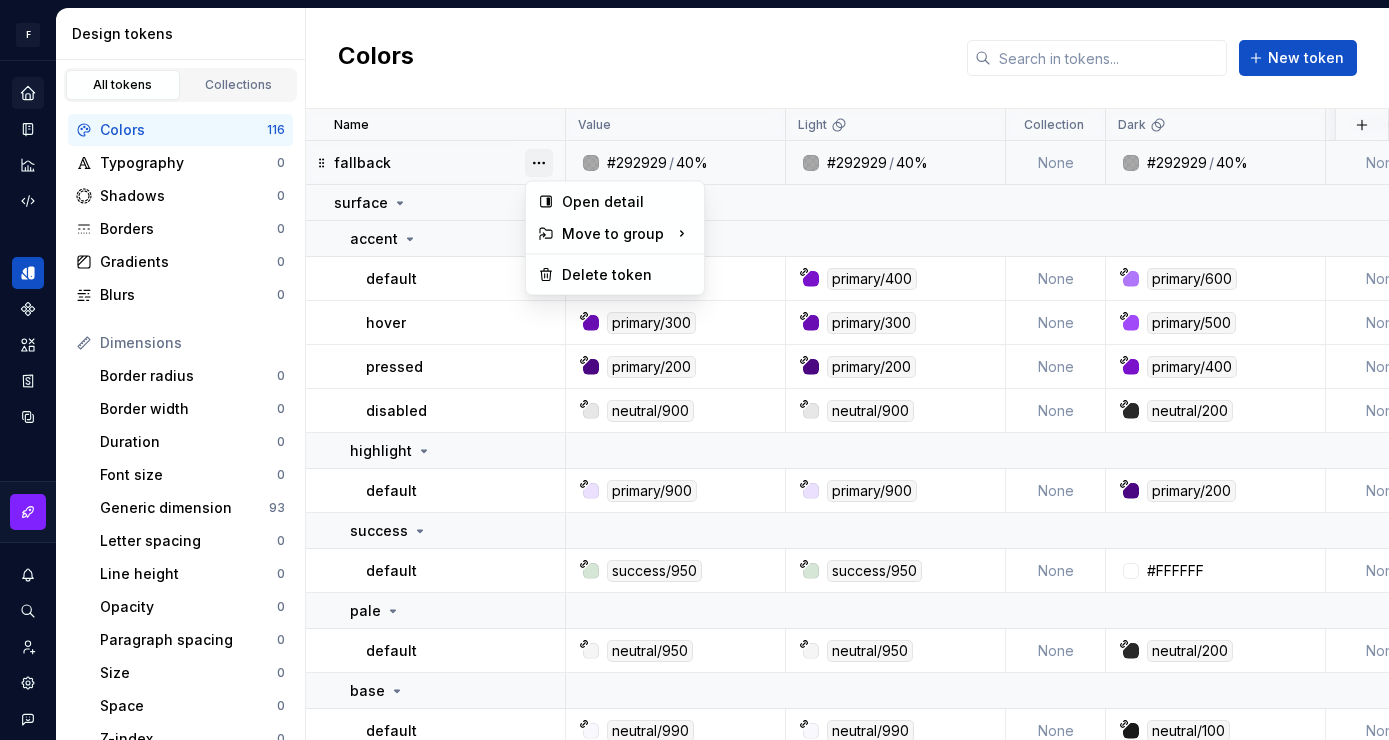 click at bounding box center [539, 163] 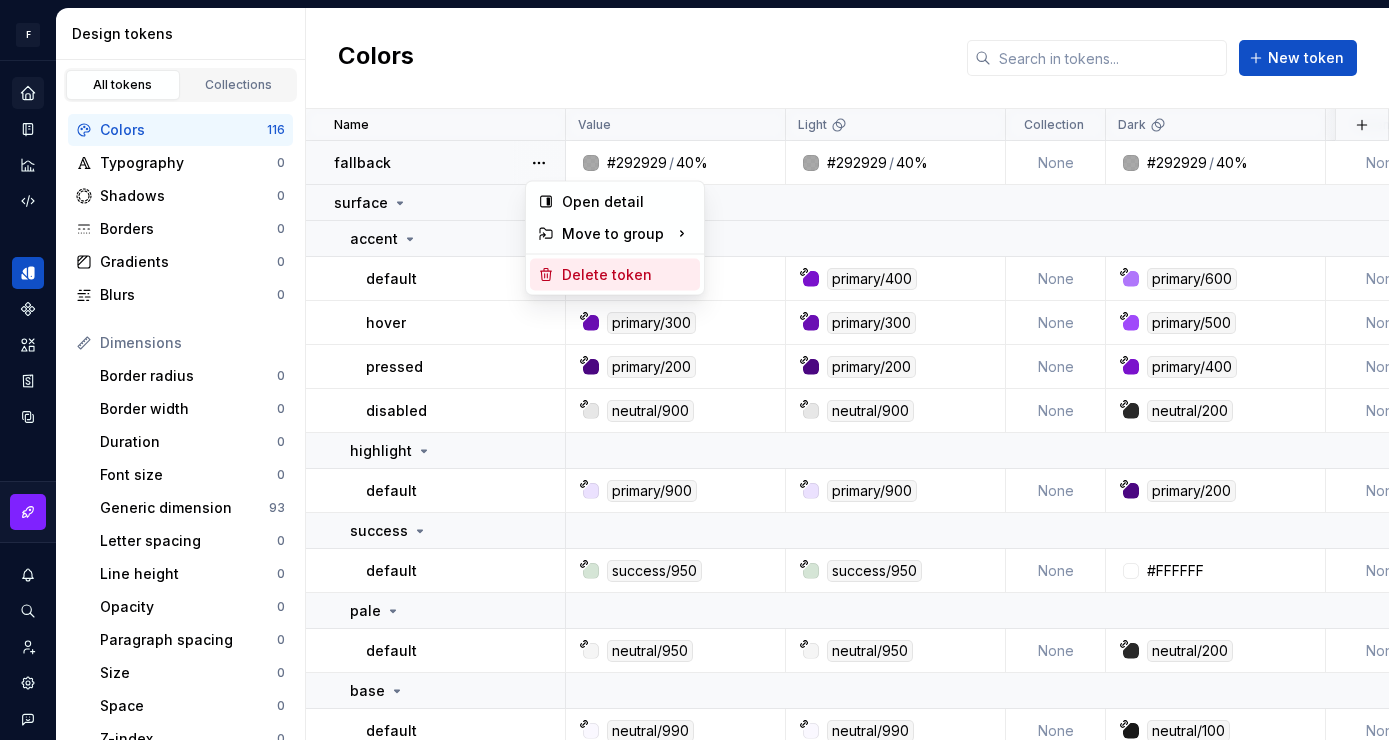 click on "Delete token" at bounding box center [627, 275] 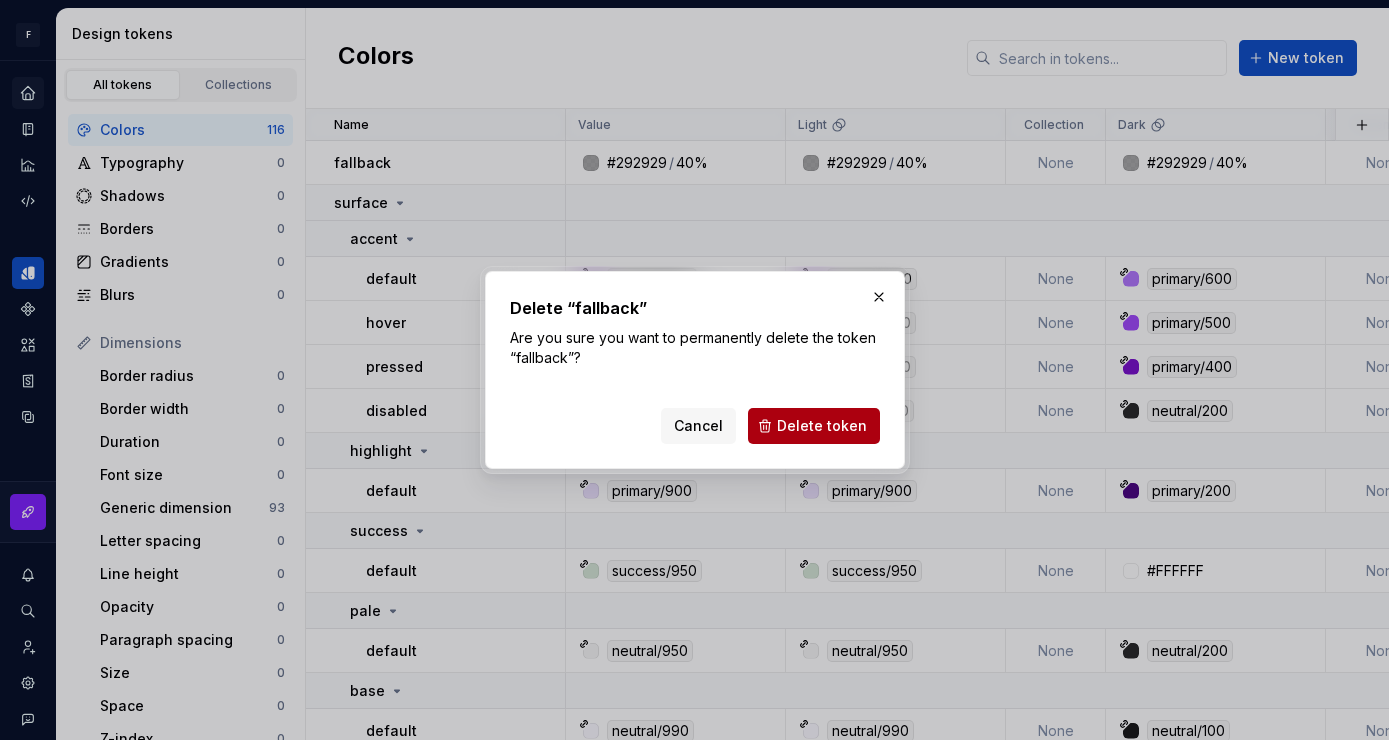 click on "Delete token" at bounding box center [822, 426] 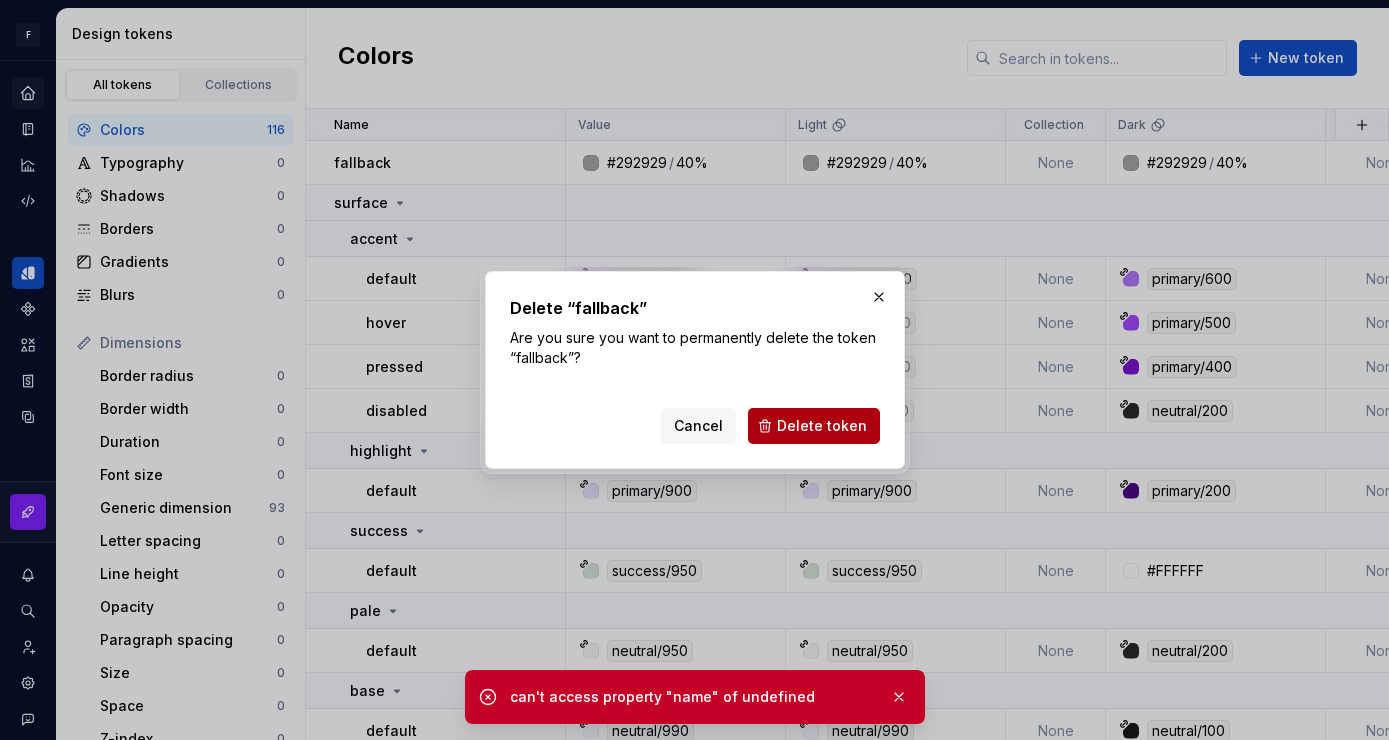 click on "Delete token" at bounding box center (822, 426) 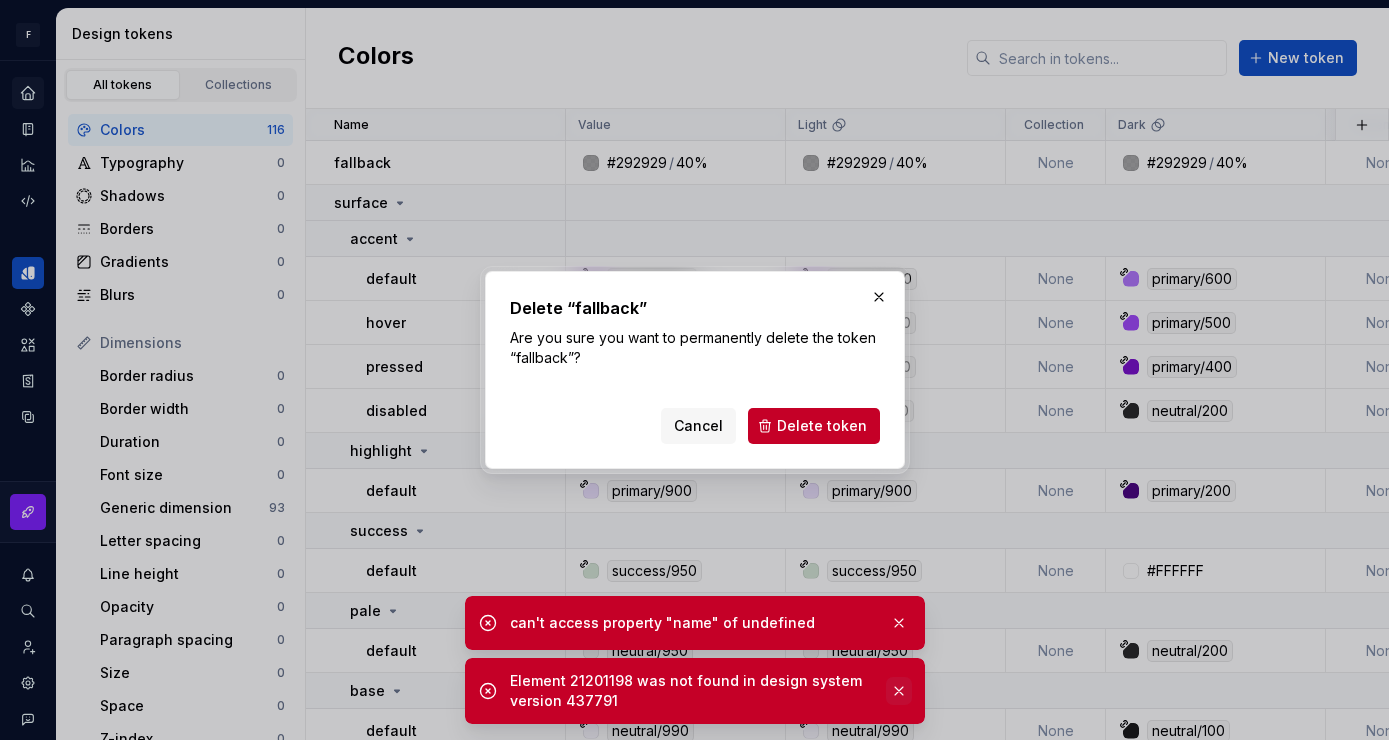 click at bounding box center (899, 691) 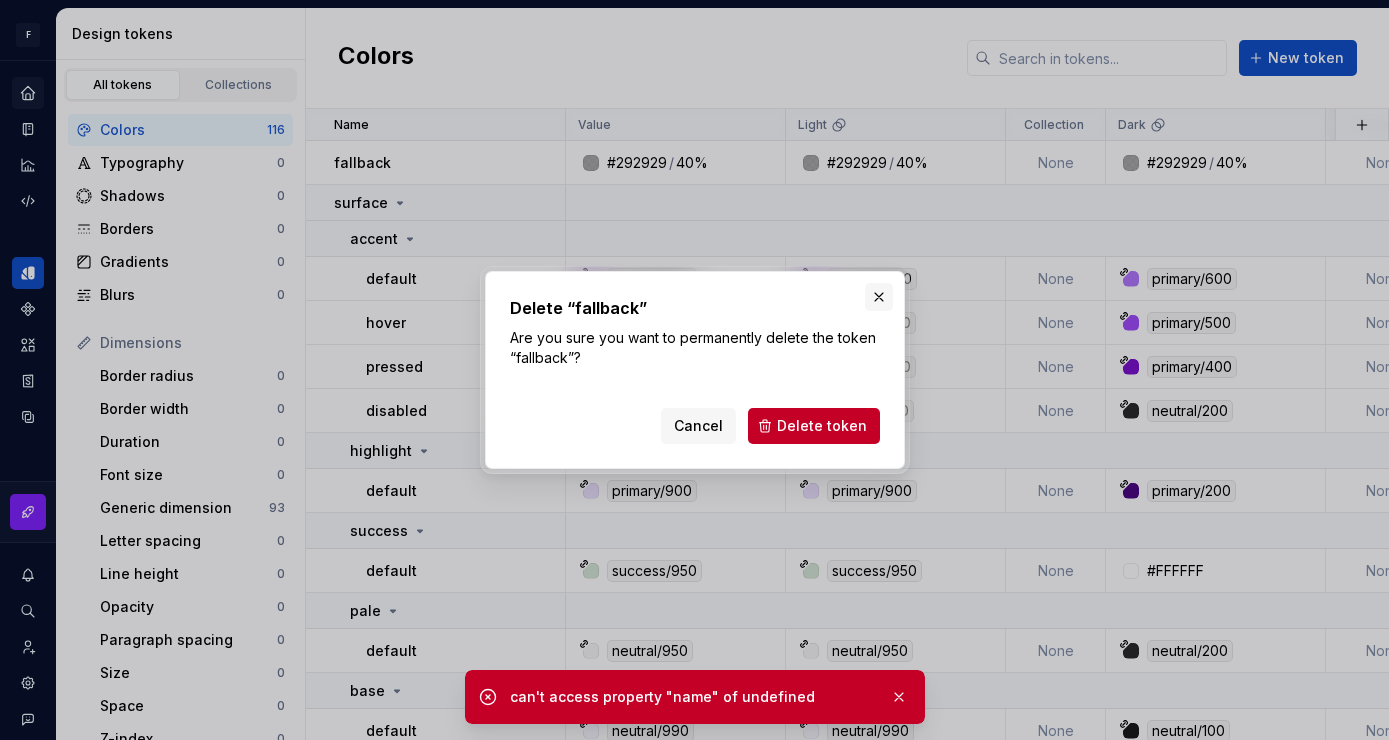 click at bounding box center [879, 297] 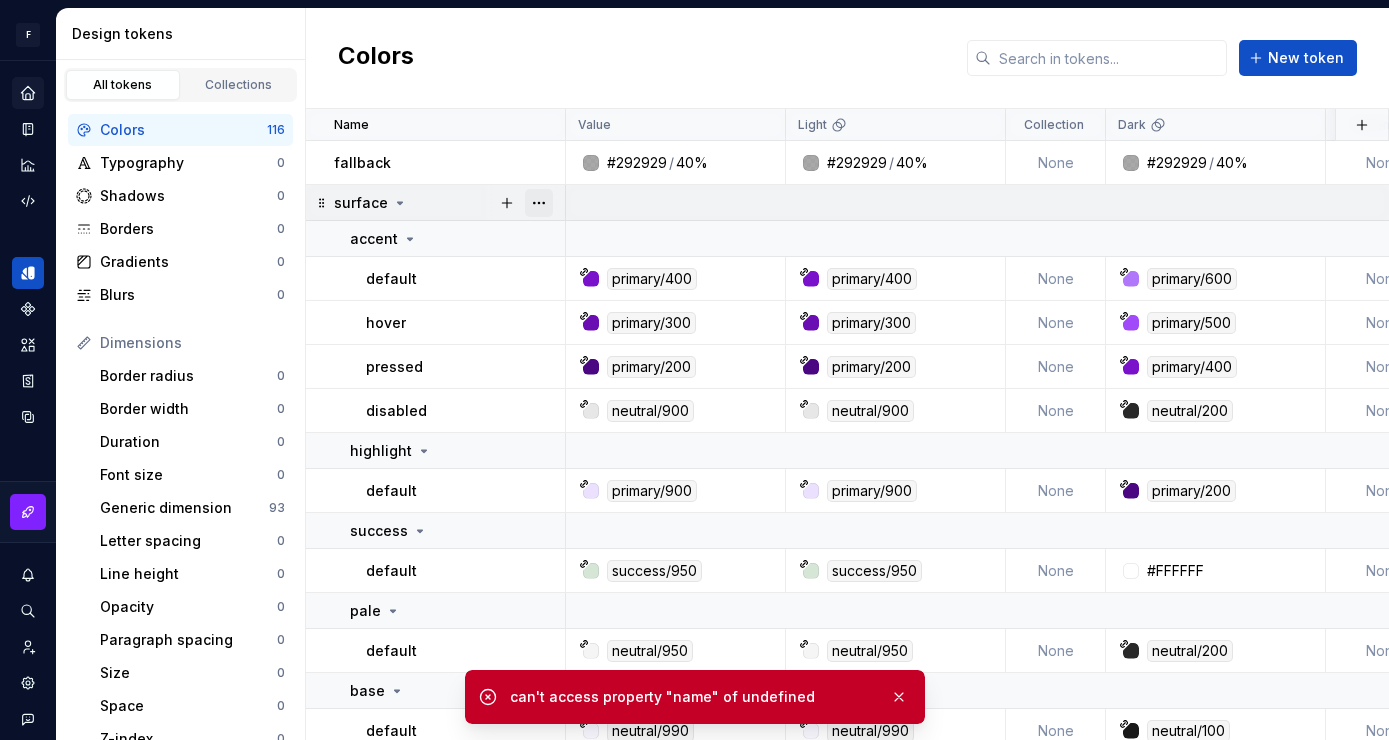 click at bounding box center [539, 203] 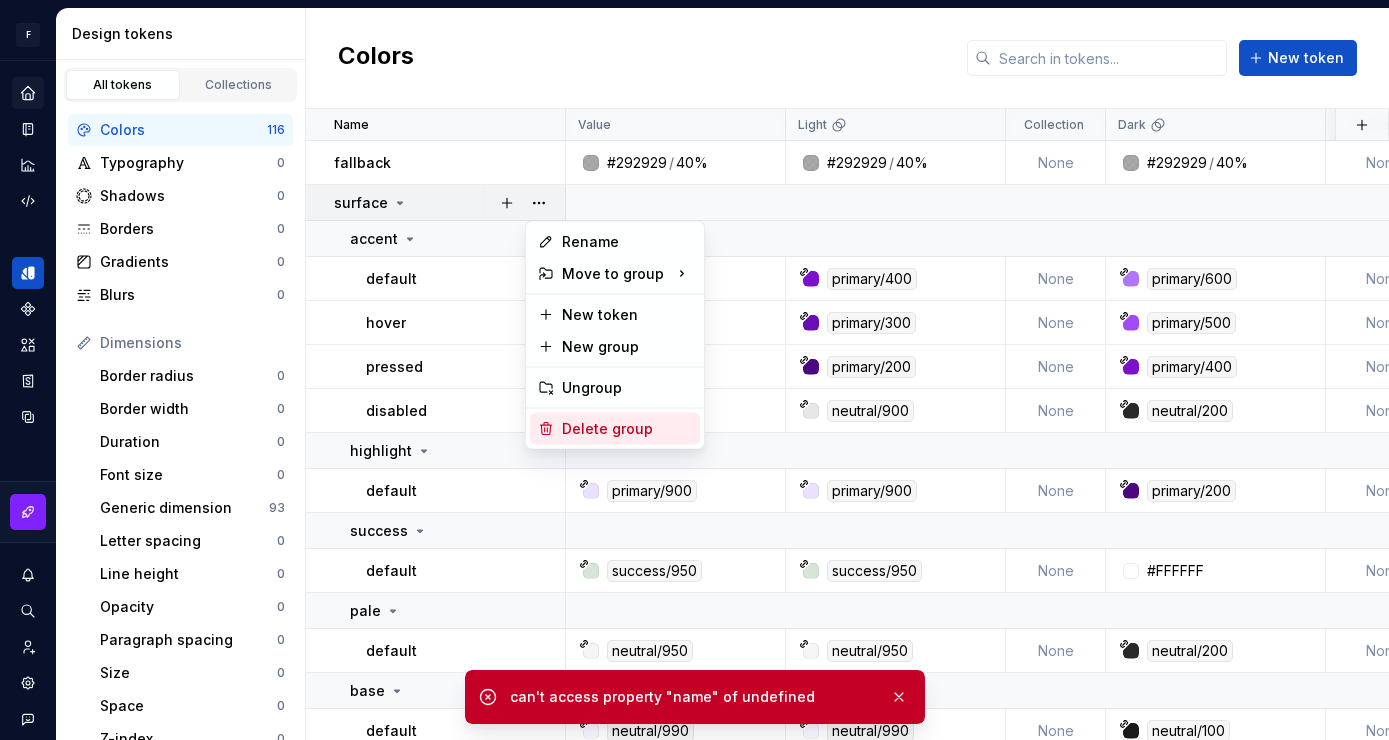 click on "Delete group" at bounding box center (627, 429) 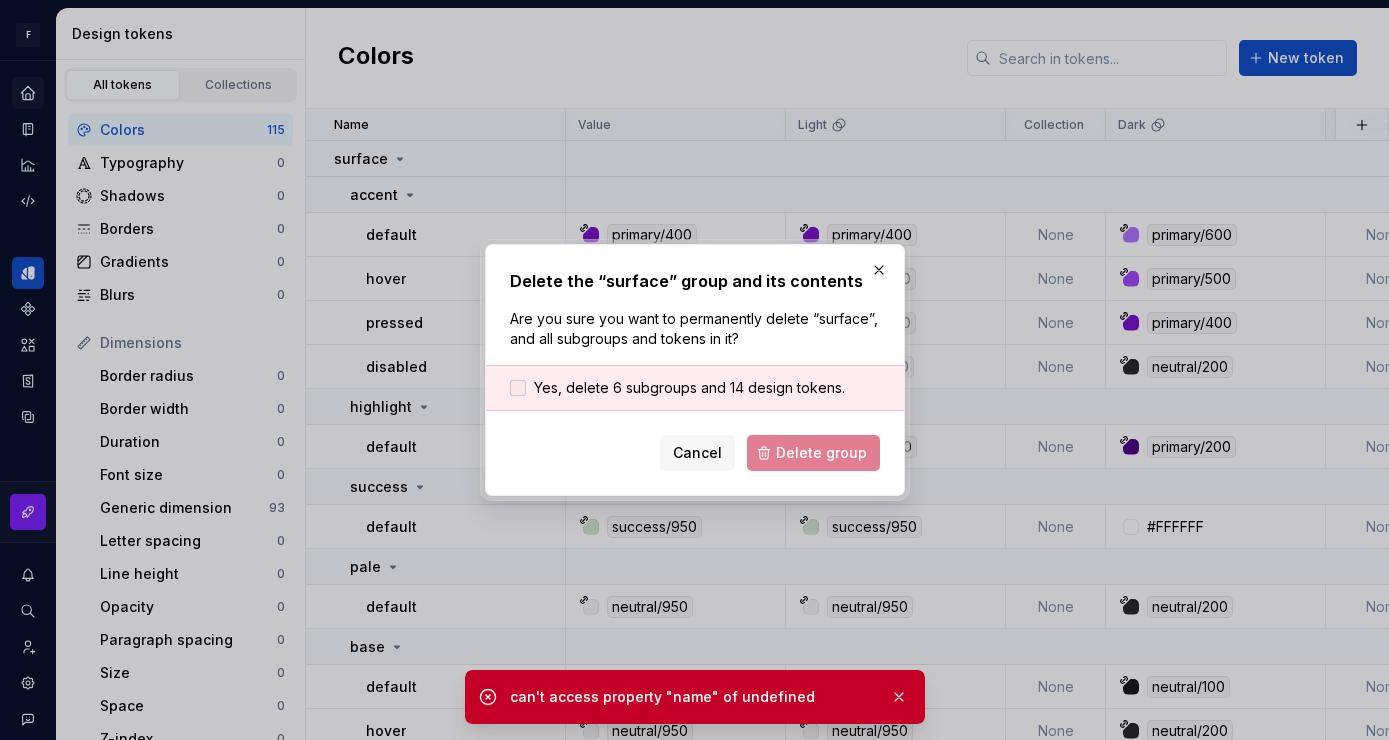 click at bounding box center (518, 388) 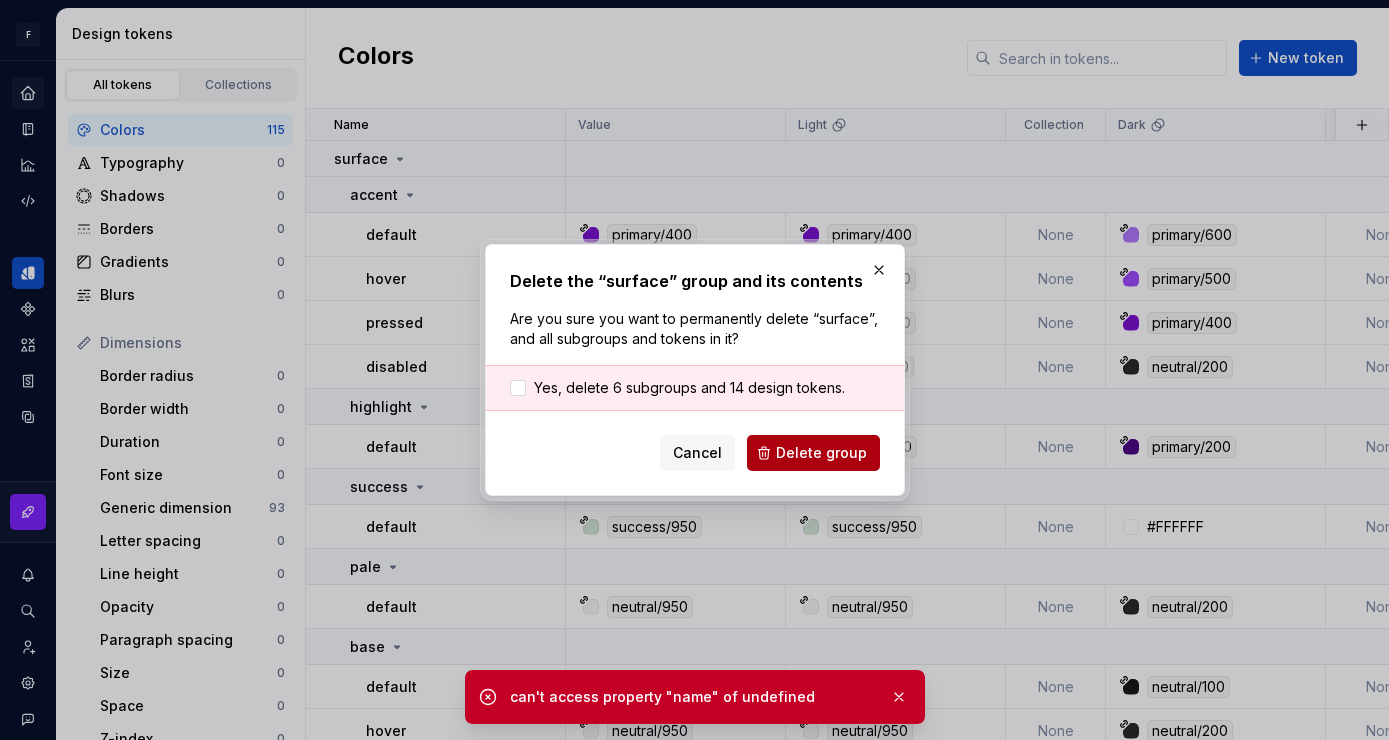click on "Delete group" at bounding box center [821, 453] 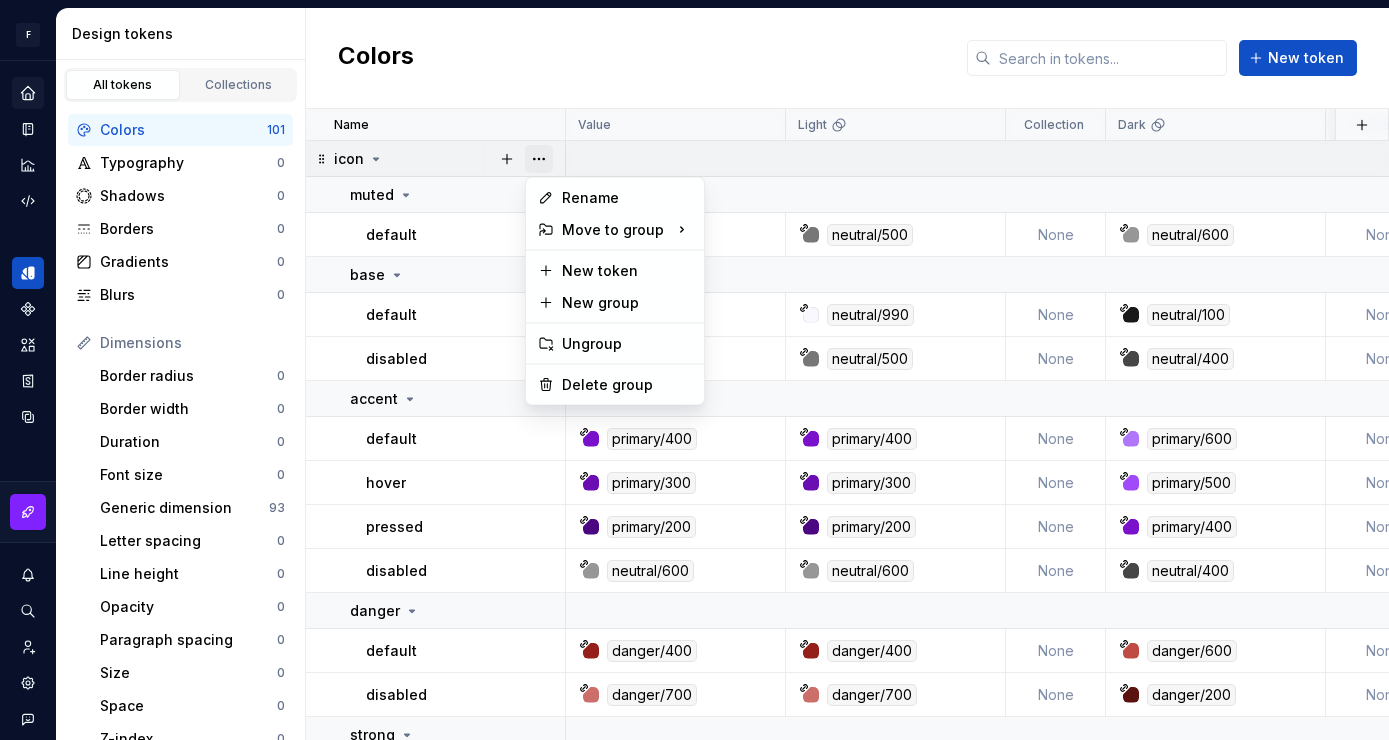 click at bounding box center (539, 159) 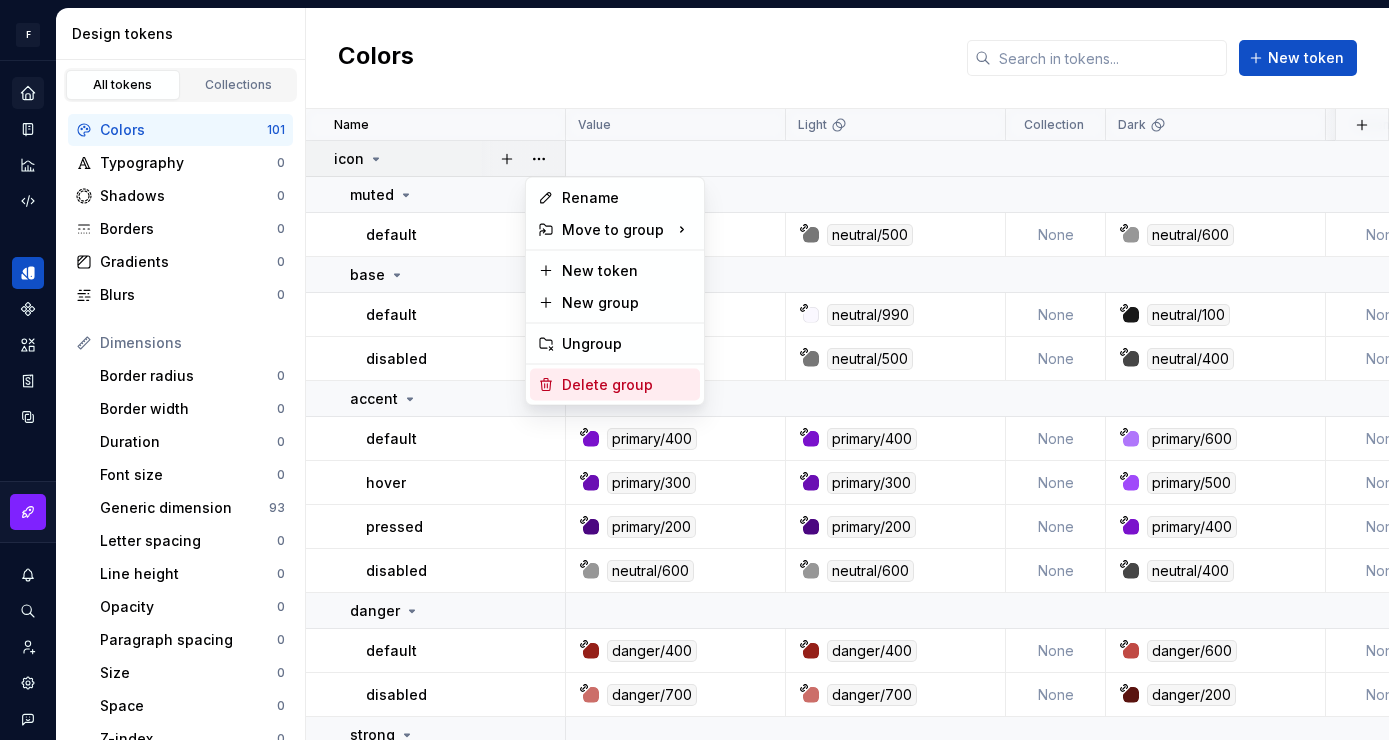 click on "Delete group" at bounding box center [627, 385] 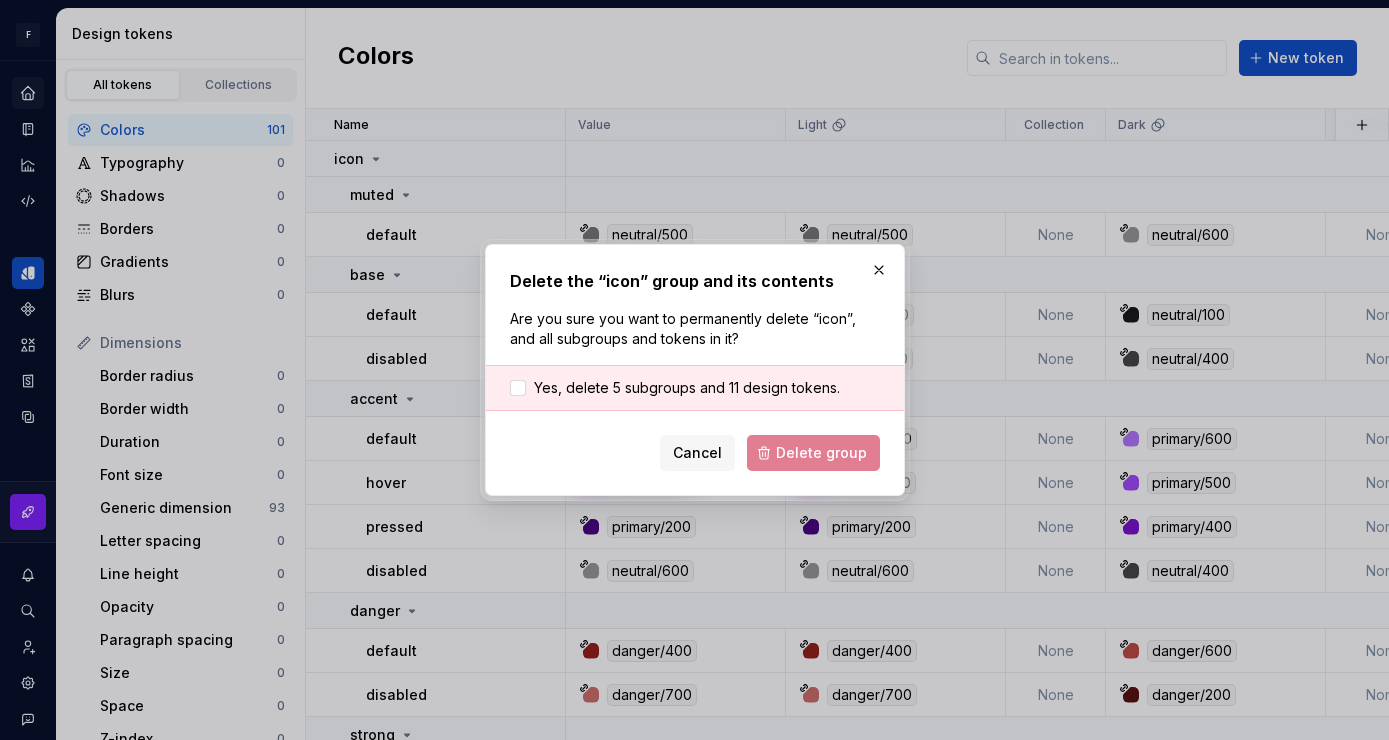 click on "Cancel Delete group" at bounding box center [695, 453] 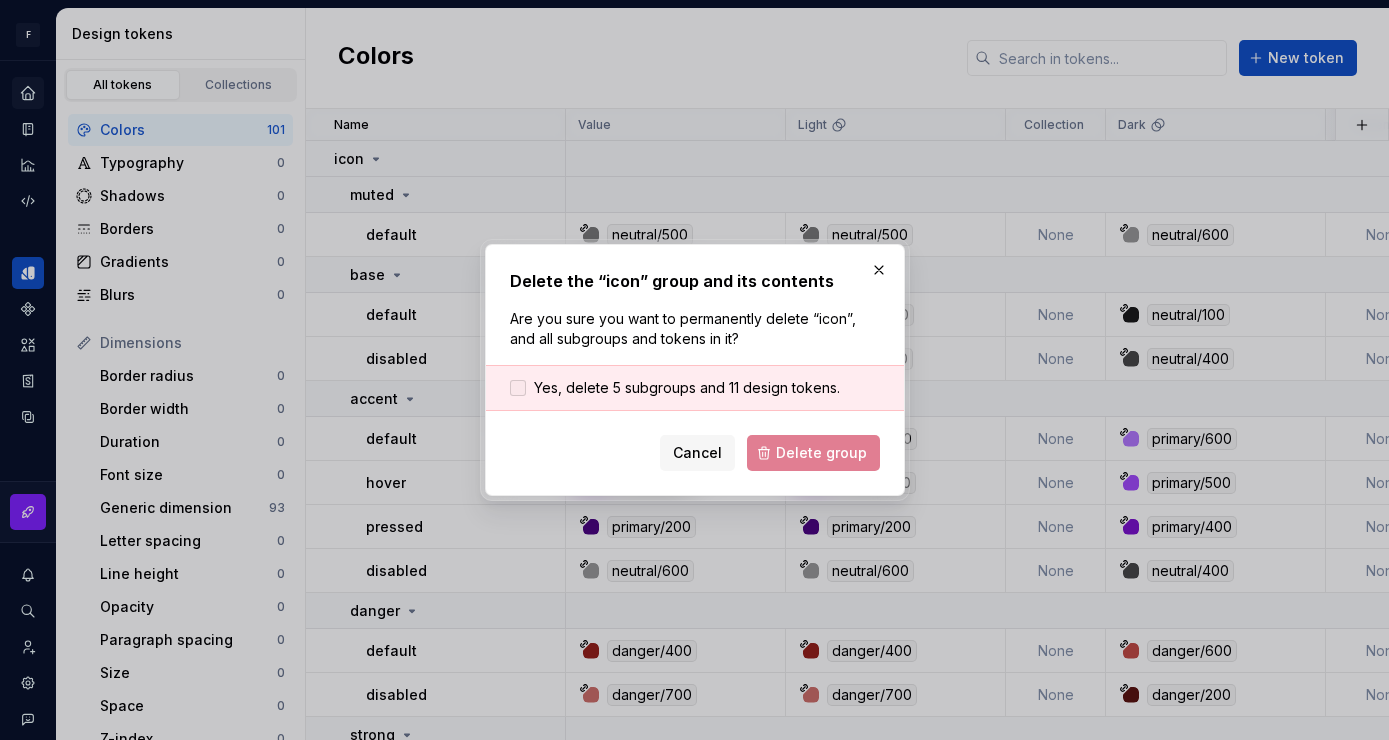 click at bounding box center [518, 388] 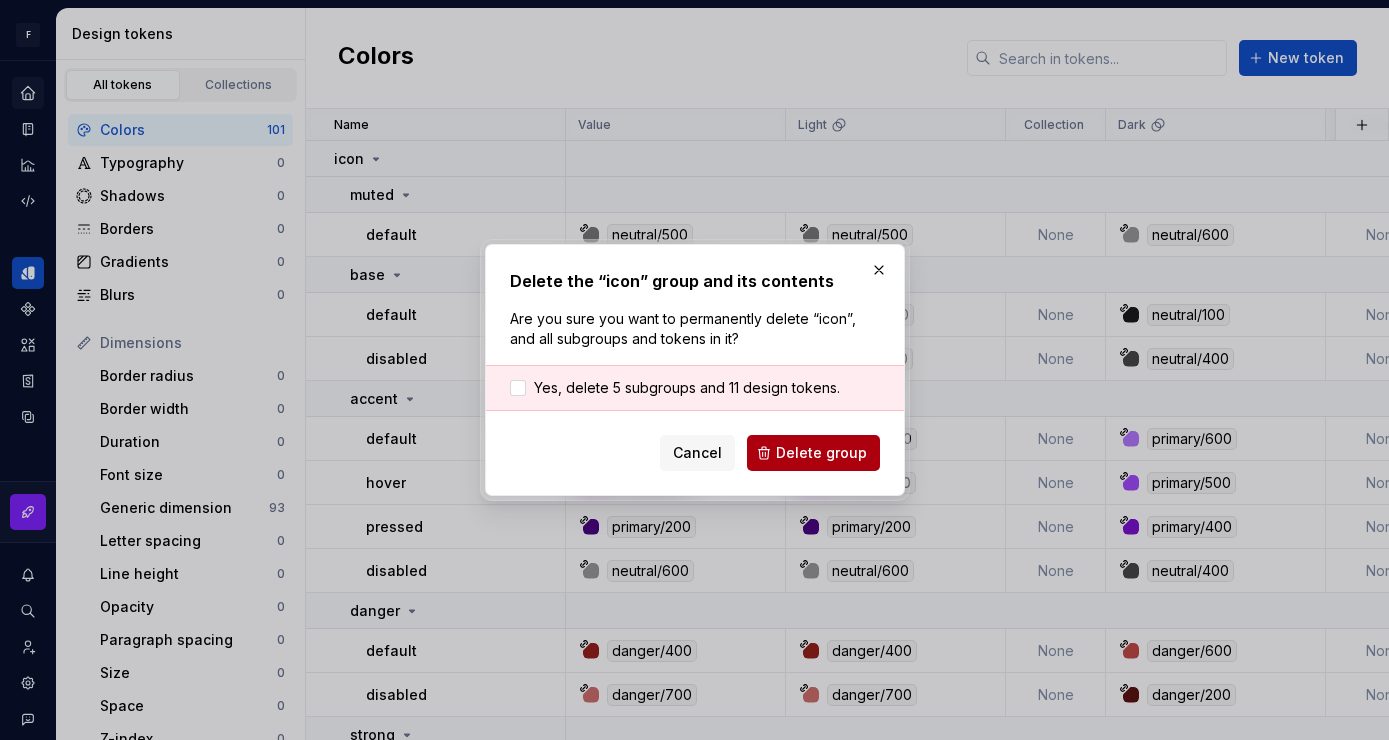click on "Delete group" at bounding box center [821, 453] 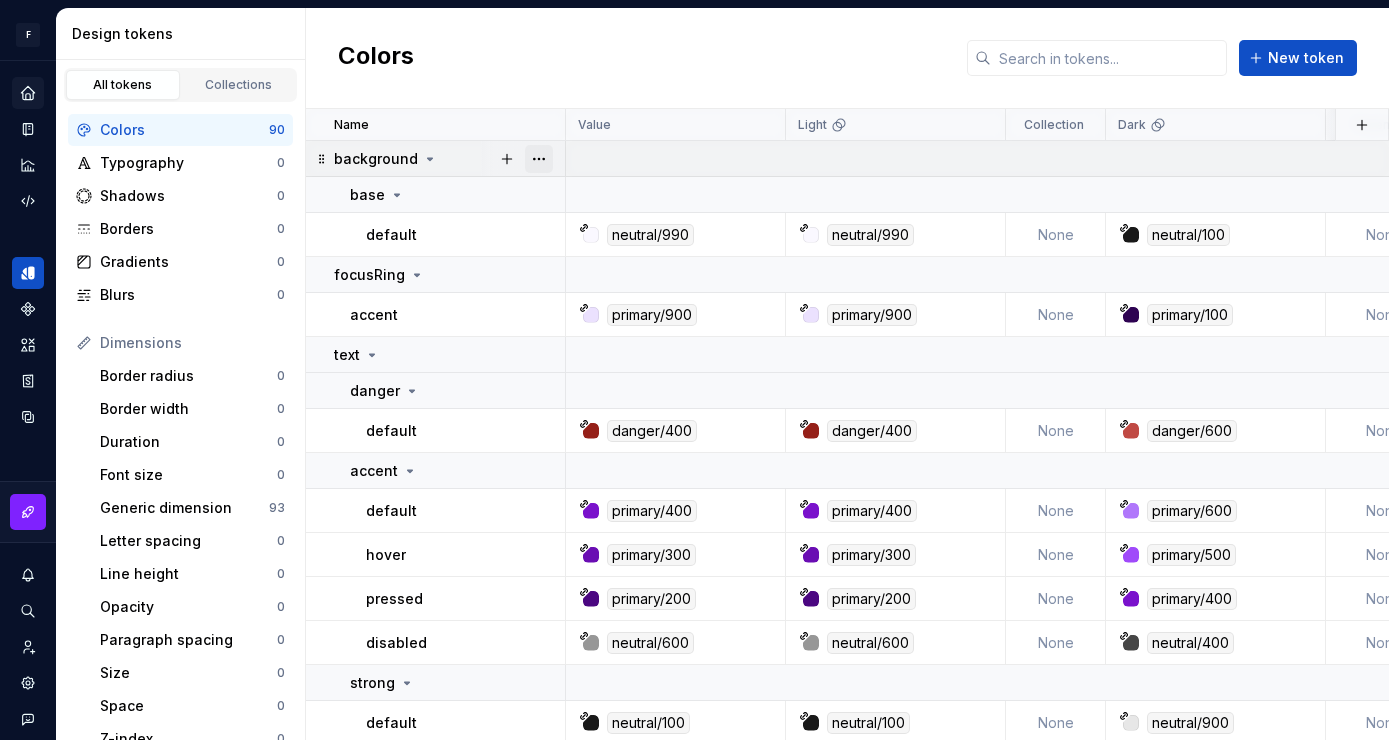 click at bounding box center [539, 159] 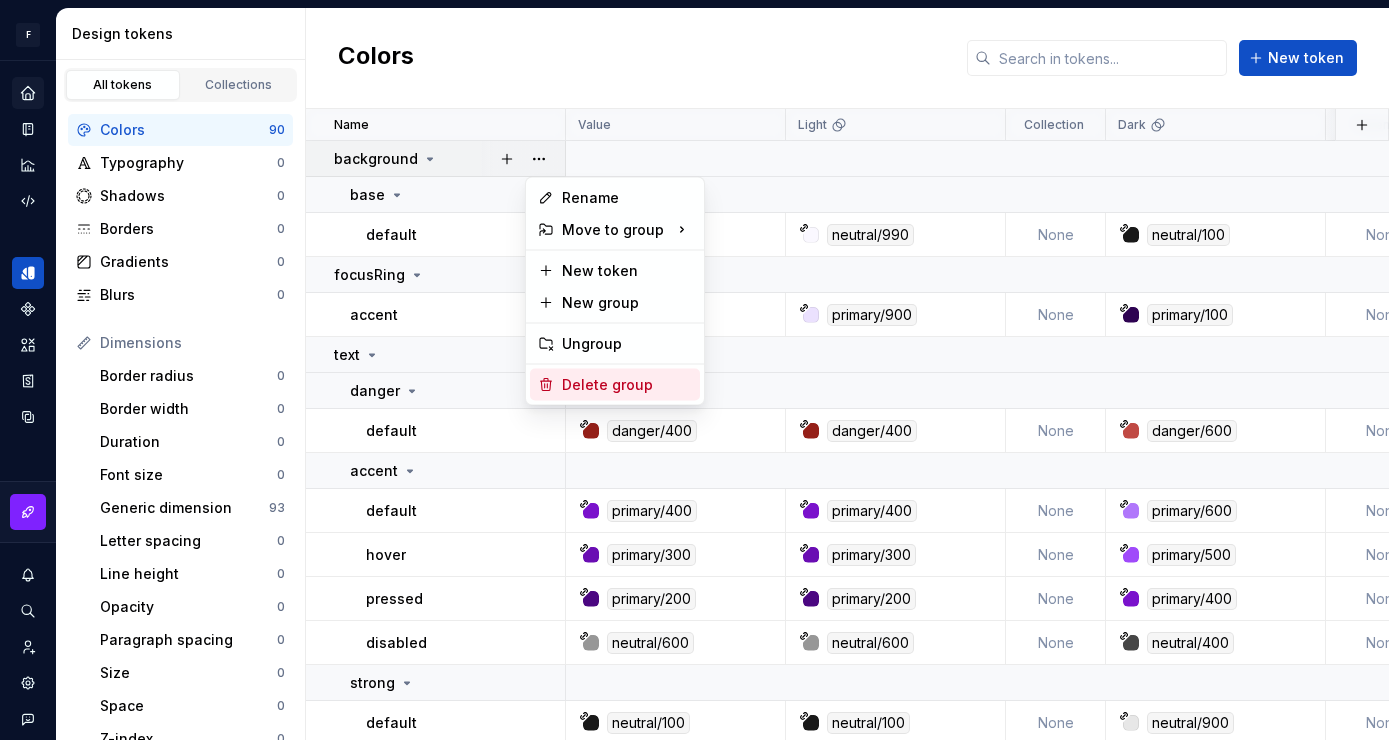 click on "Delete group" at bounding box center (627, 385) 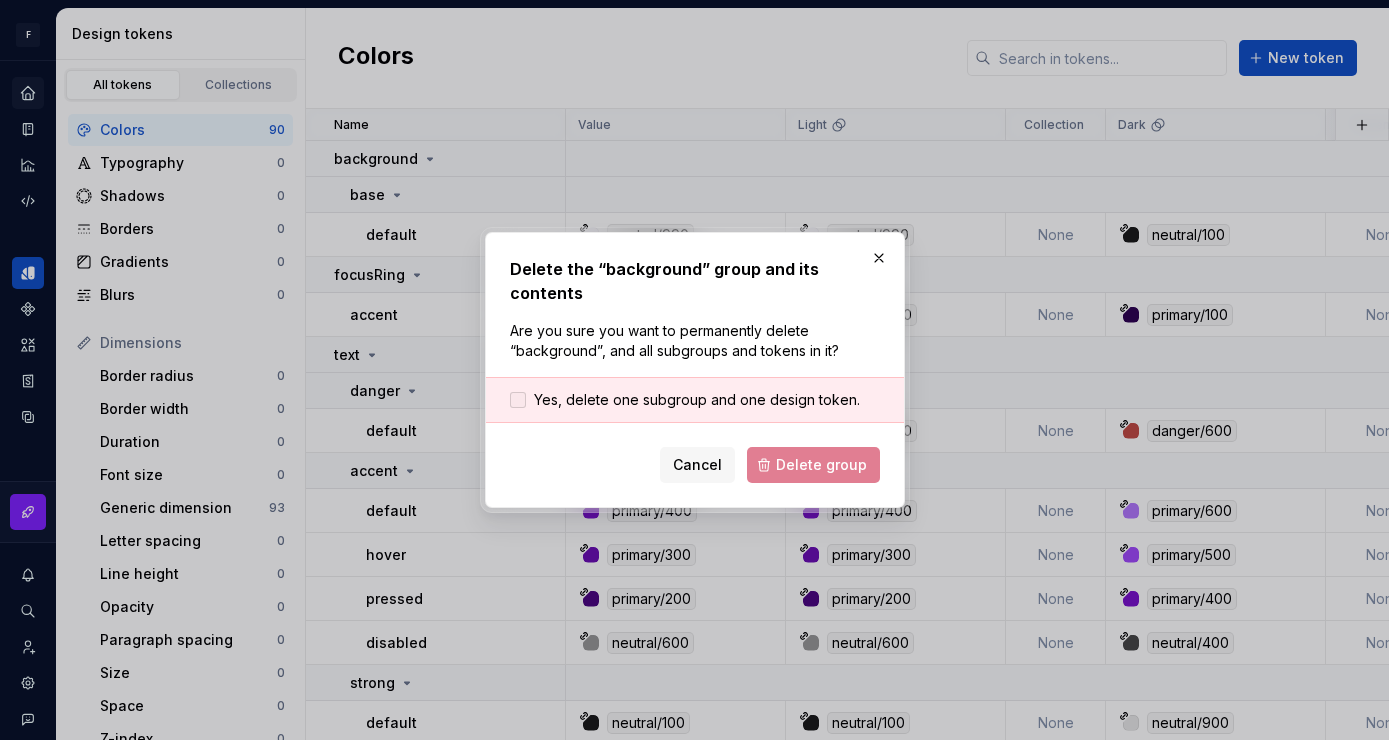 click on "Yes, delete one subgroup and one design token." at bounding box center (685, 400) 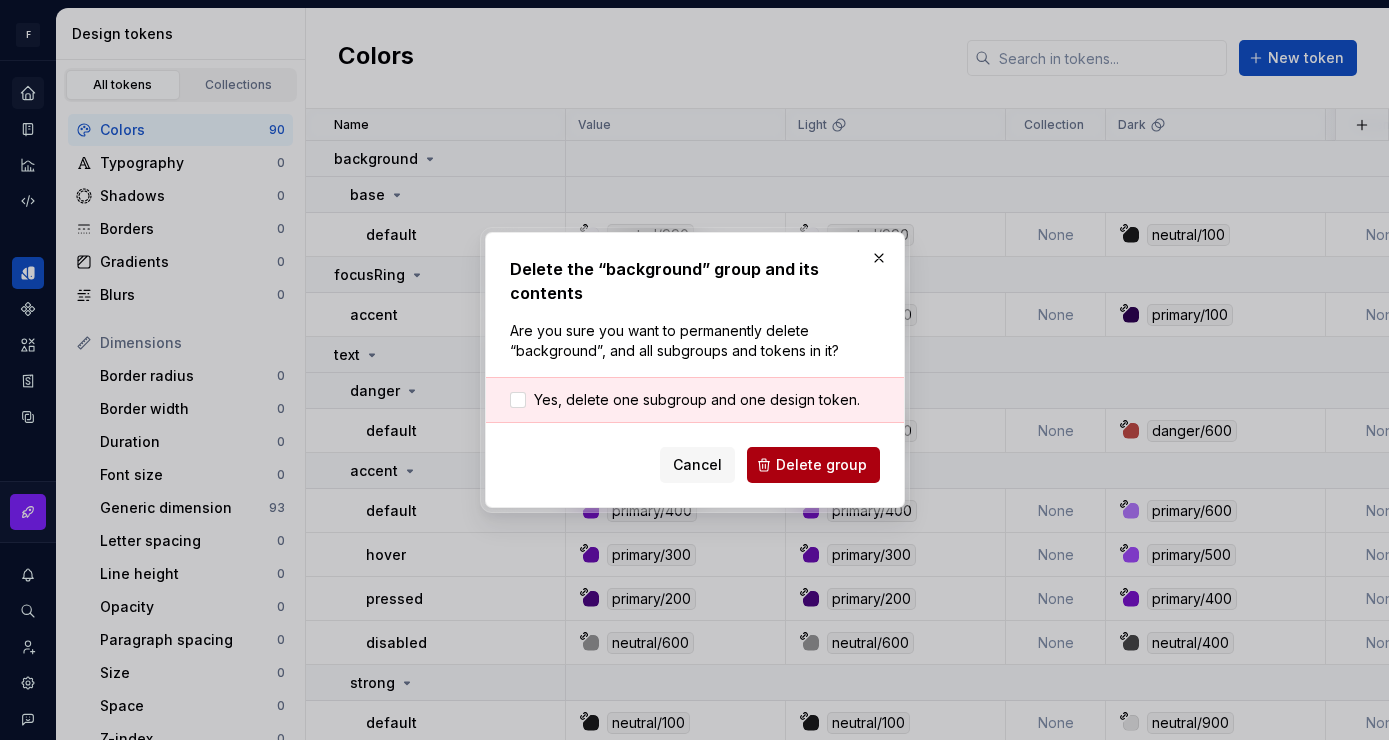 click on "Delete group" at bounding box center [821, 465] 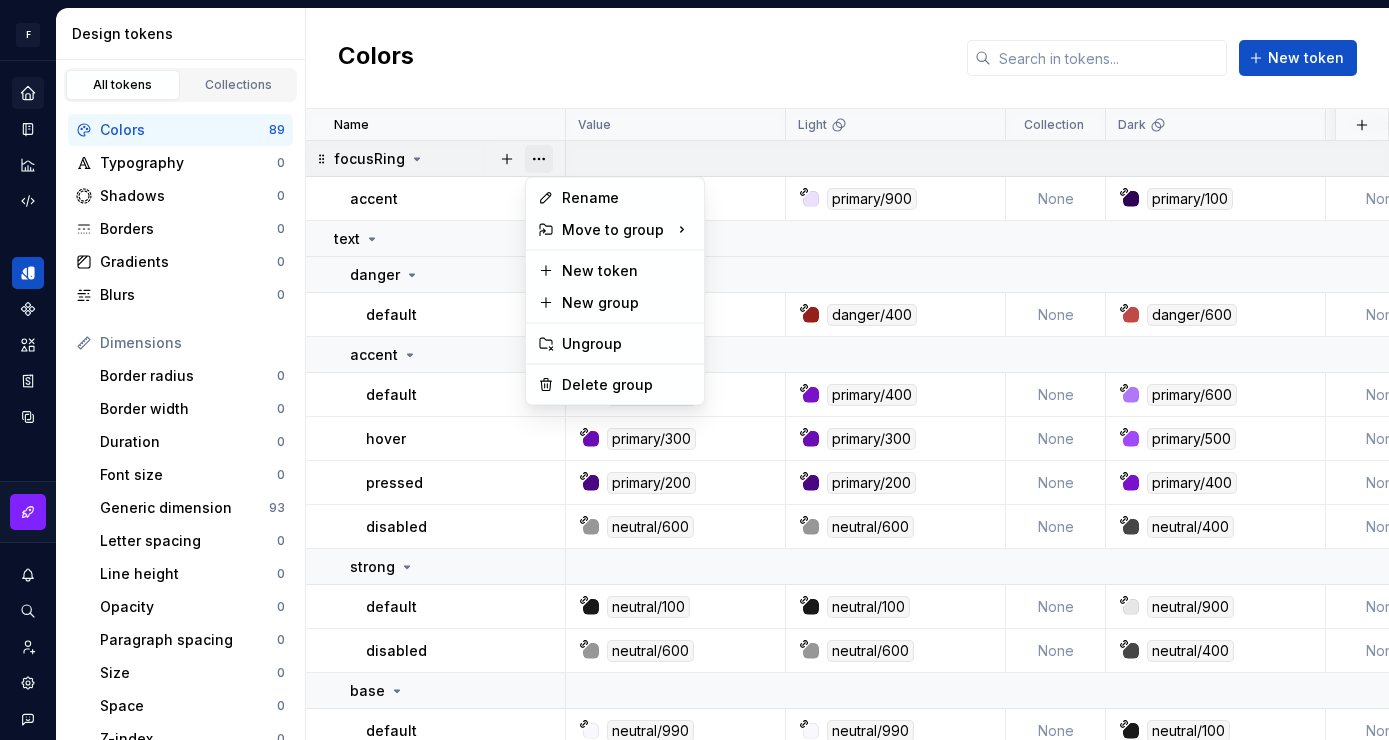 click at bounding box center [539, 159] 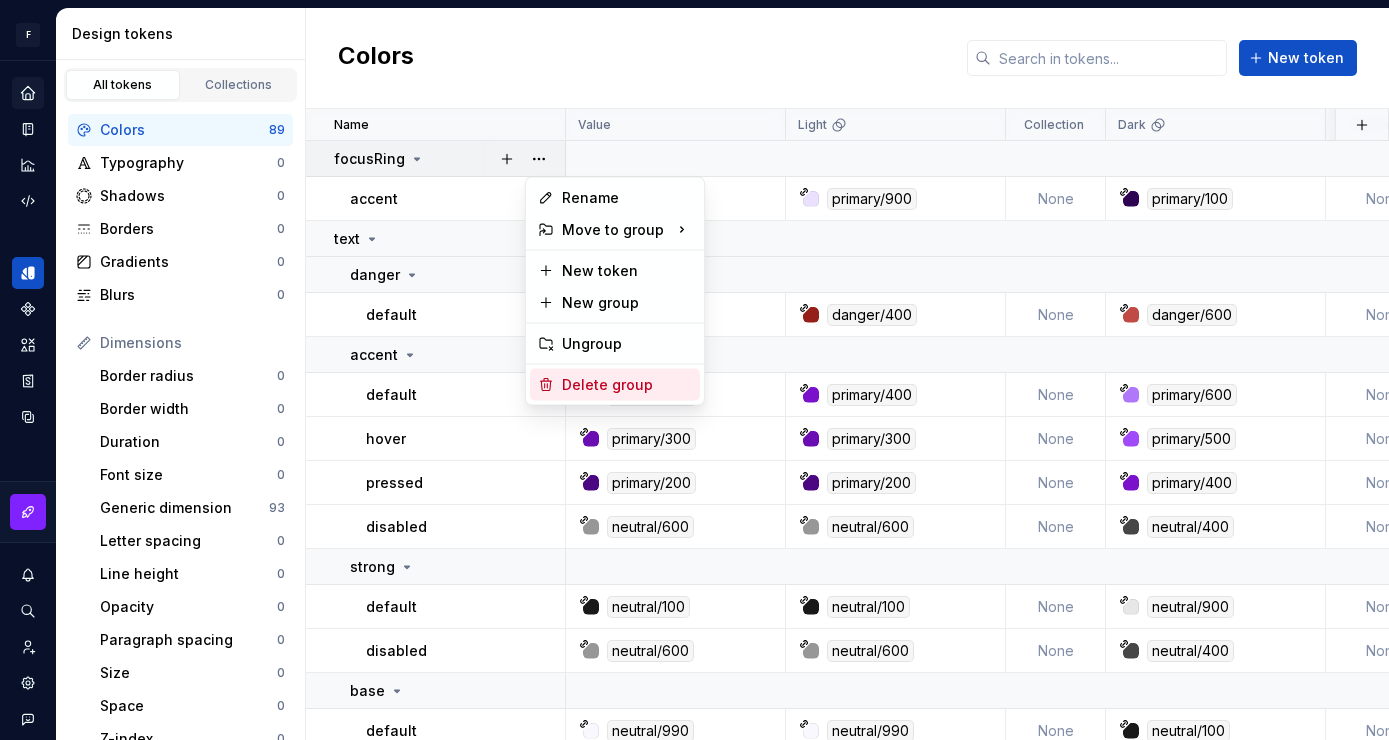 click on "Delete group" at bounding box center (627, 385) 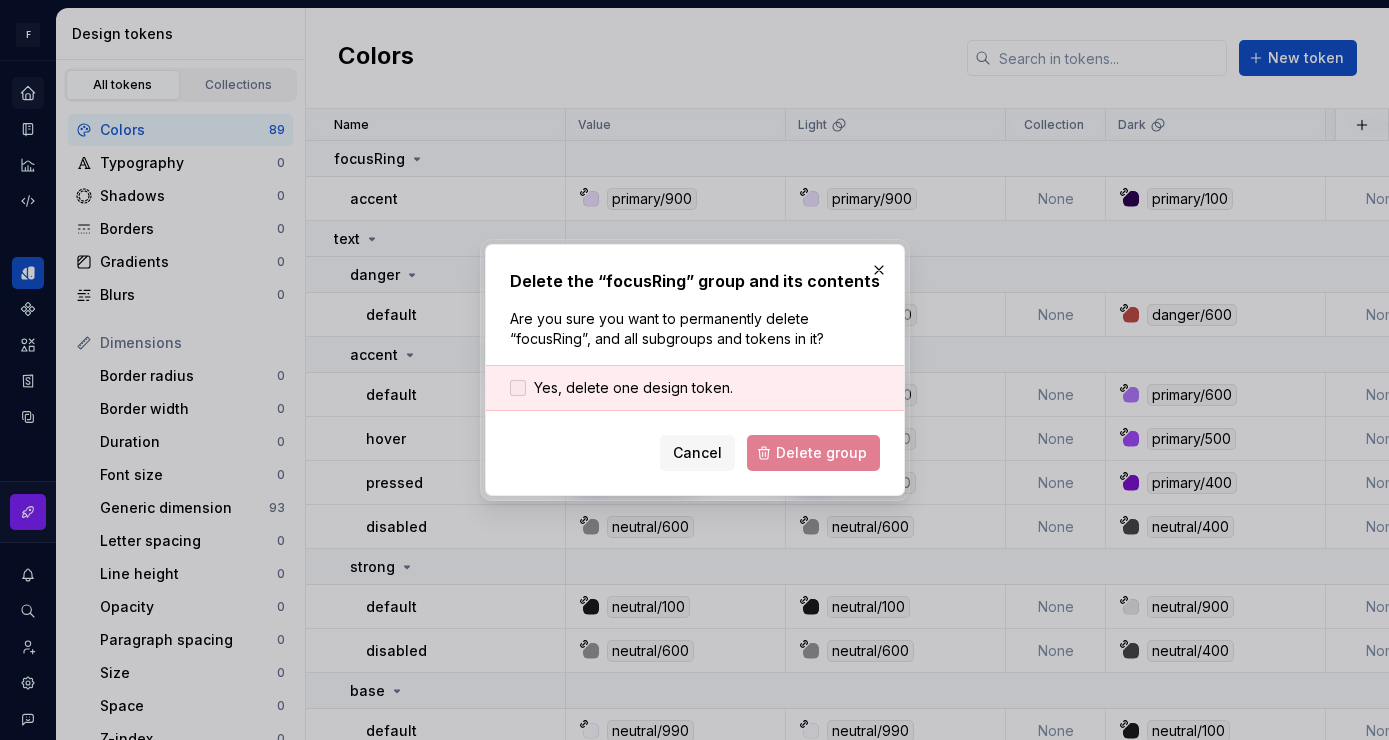 click at bounding box center (518, 388) 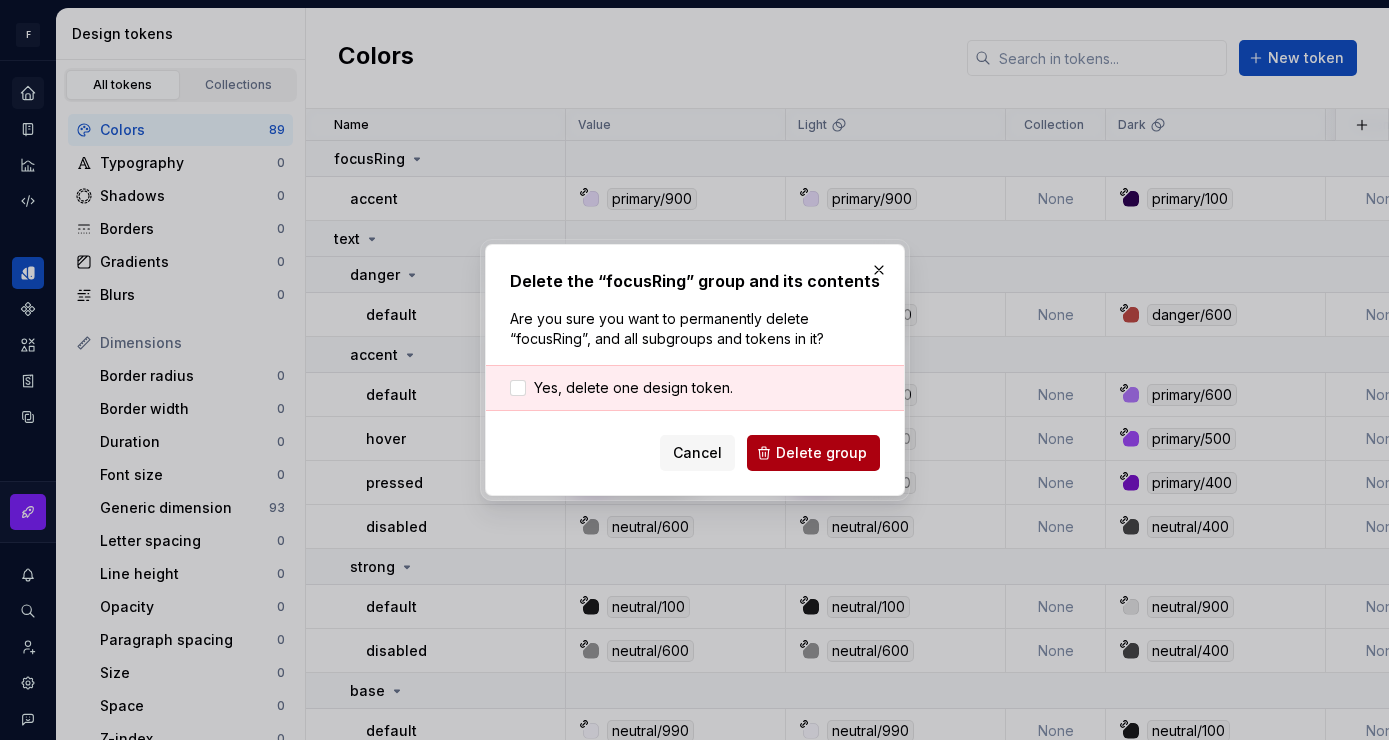 click on "Delete group" at bounding box center [813, 453] 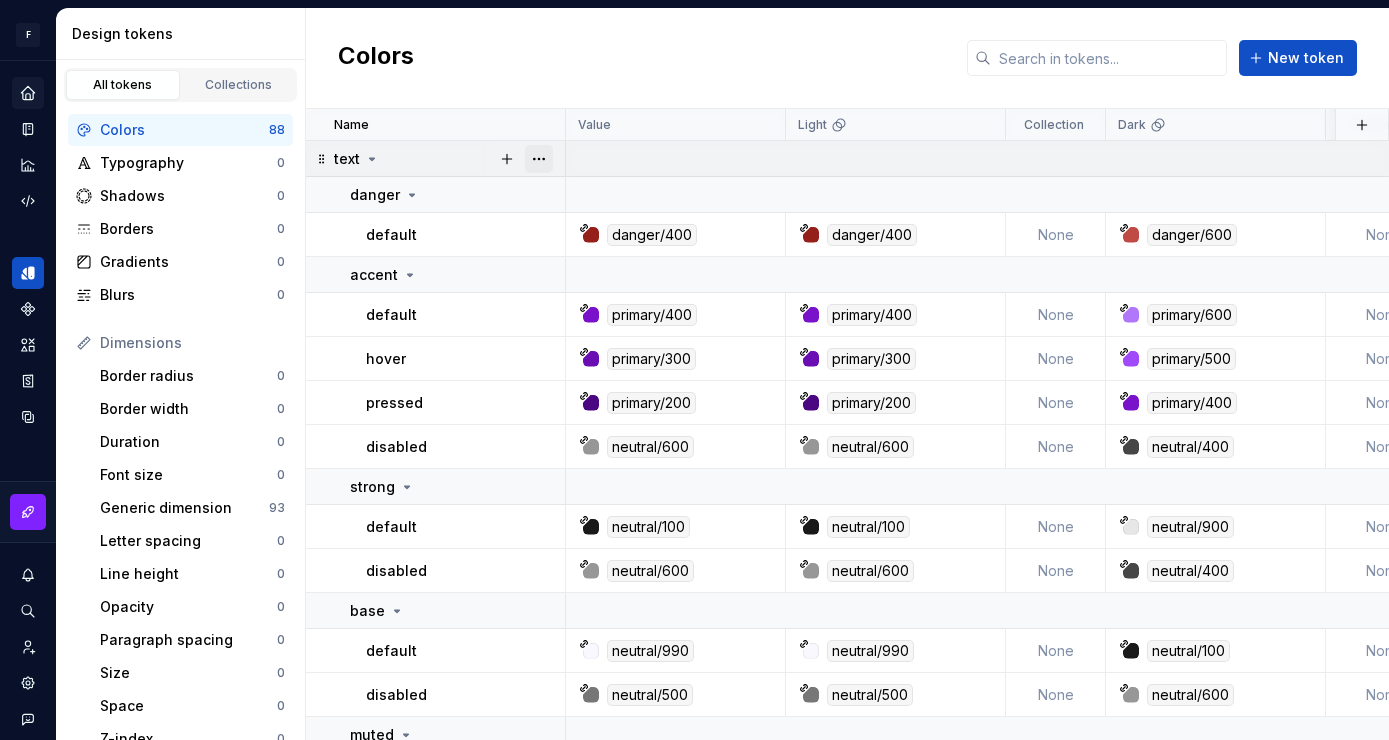 click at bounding box center [539, 159] 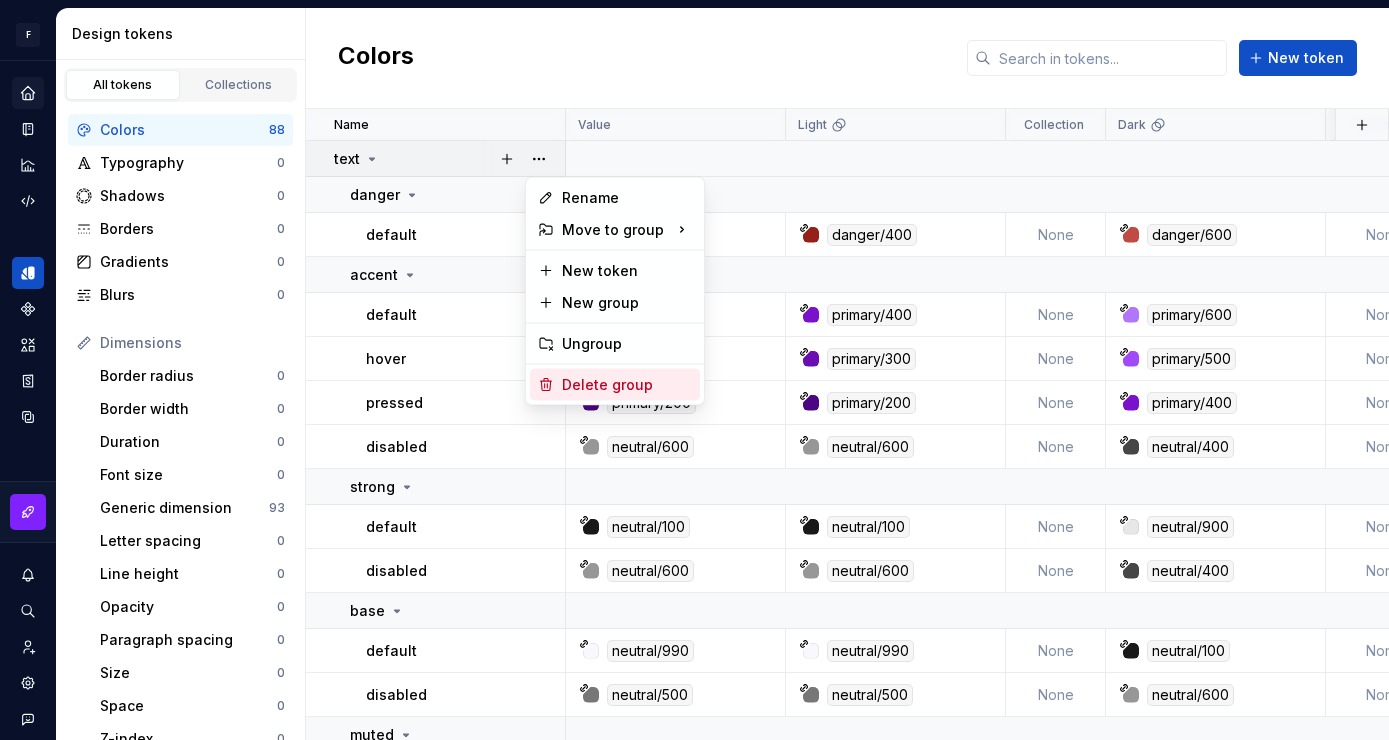 click on "Delete group" at bounding box center (627, 385) 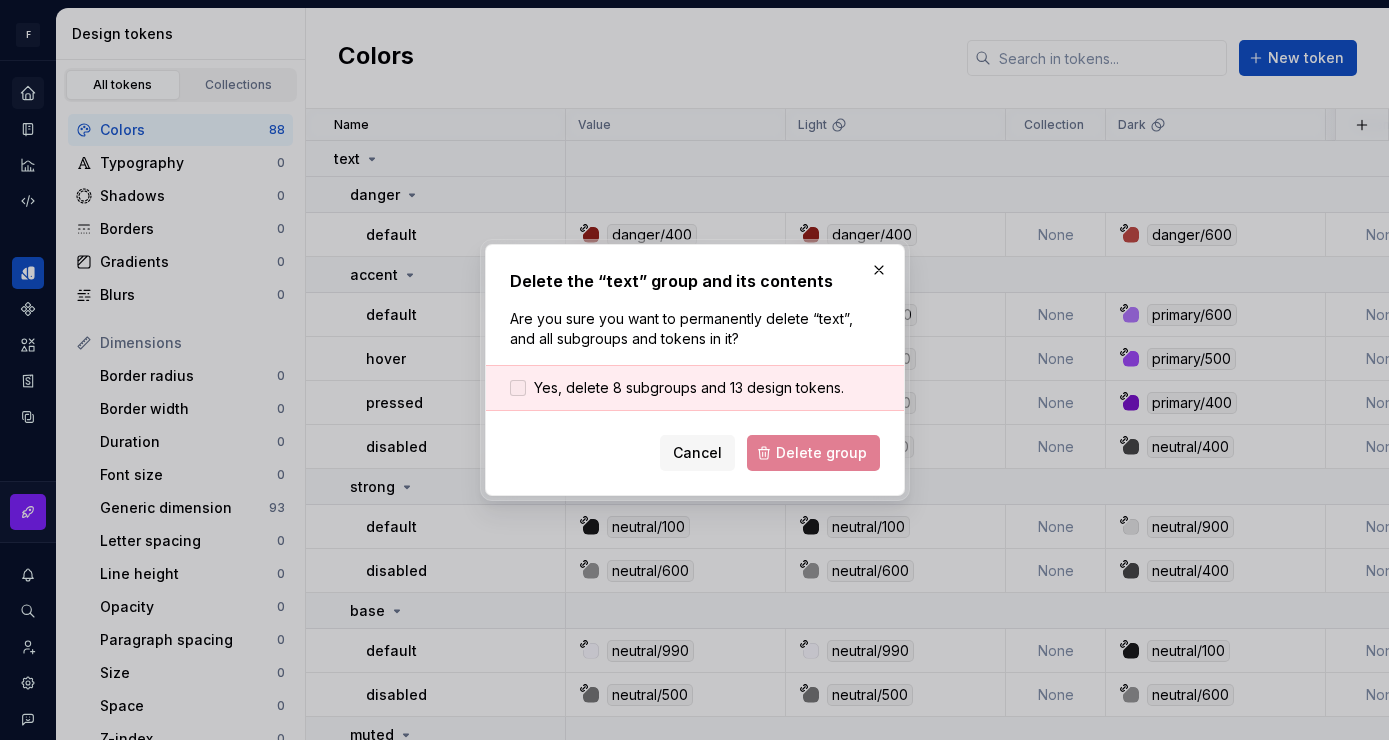 click on "Yes, delete 8 subgroups and 13 design tokens." at bounding box center (677, 388) 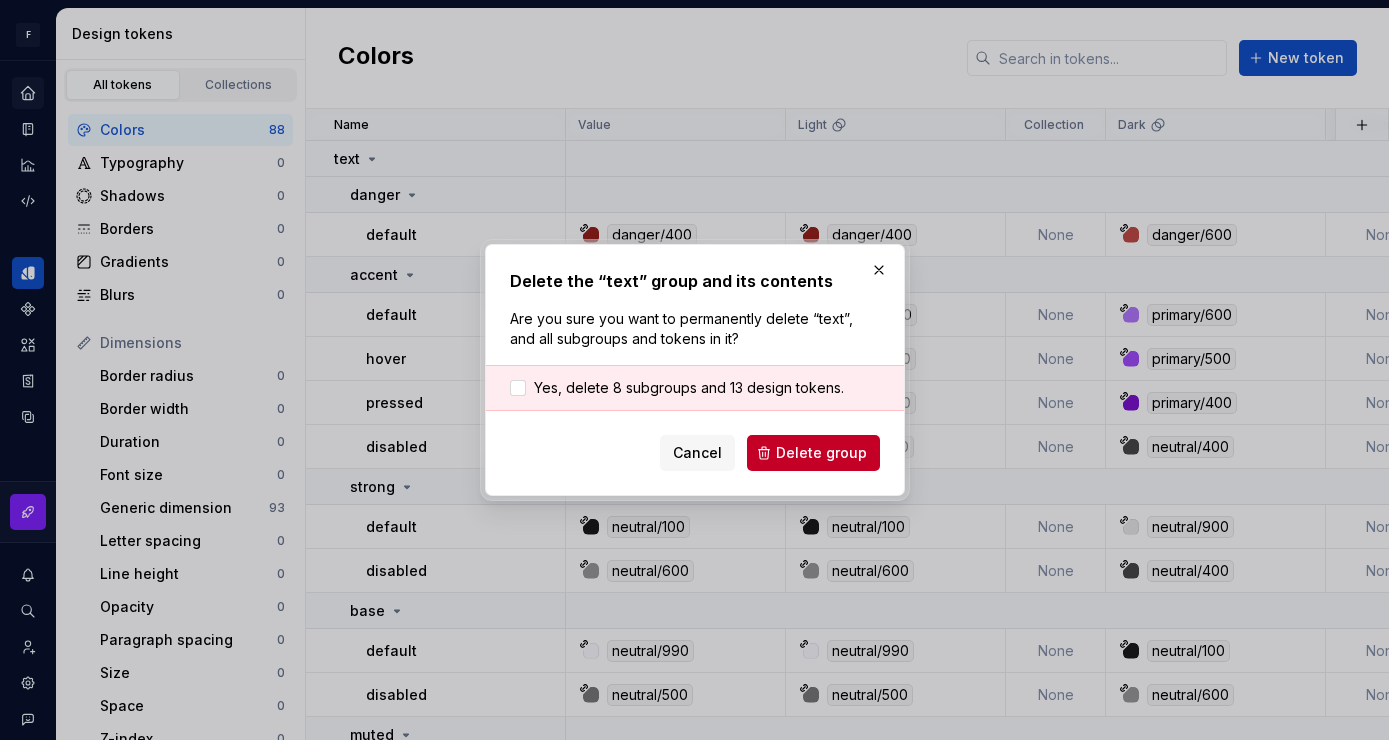 click on "Cancel Delete group" at bounding box center (695, 453) 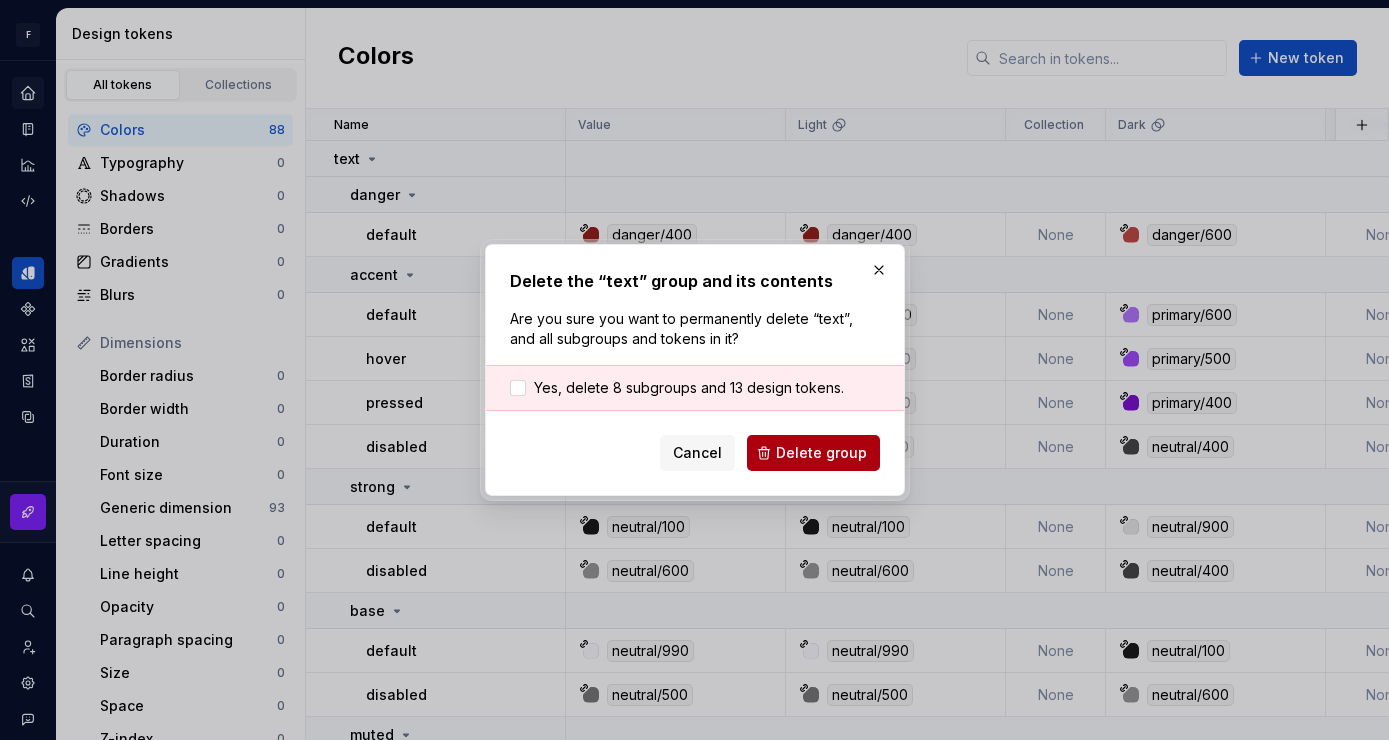 click on "Delete group" at bounding box center (821, 453) 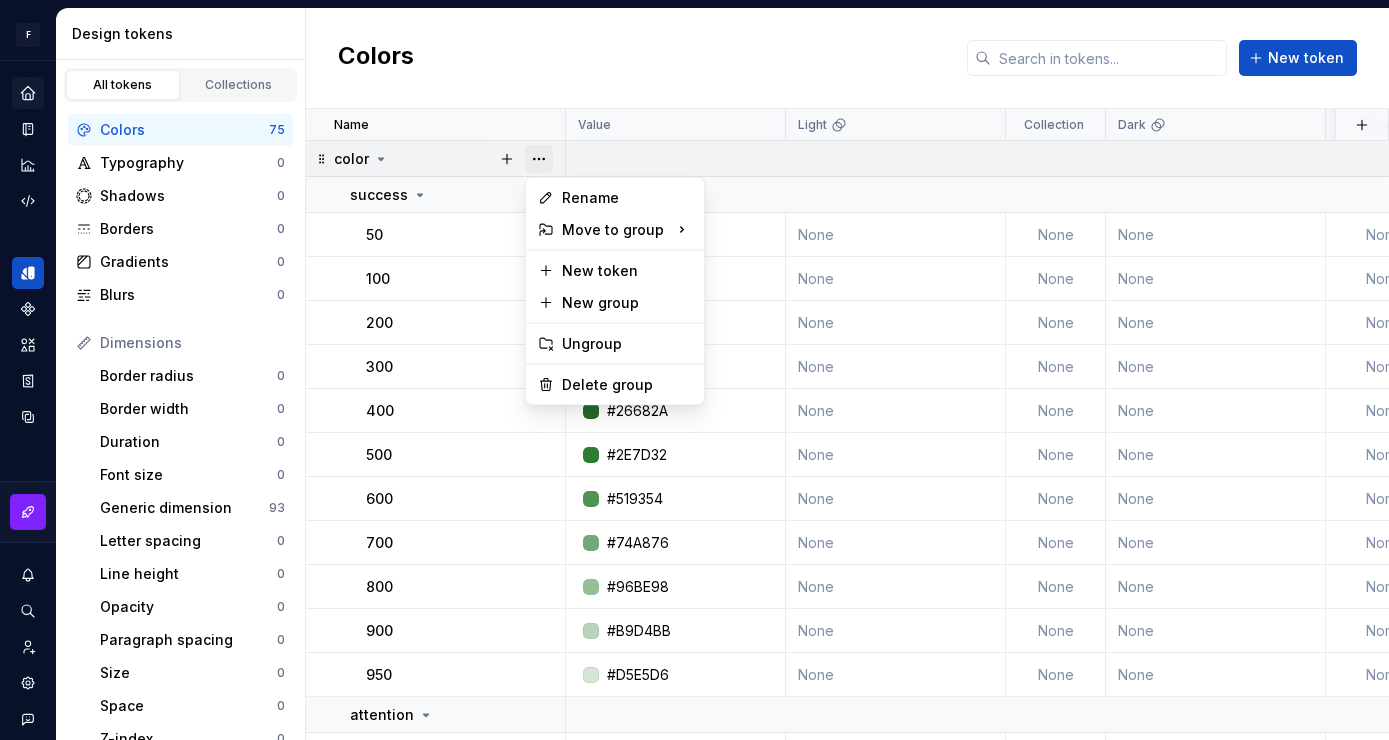 click at bounding box center [539, 159] 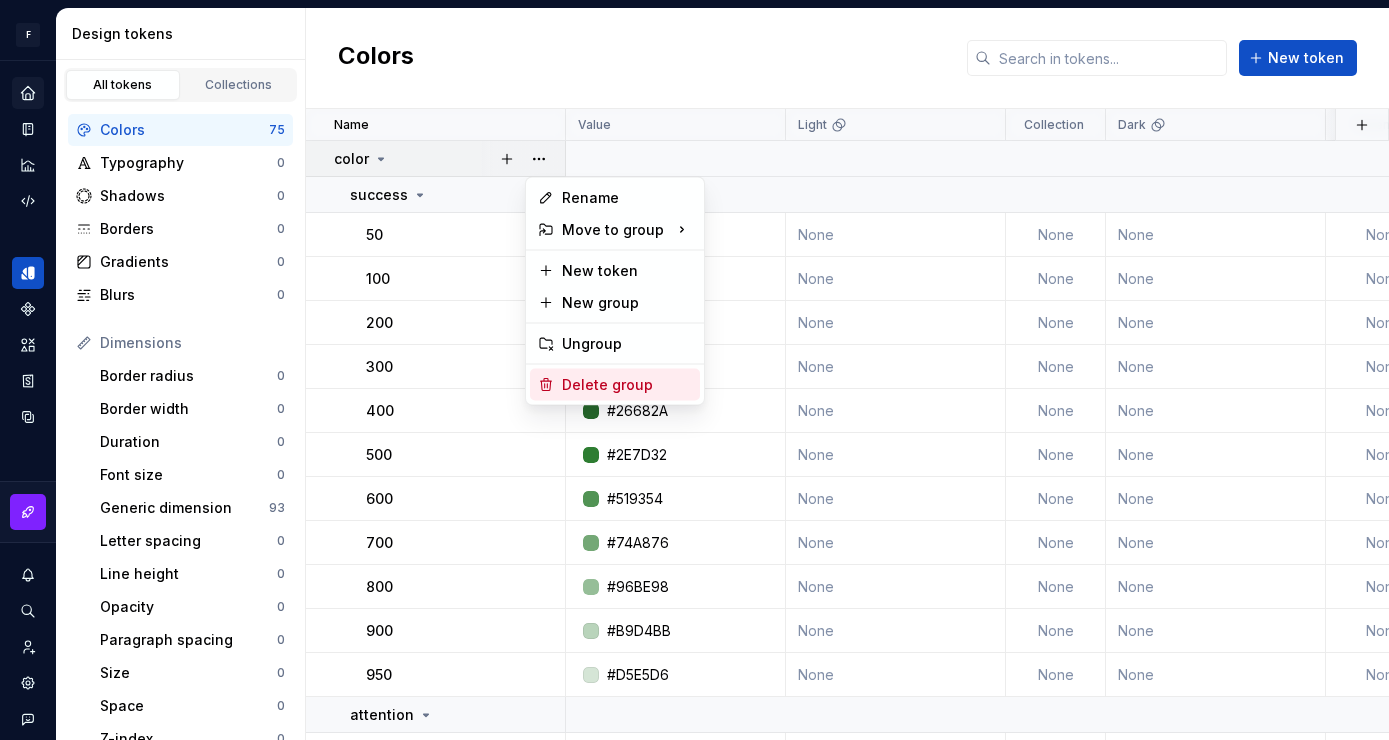 click on "Delete group" at bounding box center (627, 385) 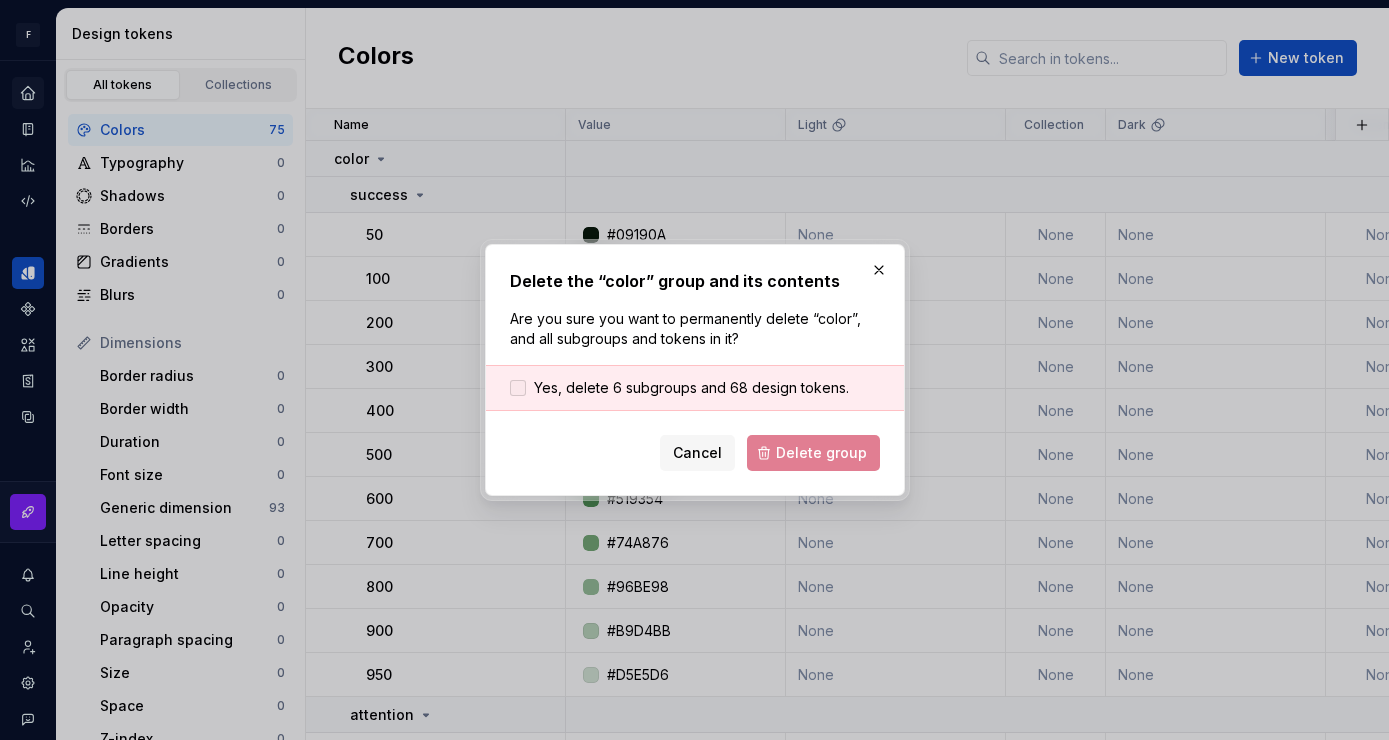 click at bounding box center [518, 388] 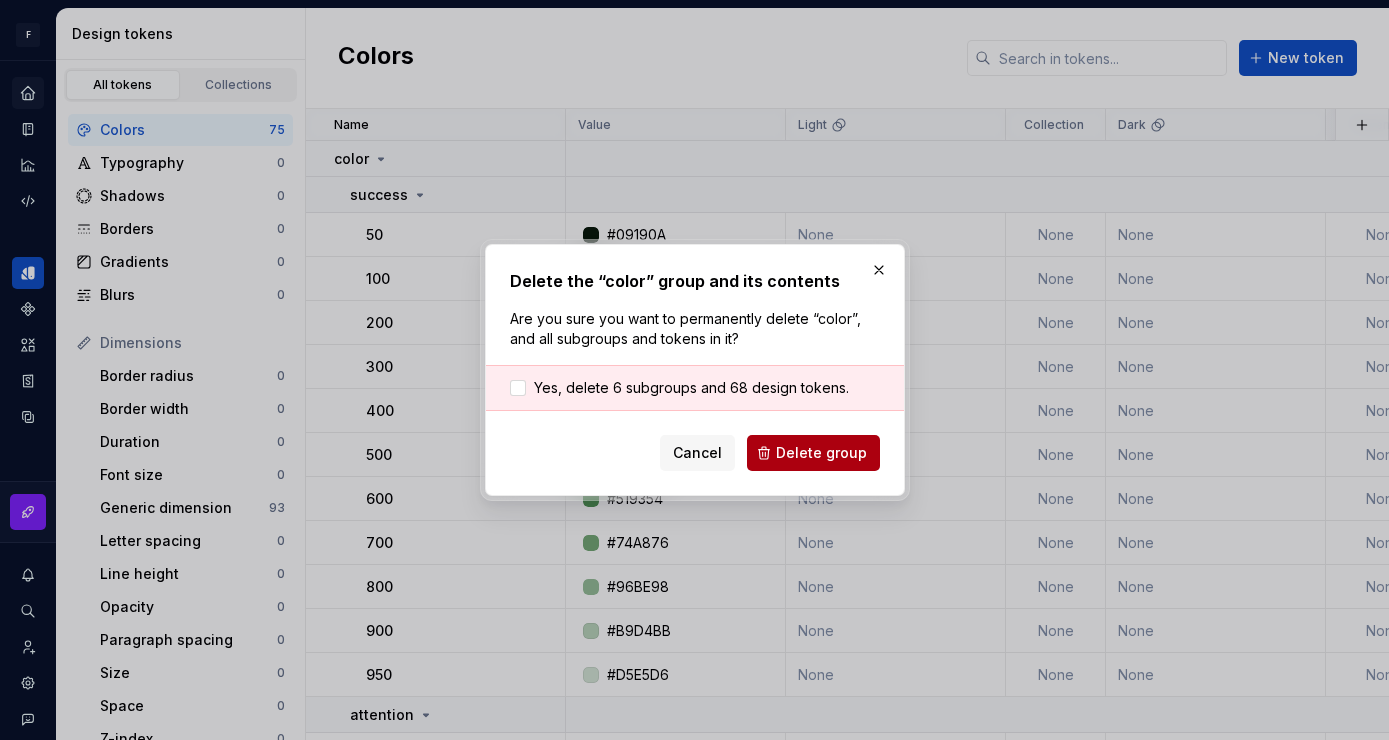 click on "Delete group" at bounding box center [813, 453] 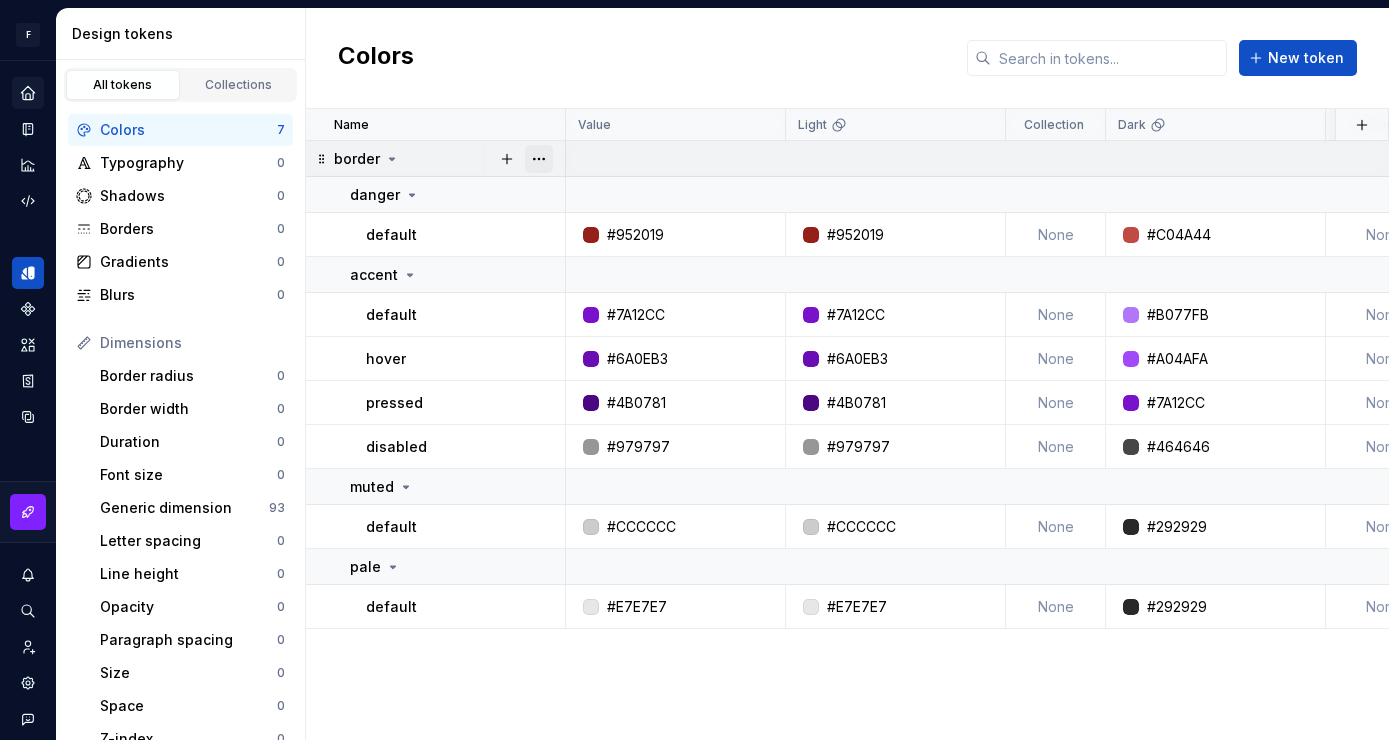 click at bounding box center [539, 159] 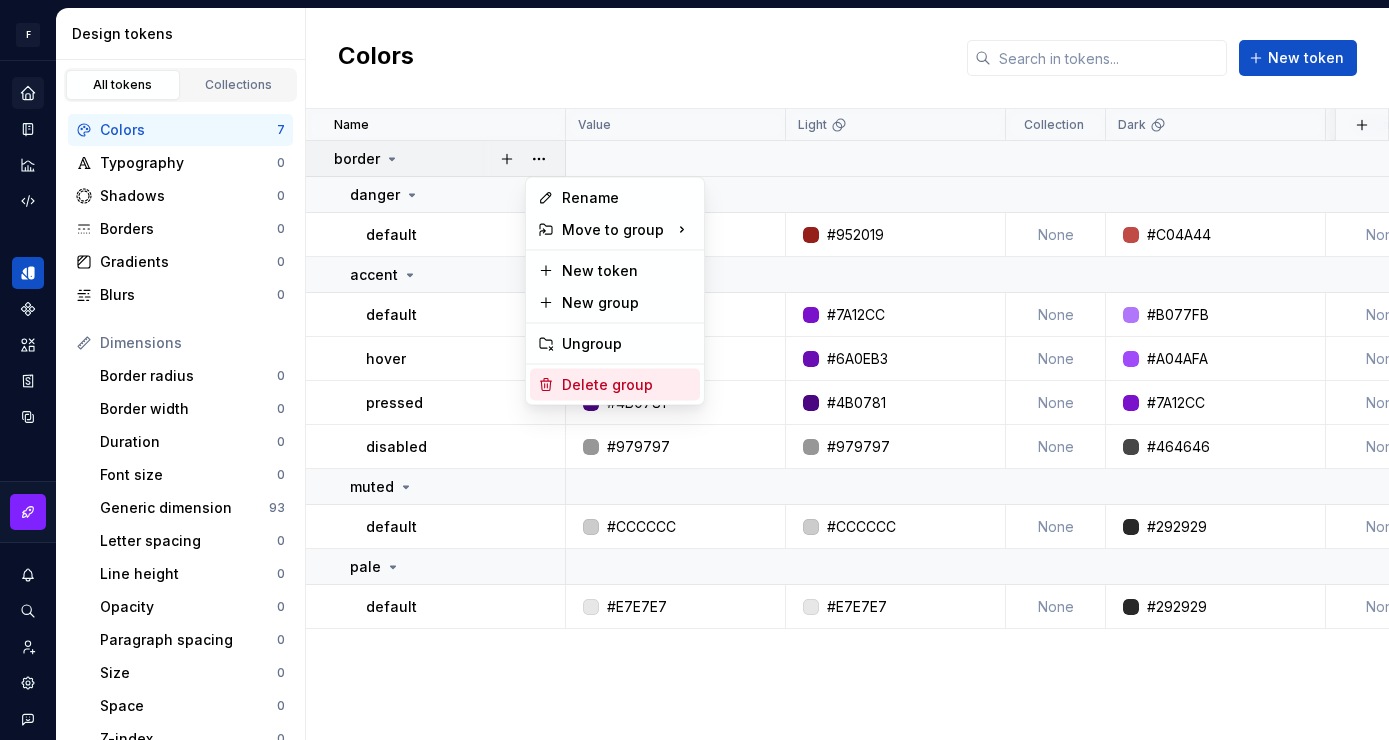 click on "Delete group" at bounding box center [627, 385] 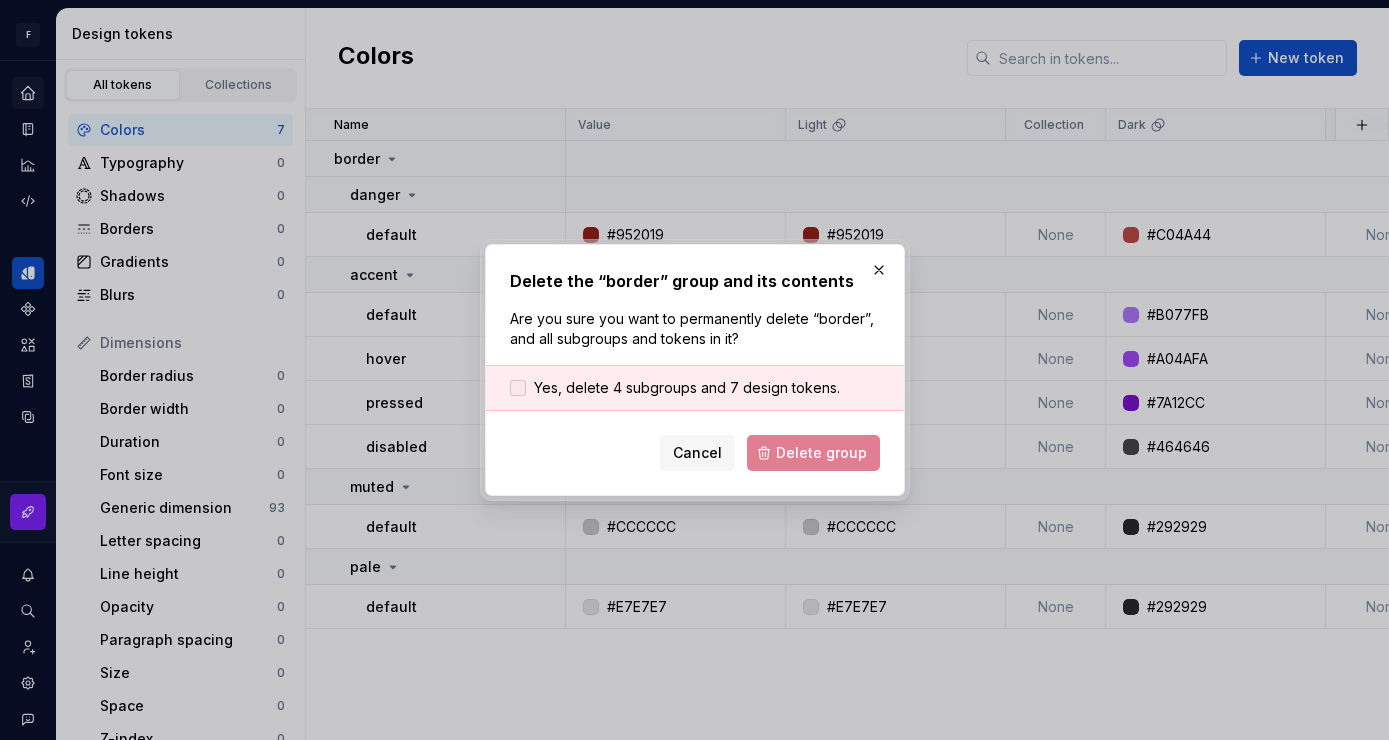 click at bounding box center [518, 388] 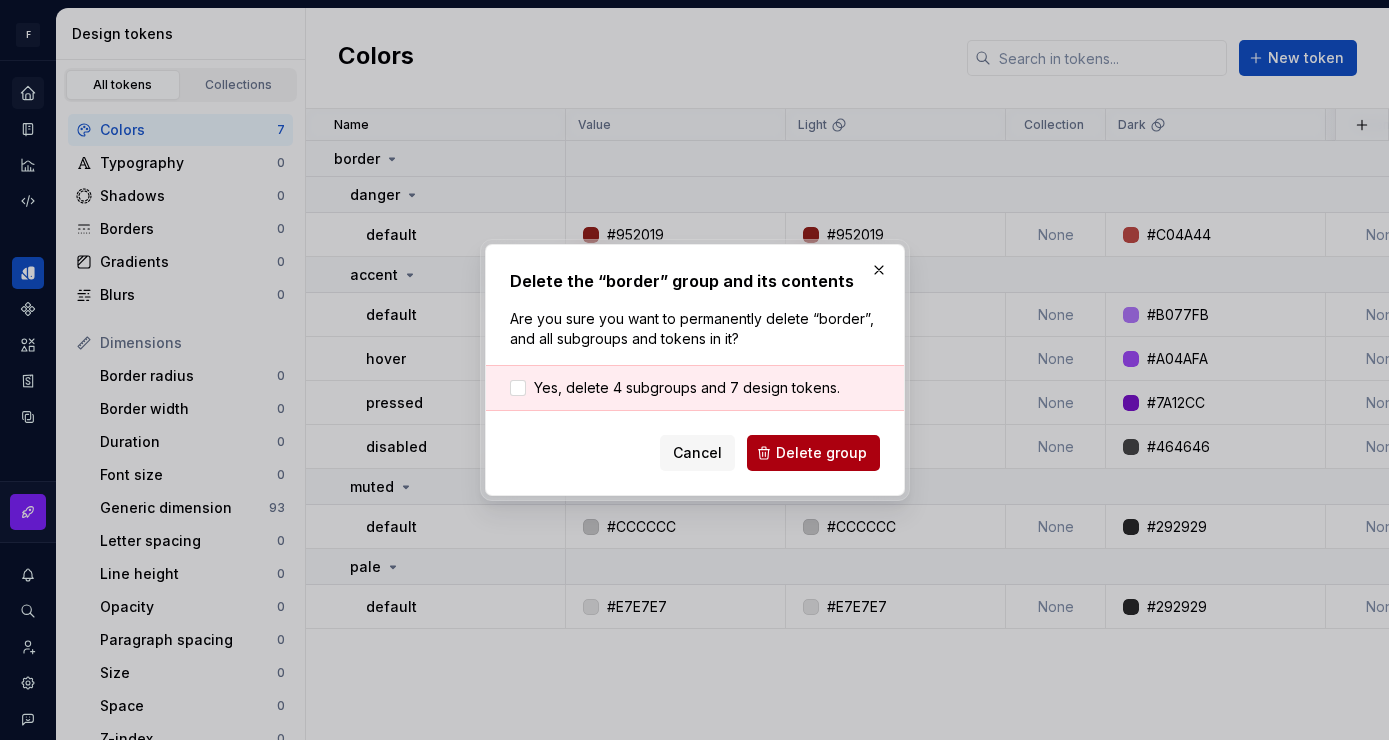 click on "Delete group" at bounding box center (821, 453) 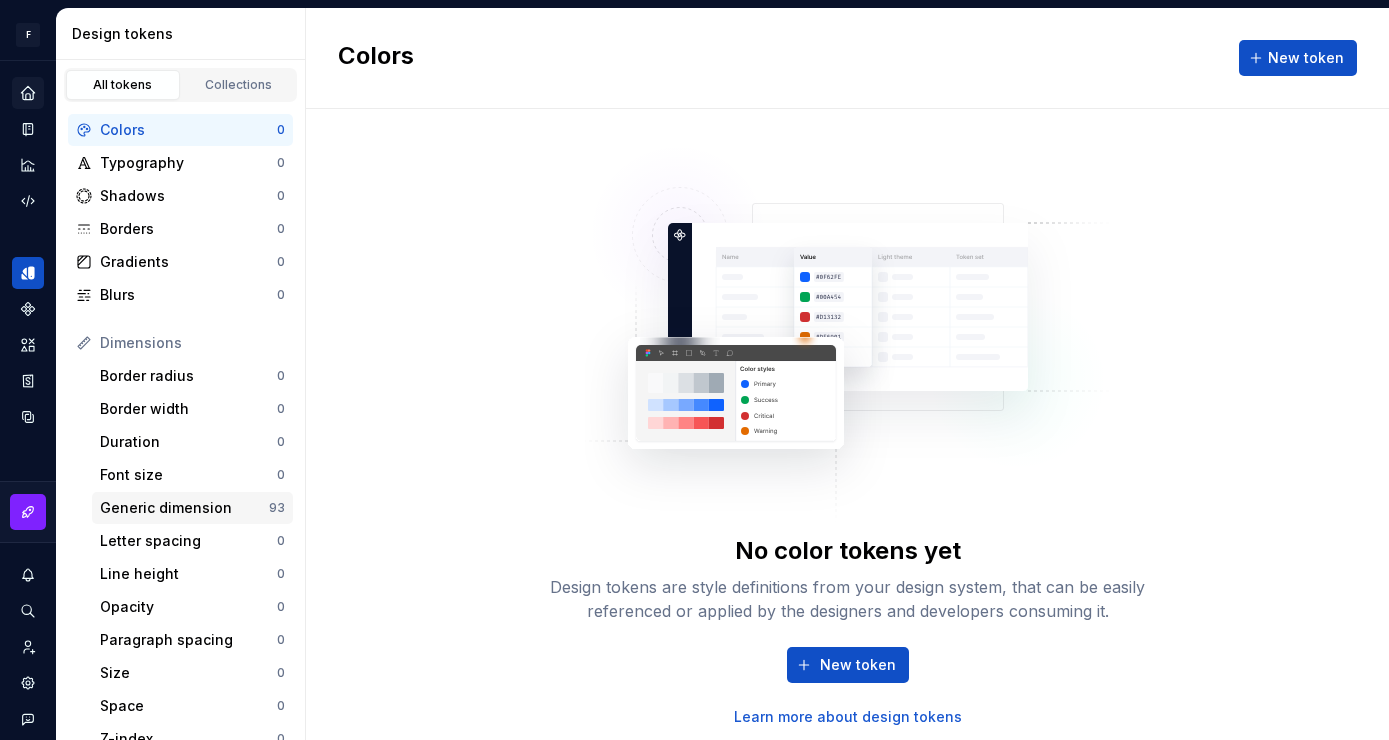 click on "Generic dimension" at bounding box center (184, 508) 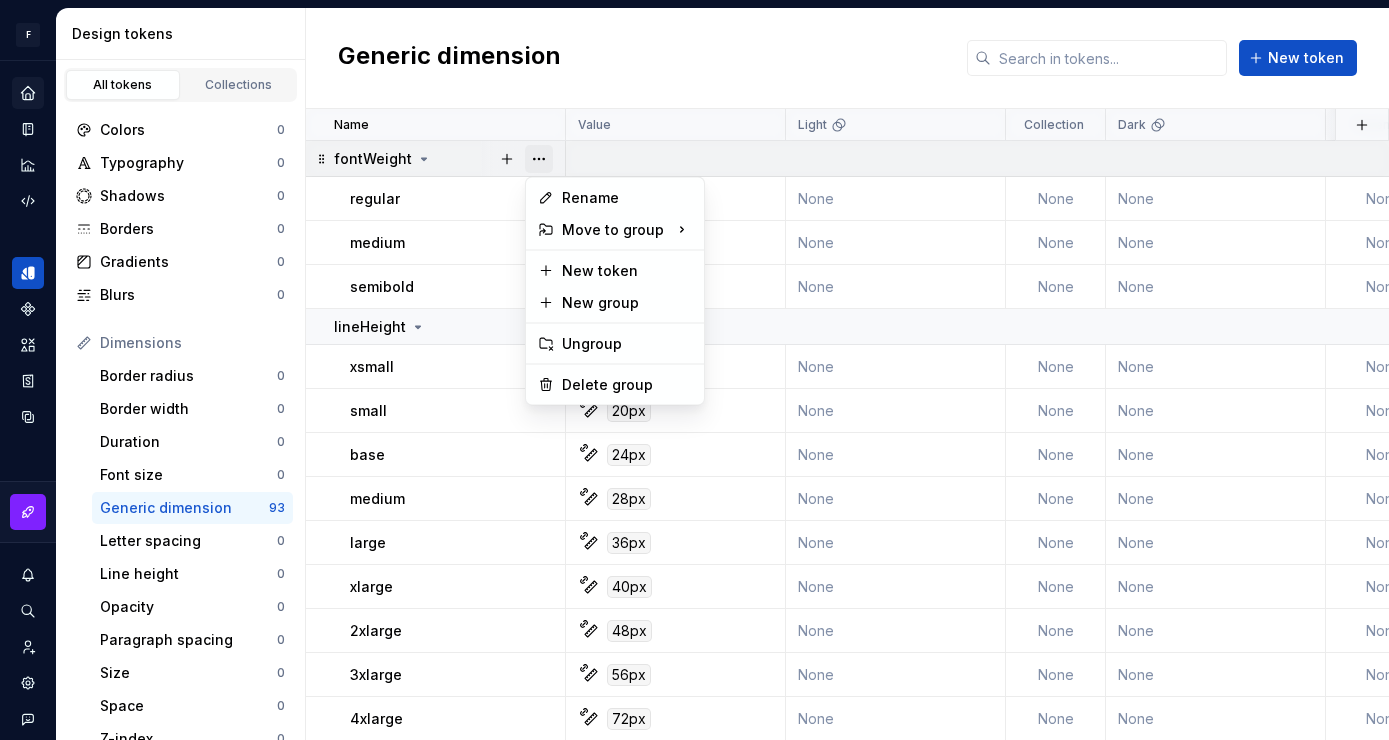 click at bounding box center (539, 159) 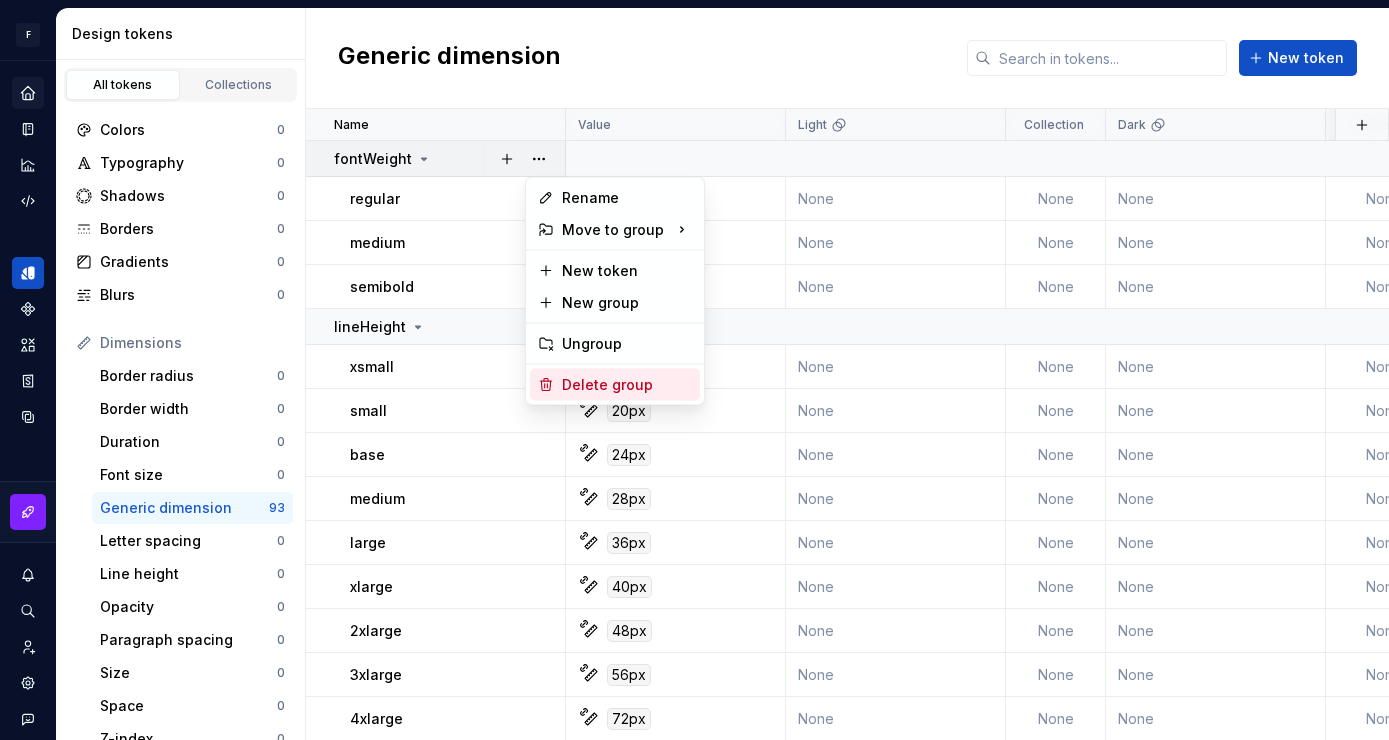 click on "Delete group" at bounding box center (627, 385) 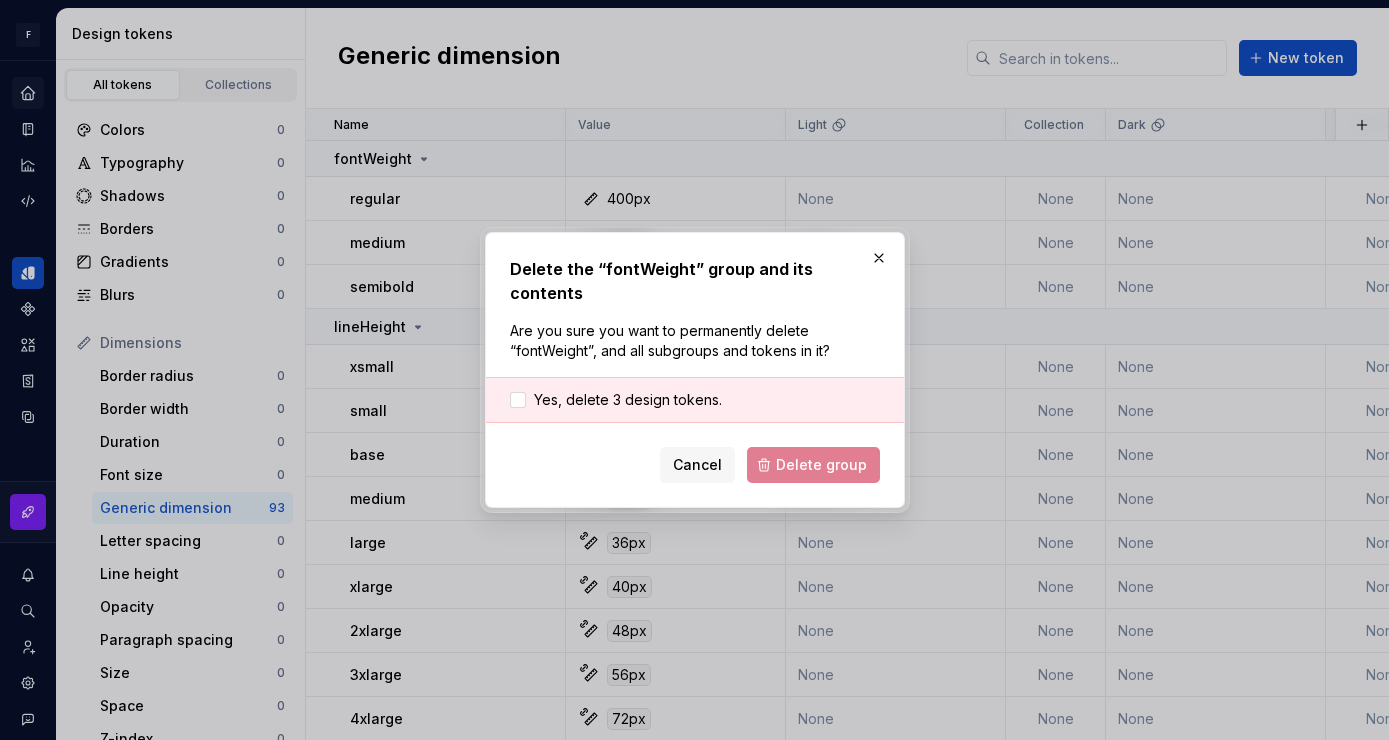 click on "Yes, delete 3 design tokens." at bounding box center (616, 400) 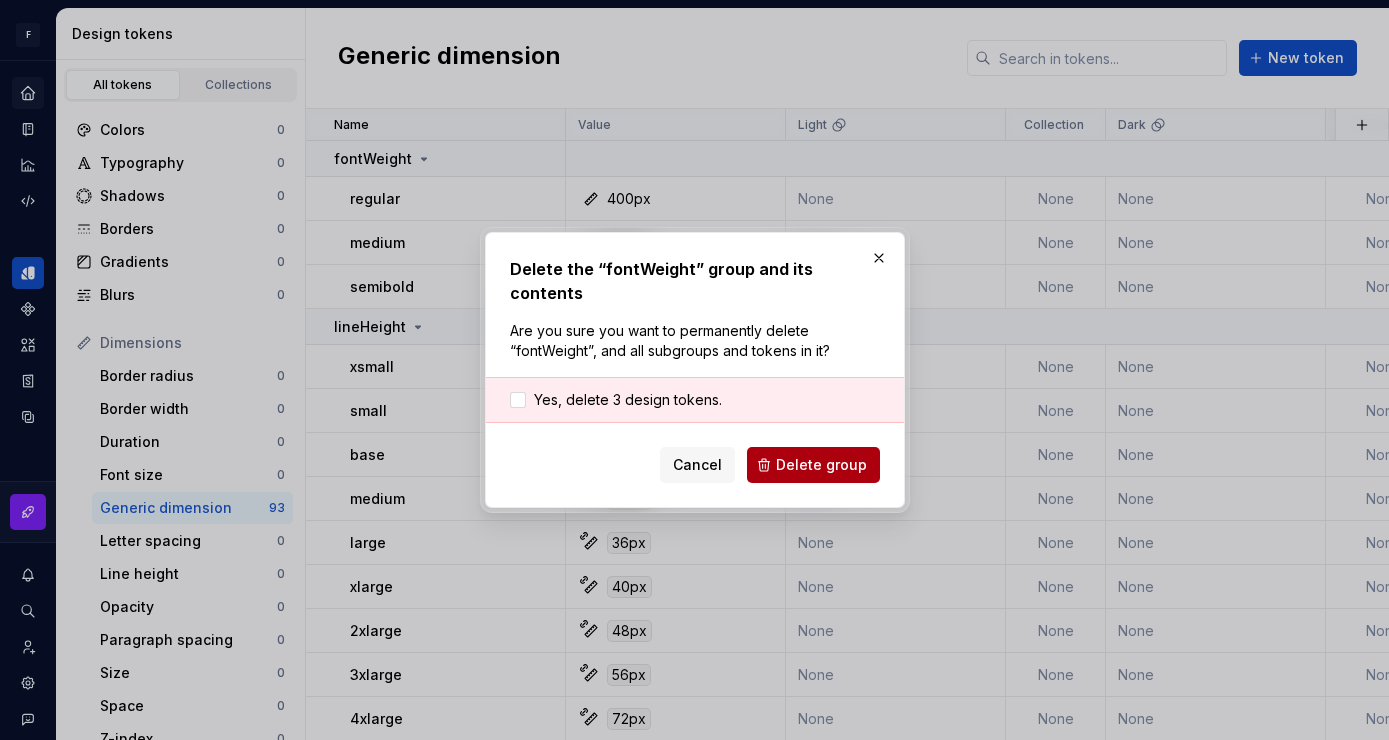 click on "Delete group" at bounding box center (821, 465) 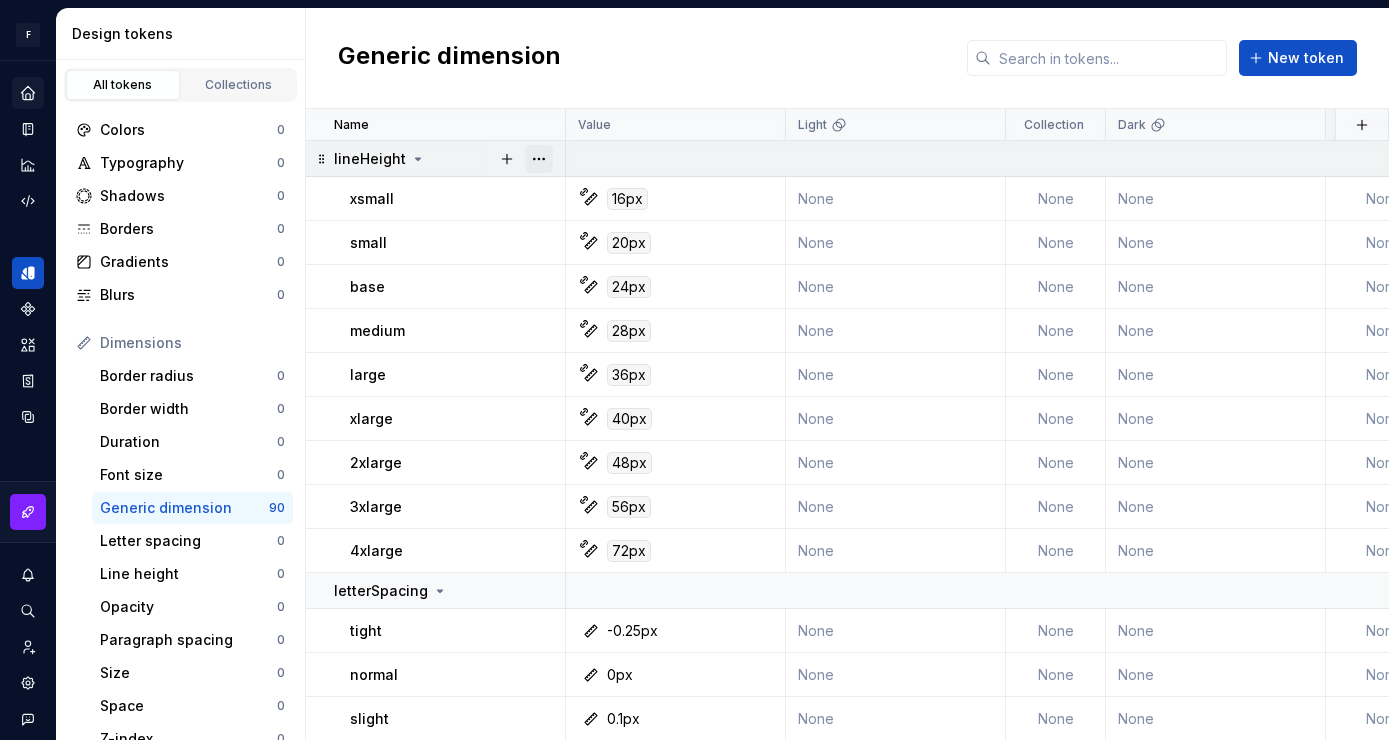 click at bounding box center (539, 159) 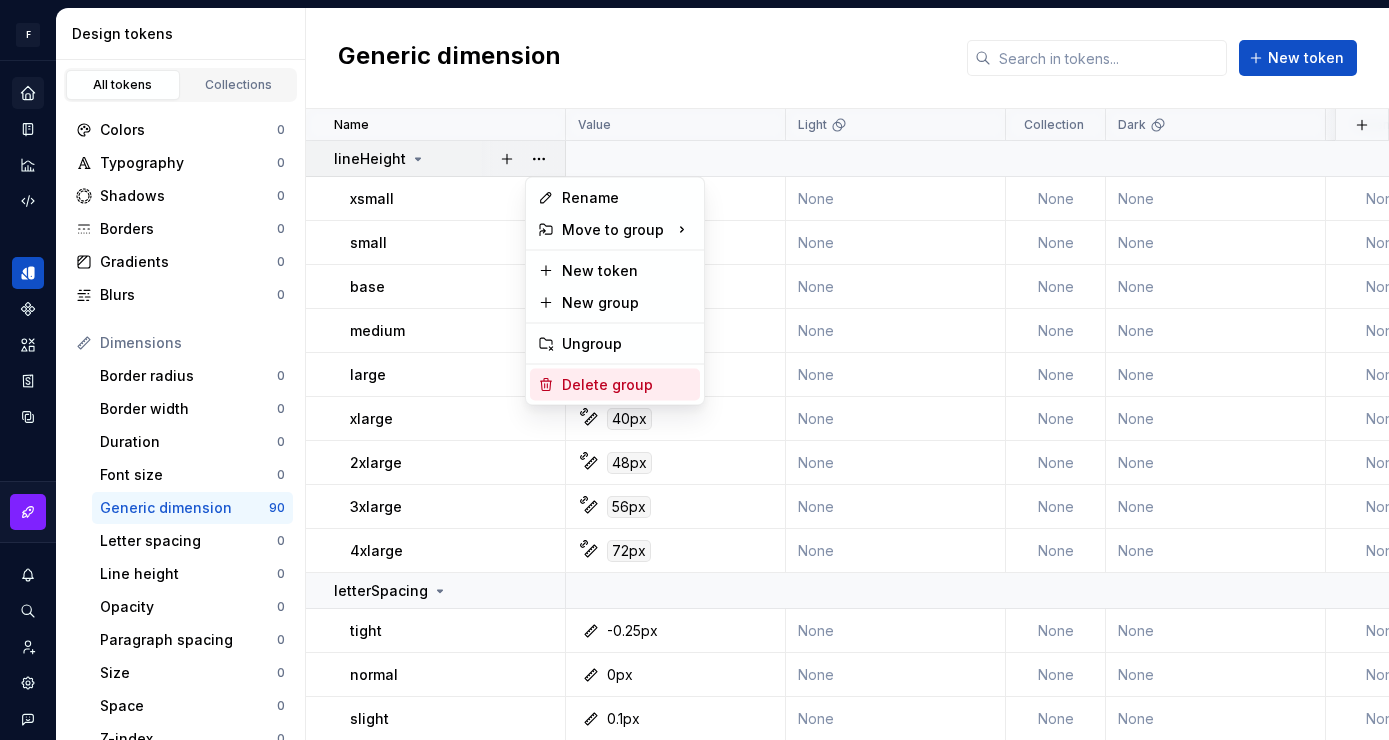 click on "Delete group" at bounding box center (627, 385) 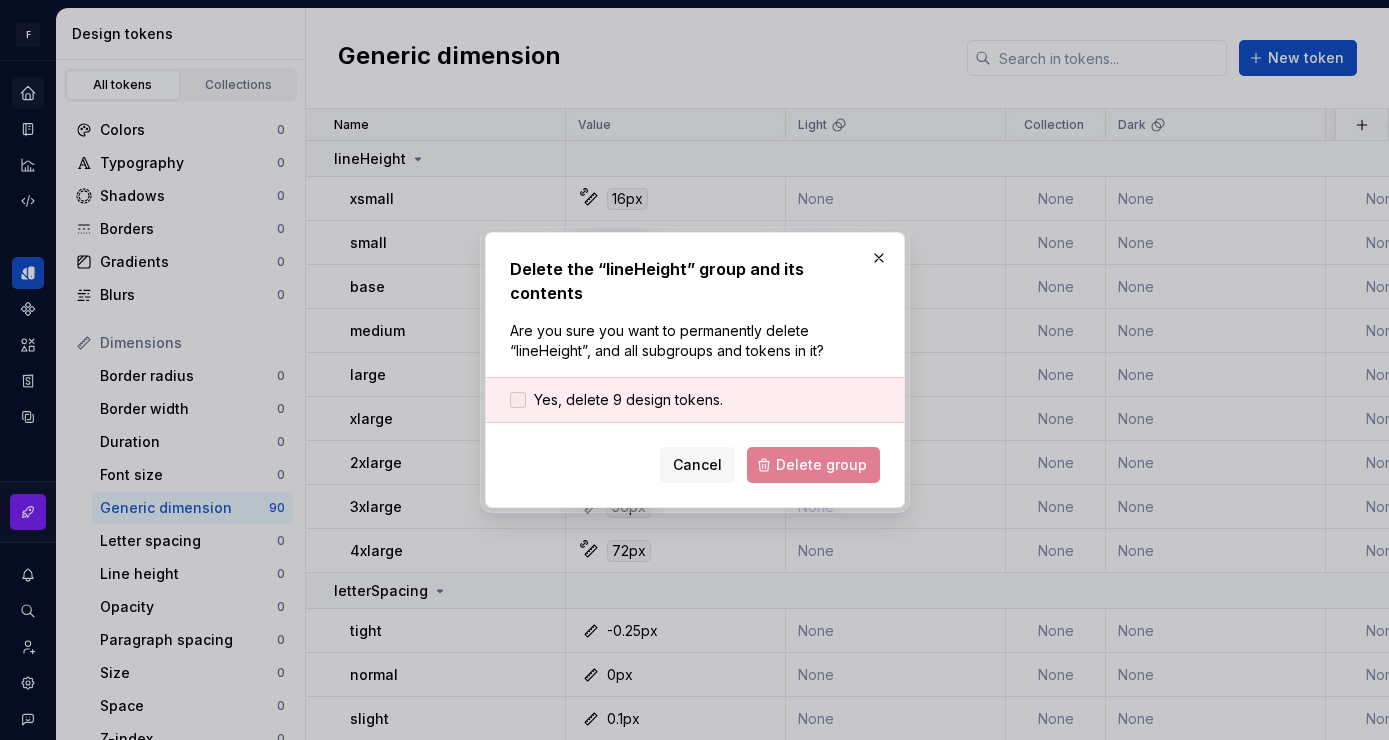 click at bounding box center [518, 400] 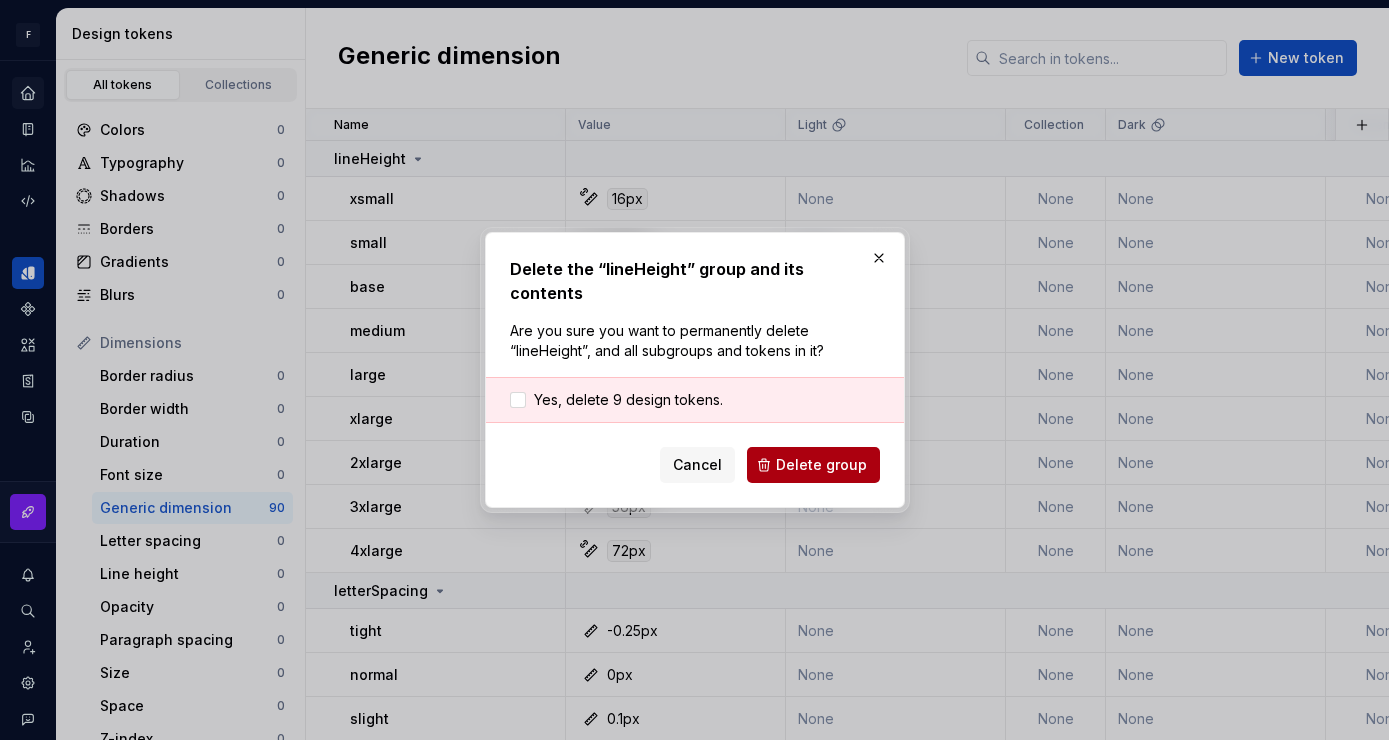 click on "Delete group" at bounding box center [813, 465] 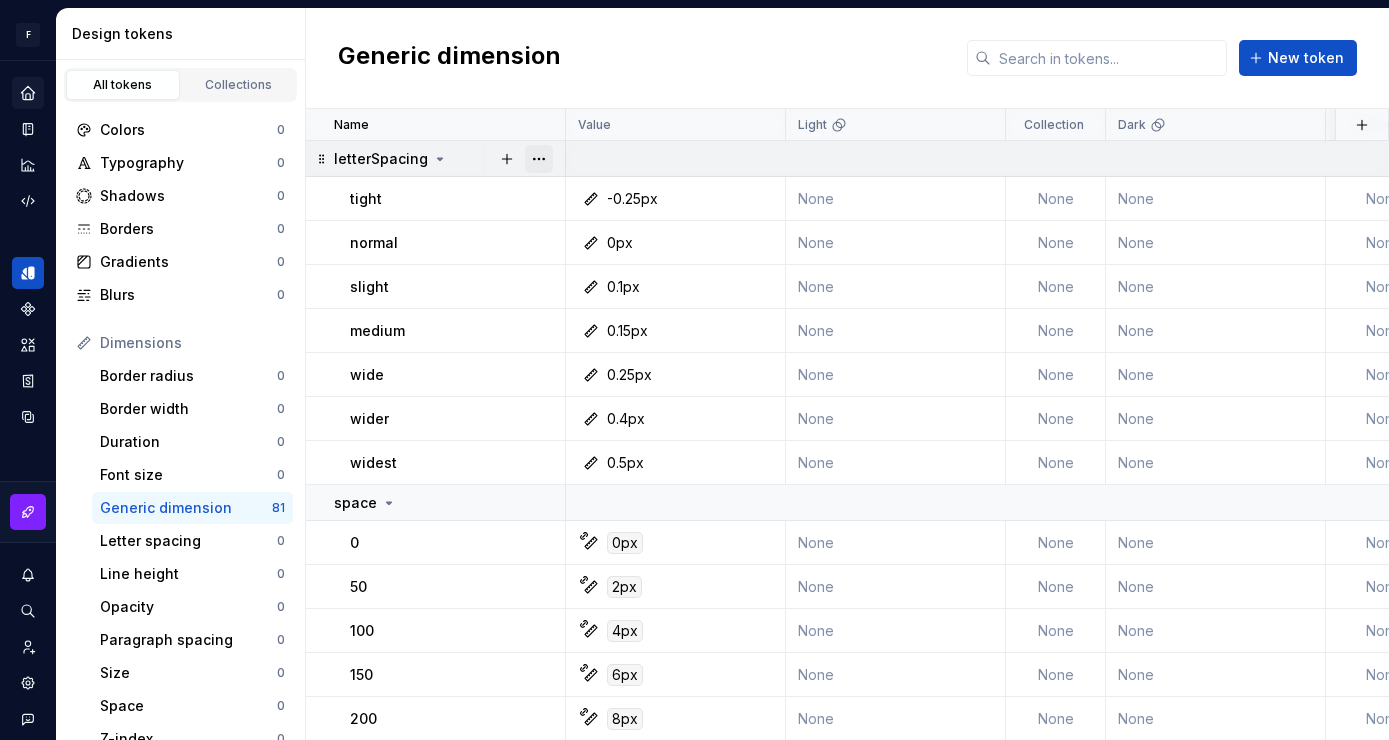 click at bounding box center [539, 159] 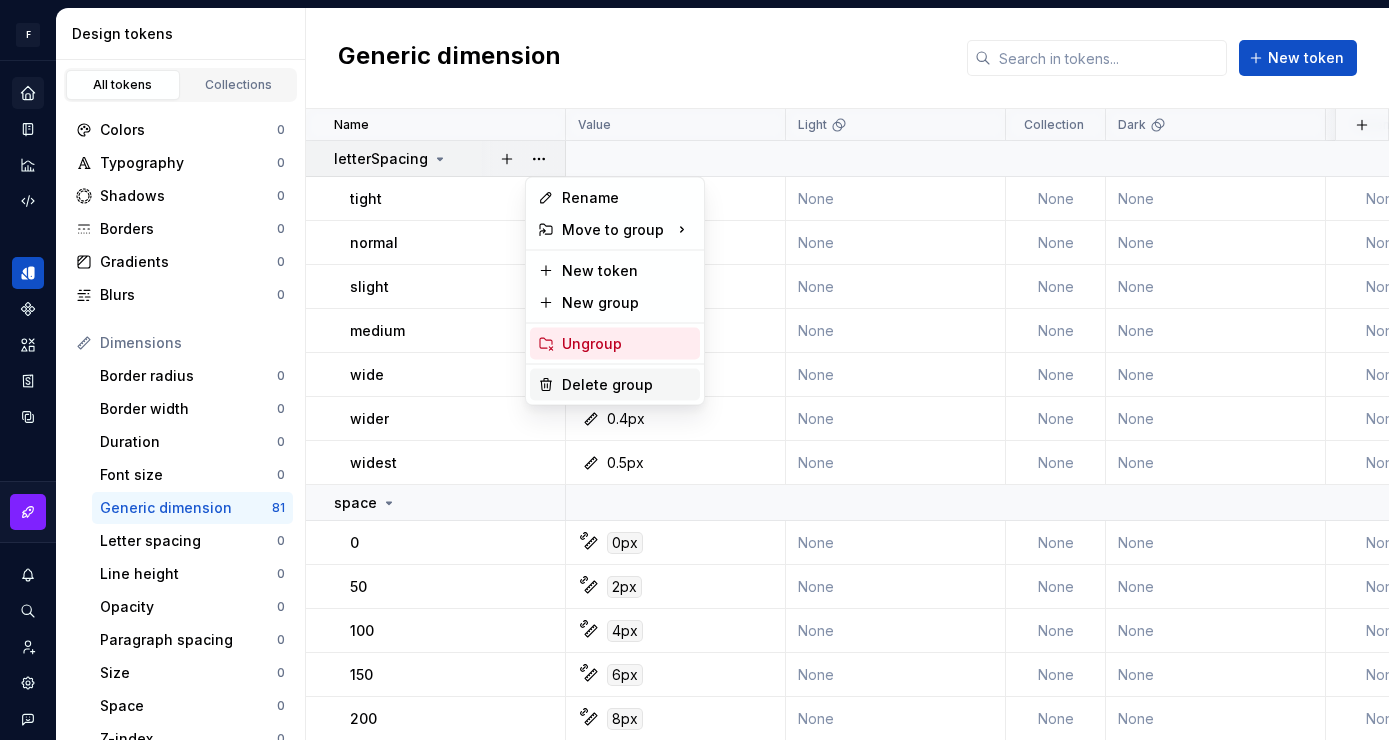 click on "Delete group" at bounding box center [627, 385] 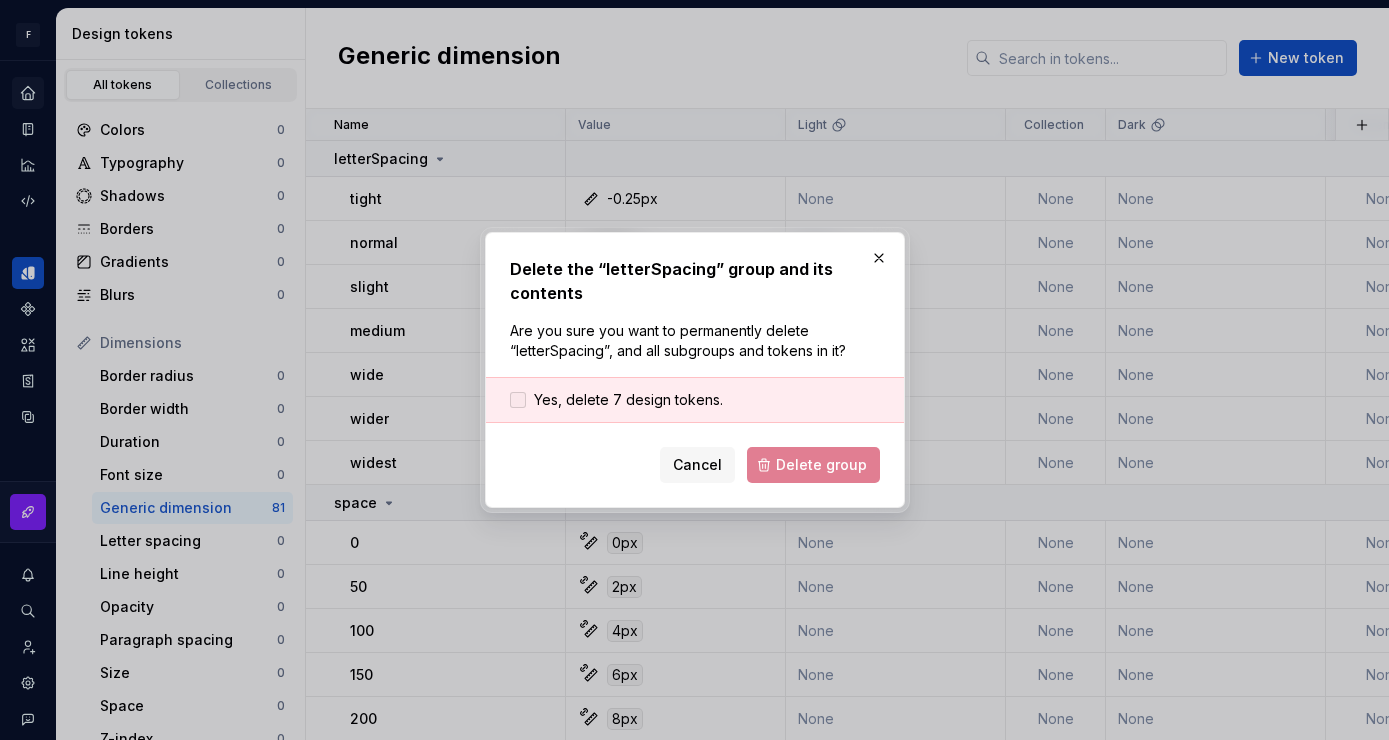 click at bounding box center (518, 400) 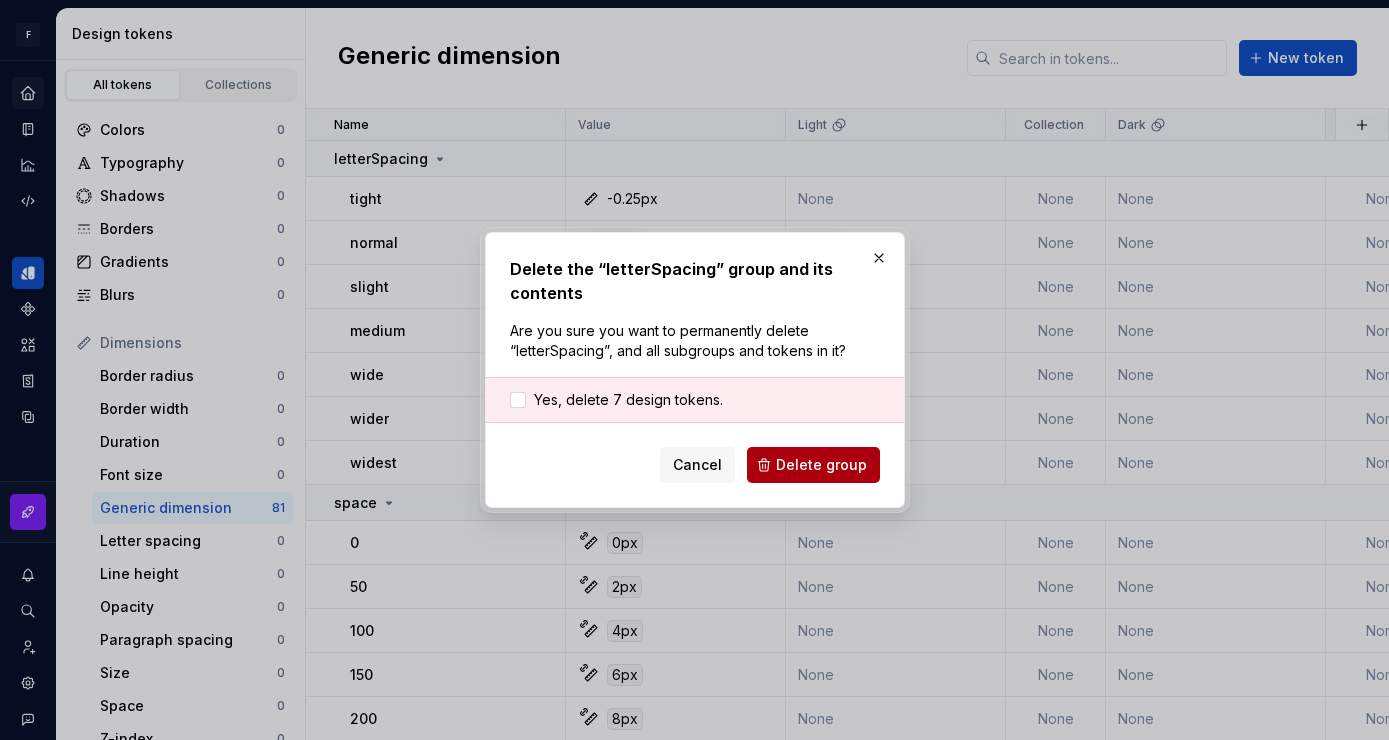 click on "Delete group" at bounding box center (821, 465) 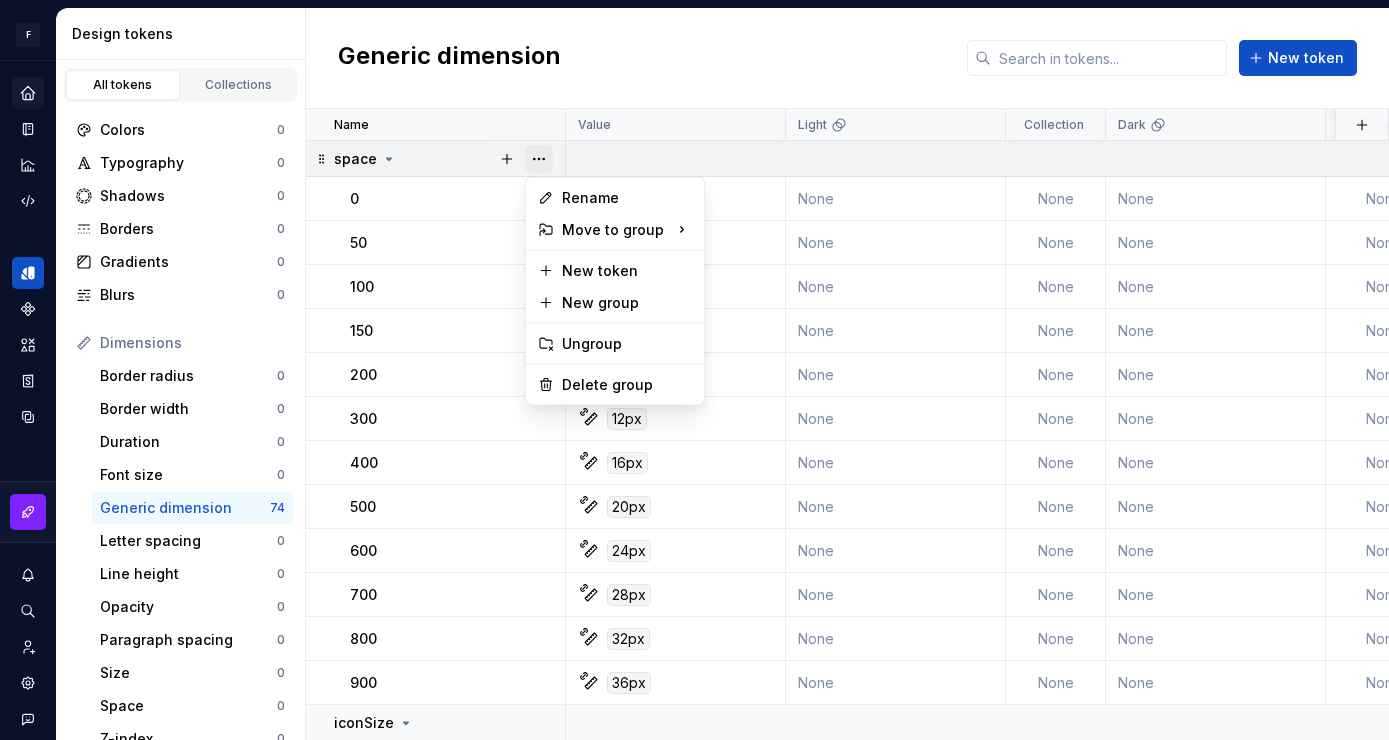 click at bounding box center [539, 159] 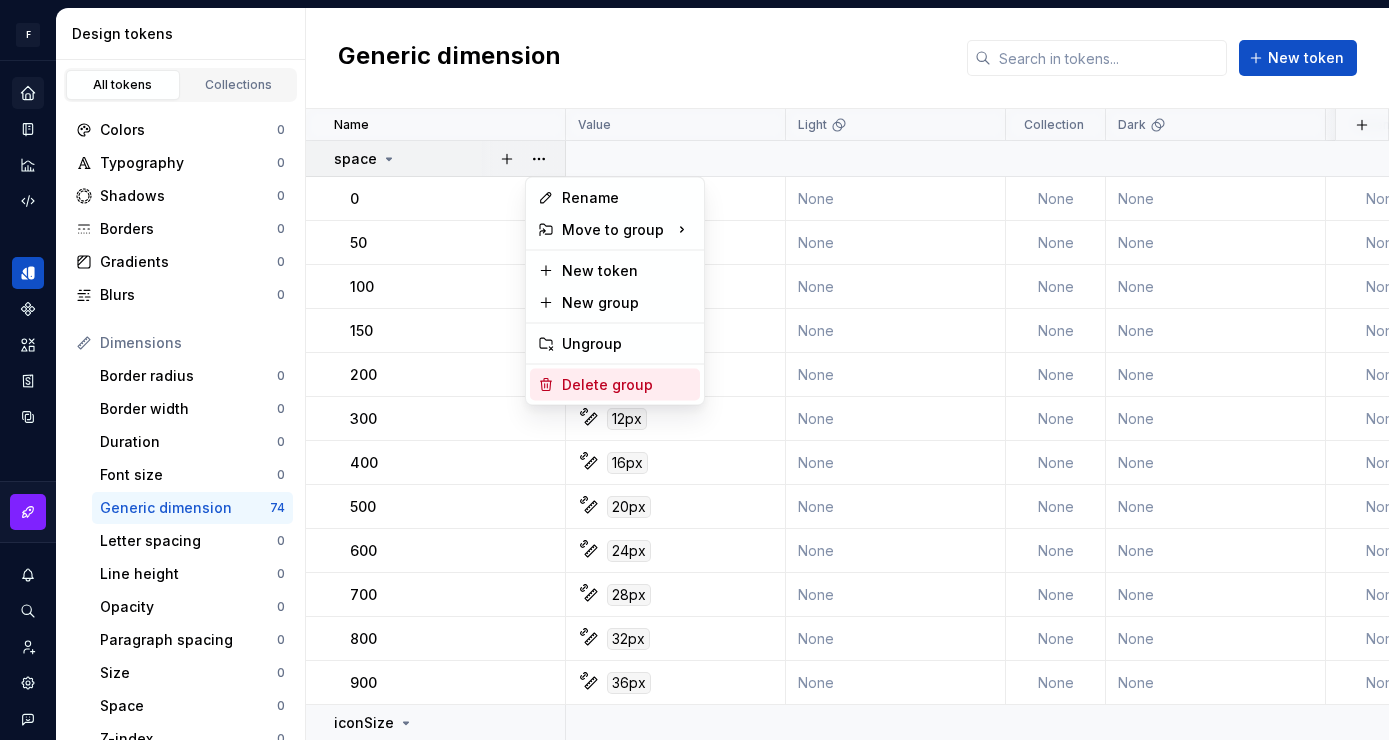 click on "Delete group" at bounding box center [627, 385] 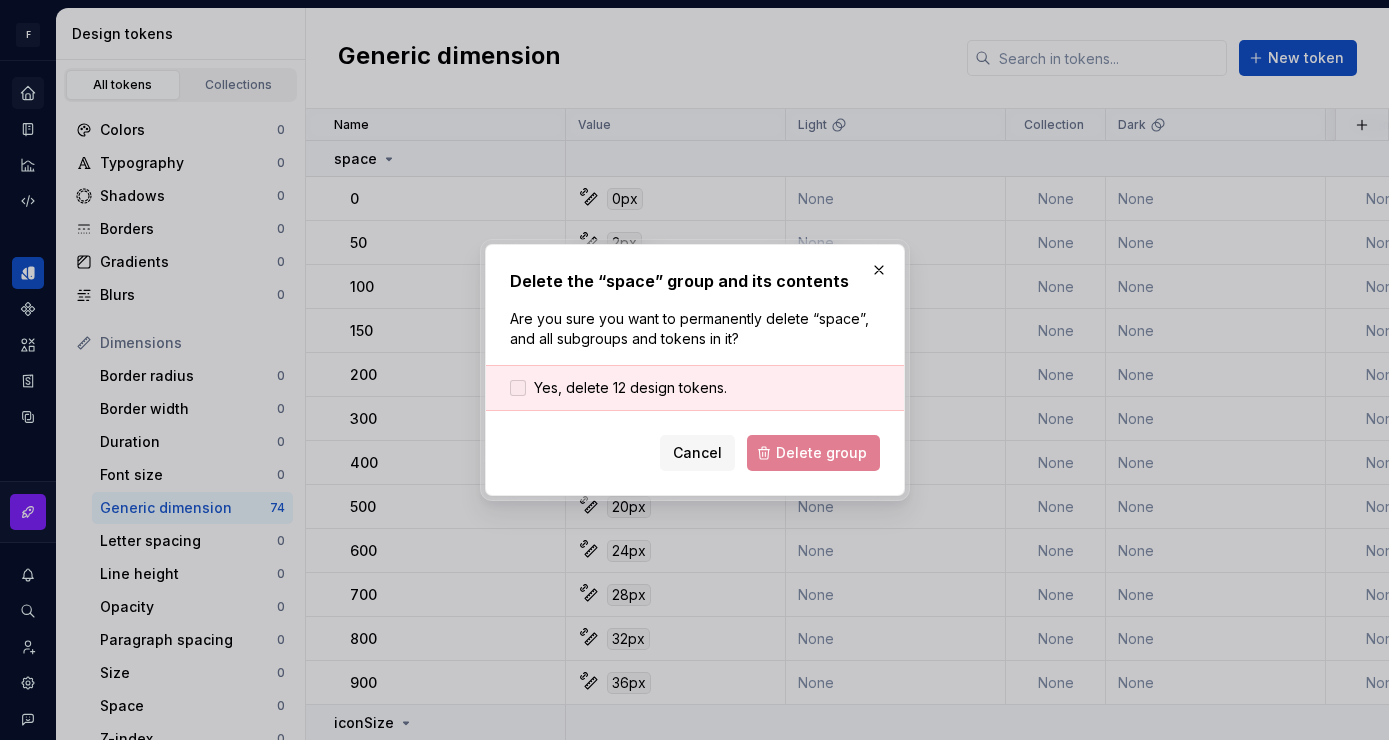drag, startPoint x: 521, startPoint y: 392, endPoint x: 580, endPoint y: 412, distance: 62.297672 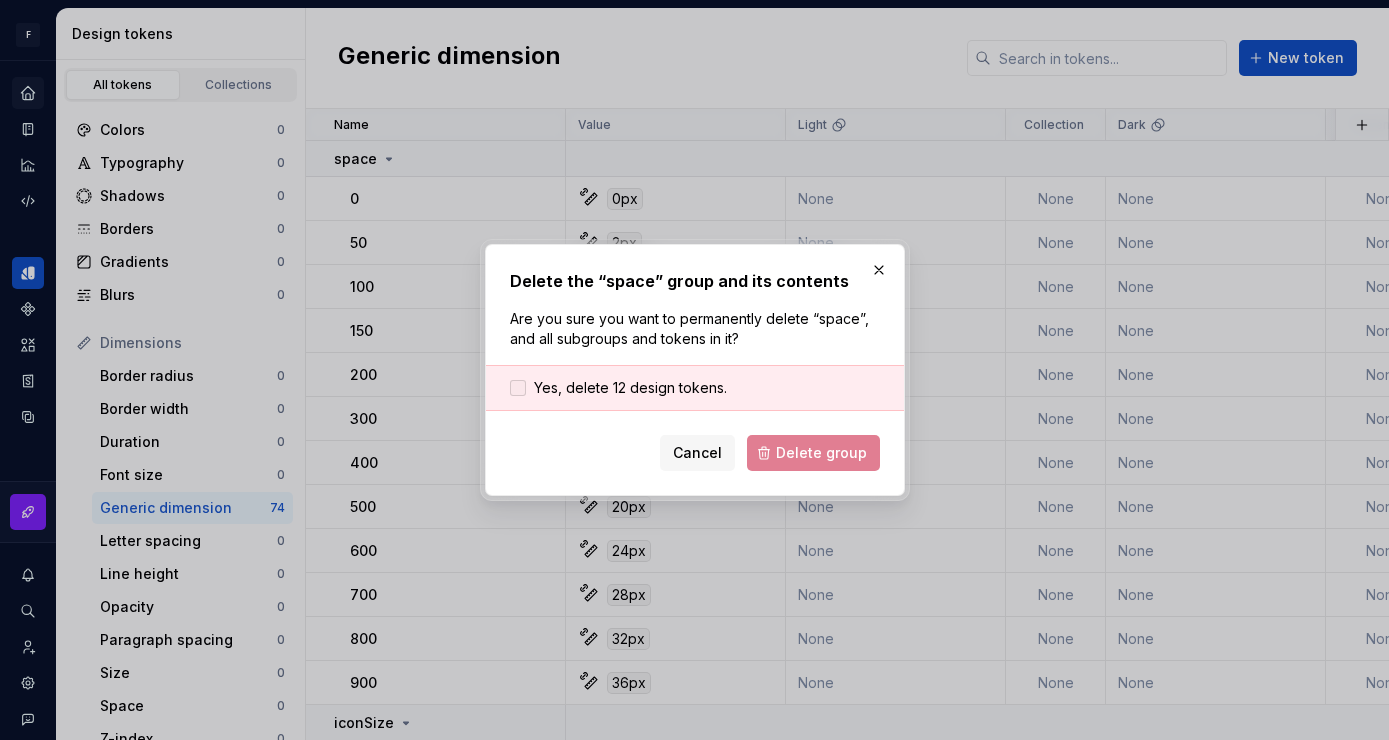 click at bounding box center (518, 388) 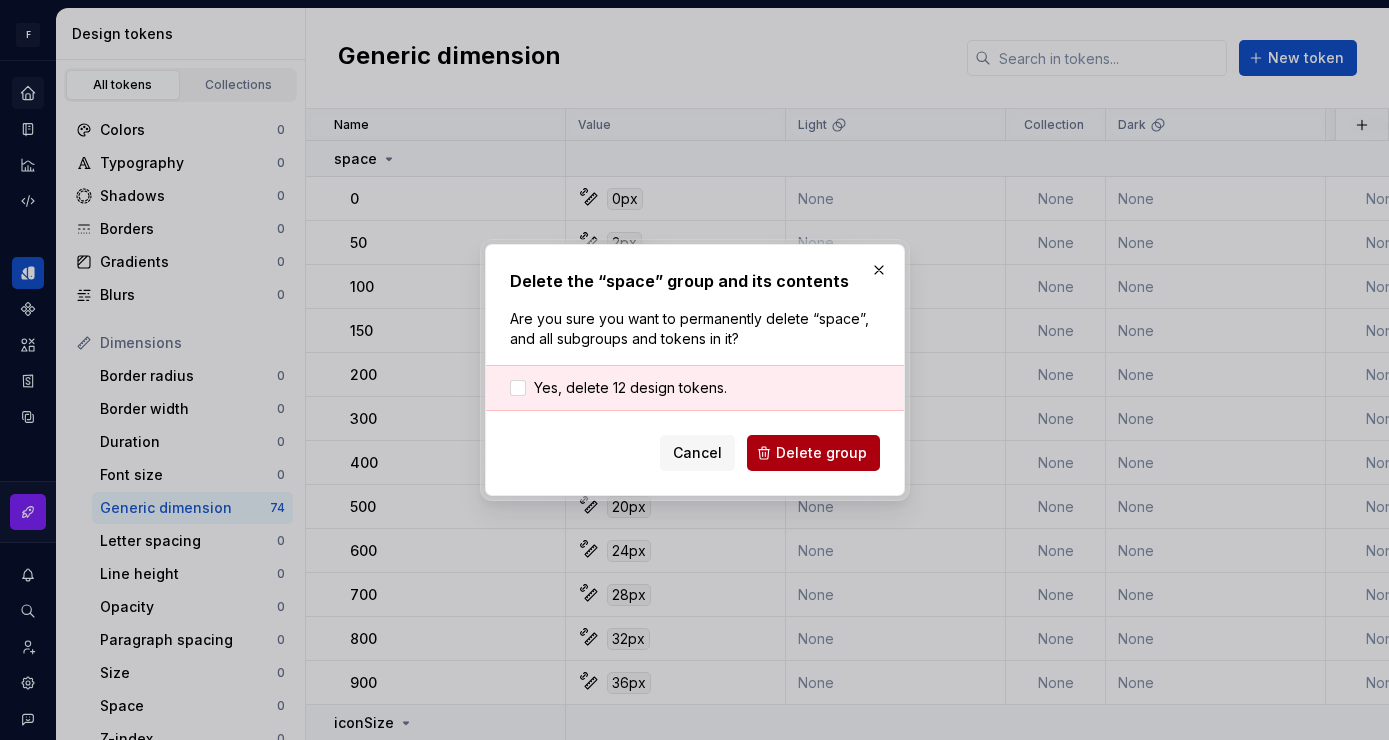click on "Delete group" at bounding box center [821, 453] 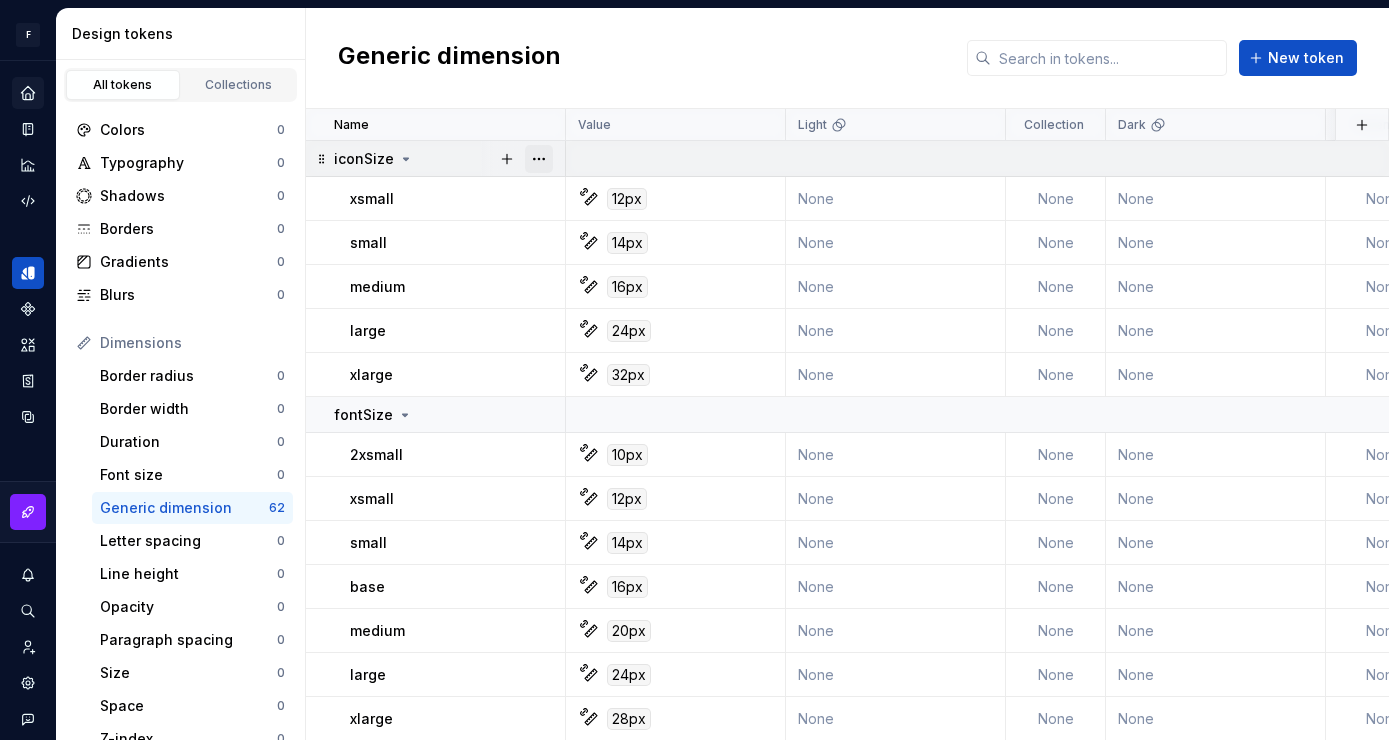 click at bounding box center [539, 159] 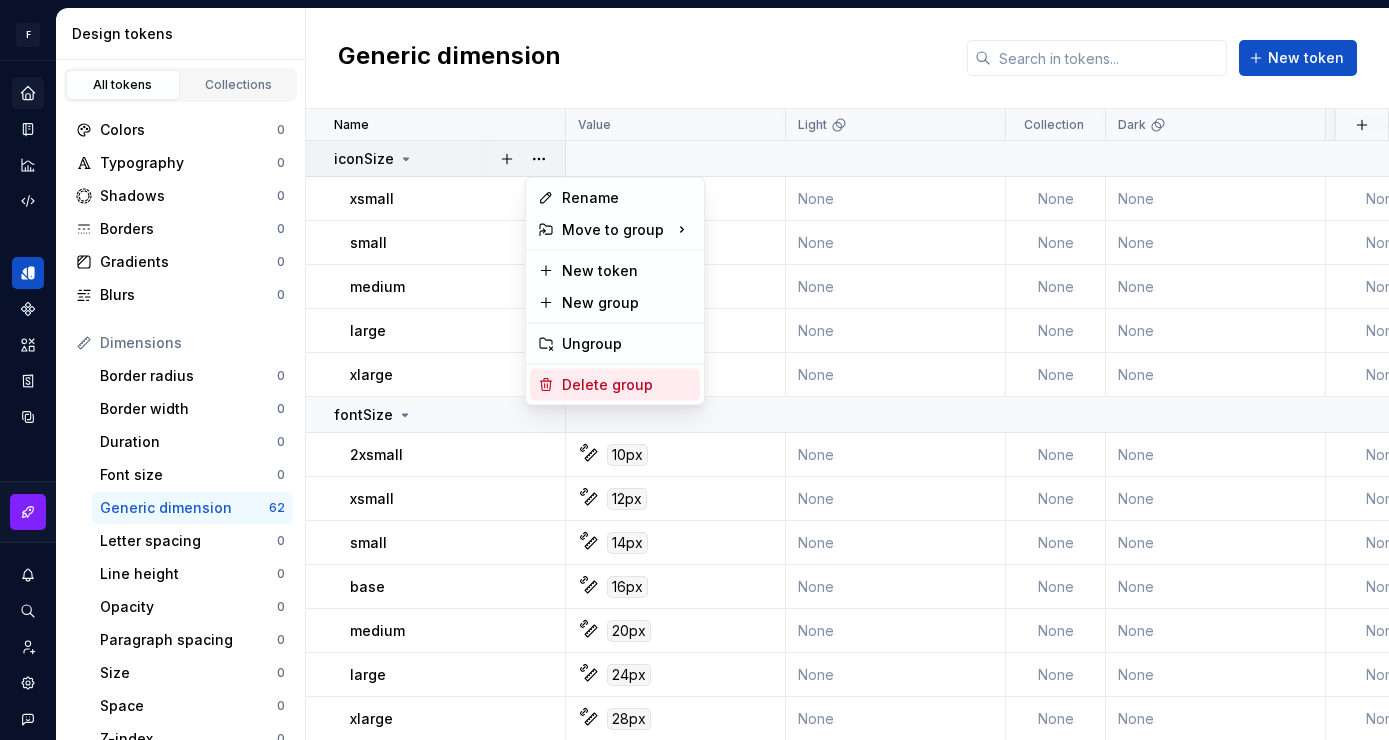 click on "Delete group" at bounding box center (627, 385) 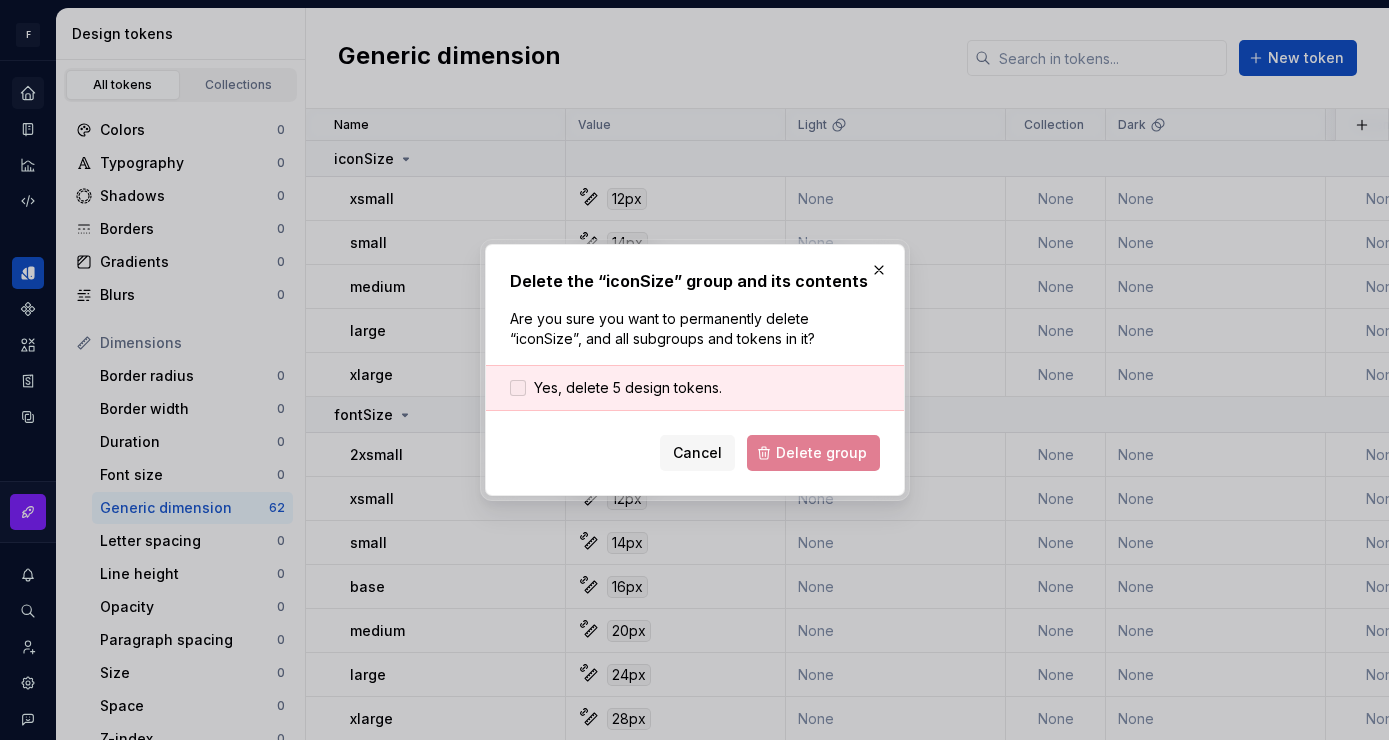 click at bounding box center (518, 388) 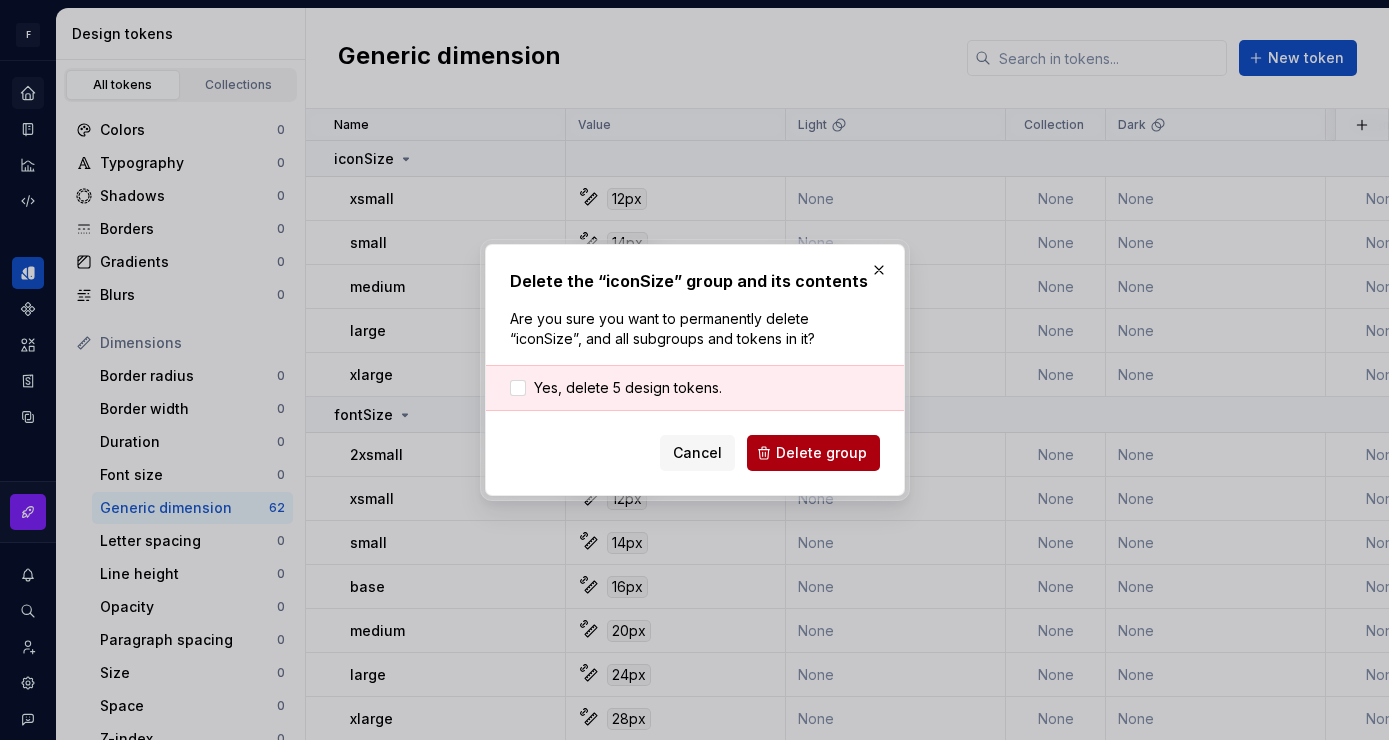 click on "Delete group" at bounding box center [821, 453] 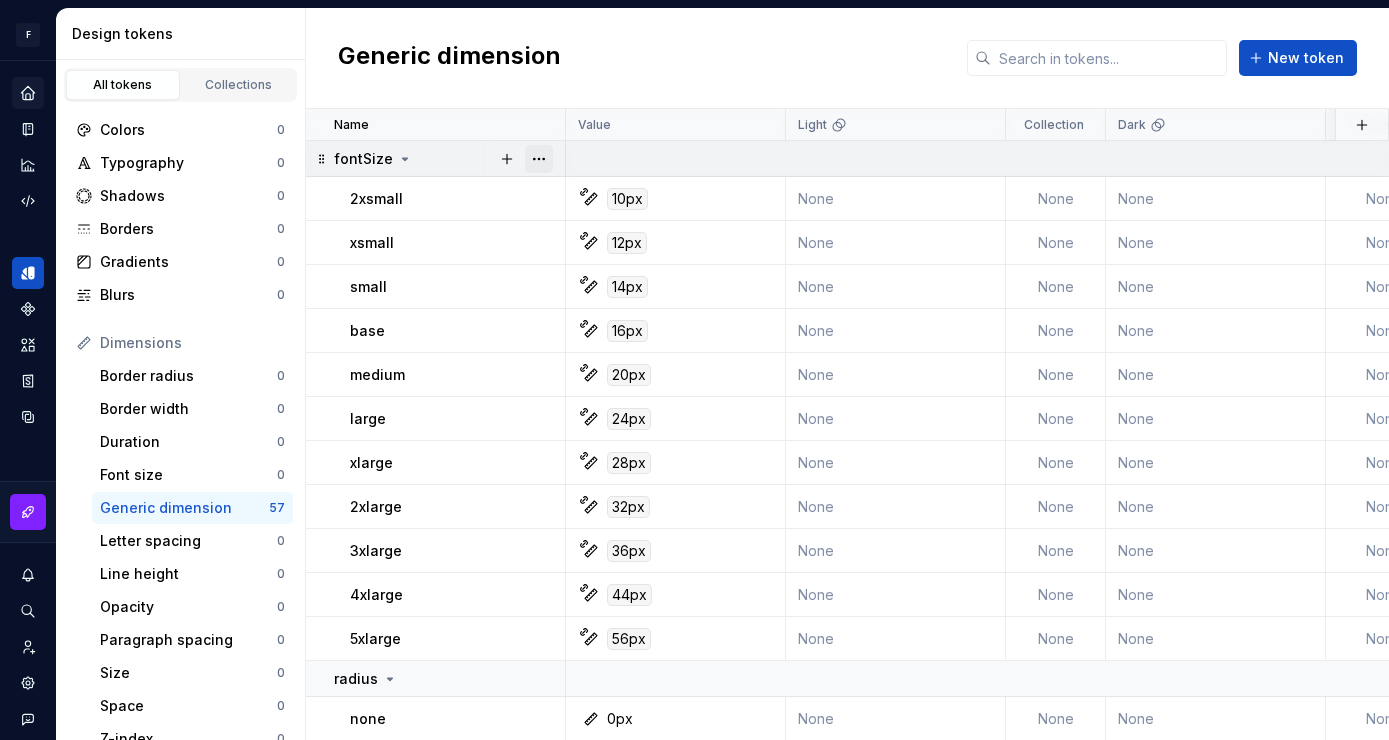 click at bounding box center [539, 159] 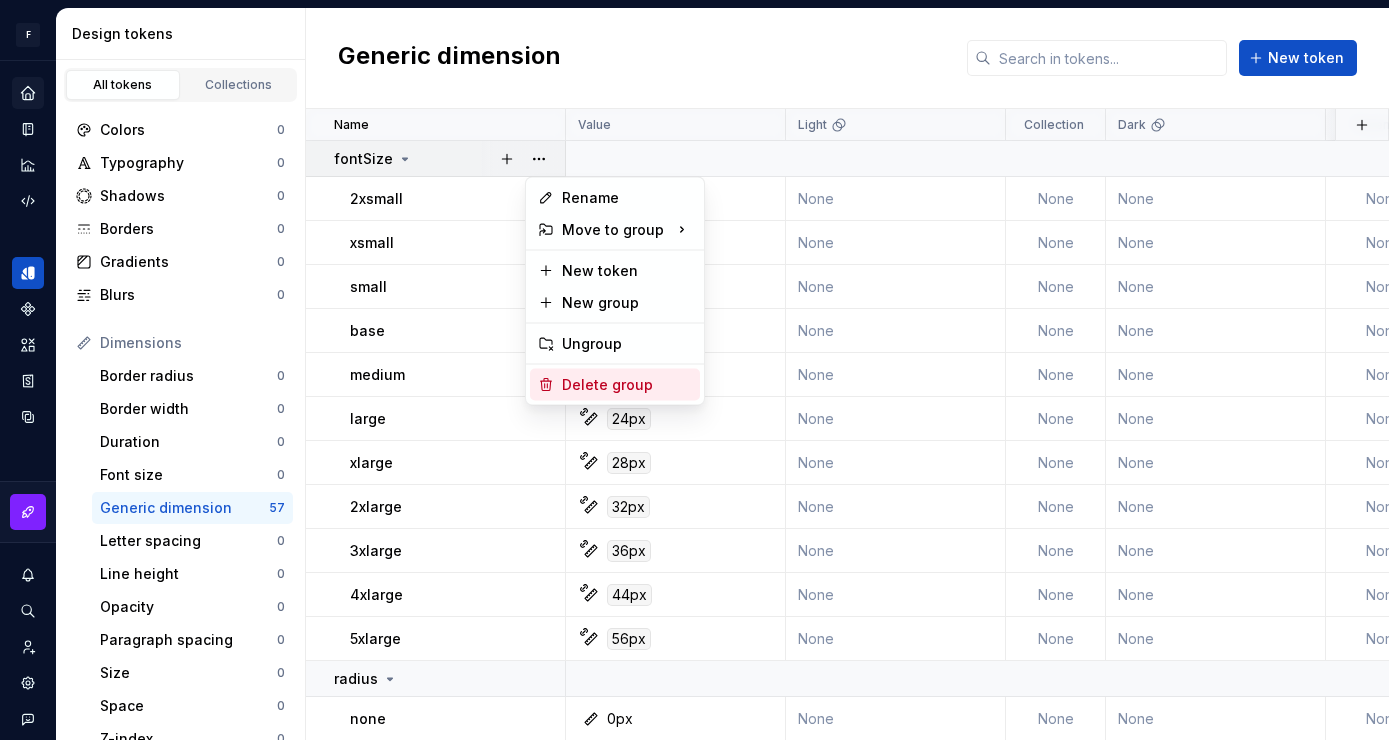 click on "Delete group" at bounding box center [627, 385] 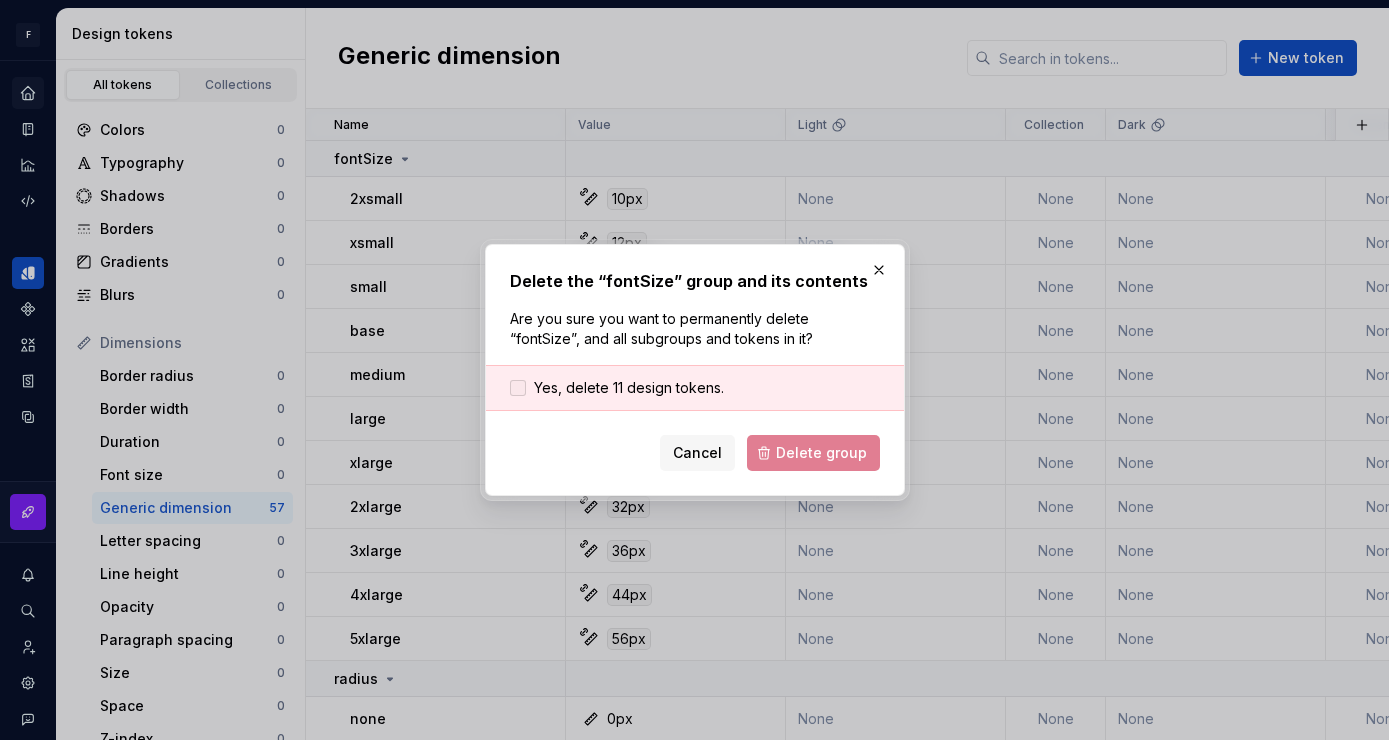 click at bounding box center (518, 388) 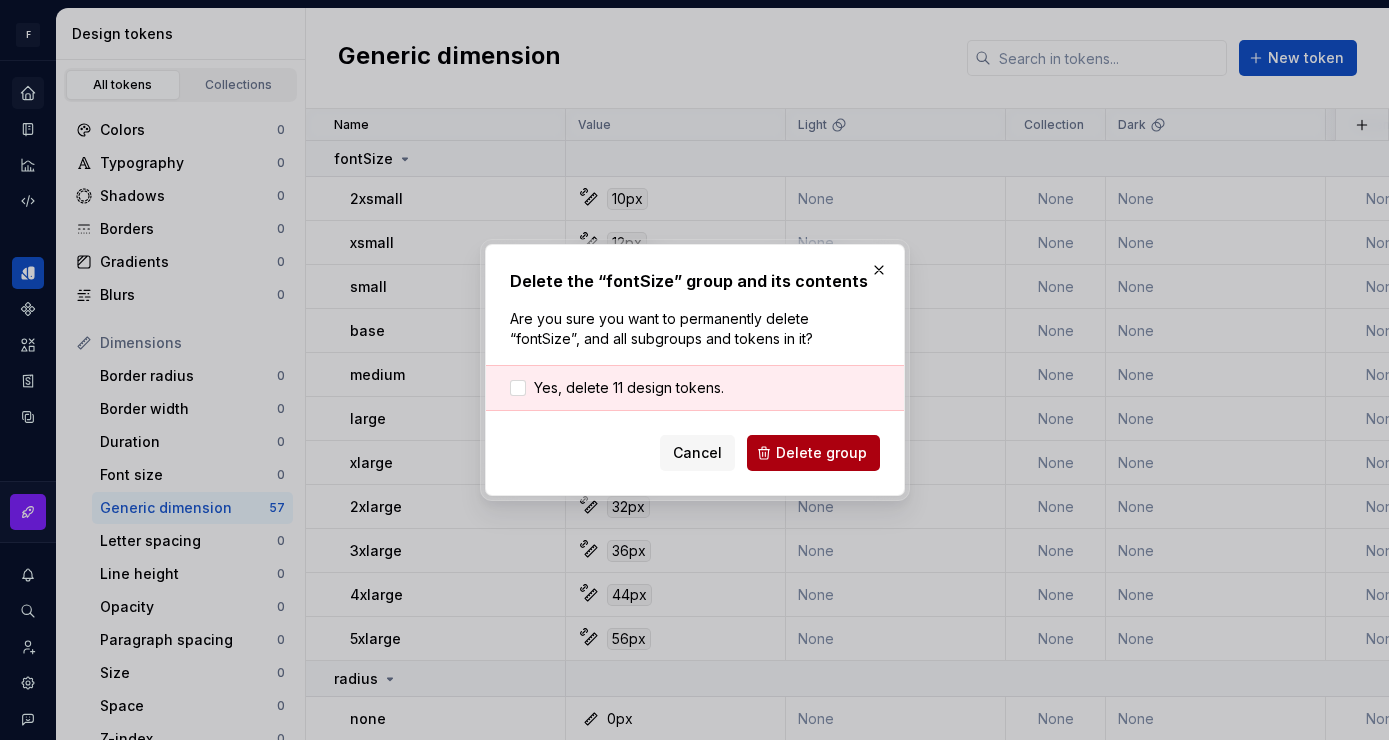 click on "Delete group" at bounding box center (821, 453) 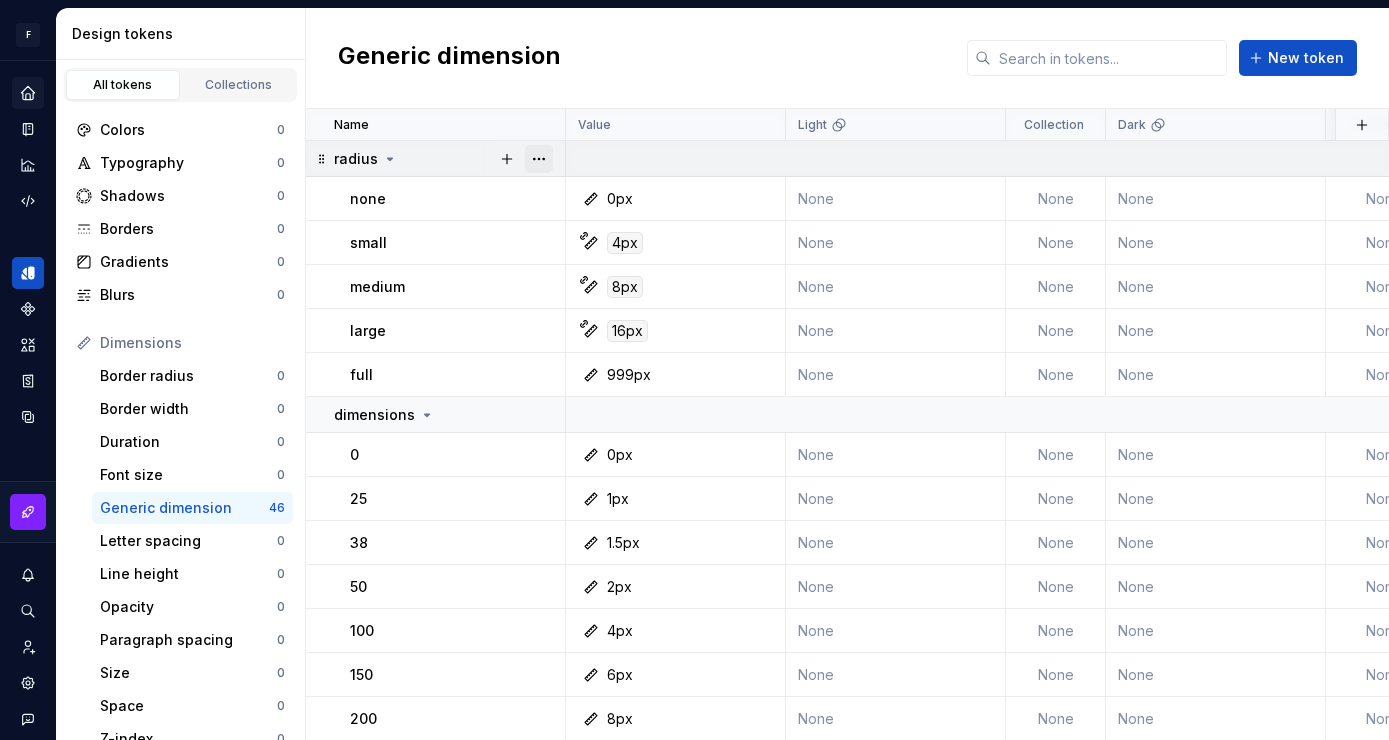click at bounding box center [539, 159] 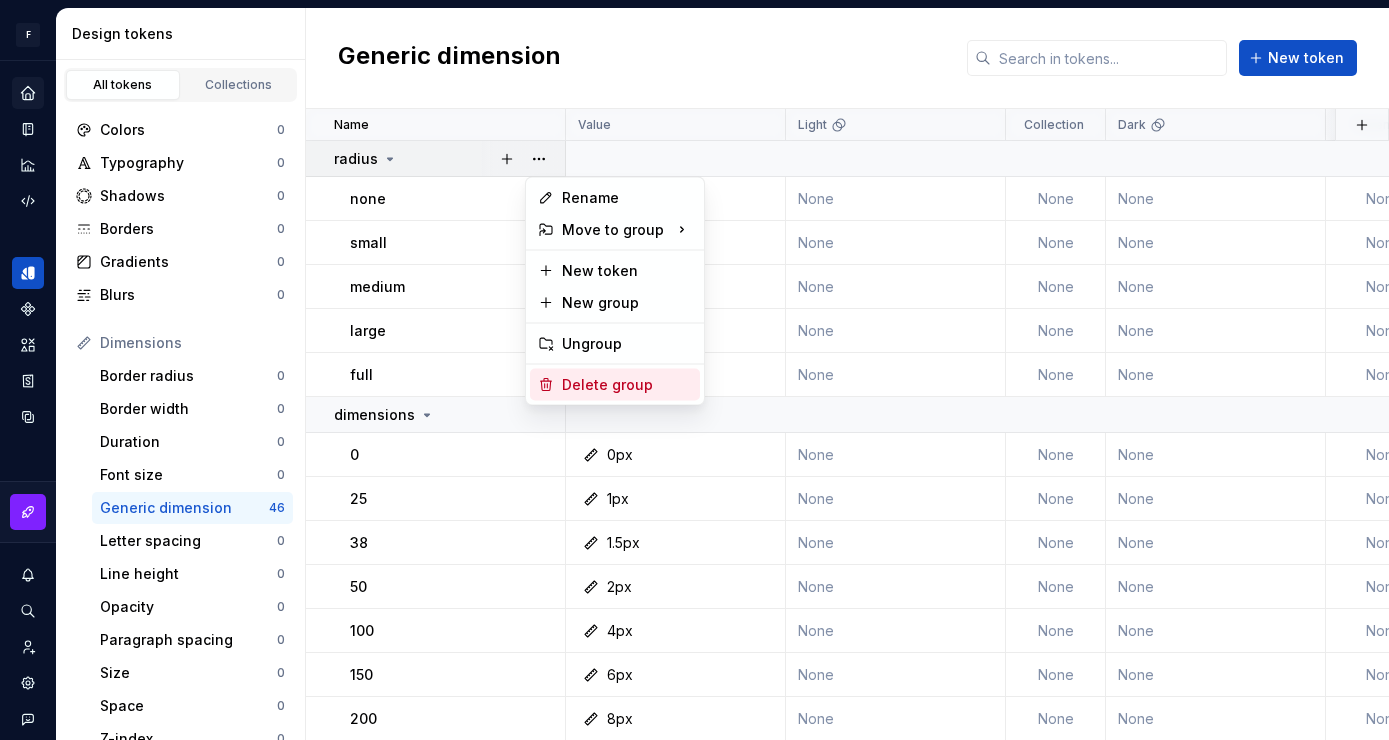 click on "Delete group" at bounding box center (615, 385) 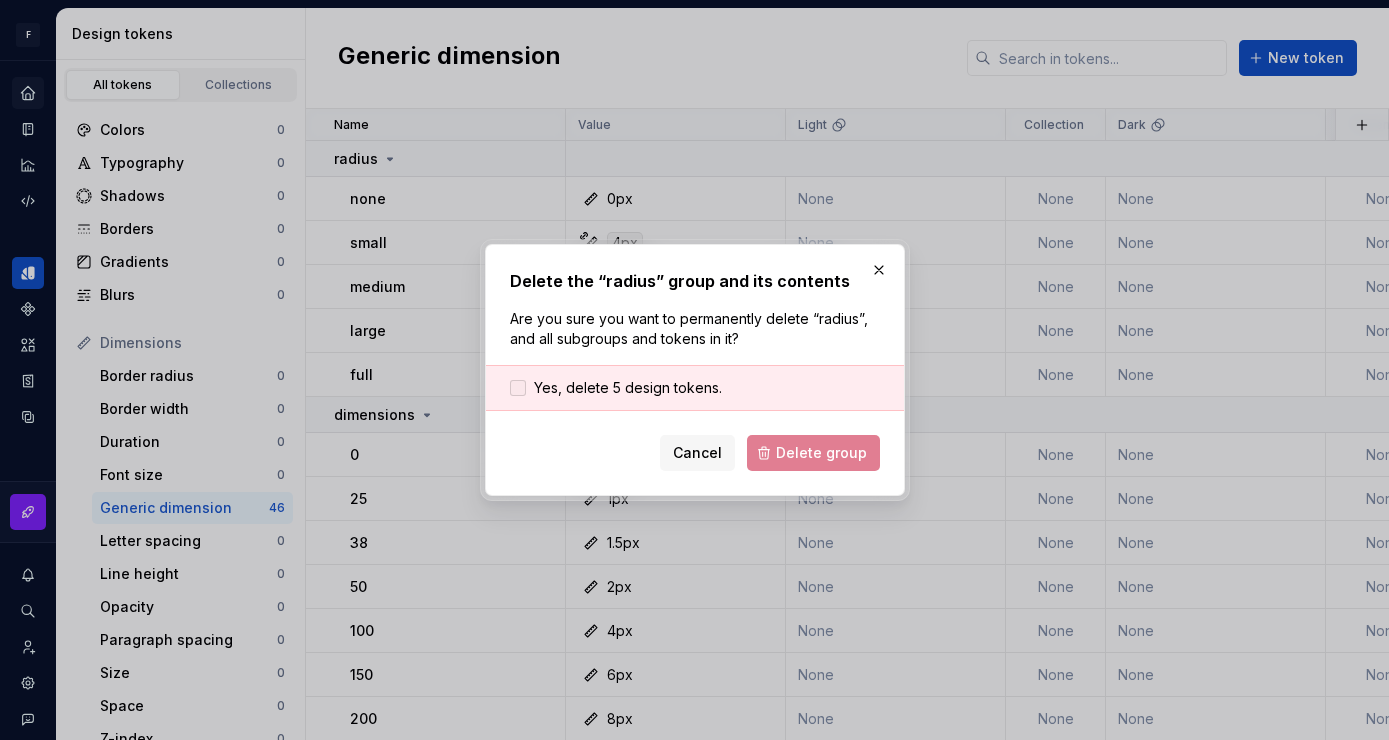 click at bounding box center [518, 388] 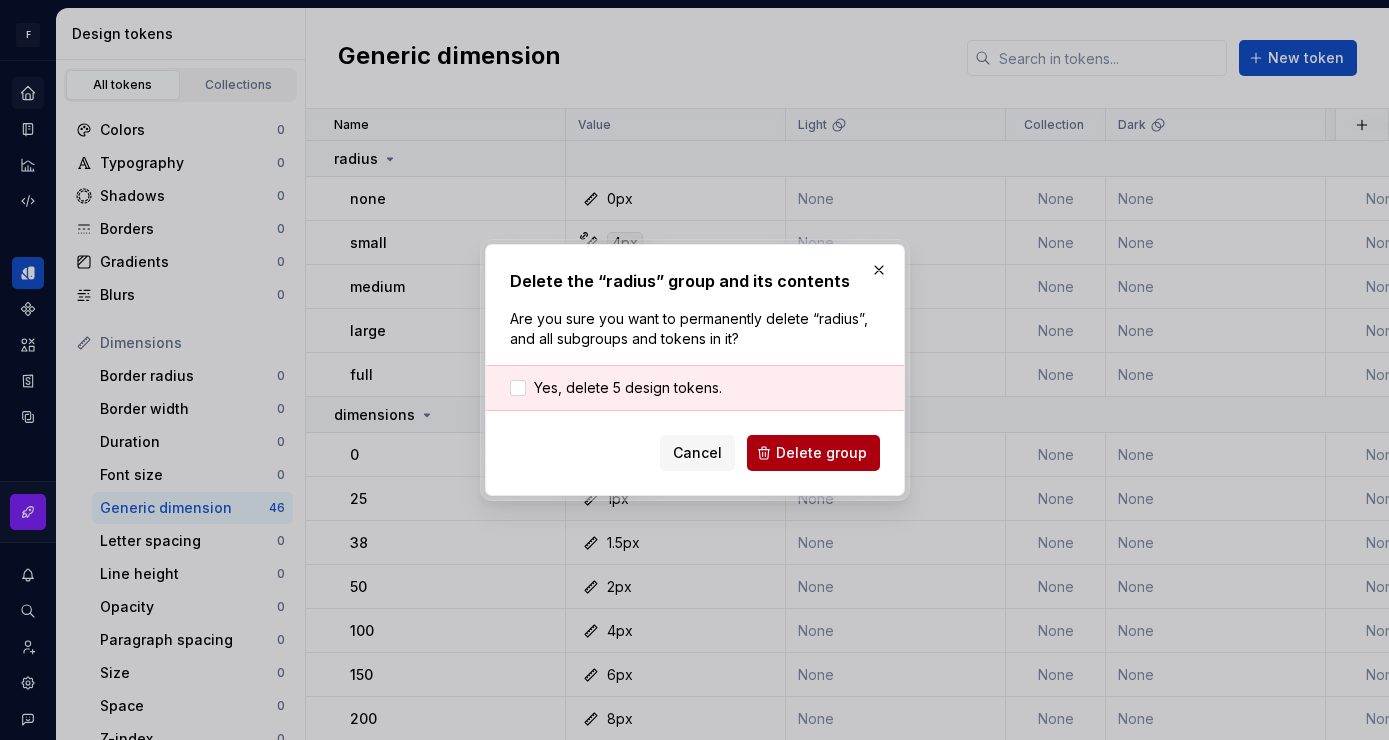 click on "Delete group" at bounding box center (821, 453) 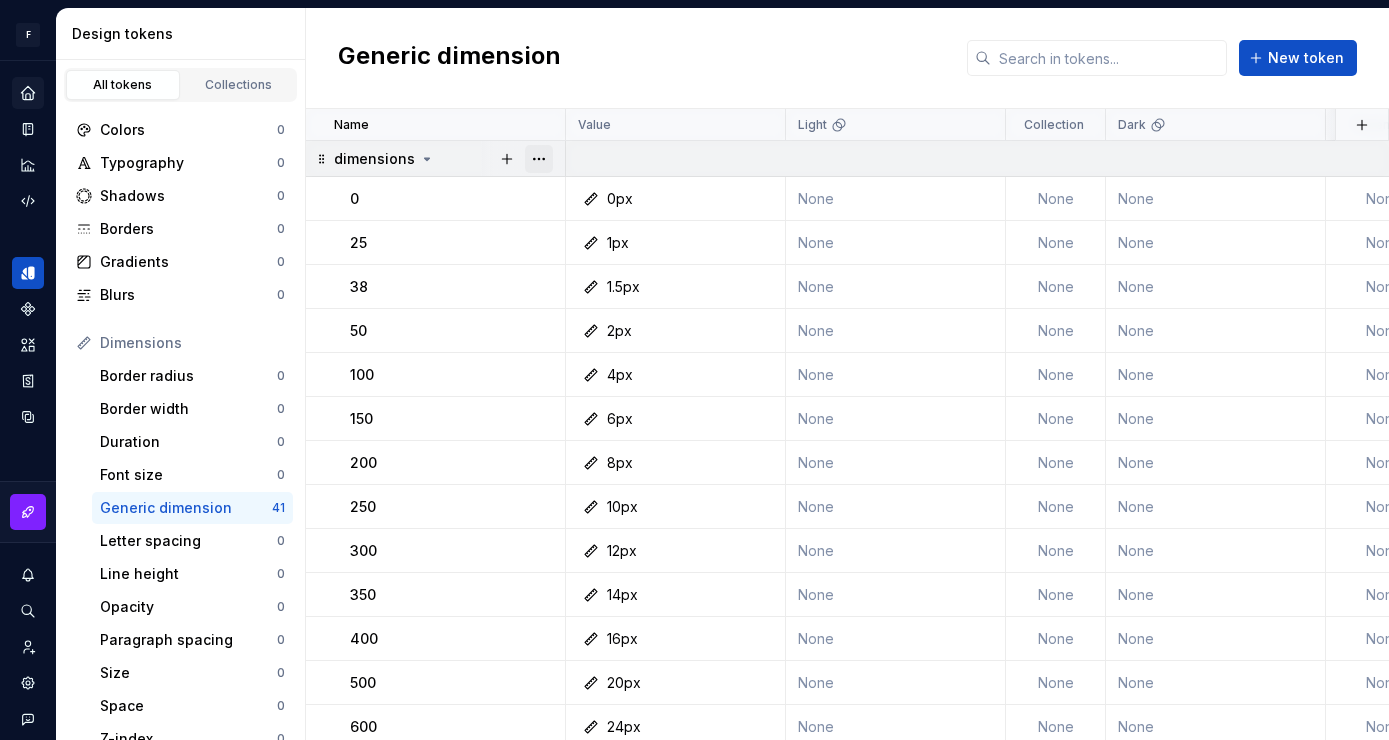 click at bounding box center (539, 159) 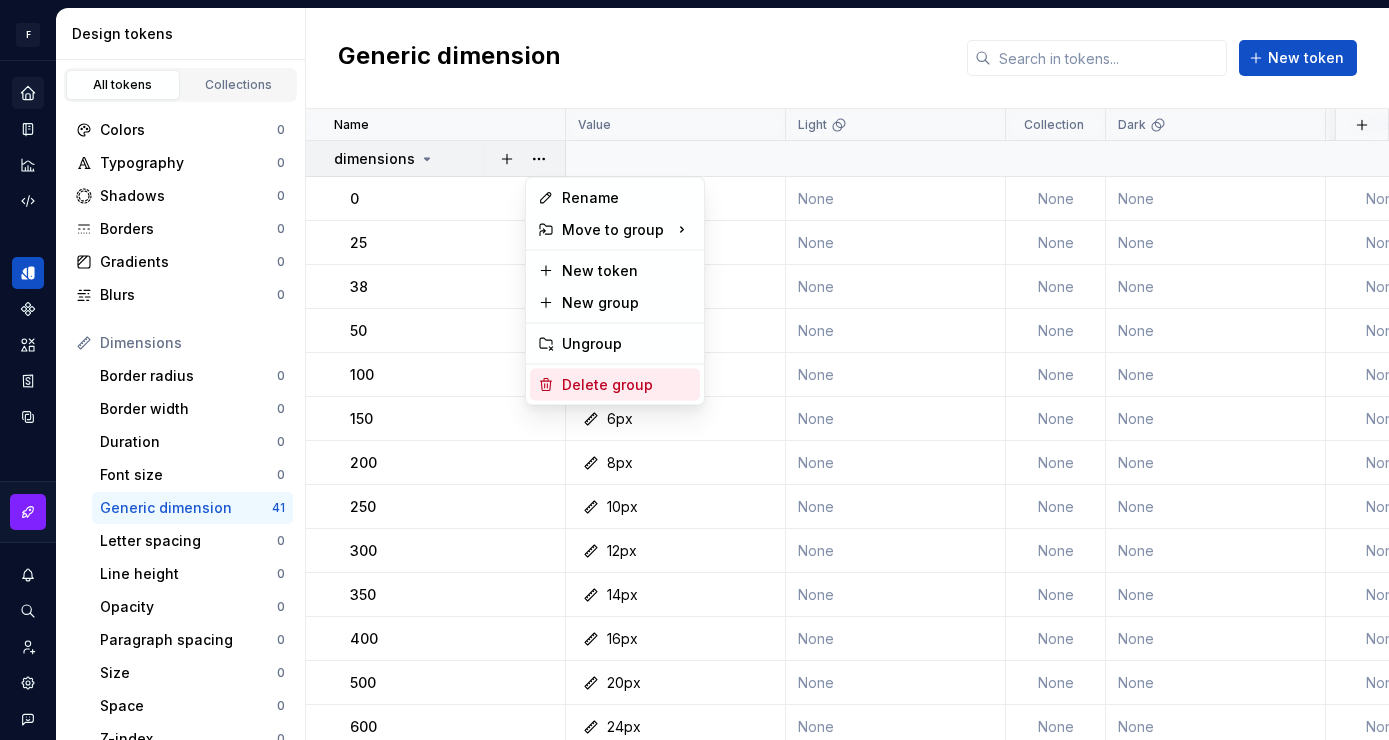 click on "Delete group" at bounding box center [627, 385] 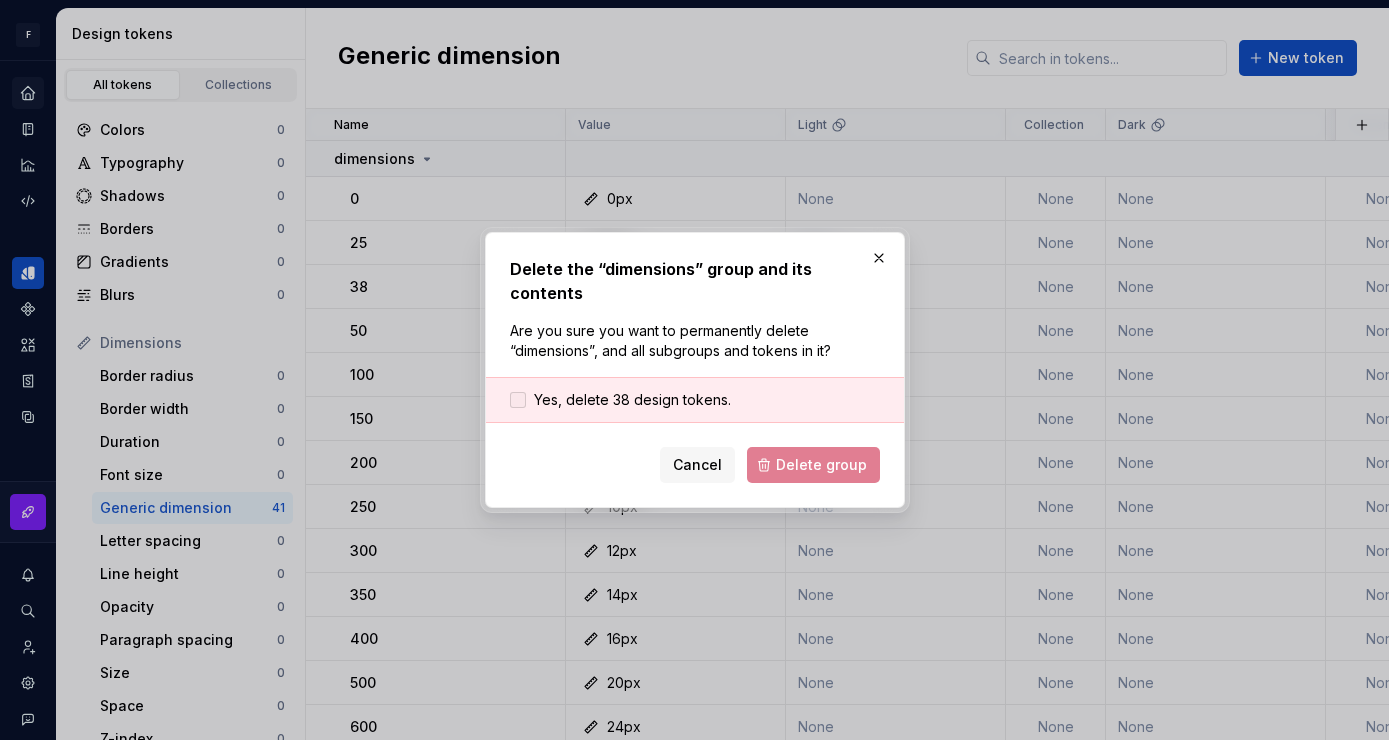 click at bounding box center [518, 400] 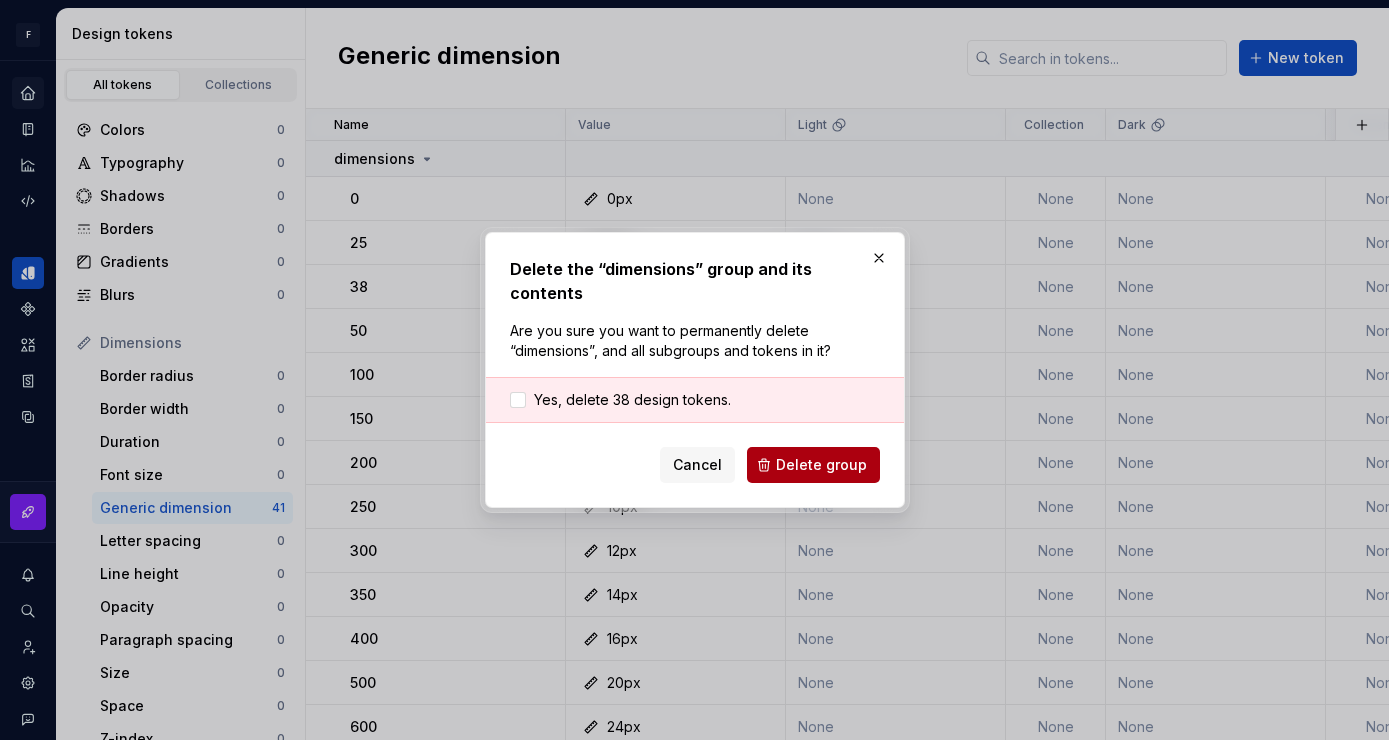 click on "Delete group" at bounding box center [821, 465] 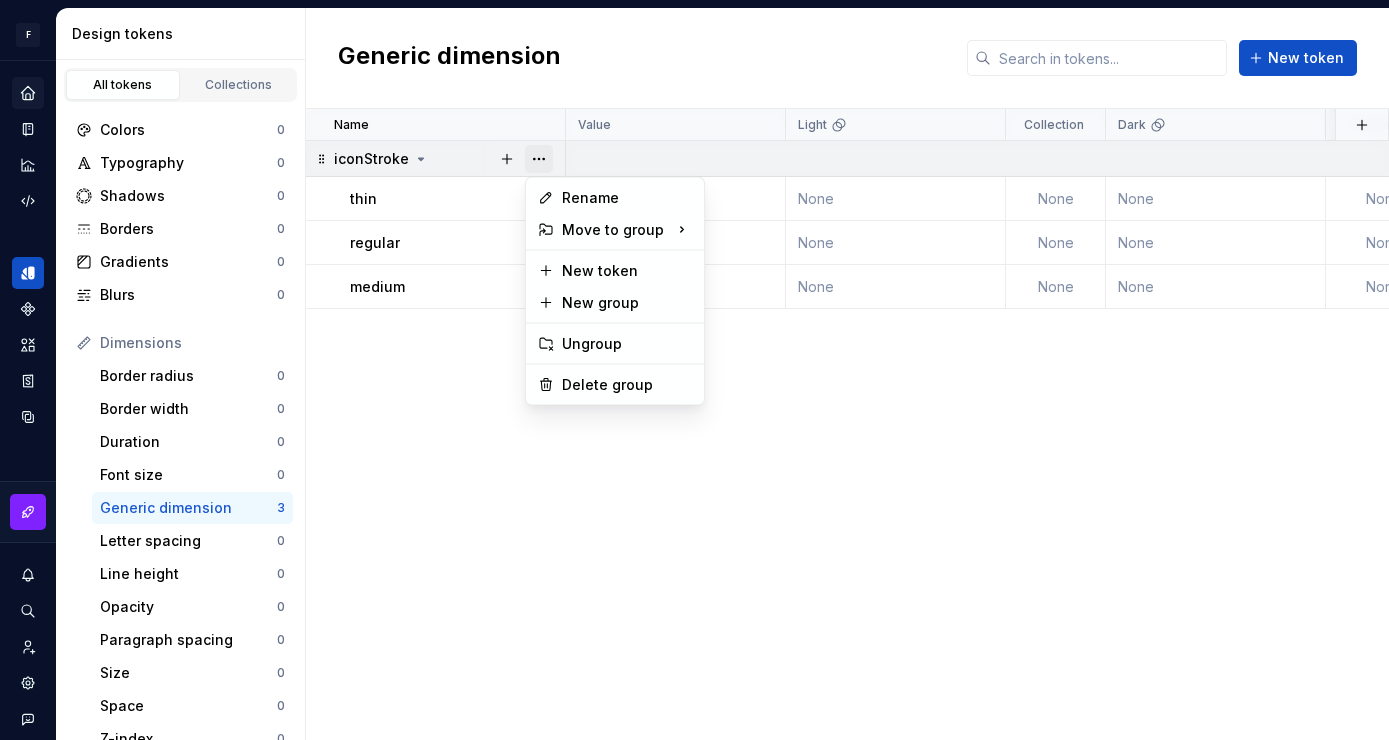 click at bounding box center (539, 159) 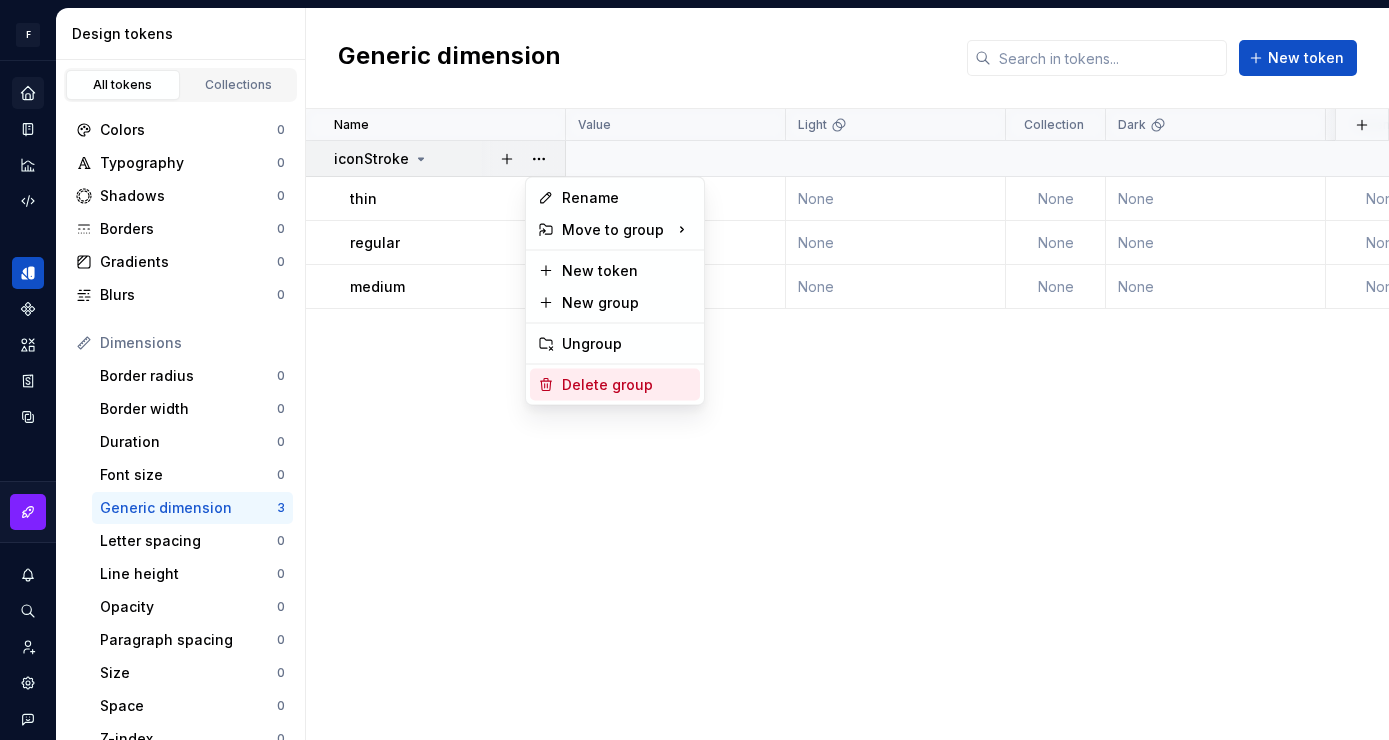 click on "Delete group" at bounding box center [627, 385] 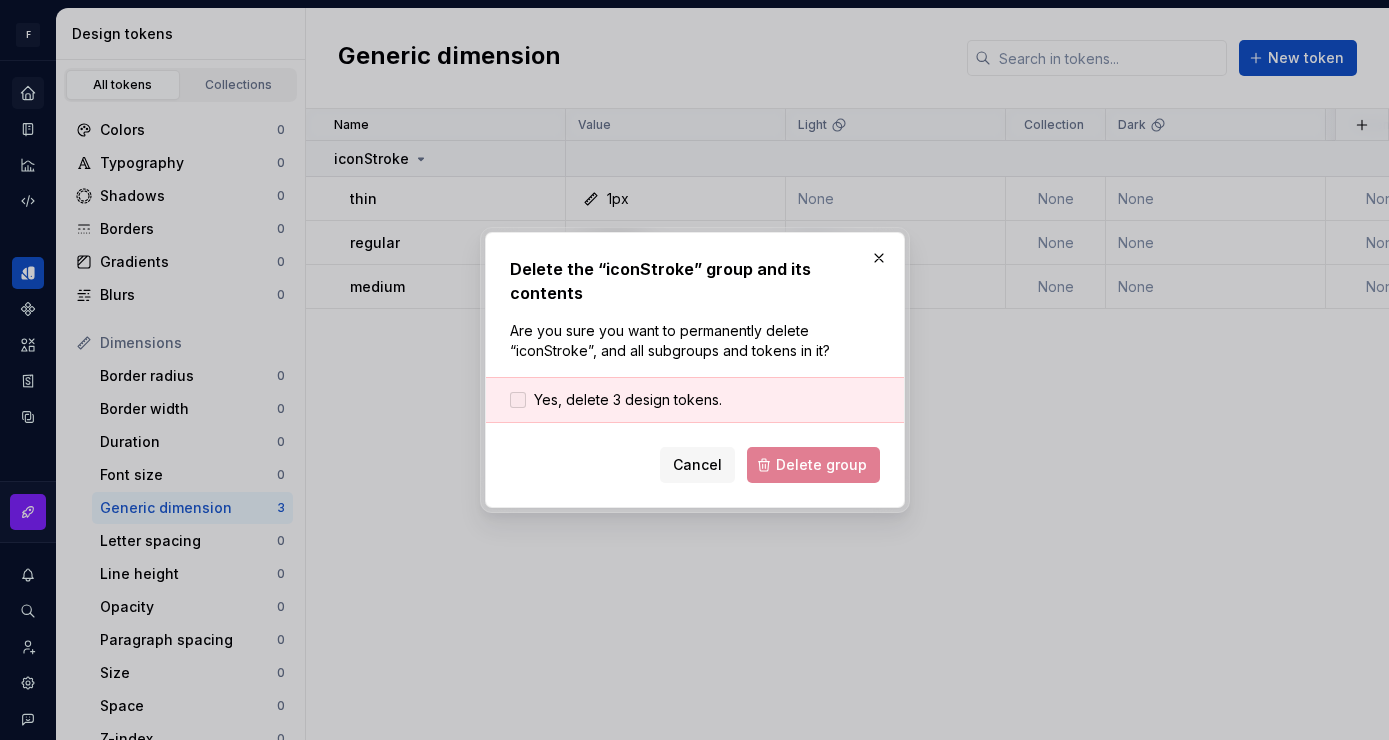 click at bounding box center (518, 400) 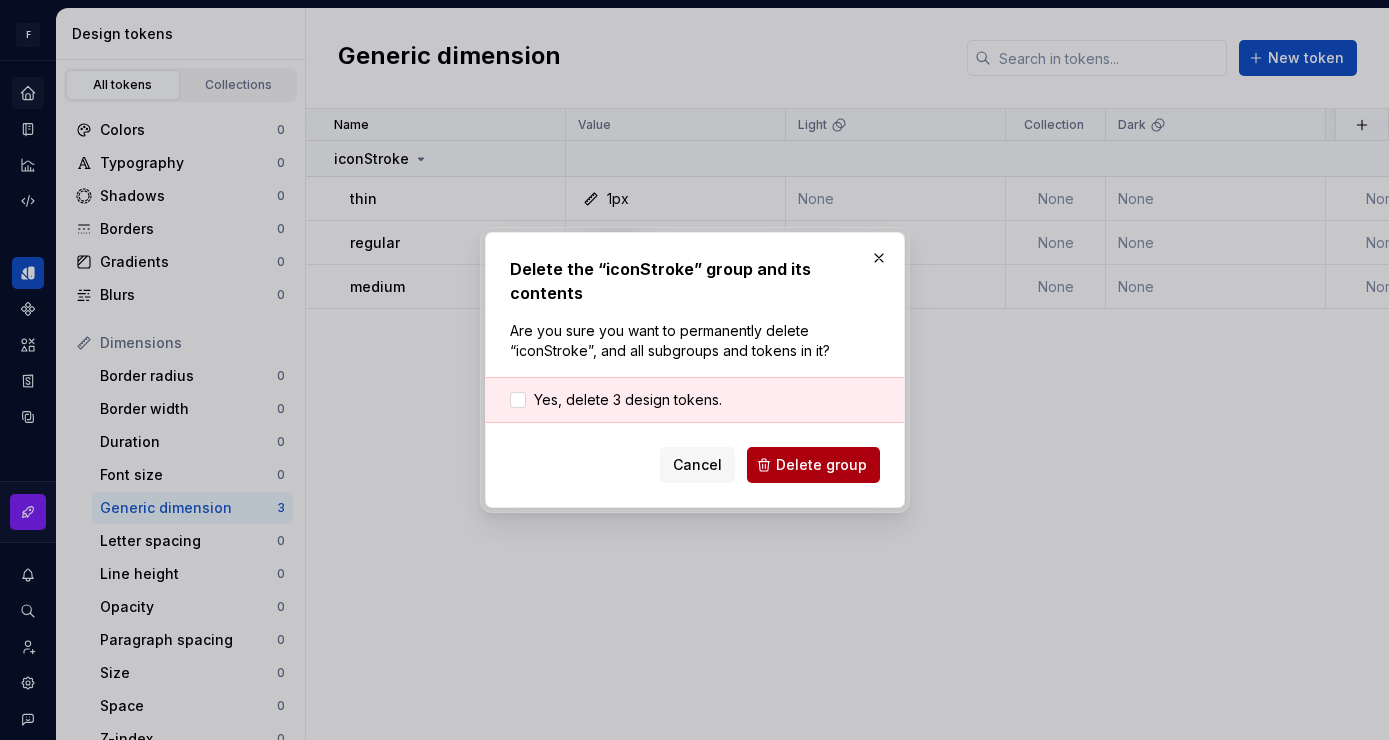 click on "Delete group" at bounding box center [821, 465] 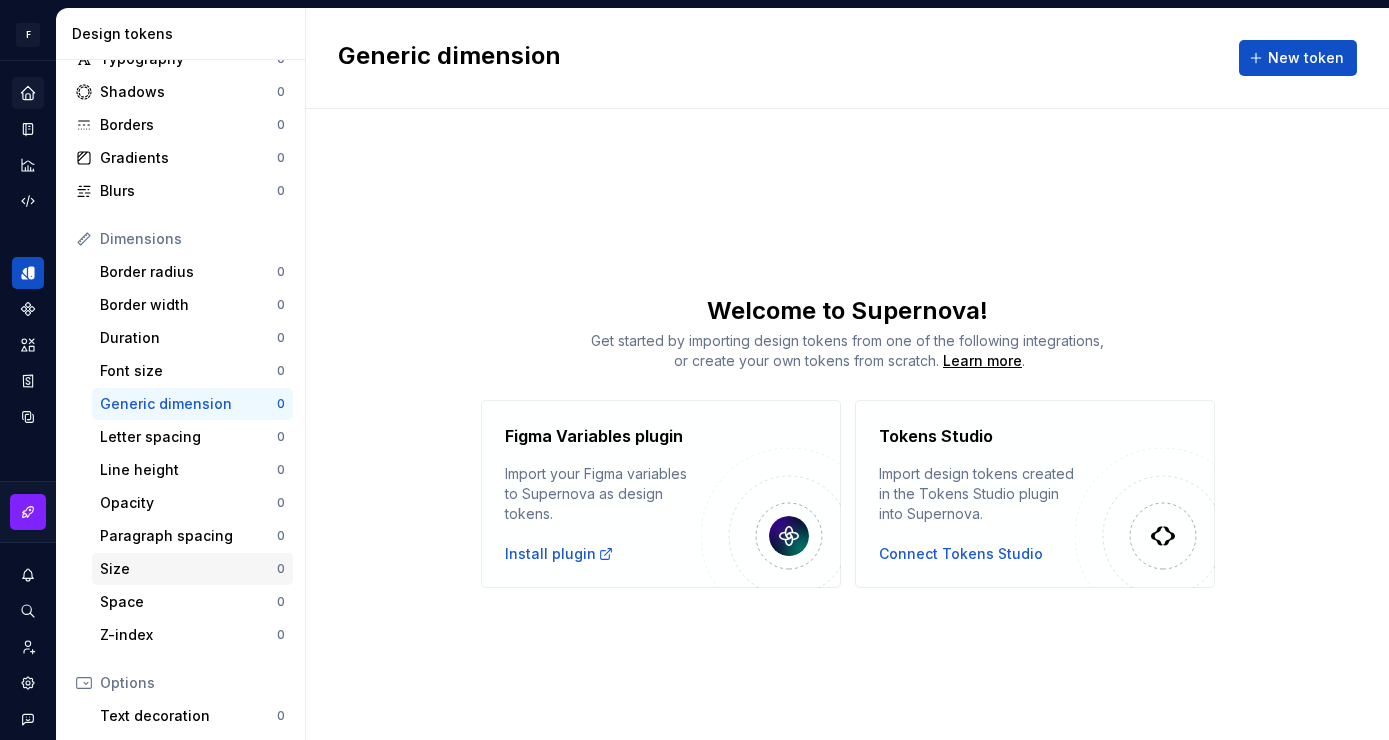 scroll, scrollTop: 0, scrollLeft: 0, axis: both 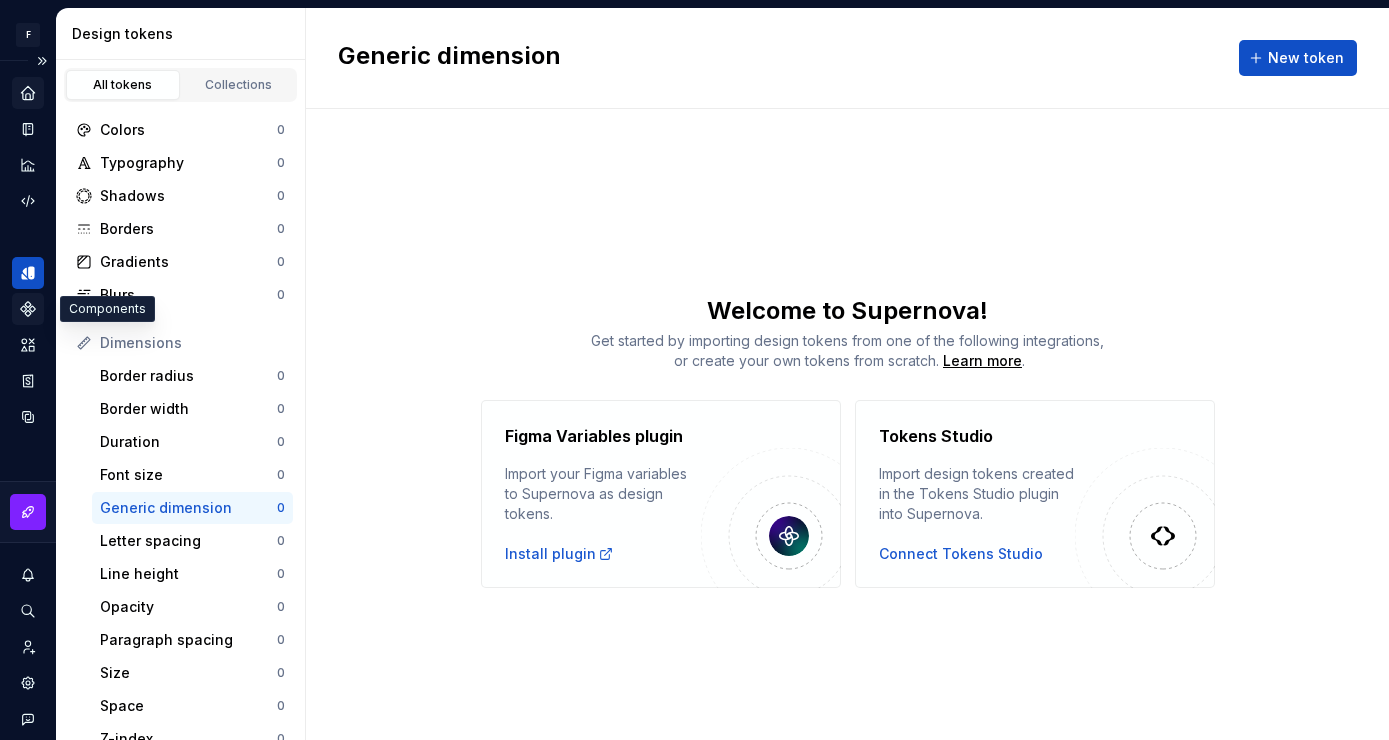 click at bounding box center [28, 309] 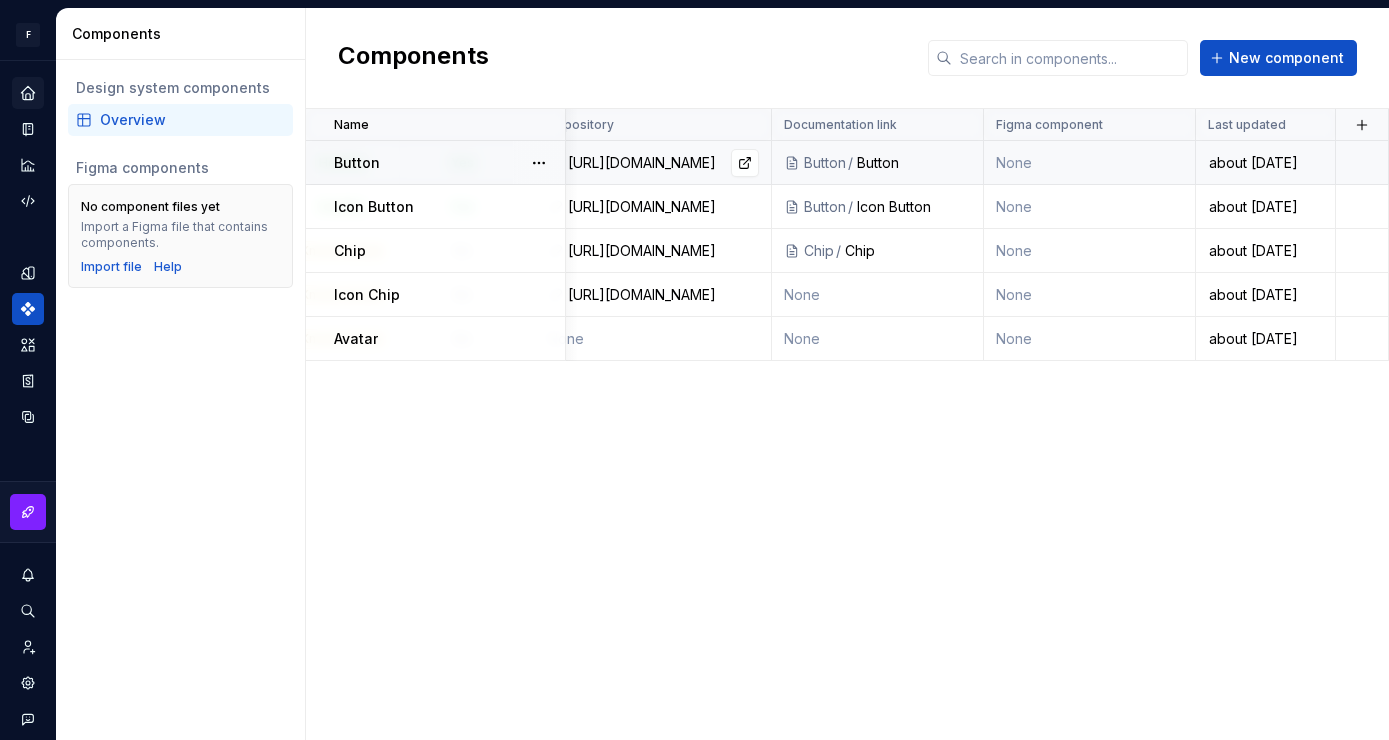 scroll, scrollTop: 0, scrollLeft: 746, axis: horizontal 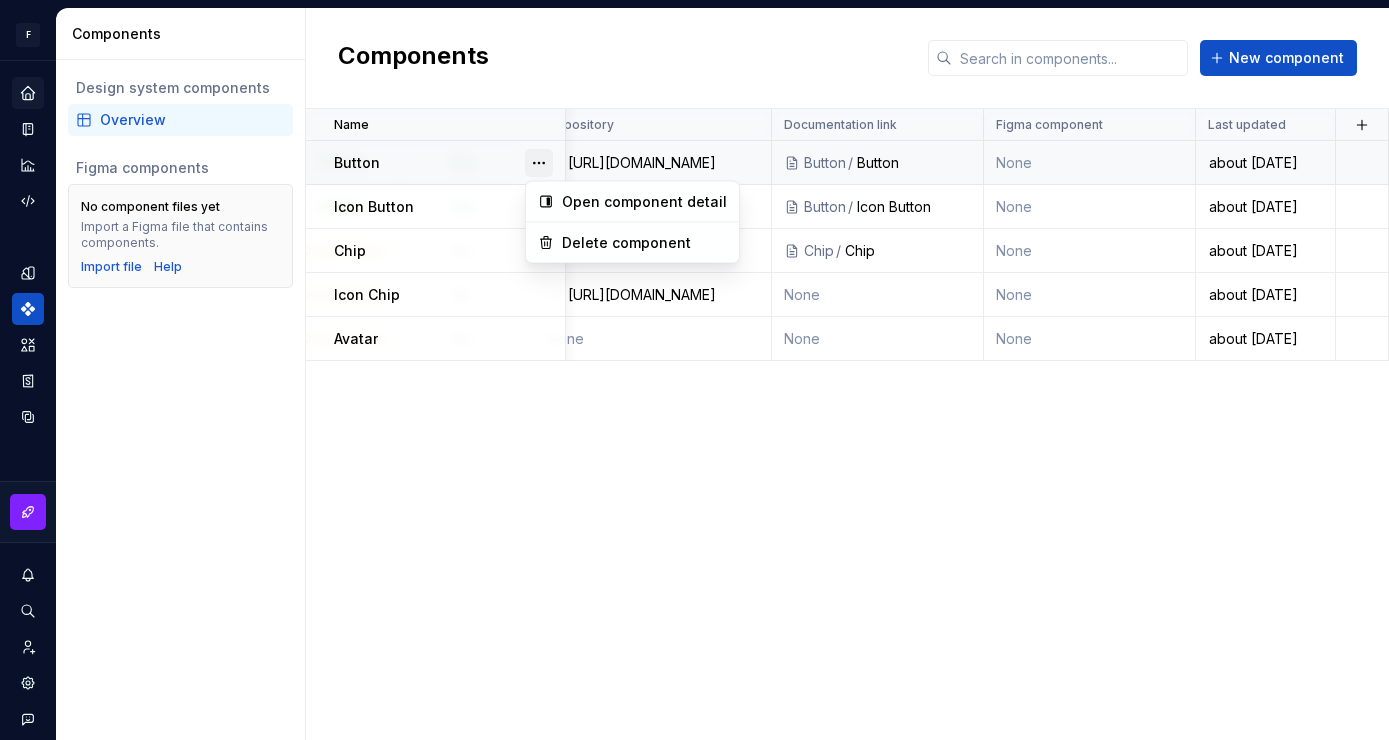 click at bounding box center [539, 163] 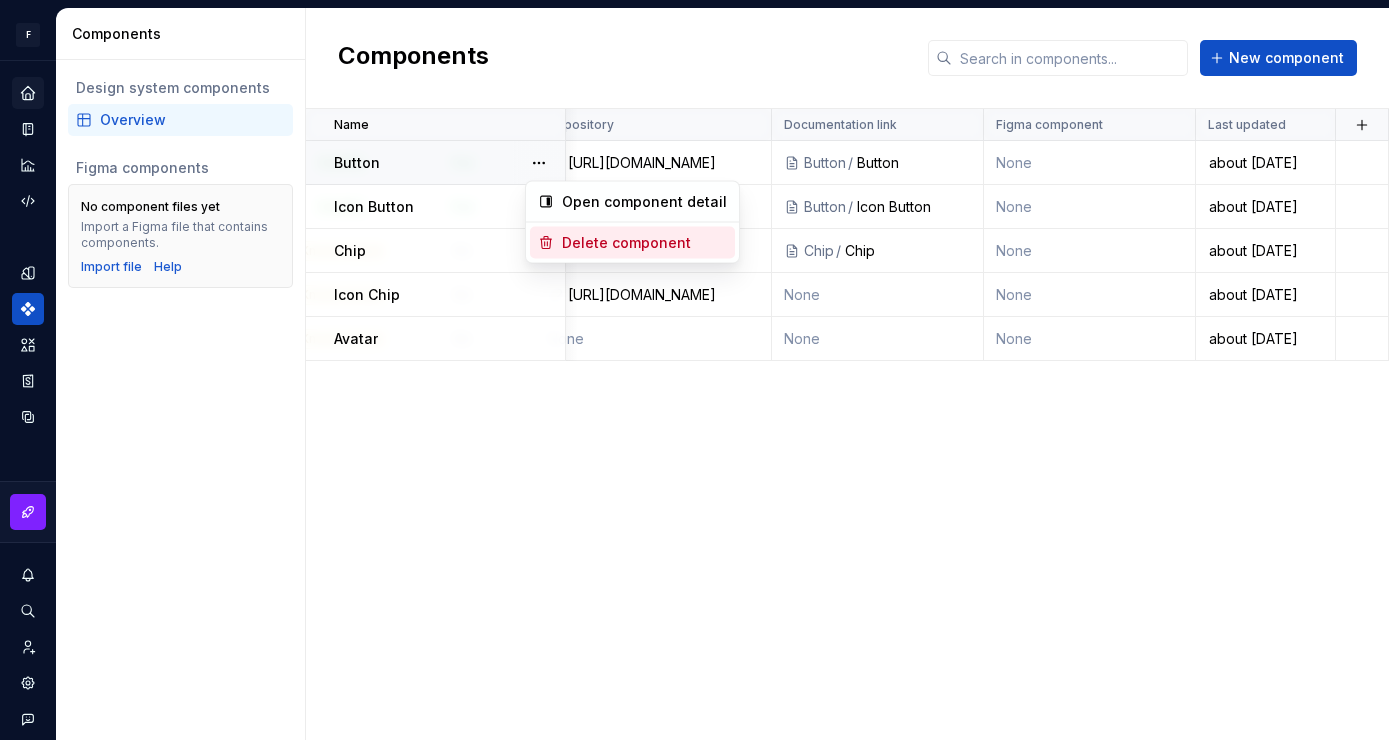 click on "Delete component" at bounding box center (644, 243) 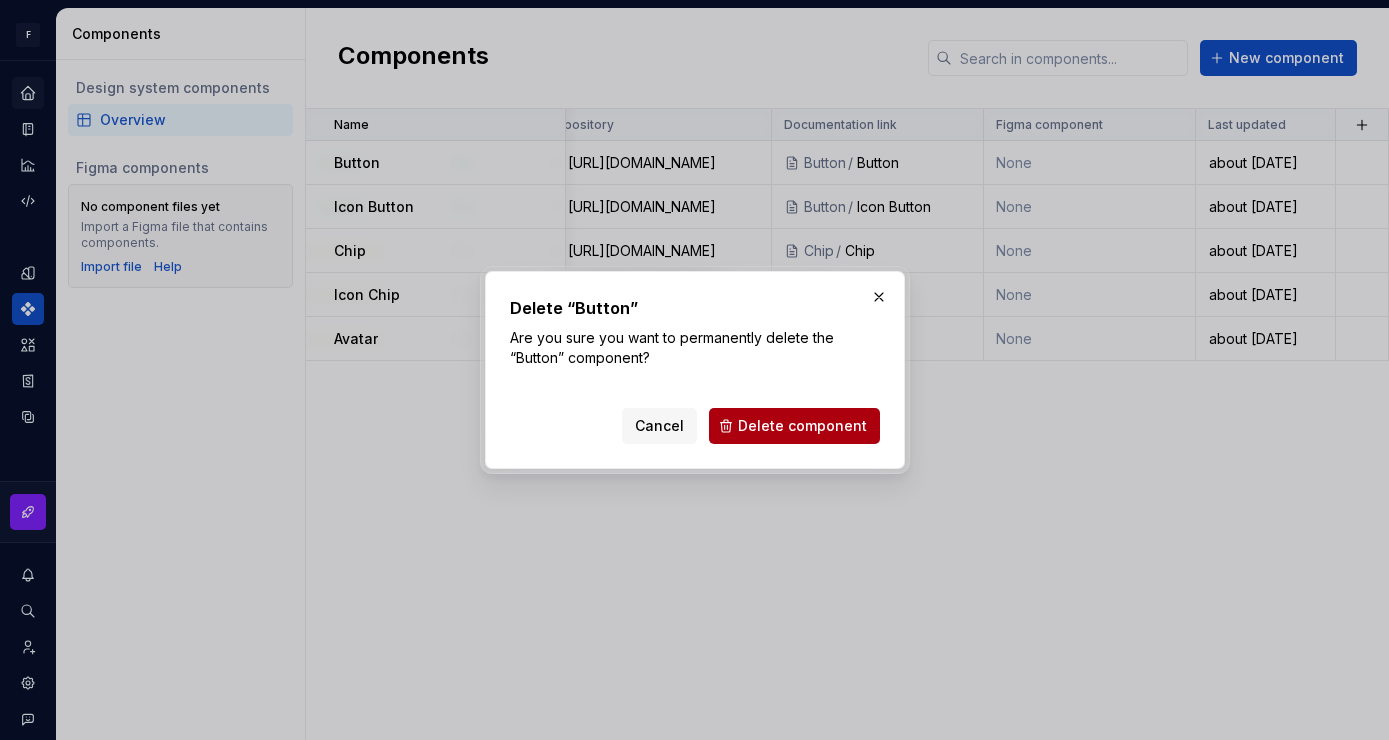 click on "Delete component" at bounding box center (802, 426) 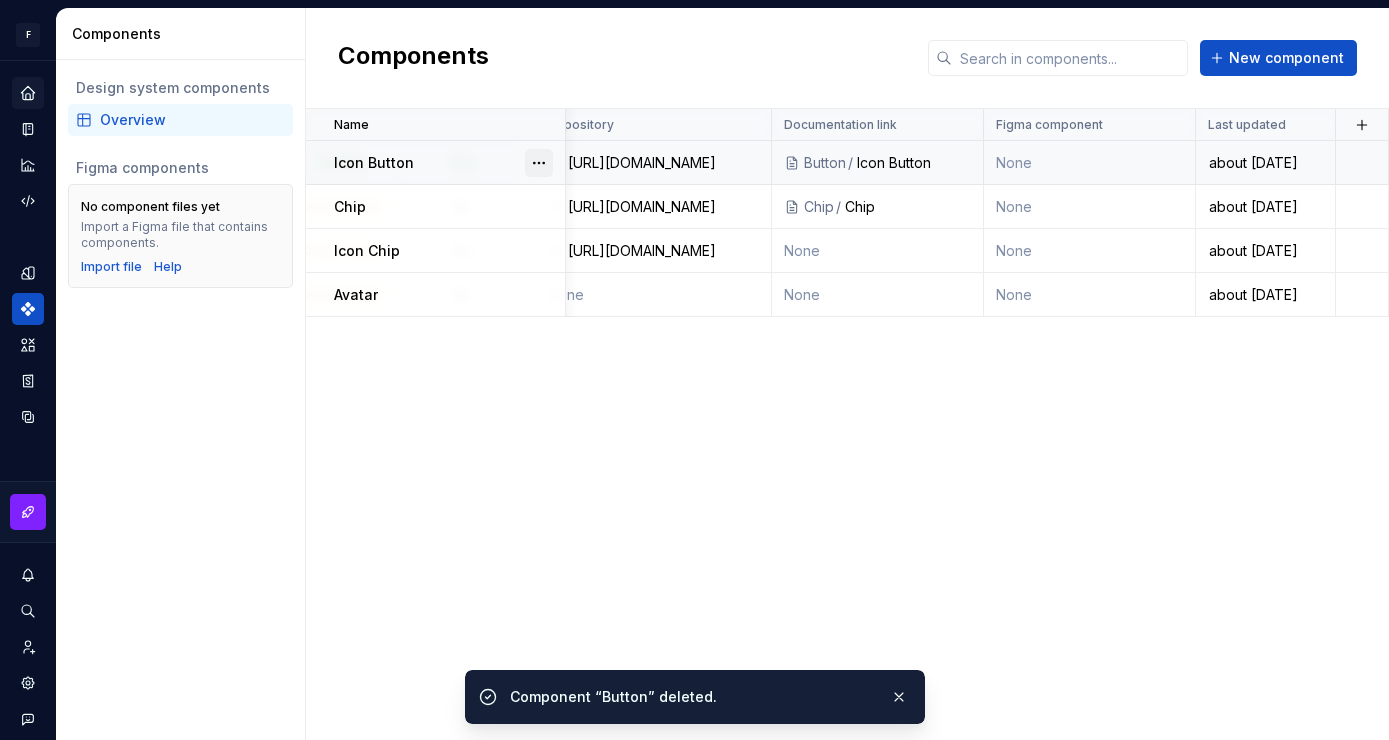 click at bounding box center [539, 163] 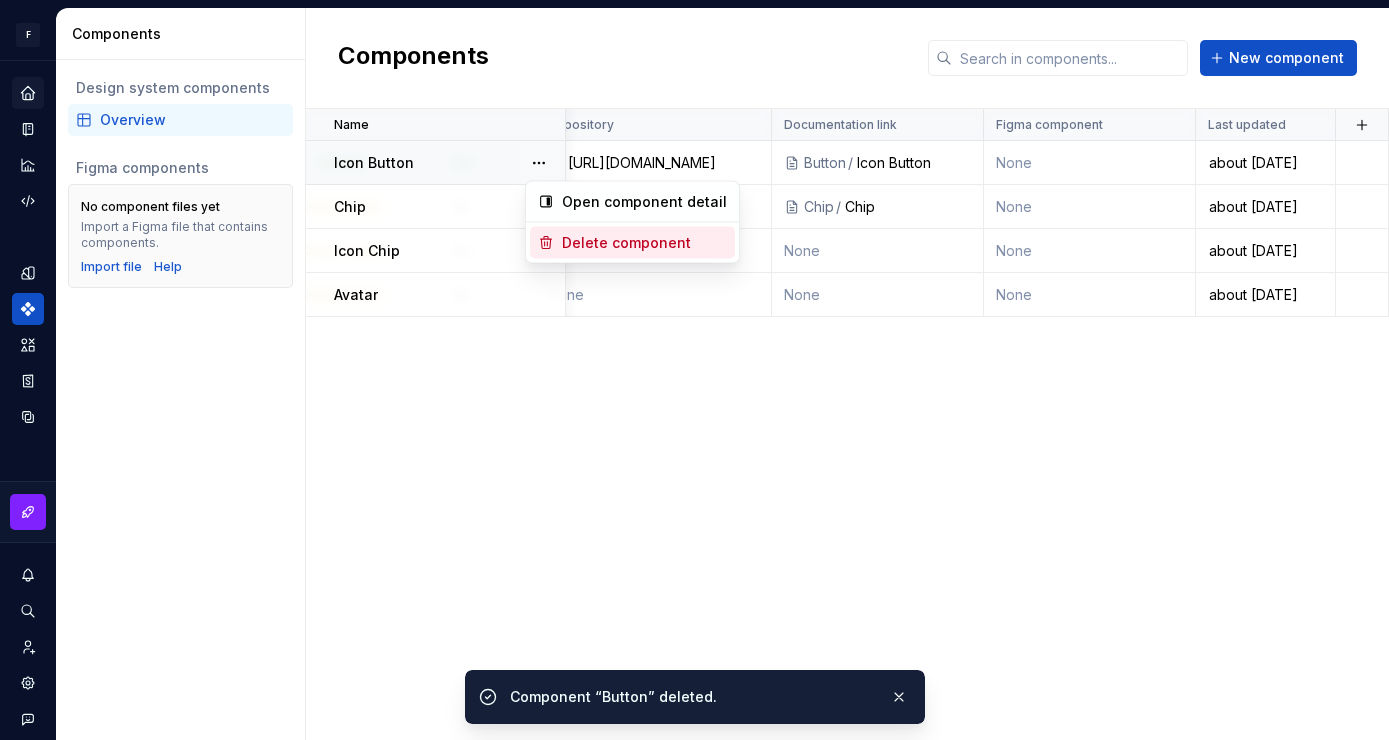 click on "Delete component" at bounding box center (644, 243) 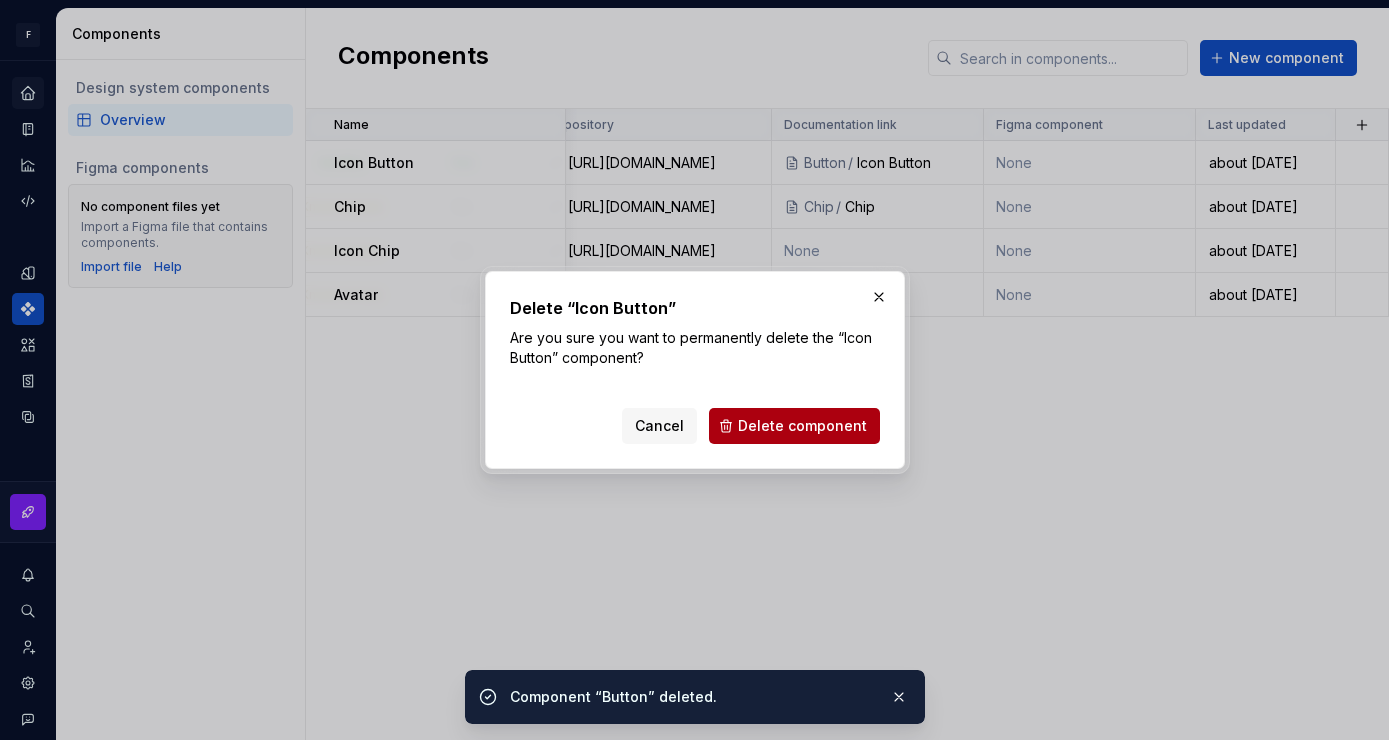 click on "Delete component" at bounding box center (794, 426) 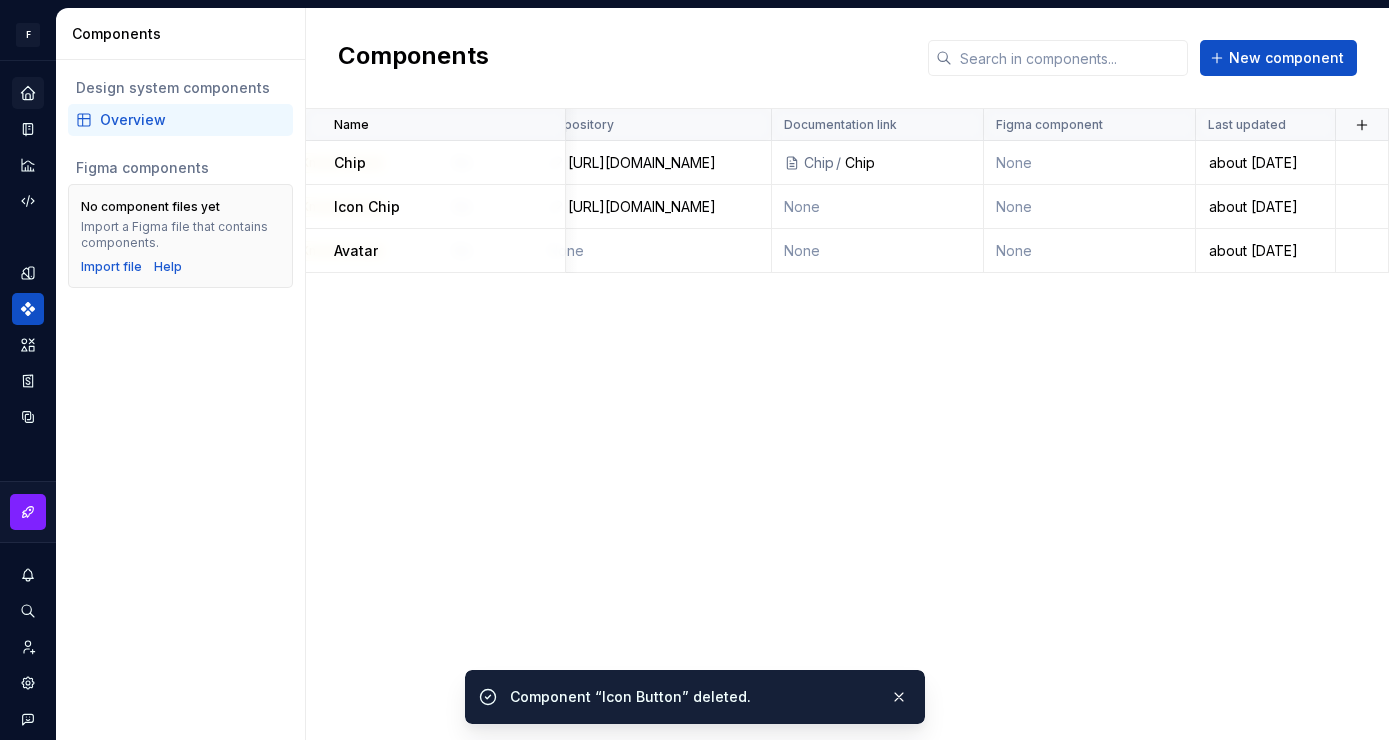 scroll, scrollTop: 0, scrollLeft: 746, axis: horizontal 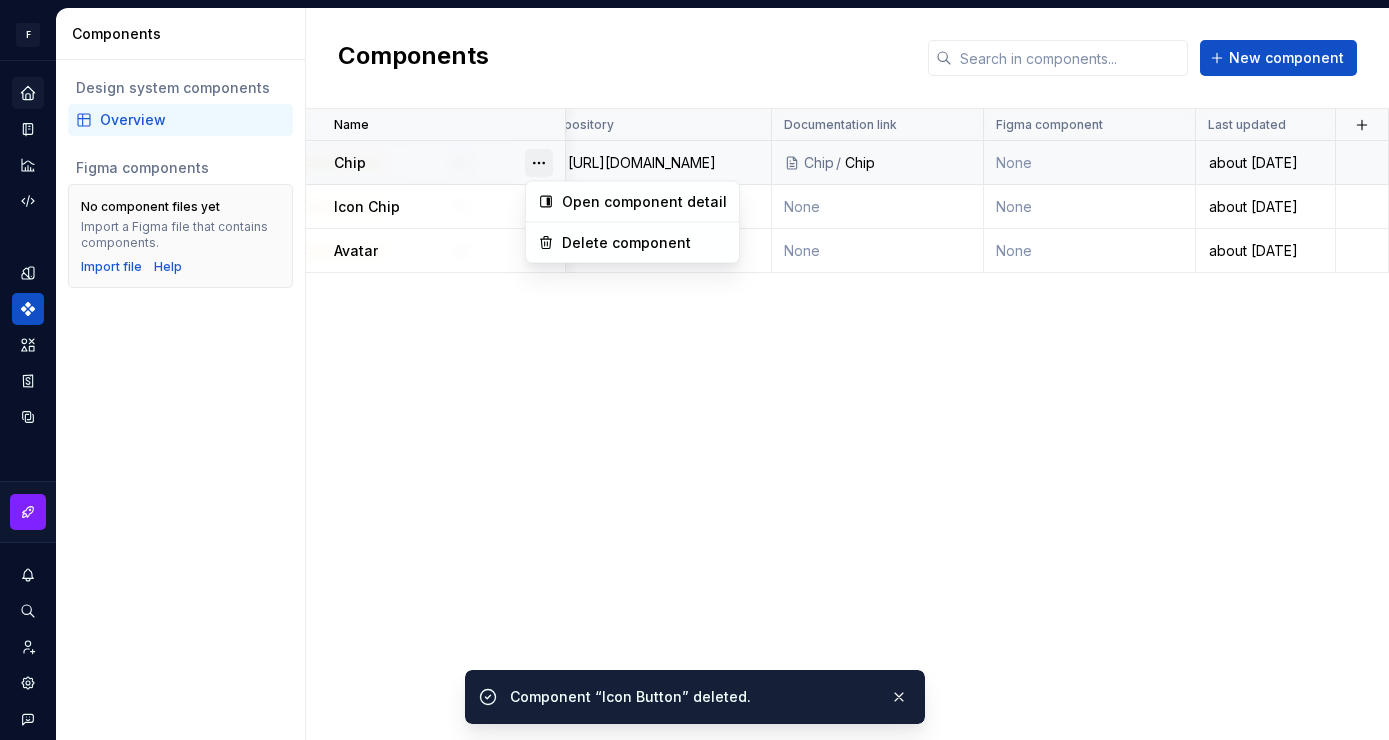 click at bounding box center (539, 163) 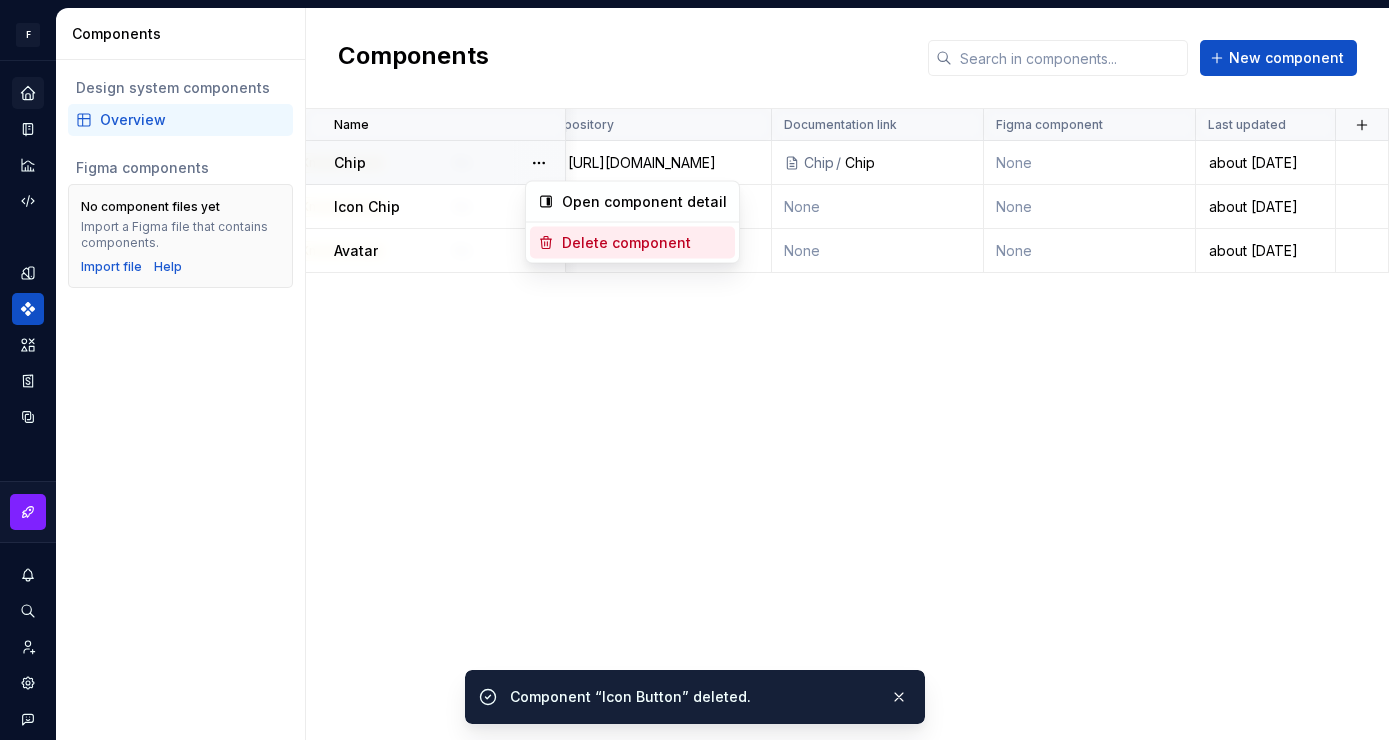 click on "Delete component" at bounding box center [644, 243] 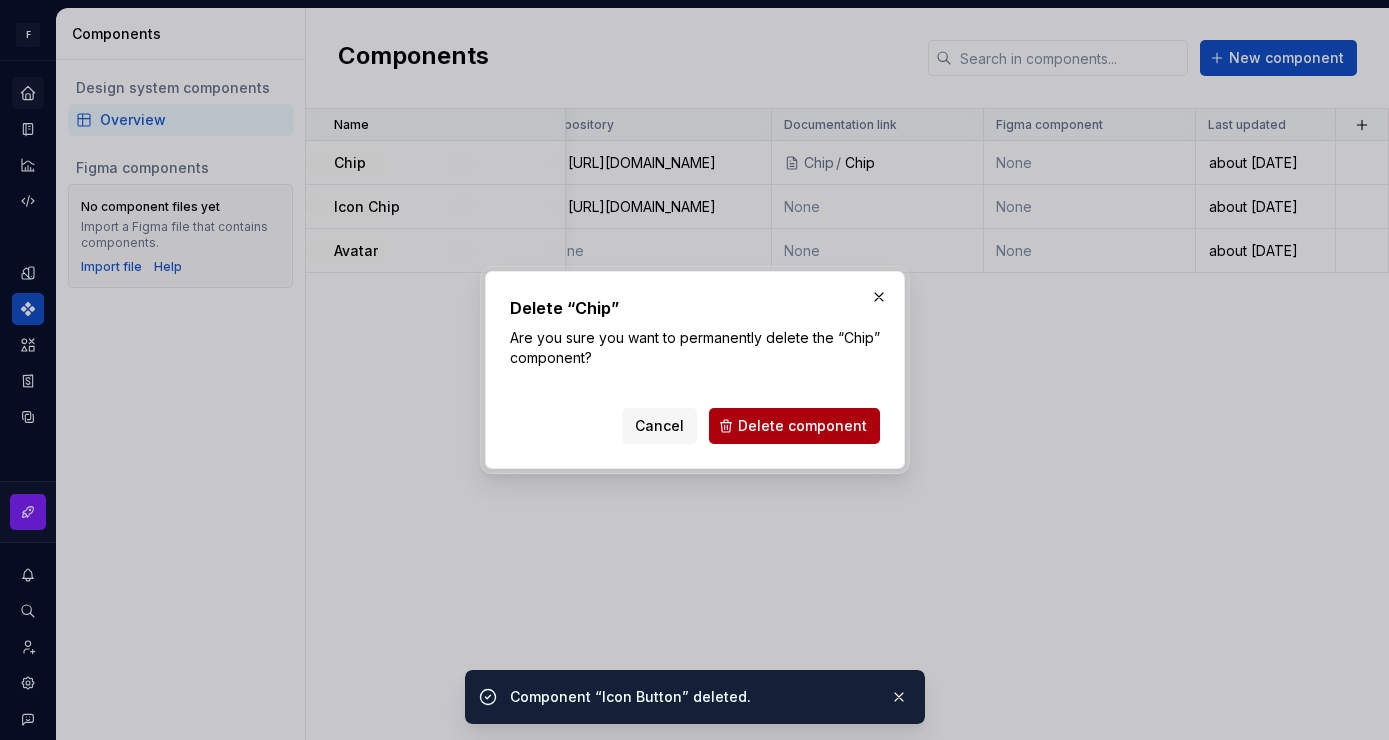 click on "Delete component" at bounding box center [794, 426] 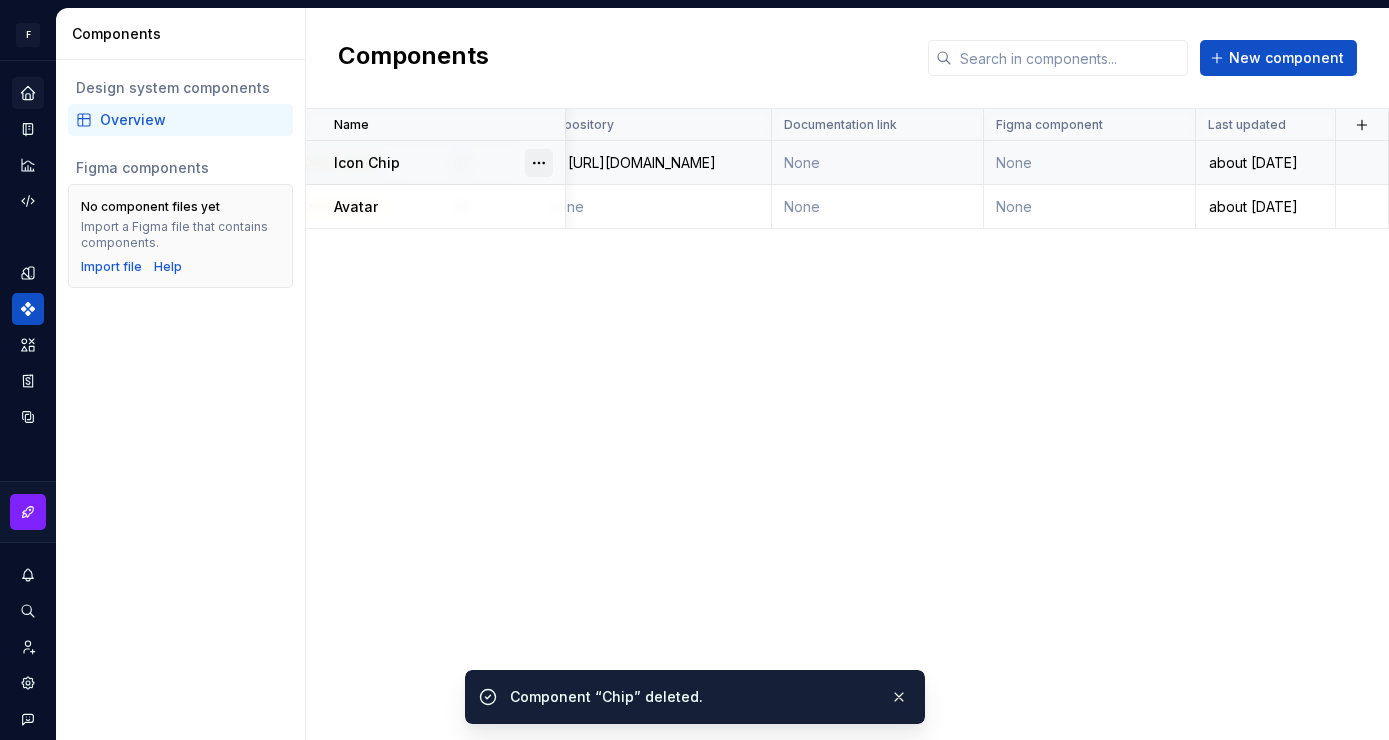 click at bounding box center (539, 163) 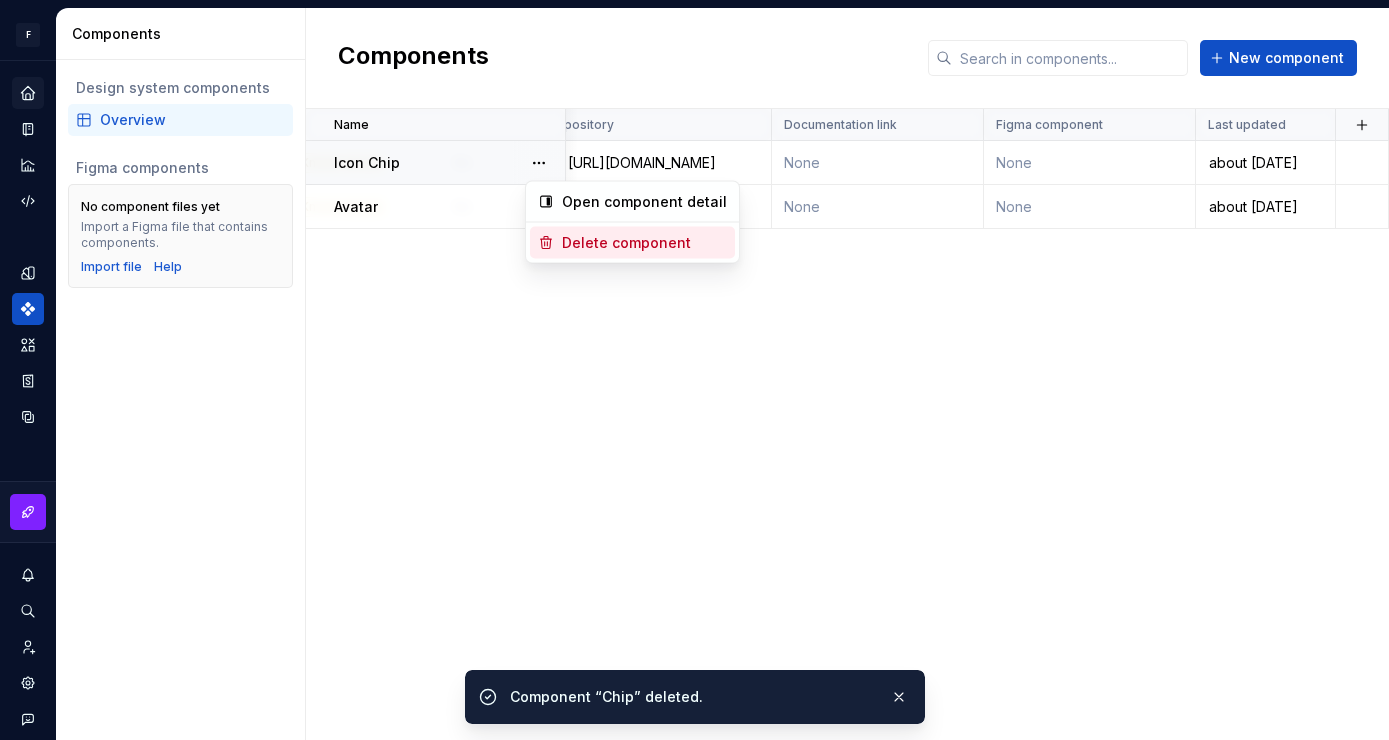 click on "Delete component" at bounding box center (644, 243) 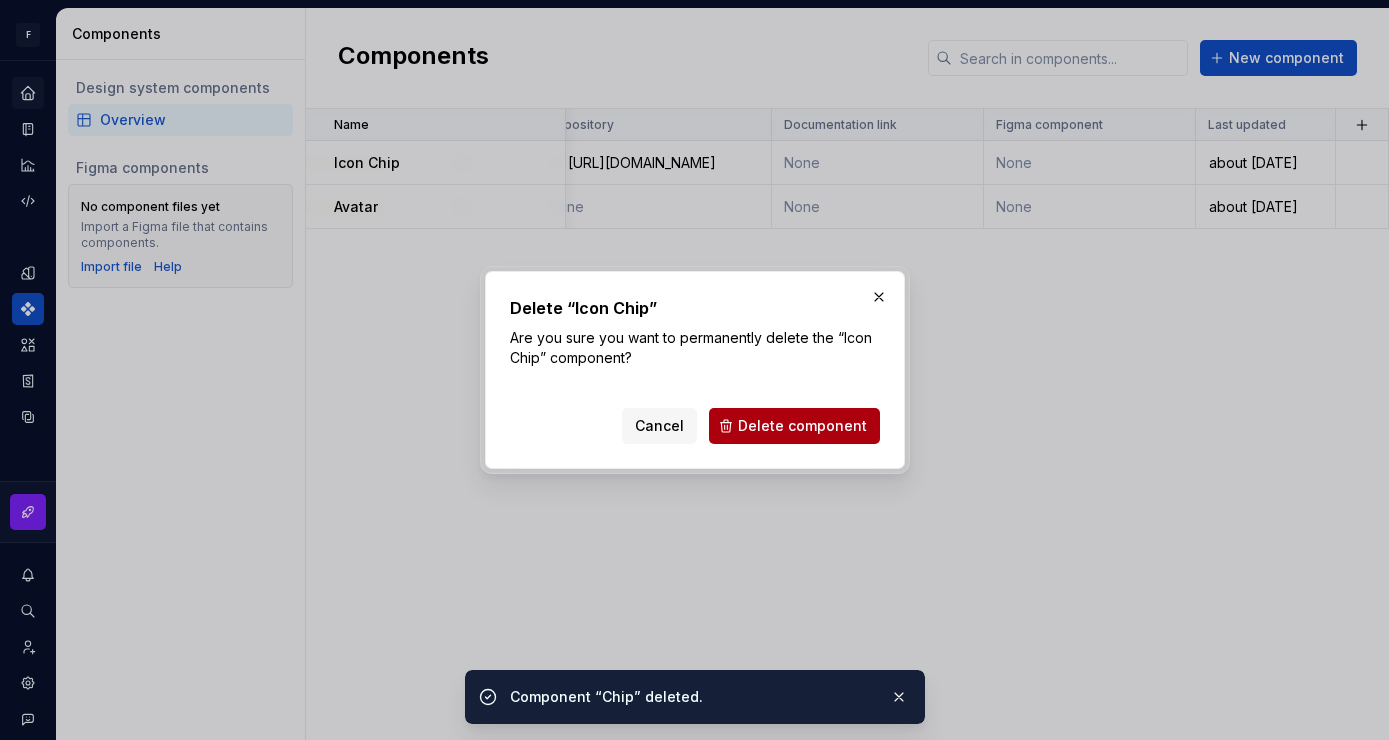 click on "Delete component" at bounding box center (802, 426) 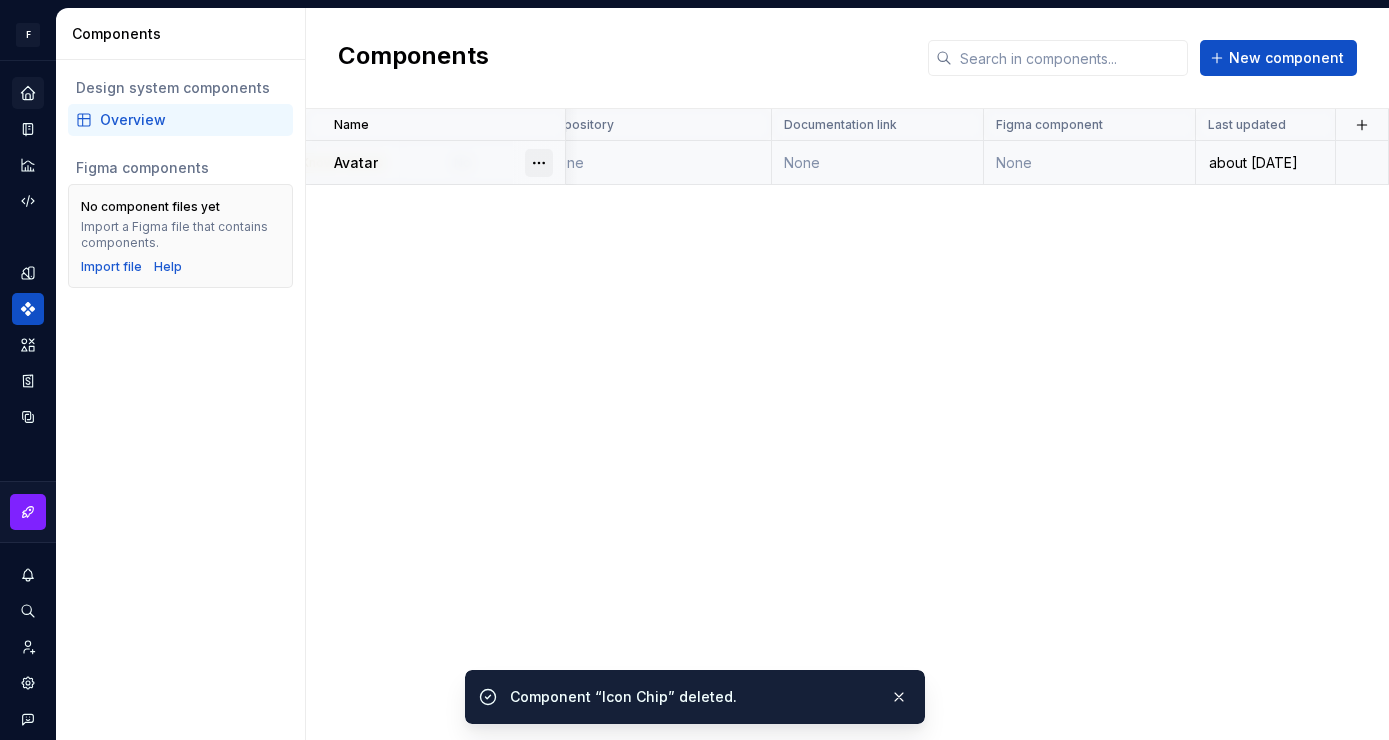 click at bounding box center (539, 163) 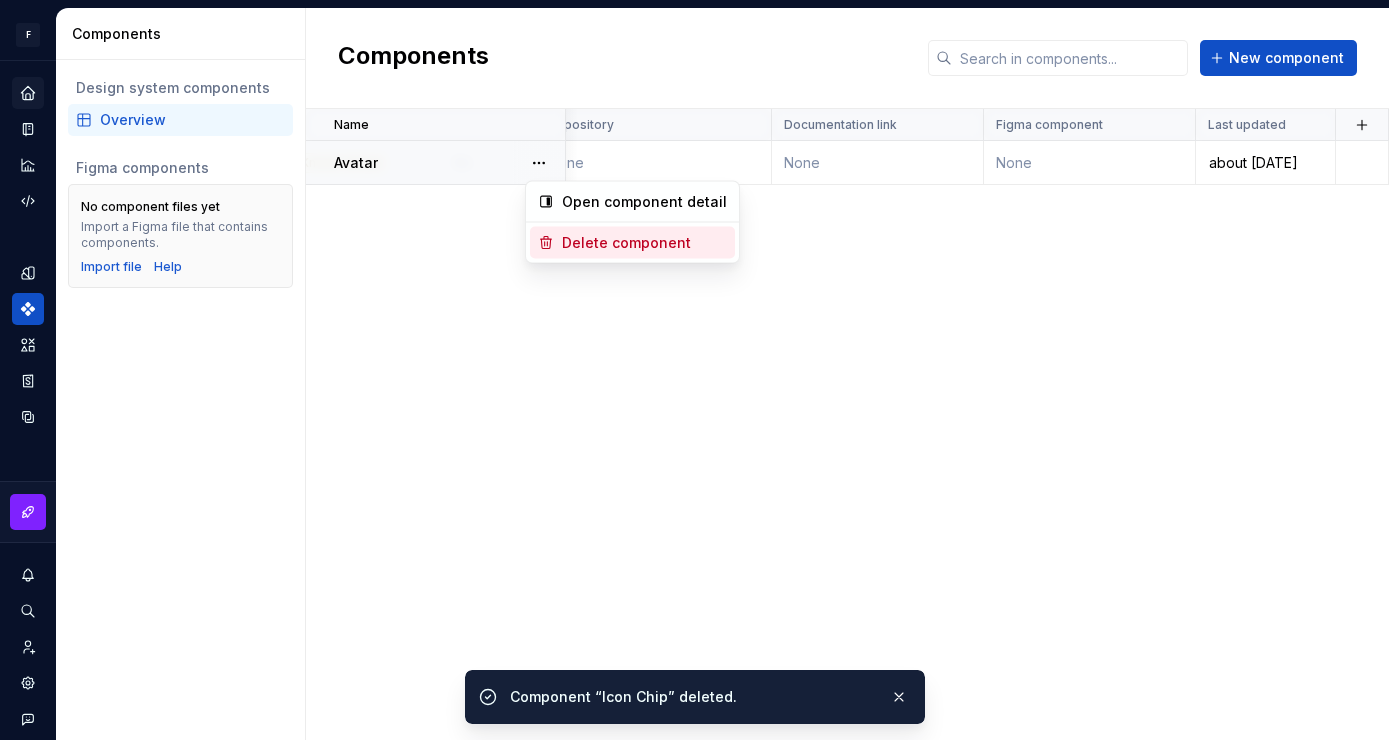 click on "Delete component" at bounding box center [644, 243] 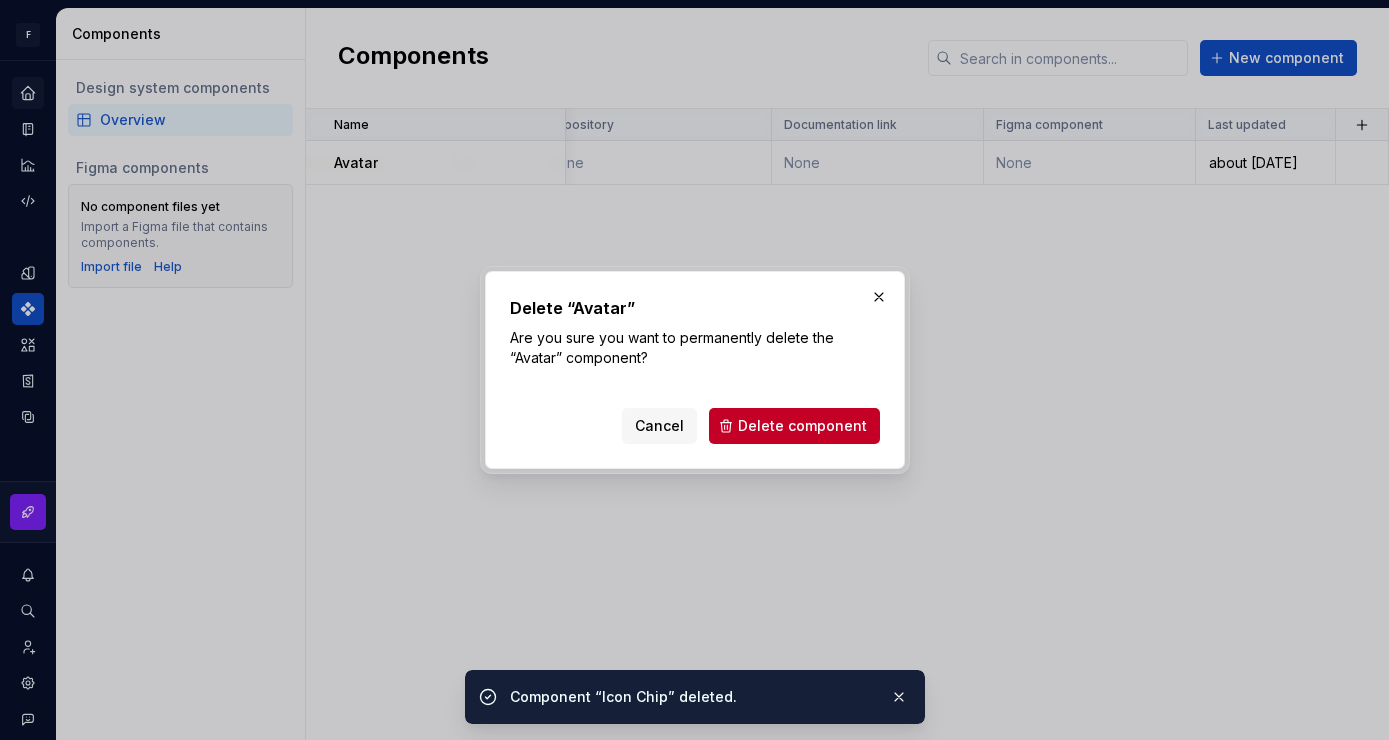 click on "Delete component" at bounding box center (802, 426) 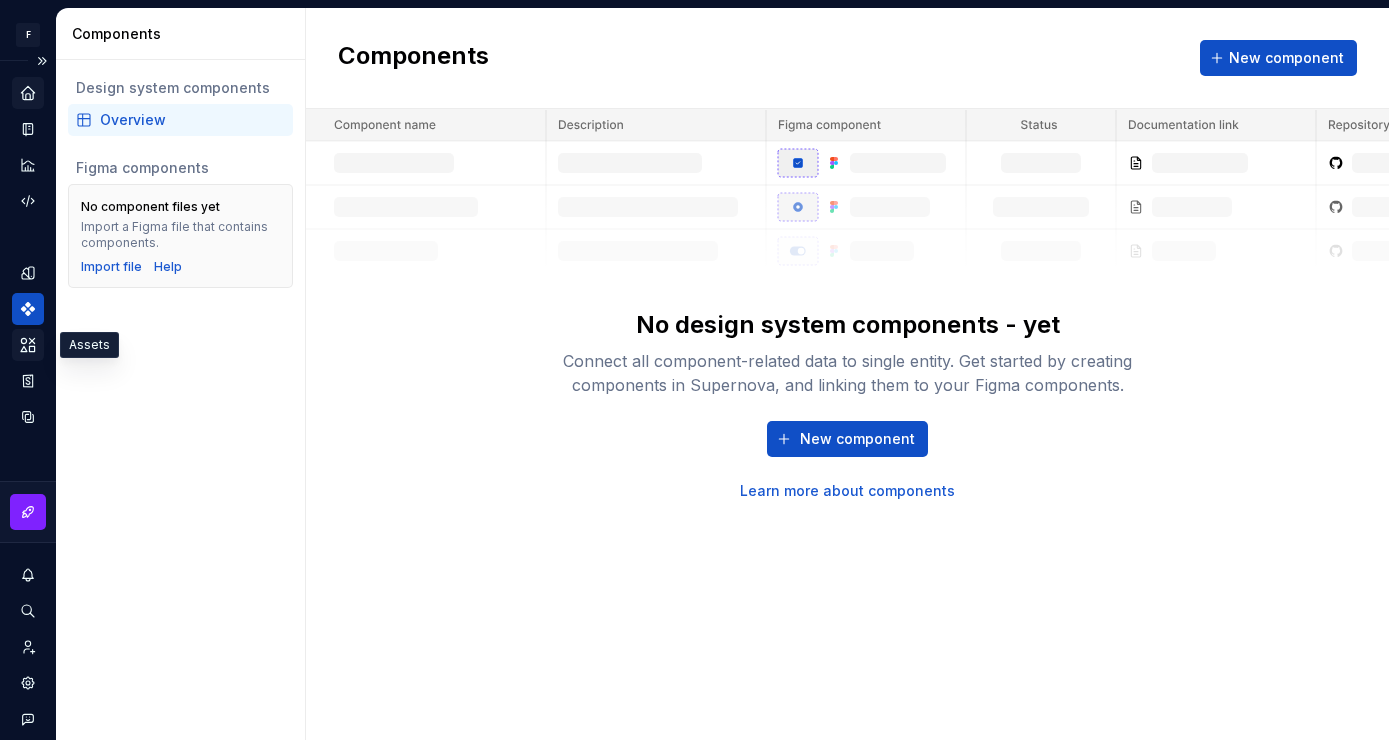click 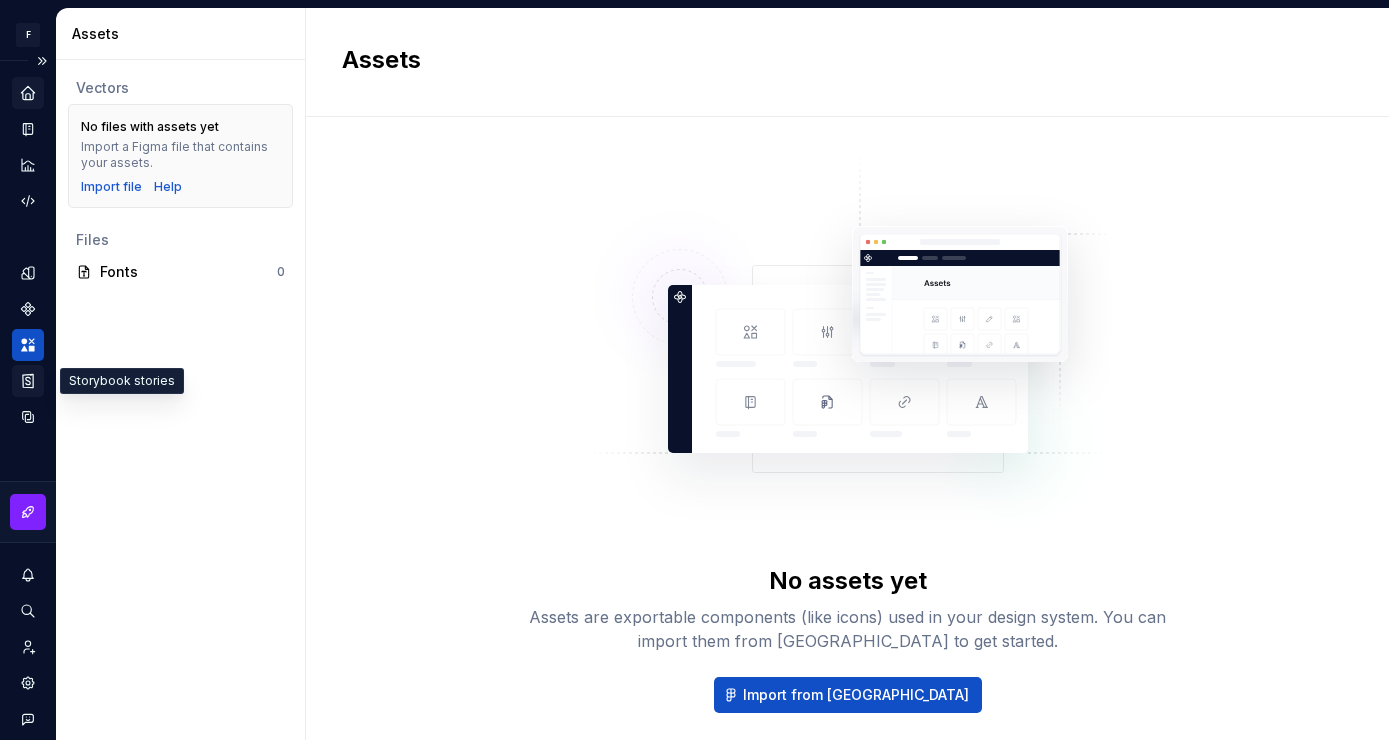 click 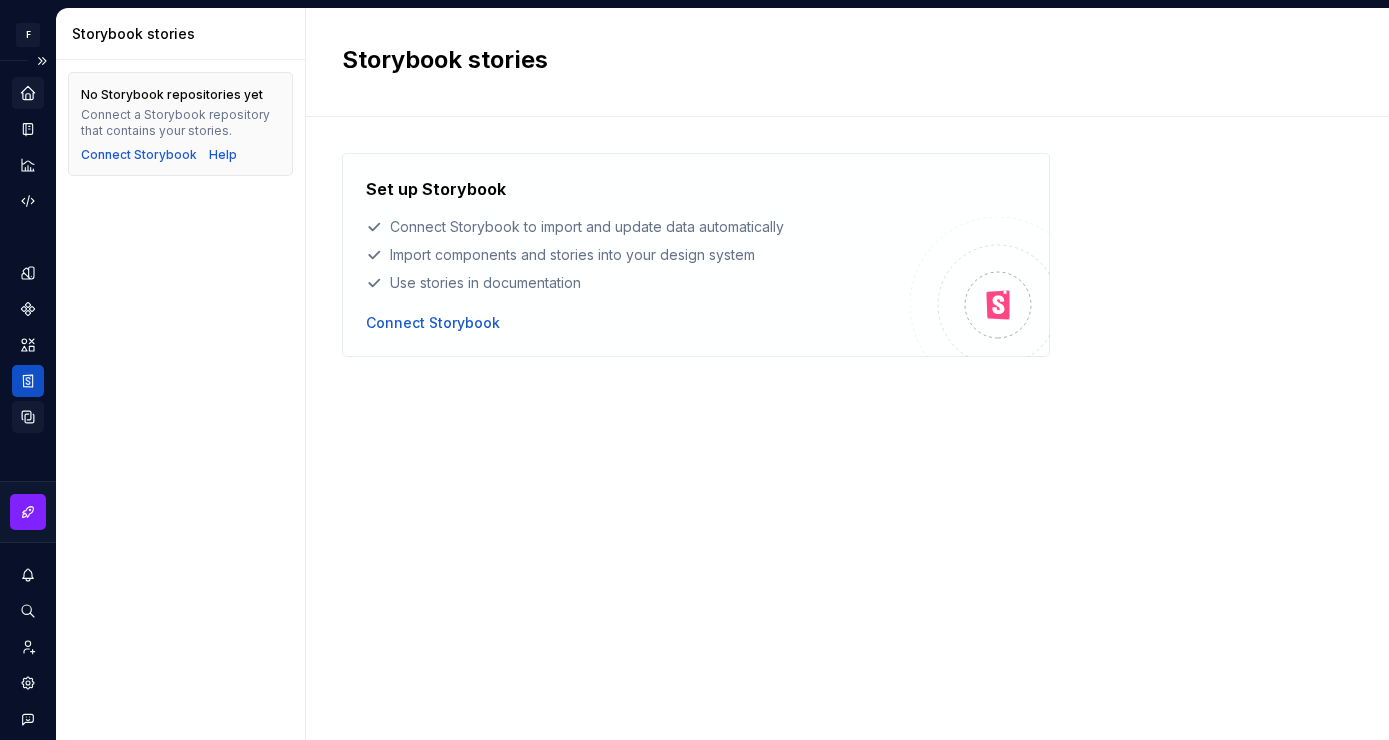 click 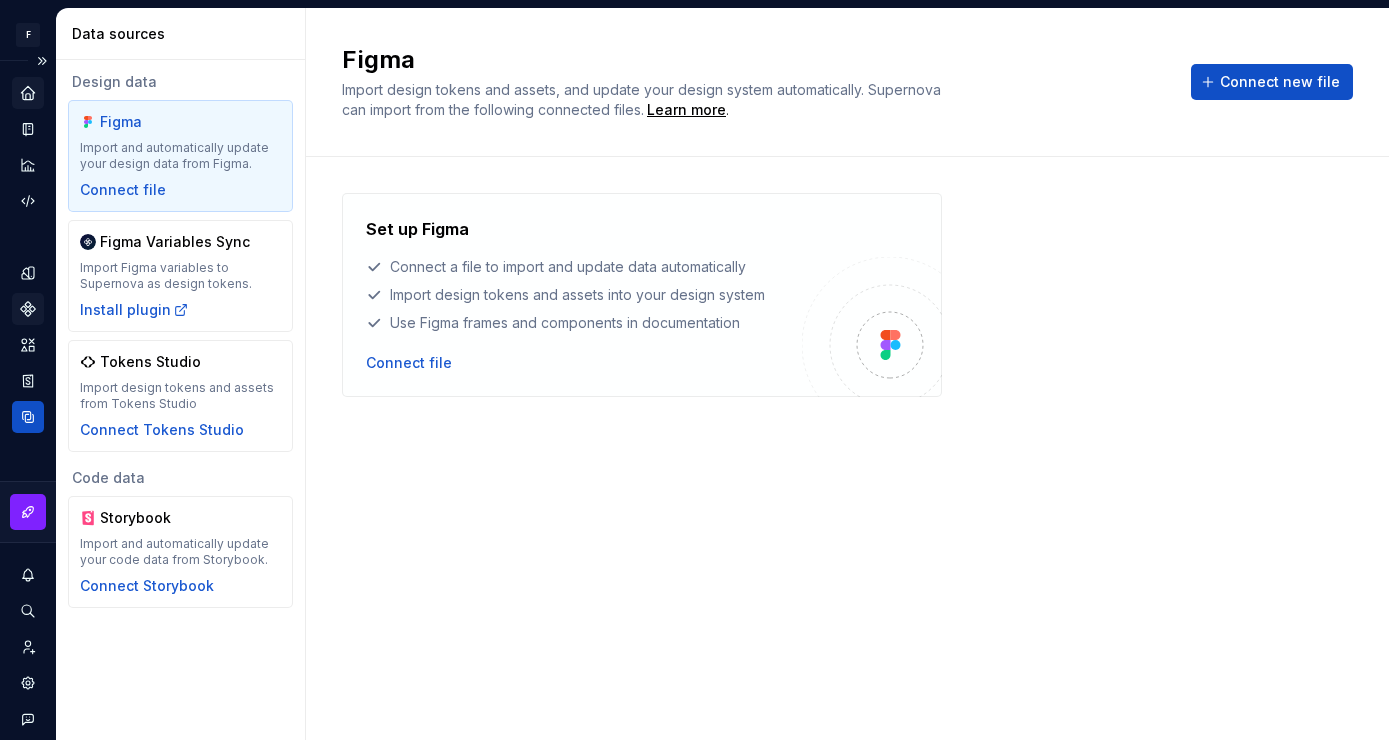 click 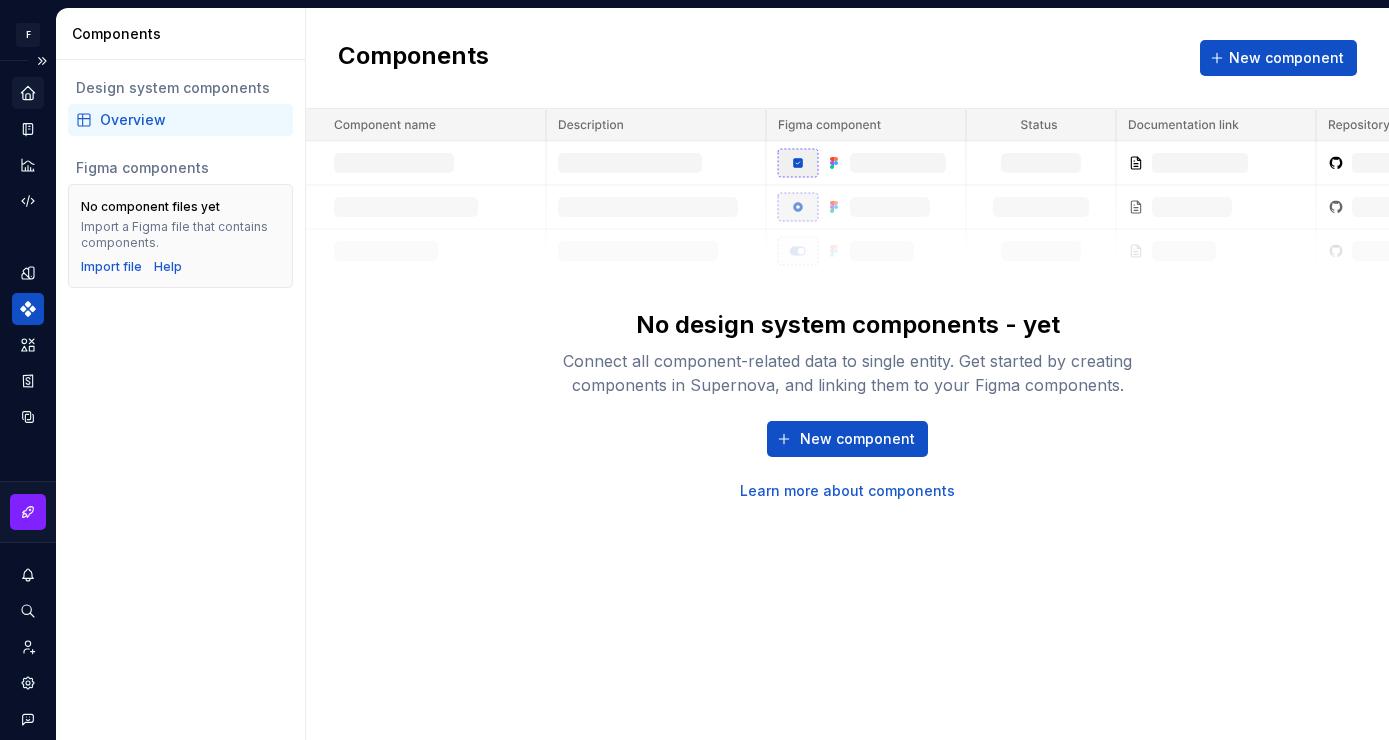 click on "Design system data" at bounding box center [28, 343] 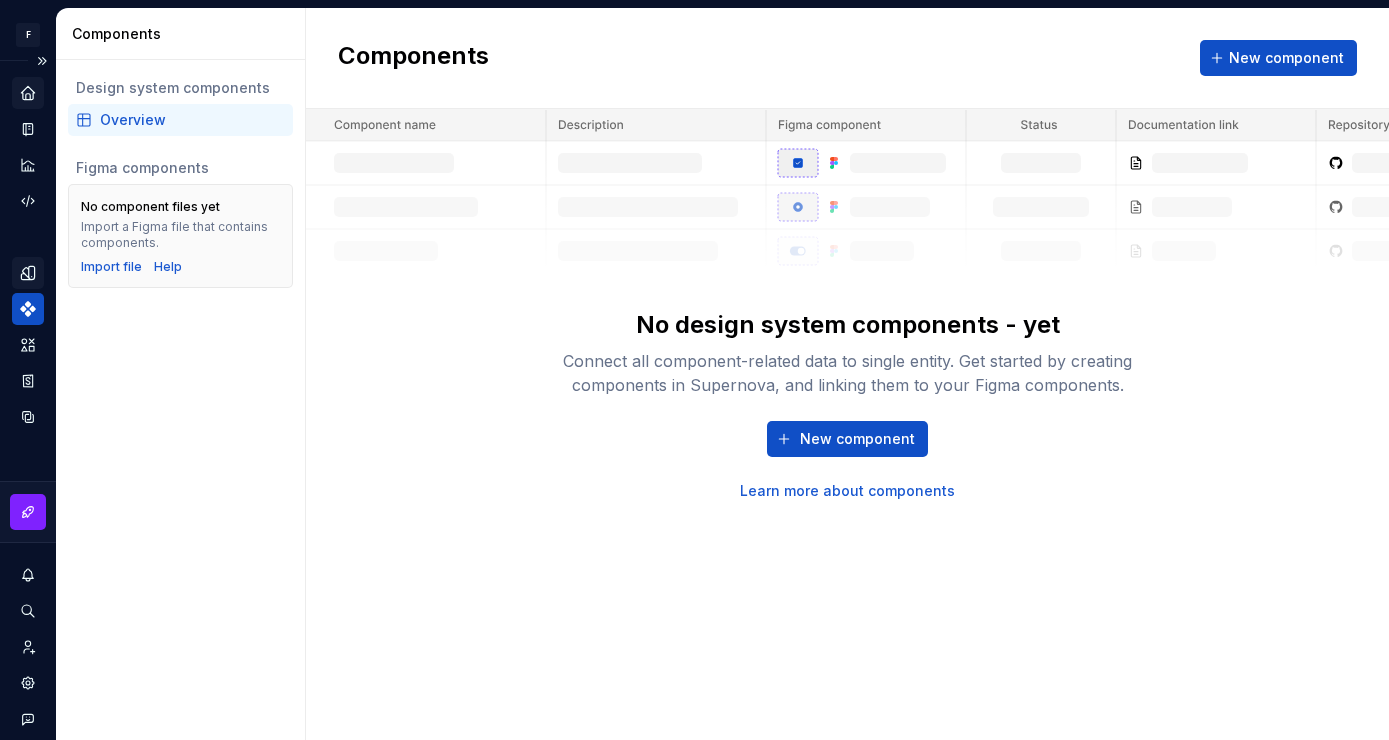 click 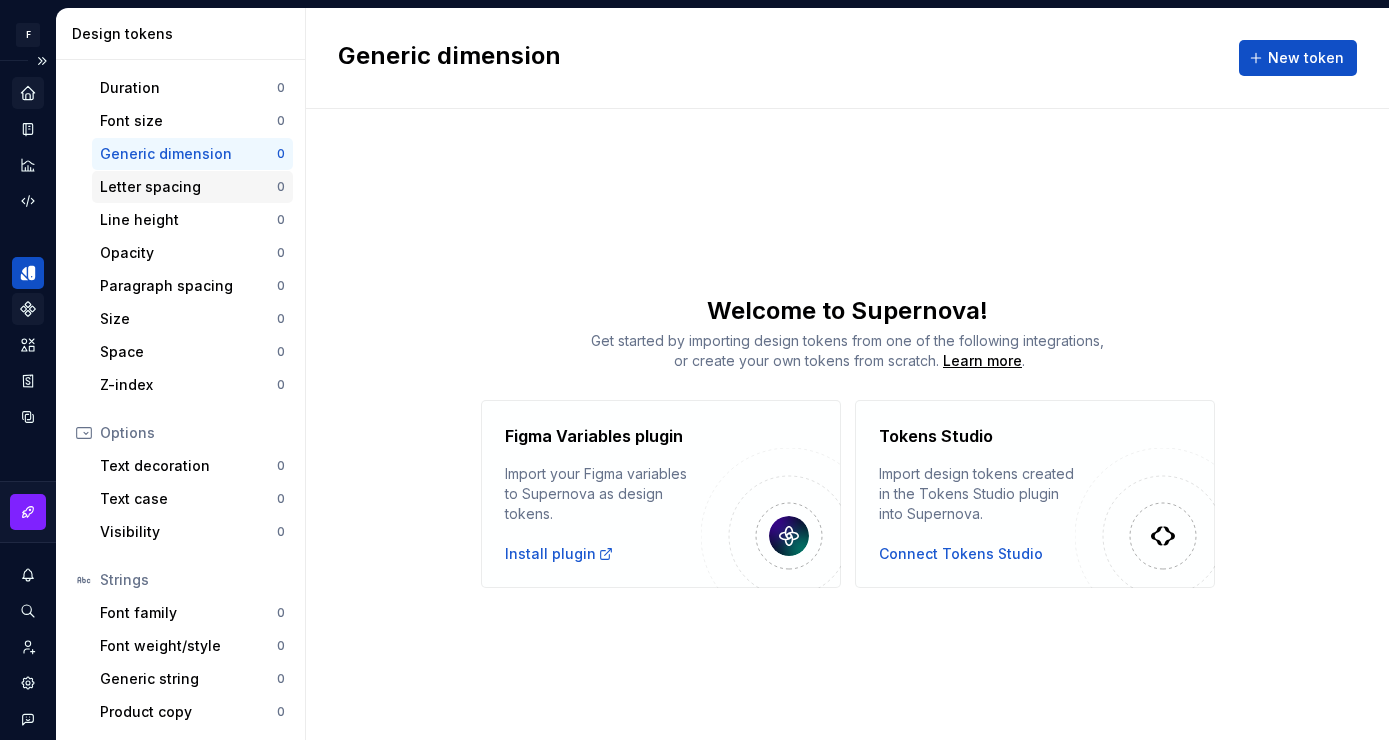 scroll, scrollTop: 0, scrollLeft: 0, axis: both 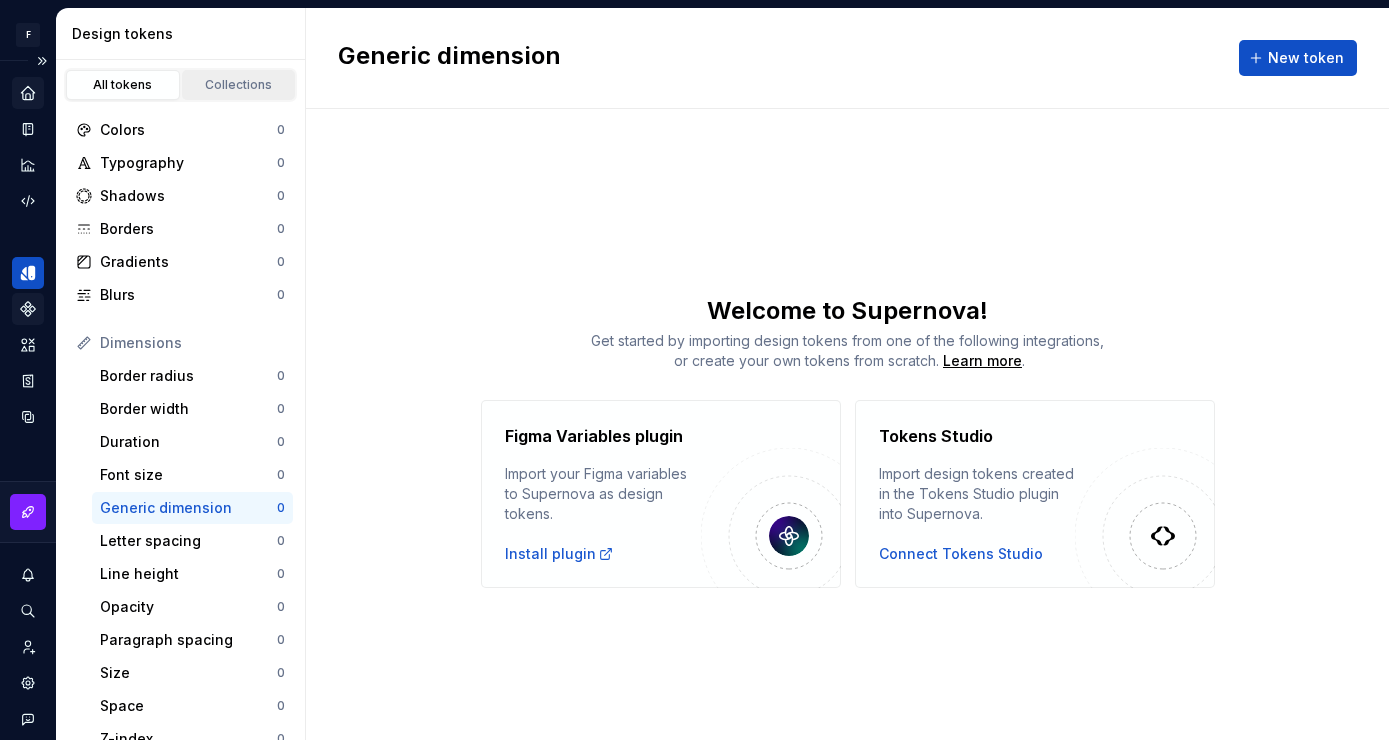 click on "Collections" at bounding box center (239, 85) 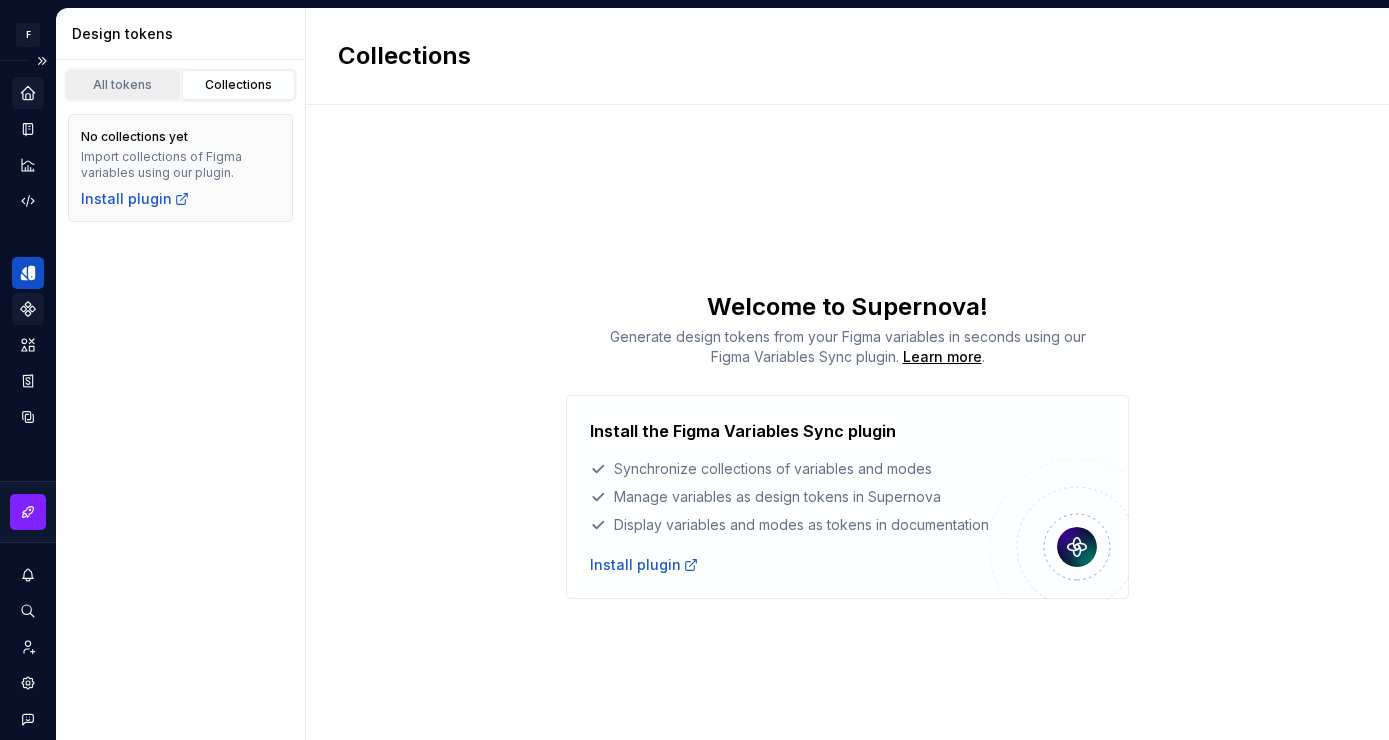 click on "All tokens" at bounding box center [123, 85] 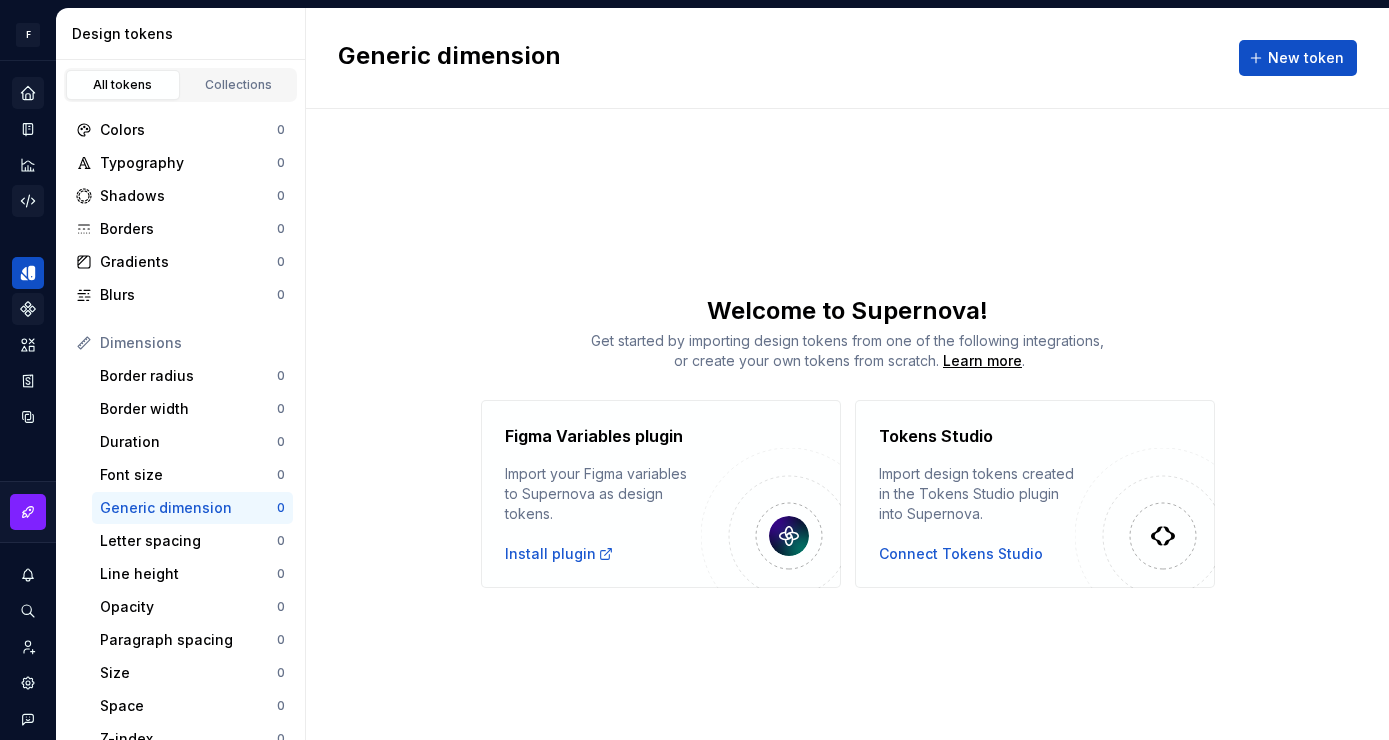 click at bounding box center (28, 201) 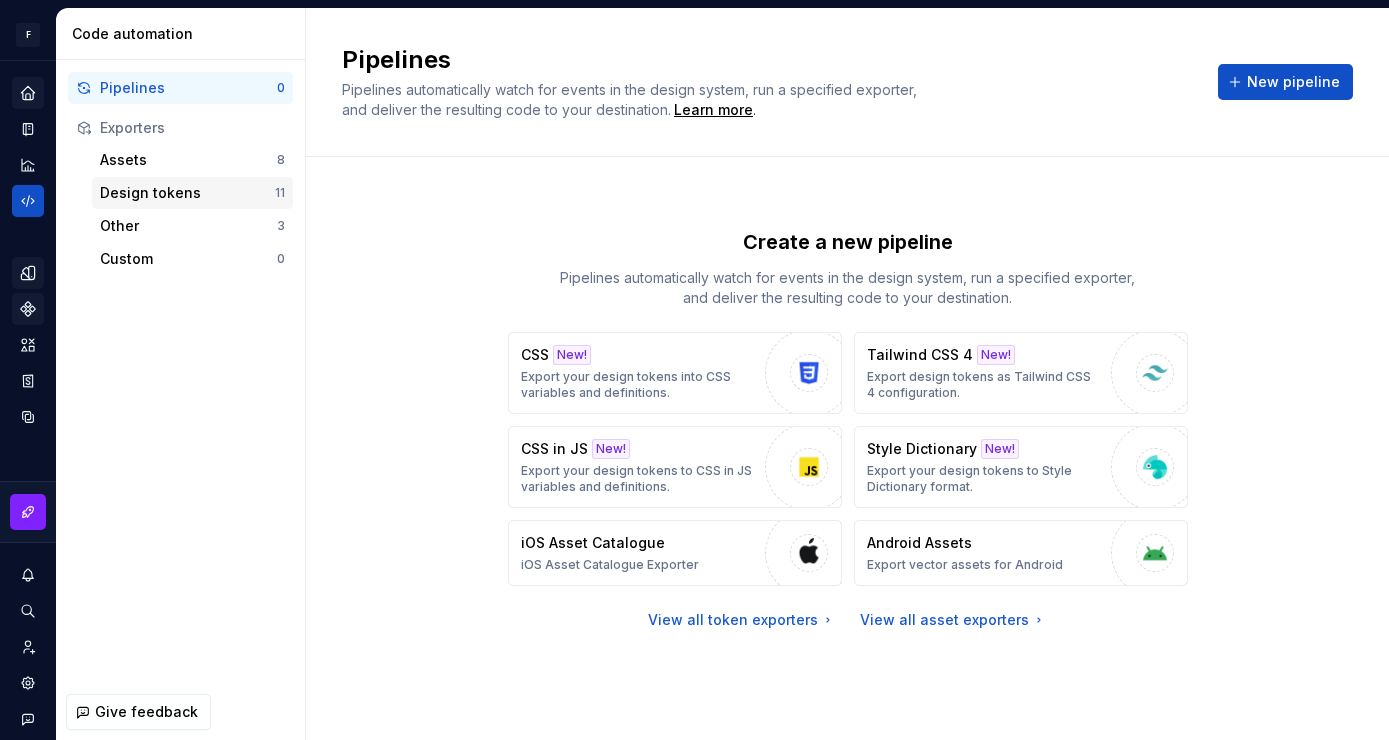 click on "Design tokens" at bounding box center [187, 193] 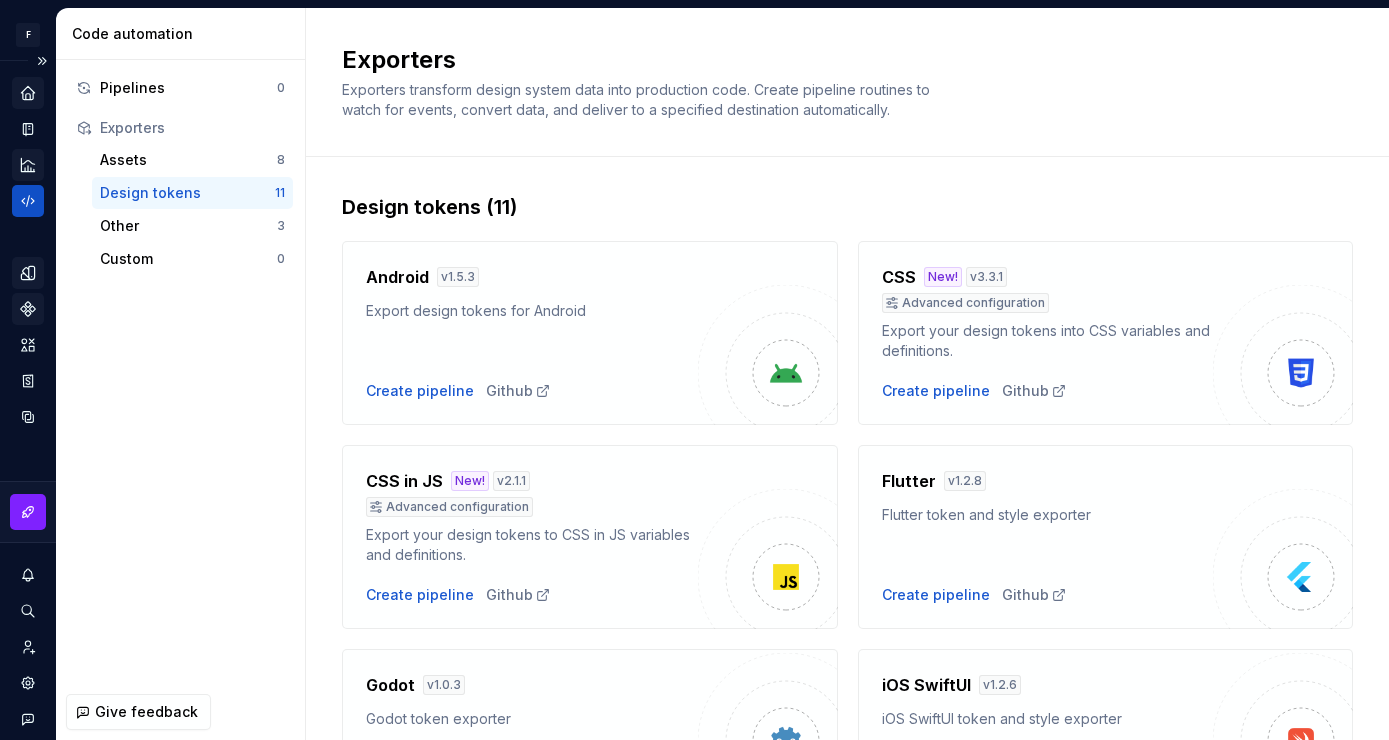 click 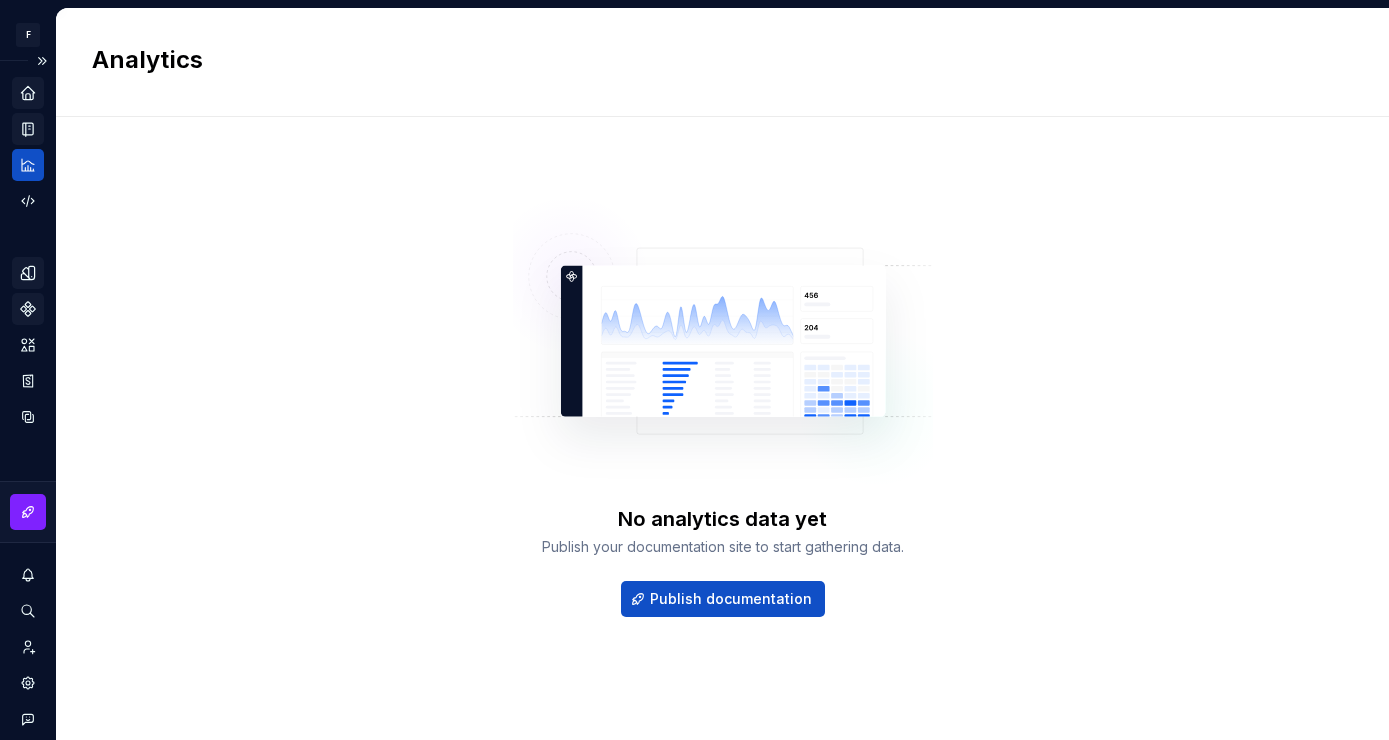 click at bounding box center (28, 129) 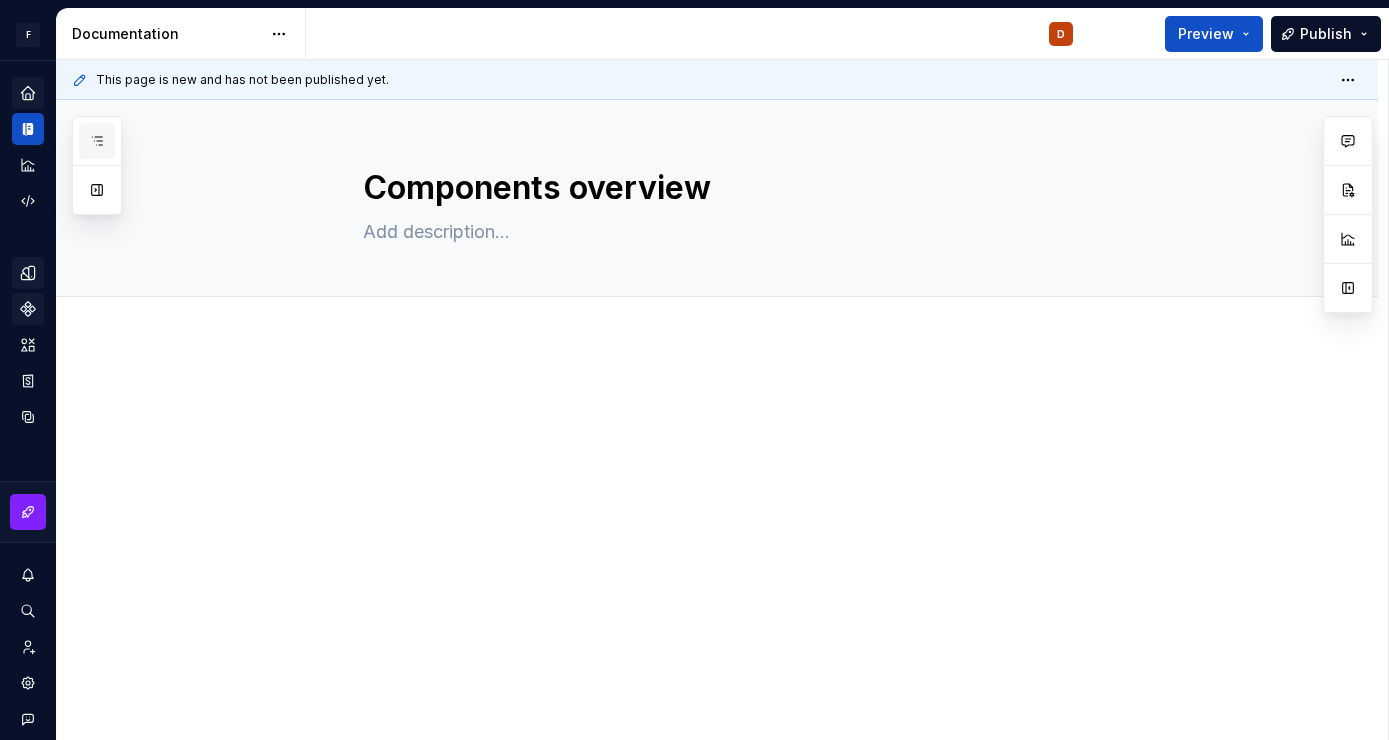 click at bounding box center (97, 141) 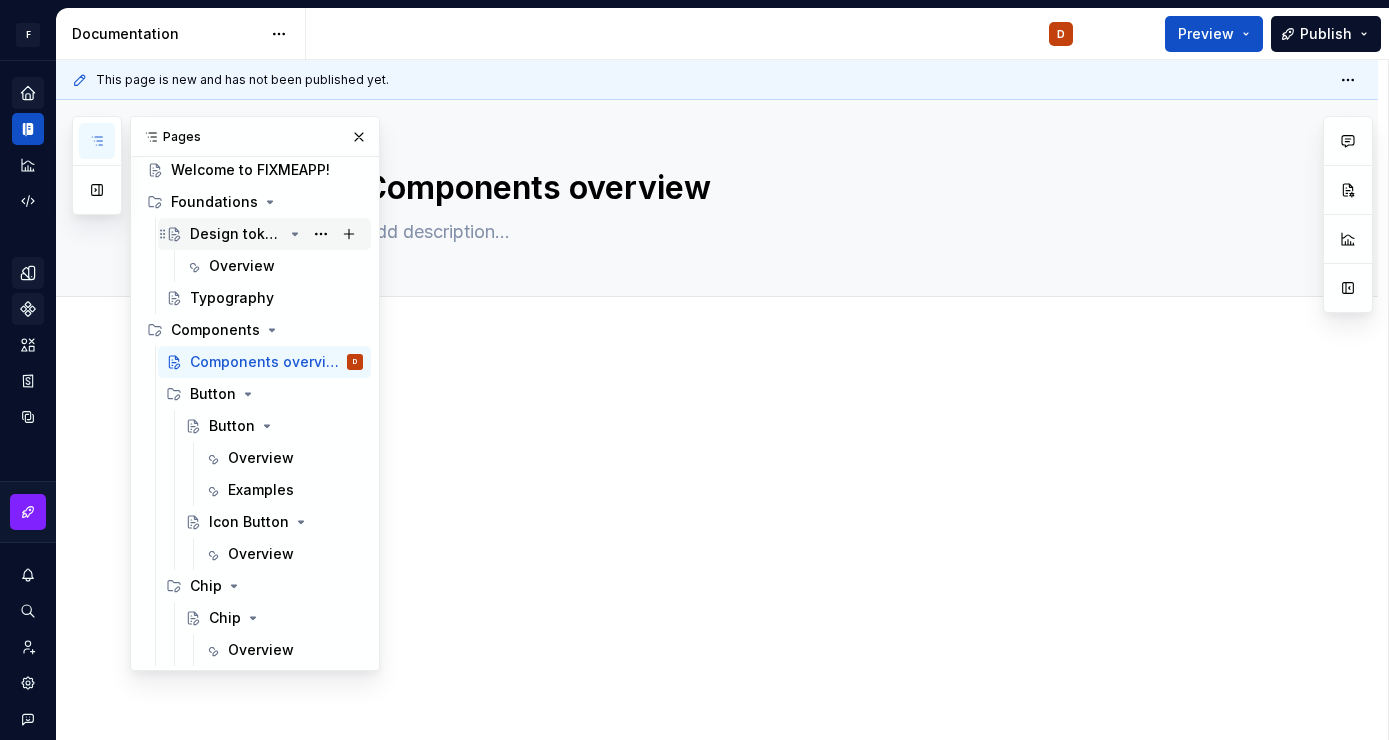 scroll, scrollTop: 0, scrollLeft: 0, axis: both 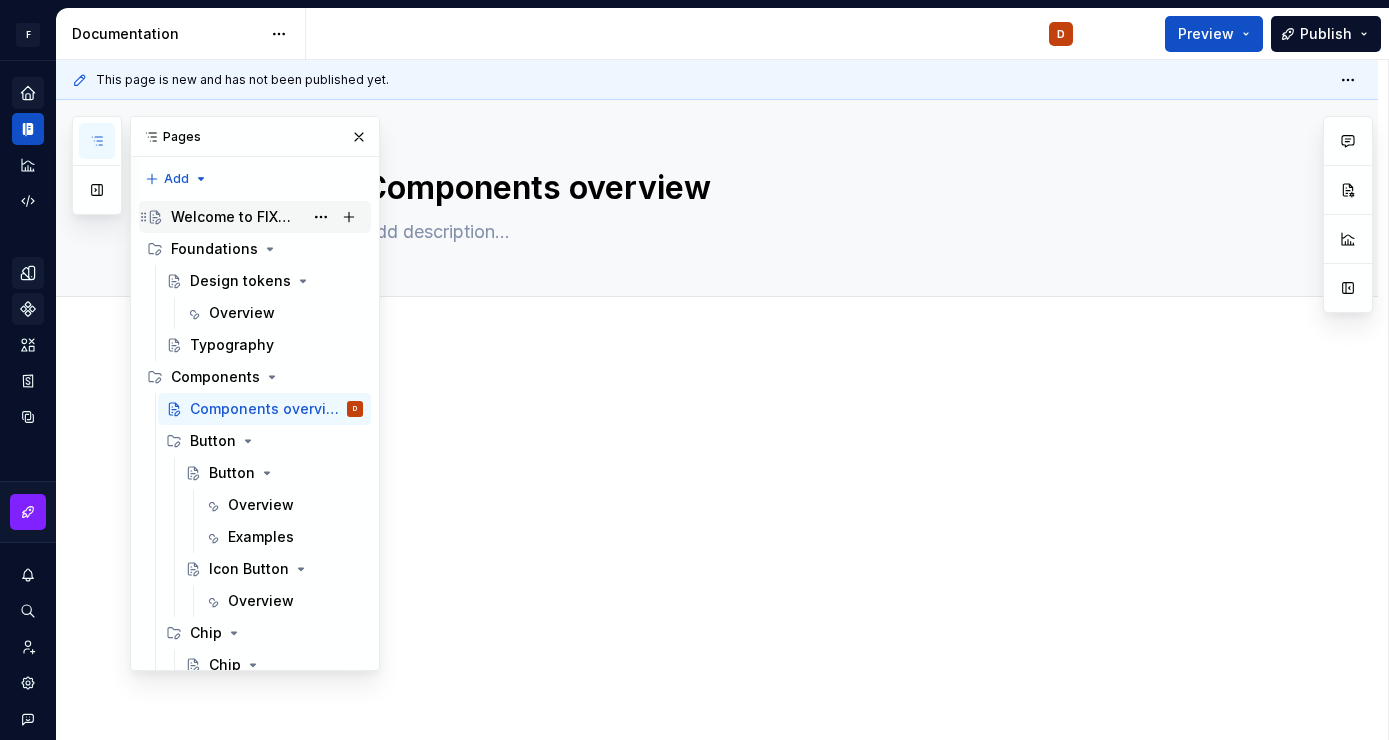 click on "Welcome to FIXMEAPP!" at bounding box center [237, 217] 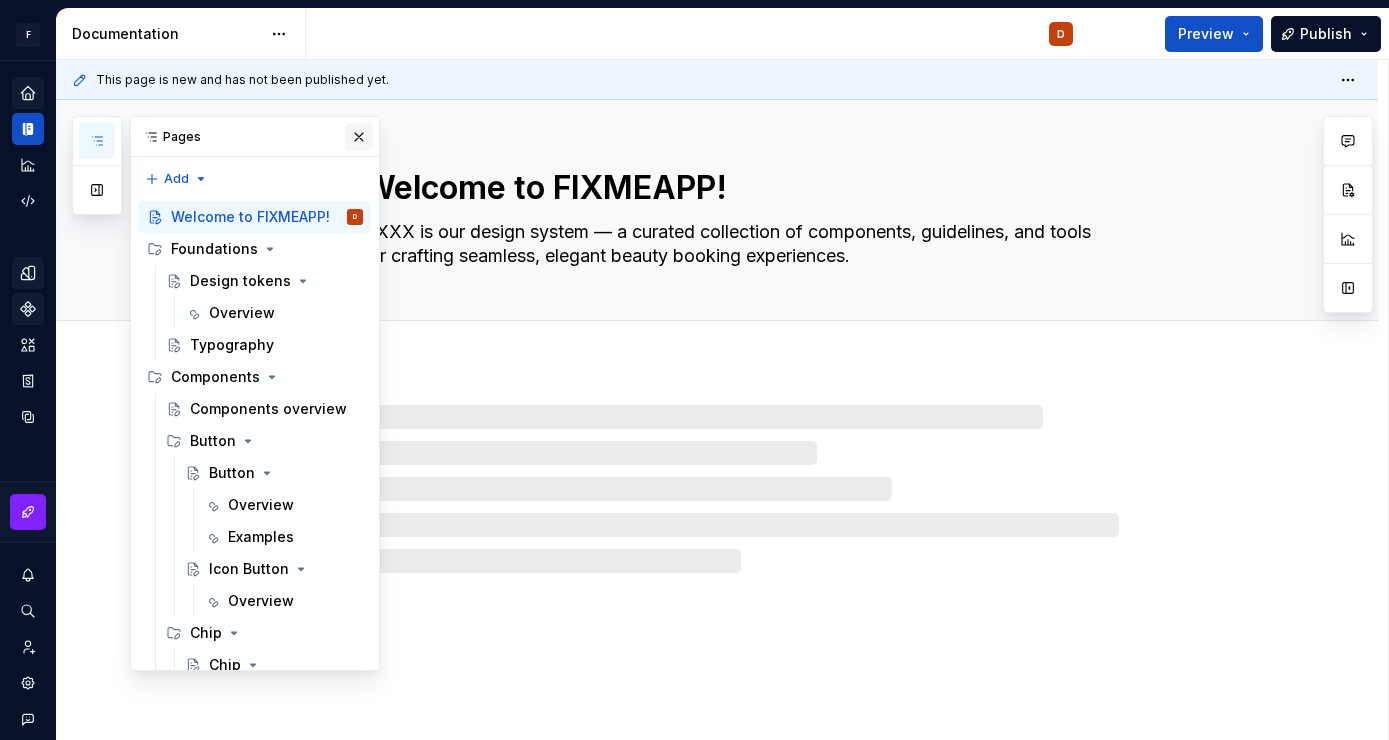 click at bounding box center [359, 137] 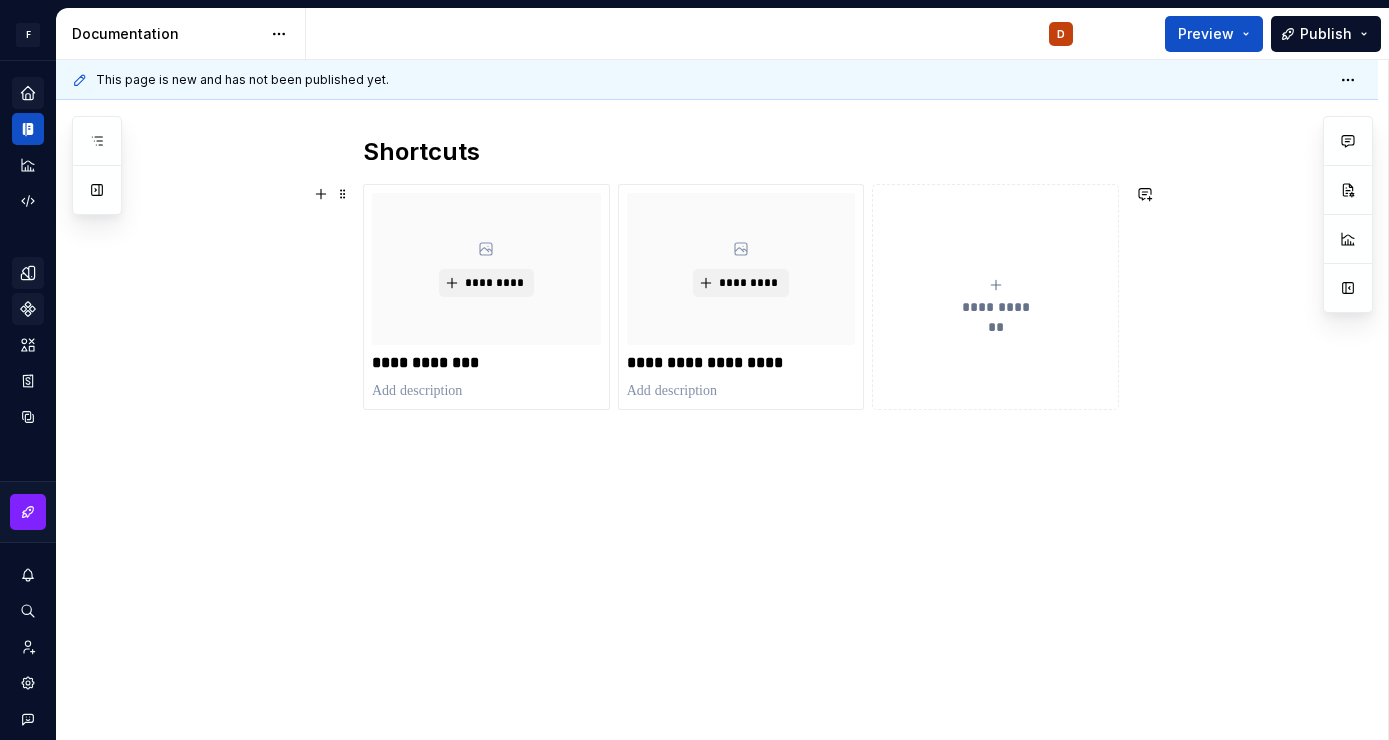 scroll, scrollTop: 0, scrollLeft: 0, axis: both 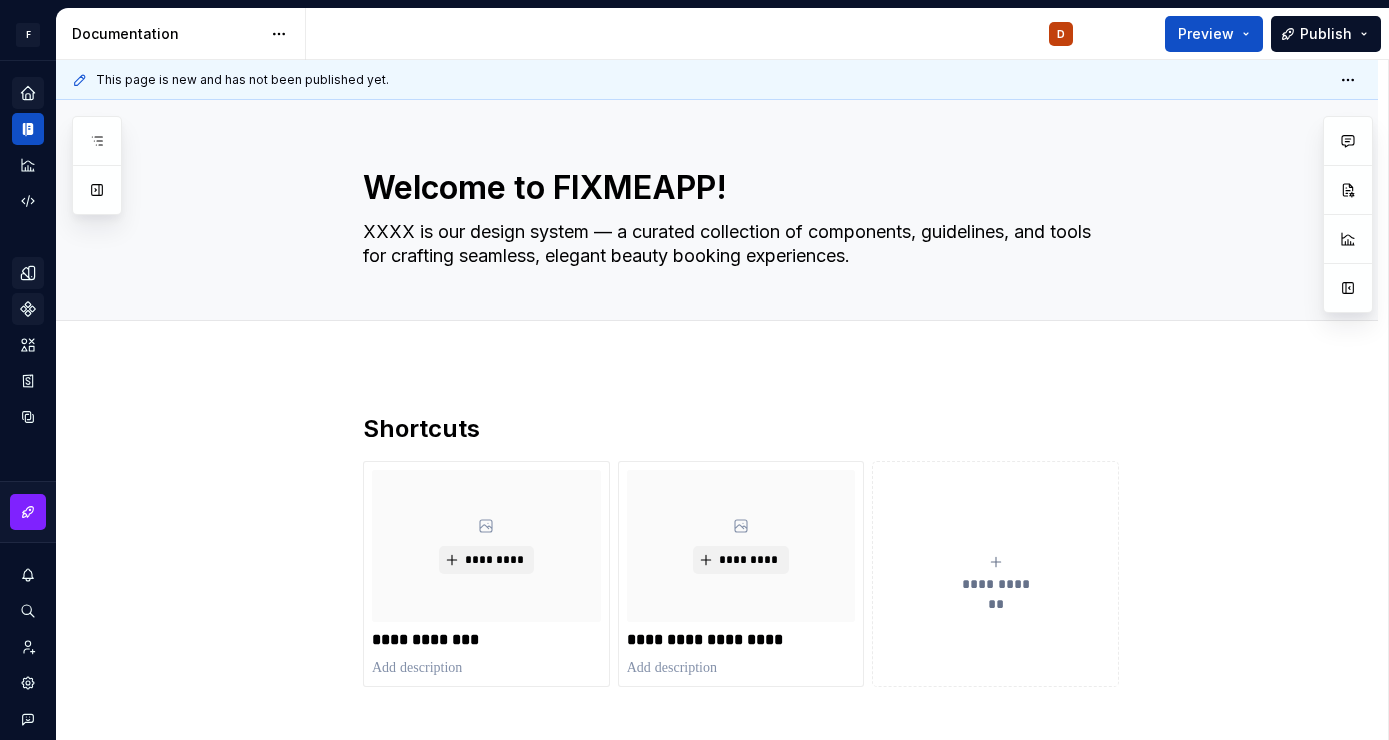 click 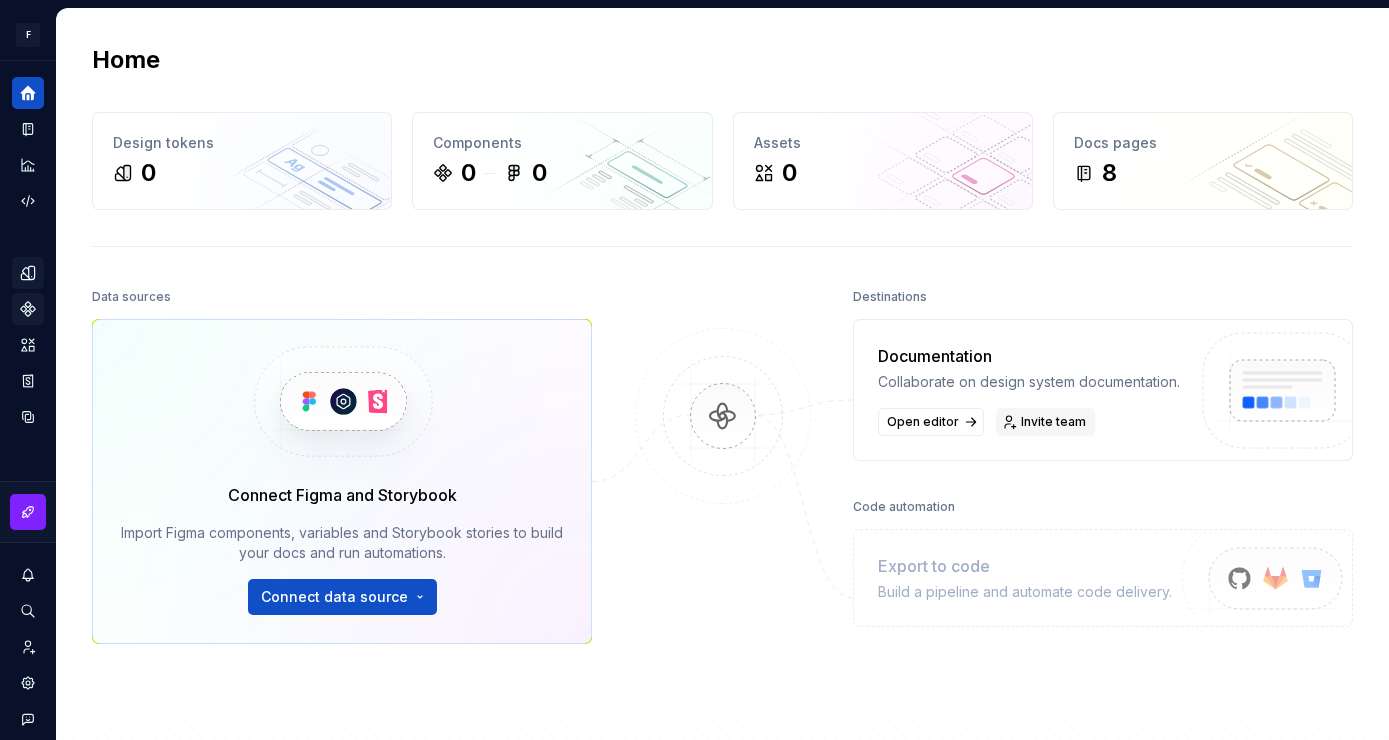 click on "Invite team" at bounding box center [1053, 422] 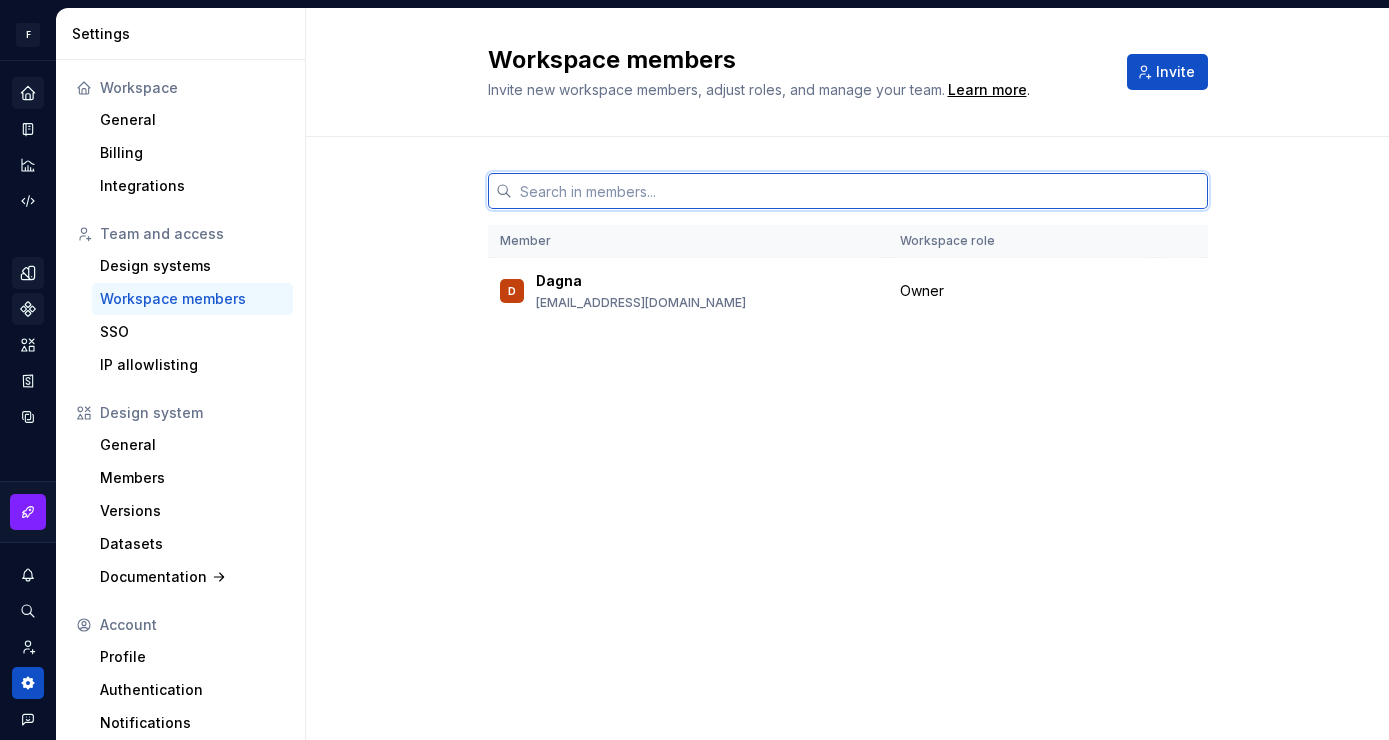 click at bounding box center (860, 191) 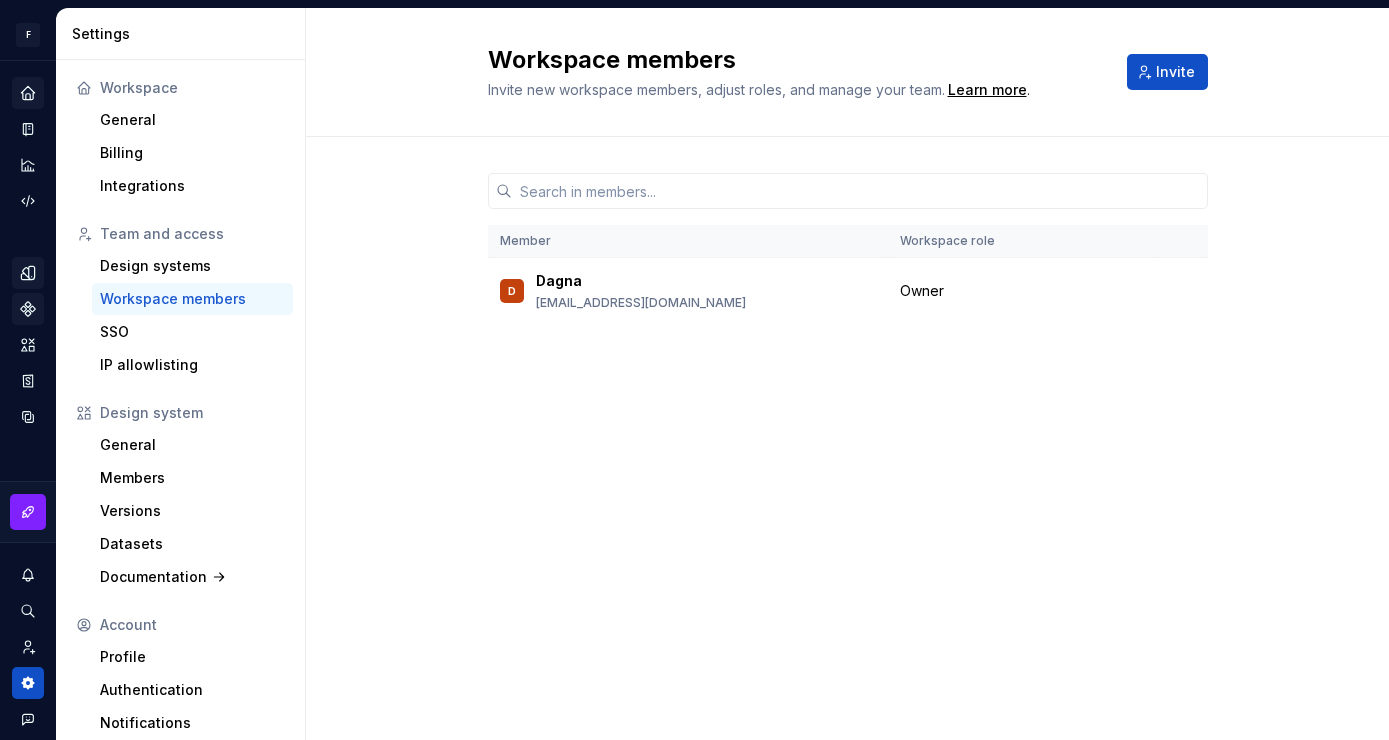 click on "Workspace members Invite new workspace members, adjust roles, and manage your team.   Learn more . Invite Member Workspace role D Dagna [EMAIL_ADDRESS][DOMAIN_NAME] Owner" at bounding box center (847, 374) 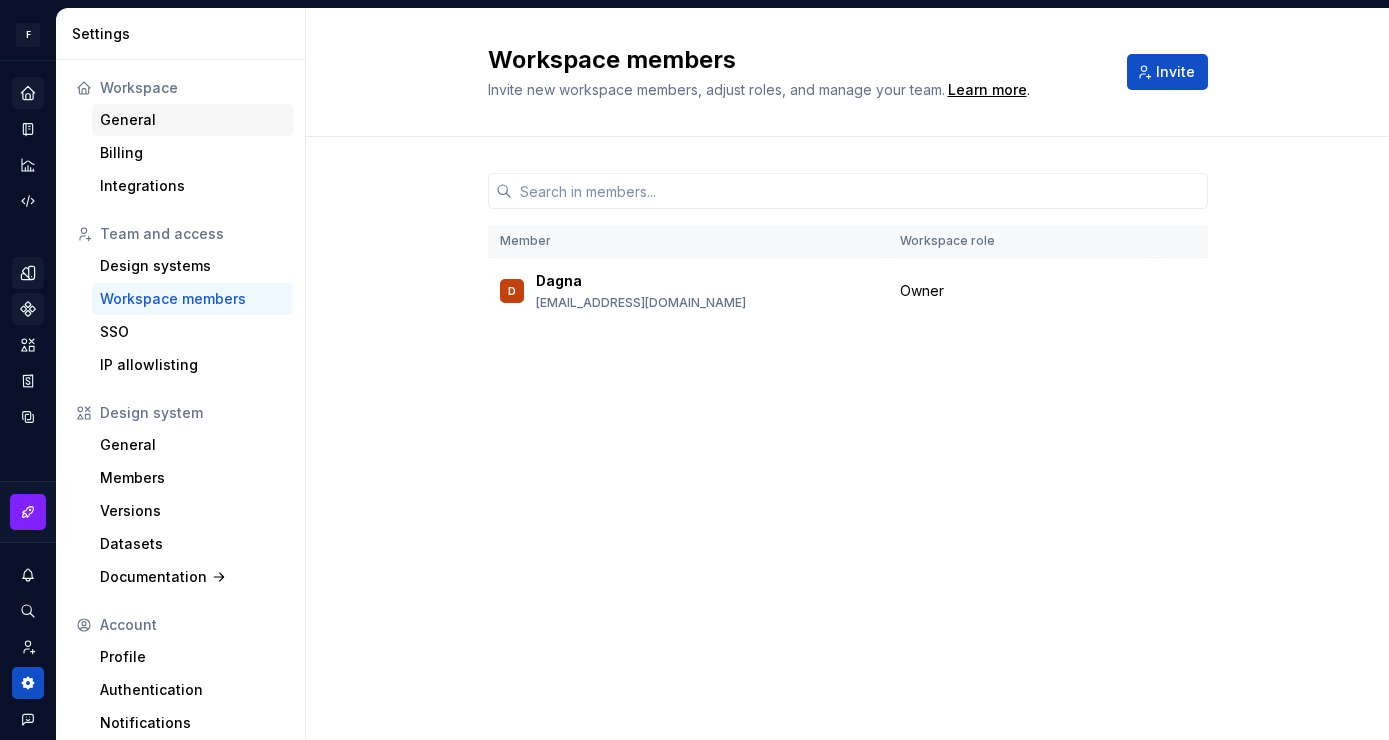 click on "General" at bounding box center (192, 120) 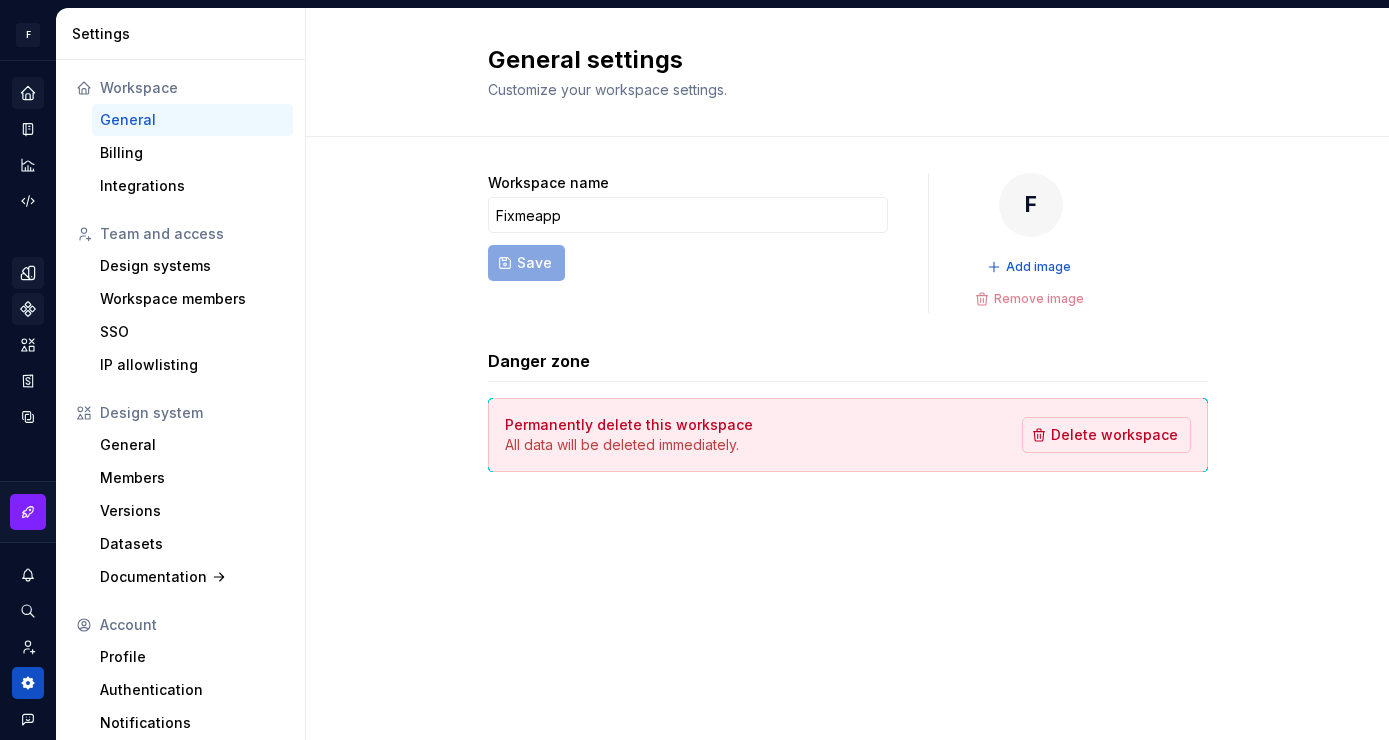 click 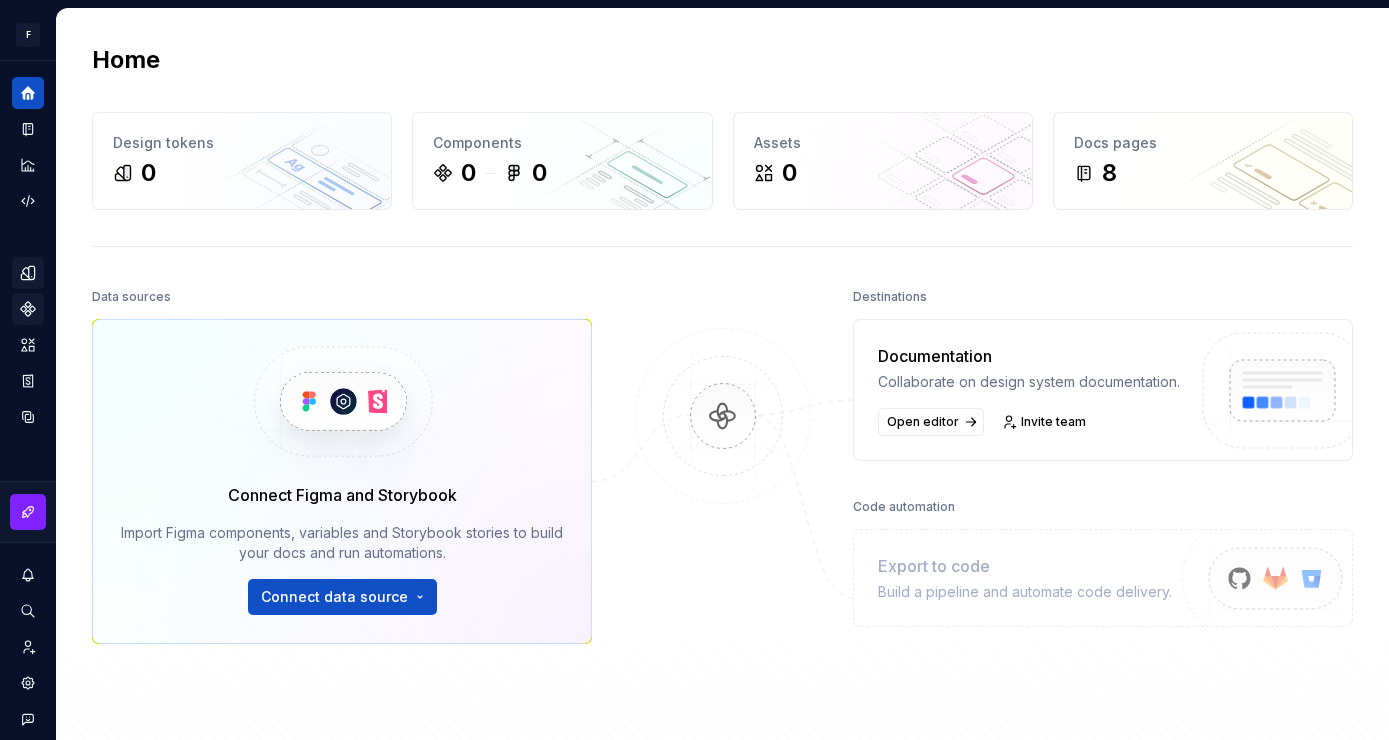 click 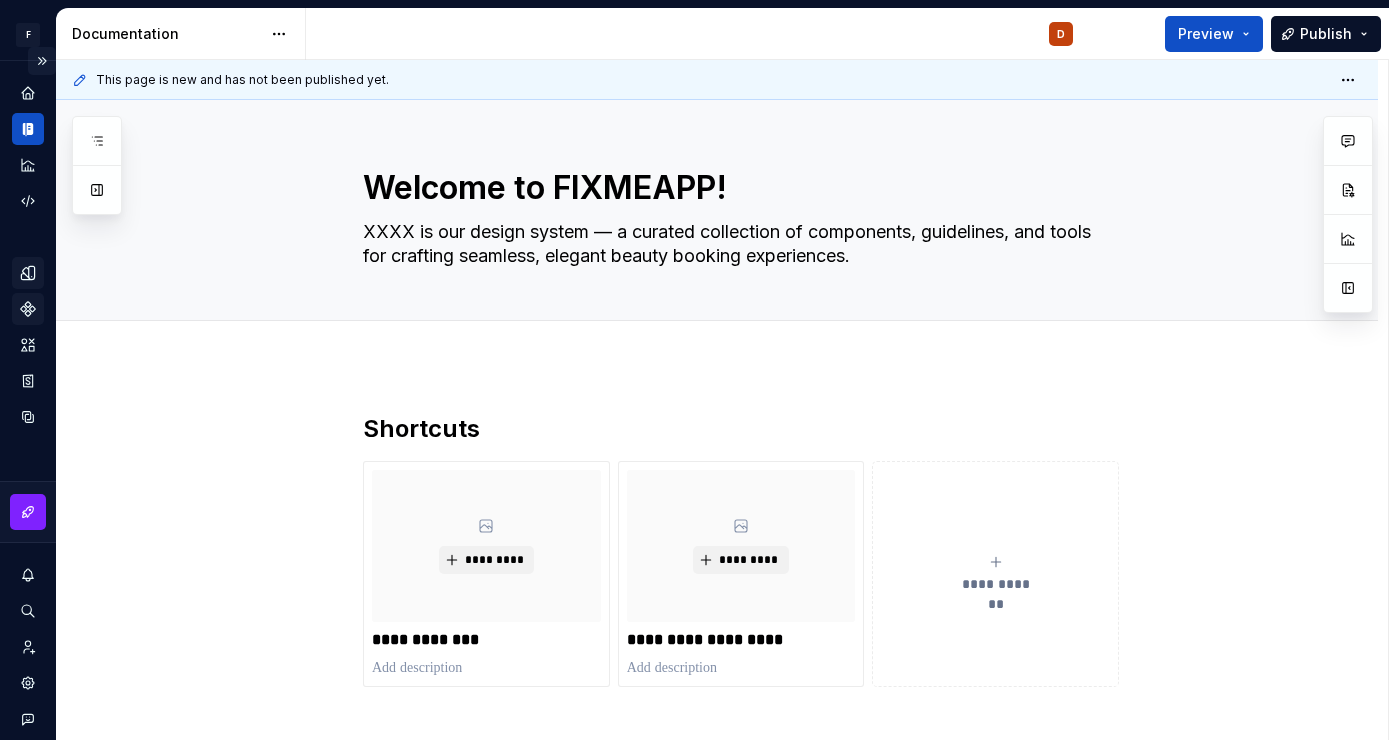 click at bounding box center (42, 61) 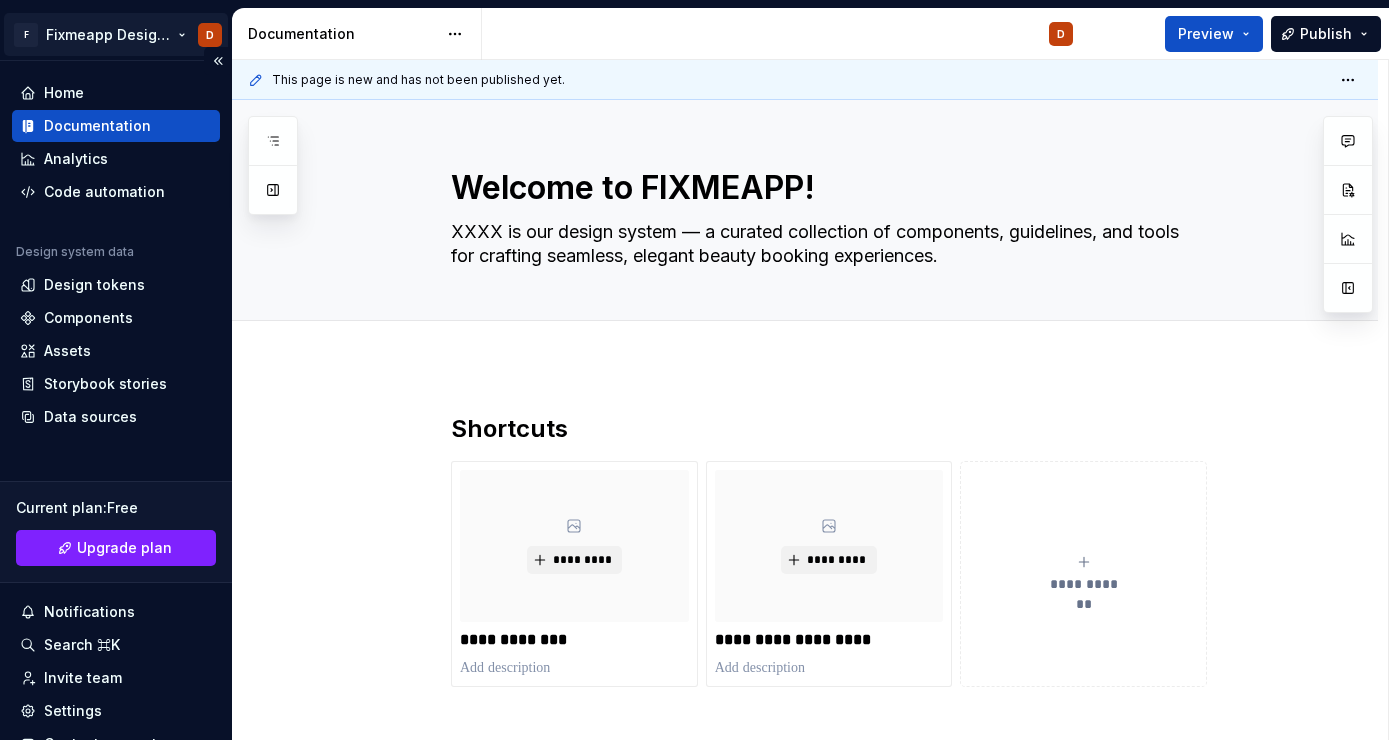 click on "F Fixmeapp Design System D Home Documentation Analytics Code automation Design system data Design tokens Components Assets Storybook stories Data sources Current plan :  Free Upgrade plan Notifications Search ⌘K Invite team Settings Contact support Help Documentation D Preview Publish Pages Add
Accessibility guide for tree Page tree.
Navigate the tree with the arrow keys. Common tree hotkeys apply. Further keybindings are available:
enter to execute primary action on focused item
f2 to start renaming the focused item
escape to abort renaming an item
control+d to start dragging selected items
Welcome to FIXMEAPP! D Foundations Design tokens Overview Typography Components Components overview Button Button Overview Examples Icon Button Overview Chip Chip Overview Changes Welcome to FIXMEAPP! Foundations / Design tokens  /  Overview Foundations  /  Typography Components  /  Components overview Components / Button / Button  /   /" at bounding box center [694, 370] 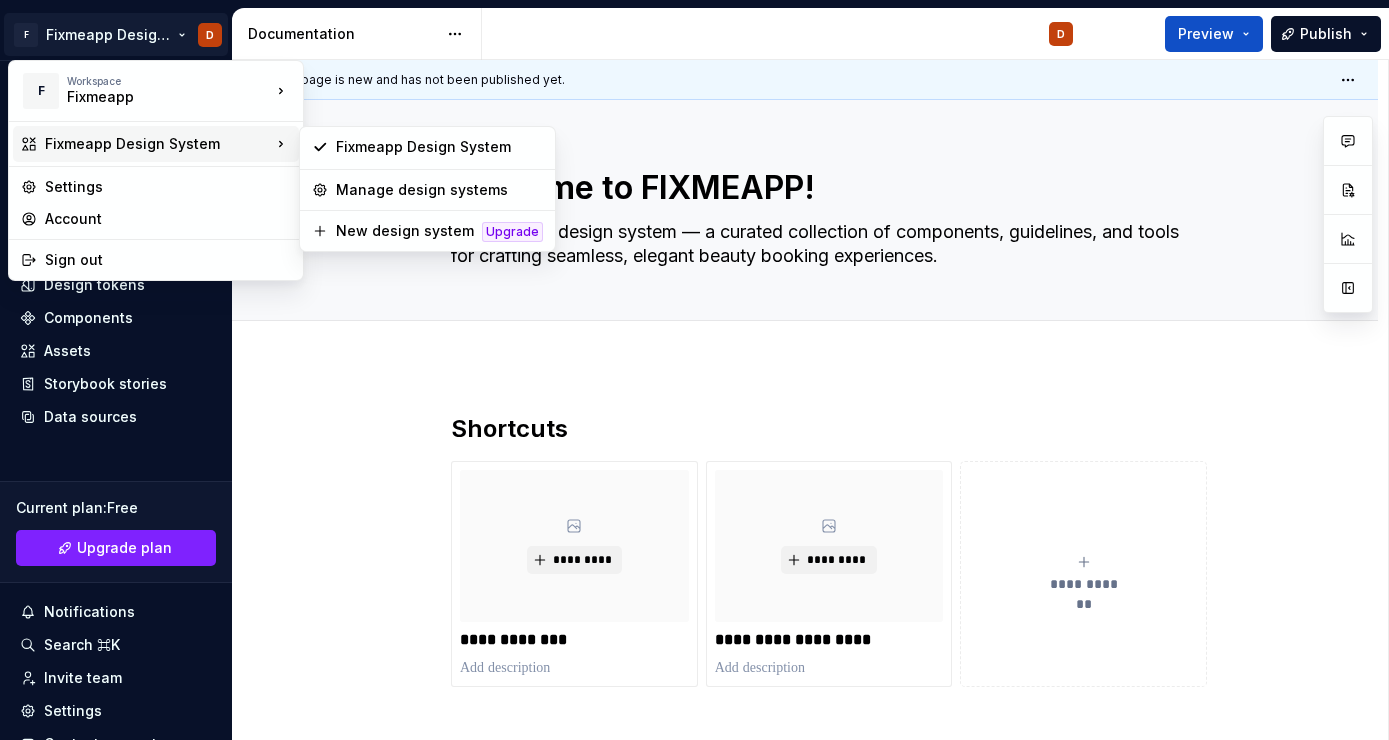 click on "Fixmeapp Design System" at bounding box center (158, 144) 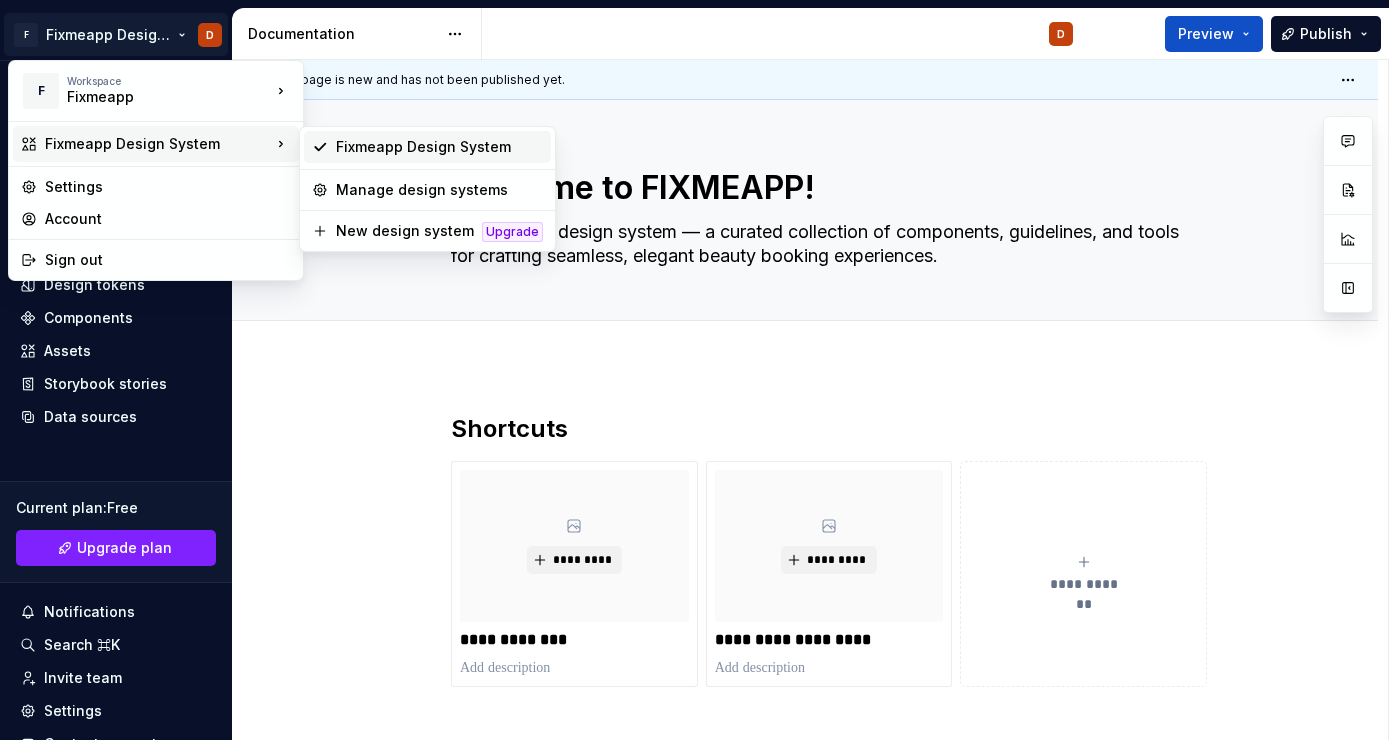 click on "Fixmeapp Design System" at bounding box center (439, 147) 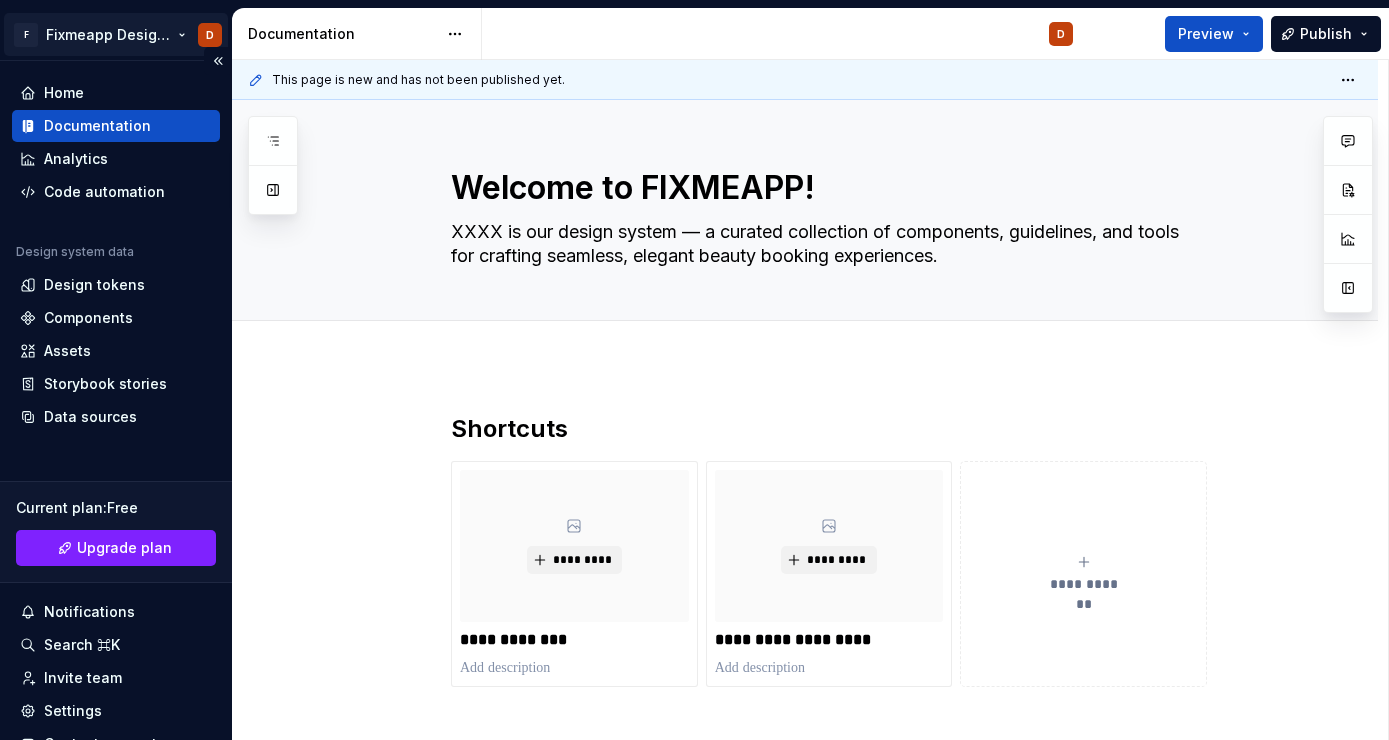 click on "F Fixmeapp Design System D Home Documentation Analytics Code automation Design system data Design tokens Components Assets Storybook stories Data sources Current plan :  Free Upgrade plan Notifications Search ⌘K Invite team Settings Contact support Help Documentation D Preview Publish Pages Add
Accessibility guide for tree Page tree.
Navigate the tree with the arrow keys. Common tree hotkeys apply. Further keybindings are available:
enter to execute primary action on focused item
f2 to start renaming the focused item
escape to abort renaming an item
control+d to start dragging selected items
Welcome to FIXMEAPP! D Foundations Design tokens Overview Typography Components Components overview Button Button Overview Examples Icon Button Overview Chip Chip Overview Changes Welcome to FIXMEAPP! Foundations / Design tokens  /  Overview Foundations  /  Typography Components  /  Components overview Components / Button / Button  /   /" at bounding box center (694, 370) 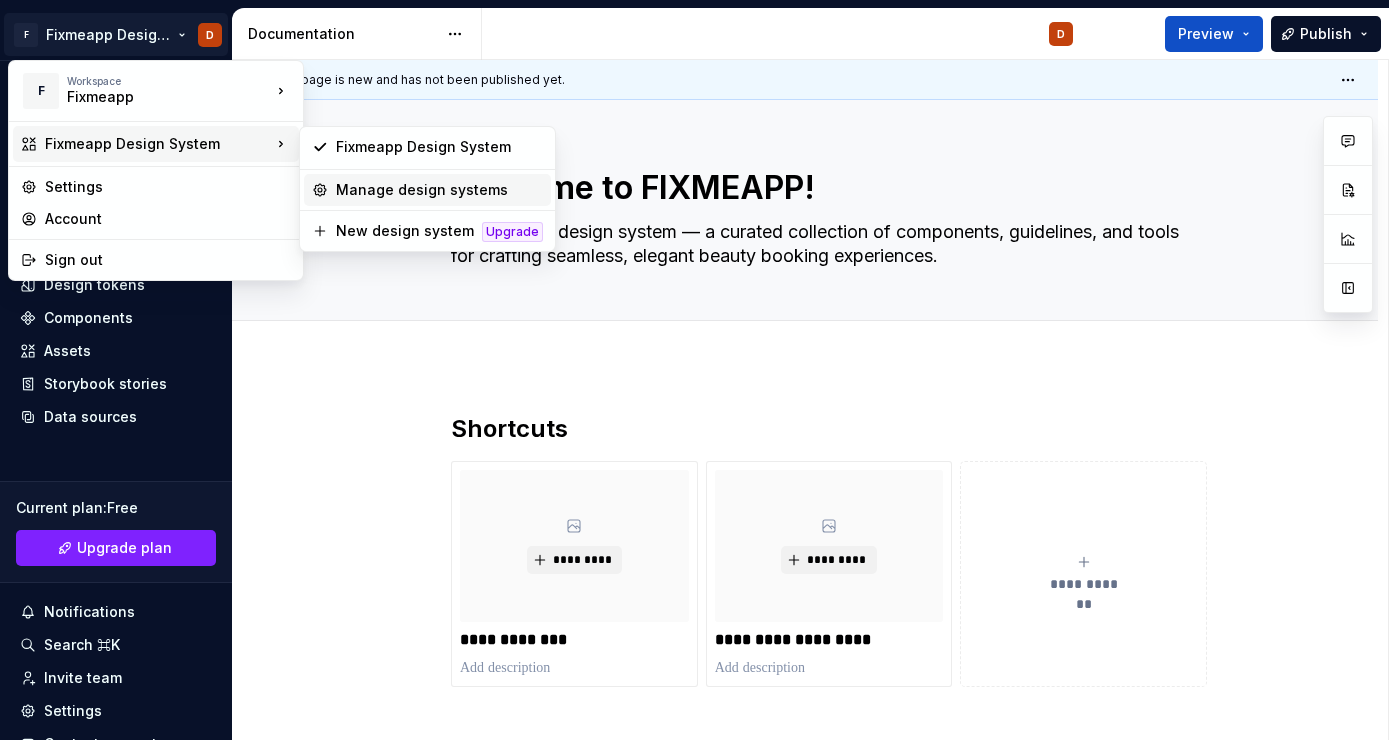 click on "Manage design systems" at bounding box center (439, 190) 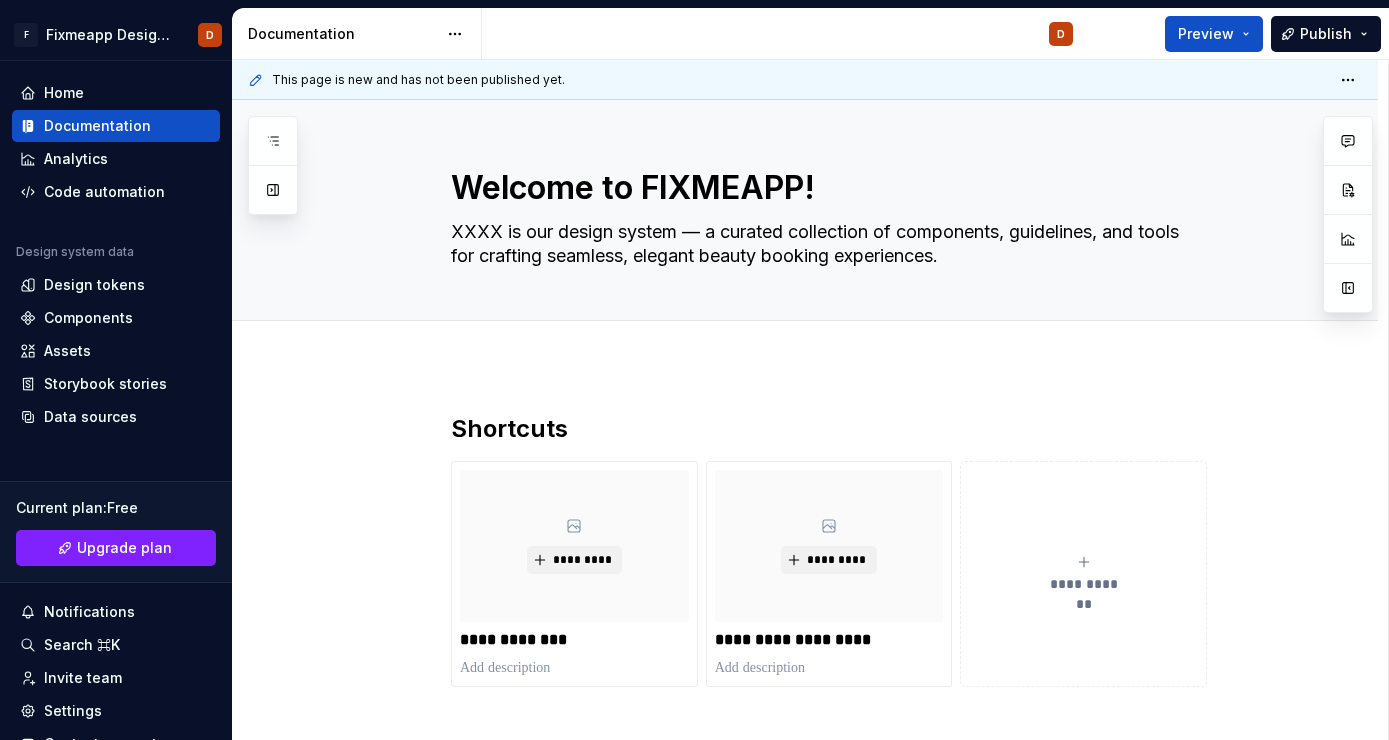 type on "*" 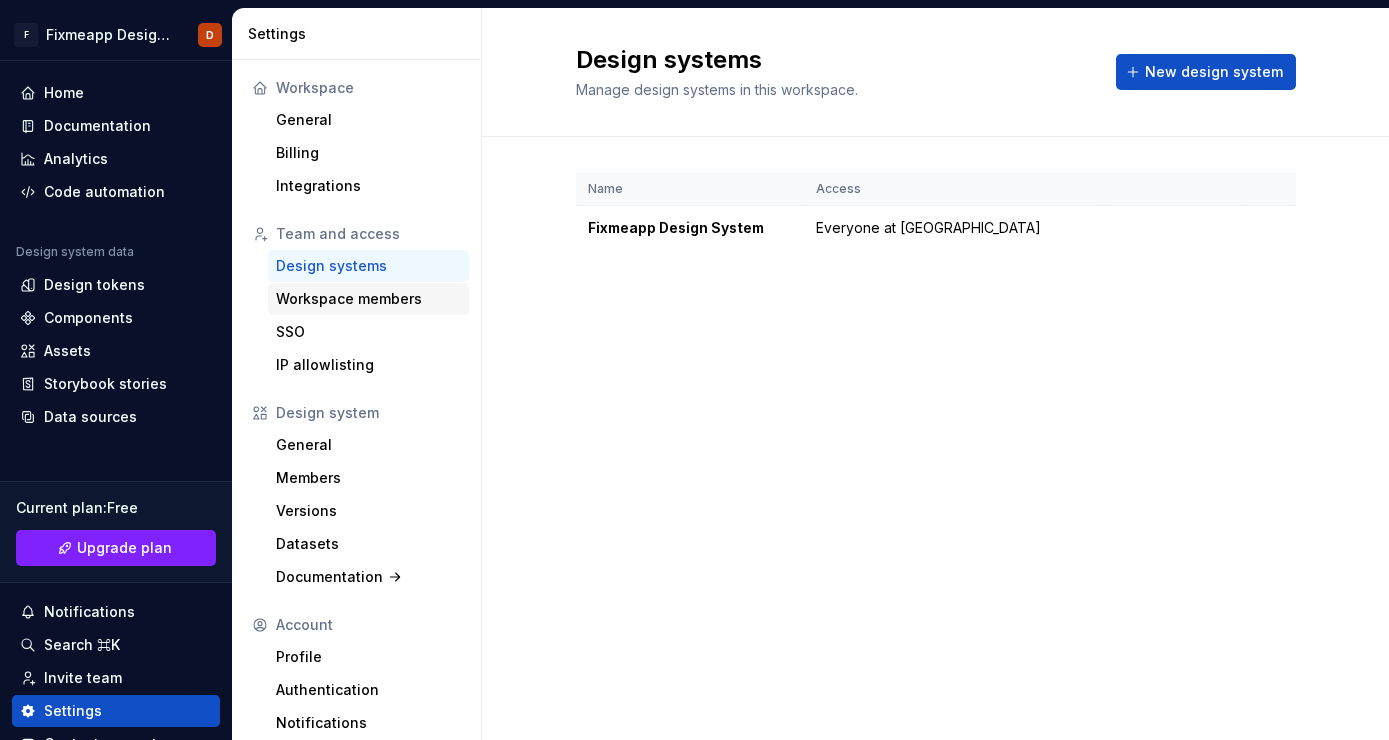 click on "Workspace members" at bounding box center (368, 299) 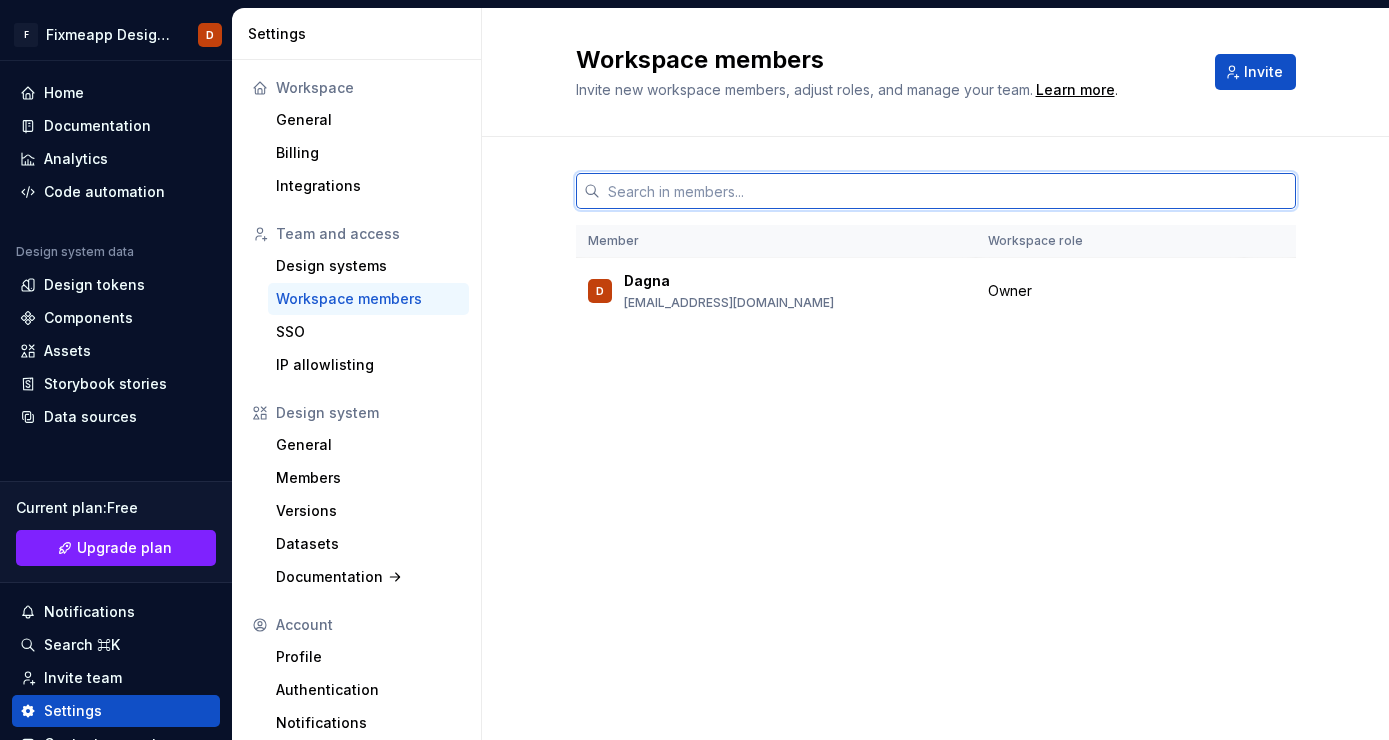 click at bounding box center [948, 191] 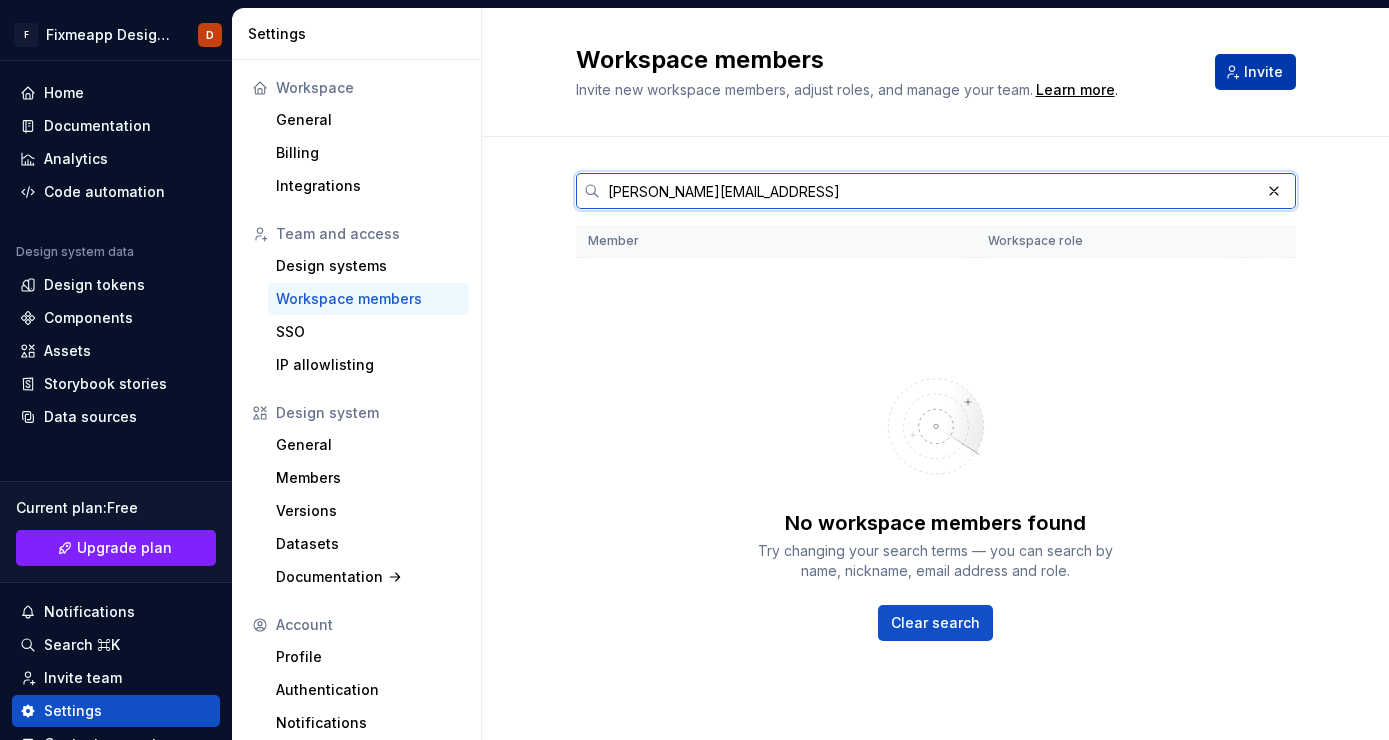 type on "[PERSON_NAME][EMAIL_ADDRESS]" 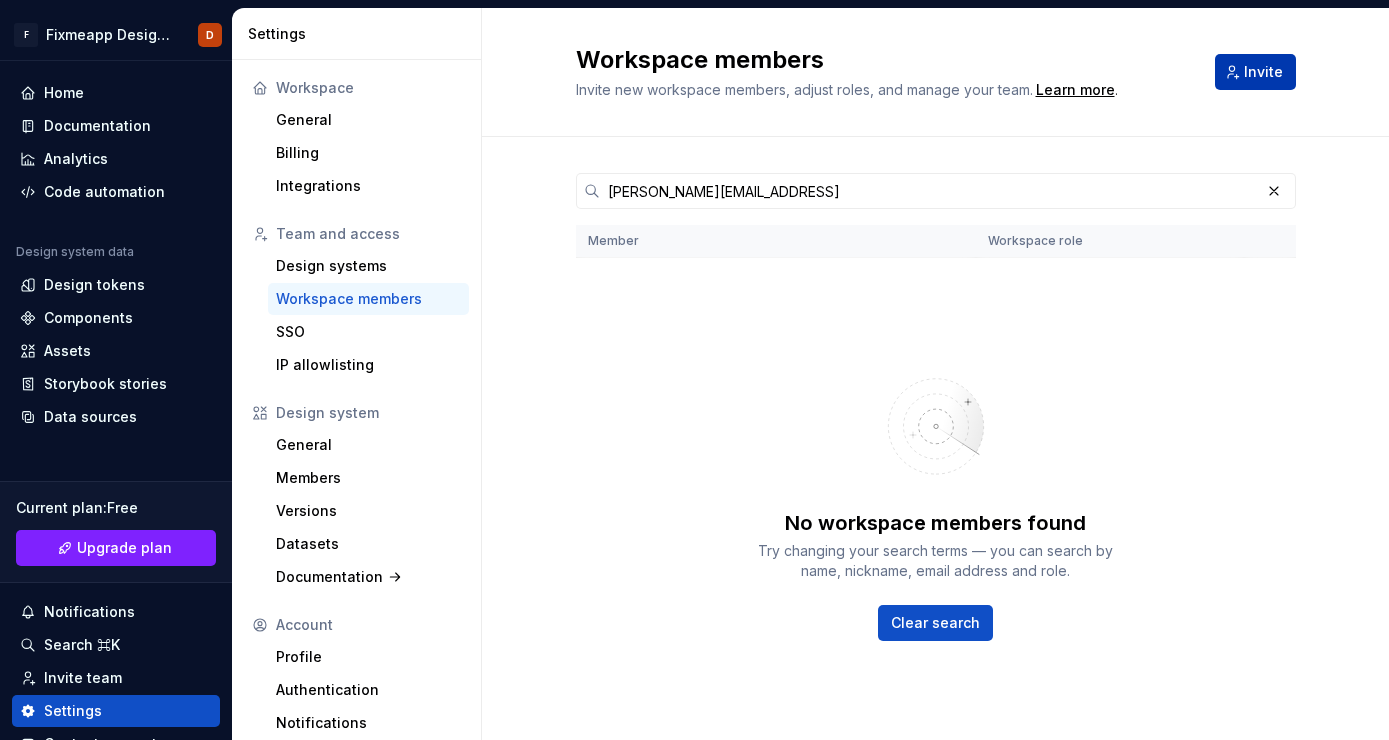 click on "Invite" at bounding box center (1255, 72) 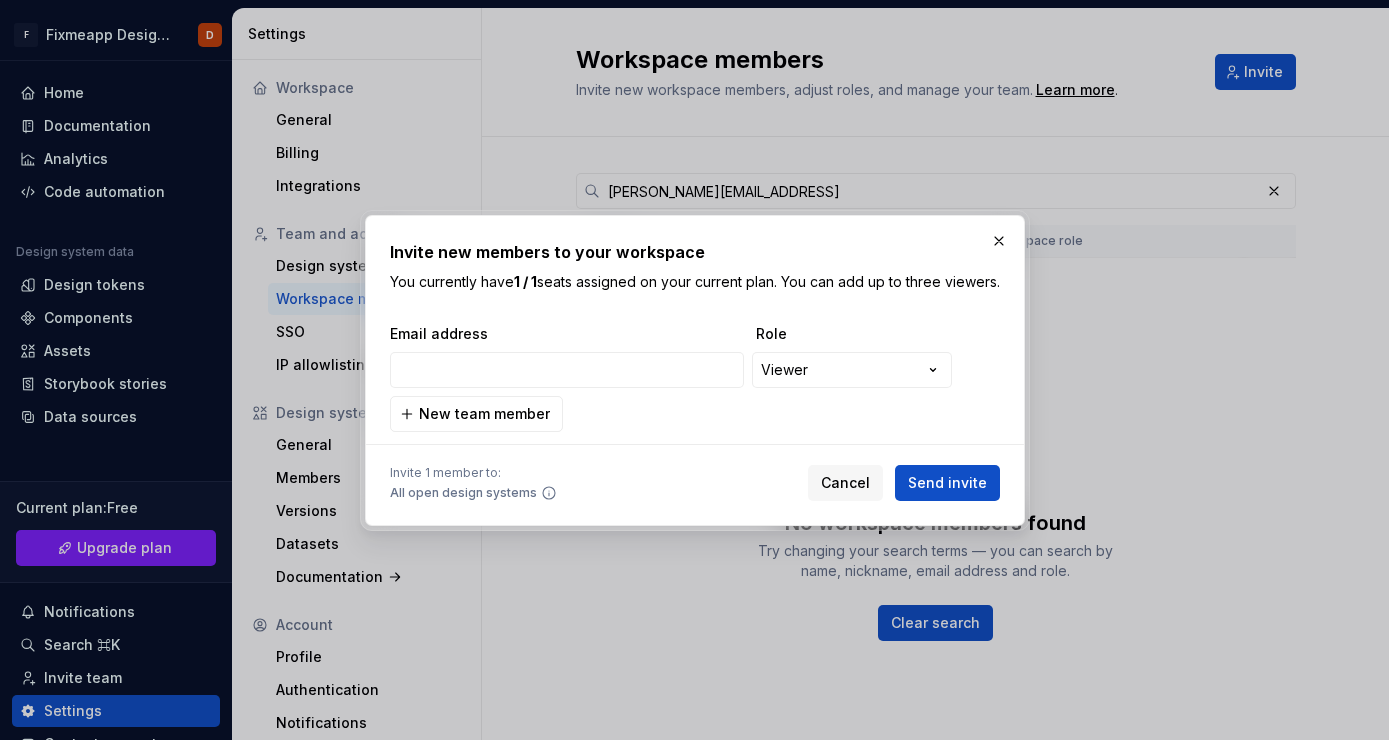 type on "[PERSON_NAME][EMAIL_ADDRESS]" 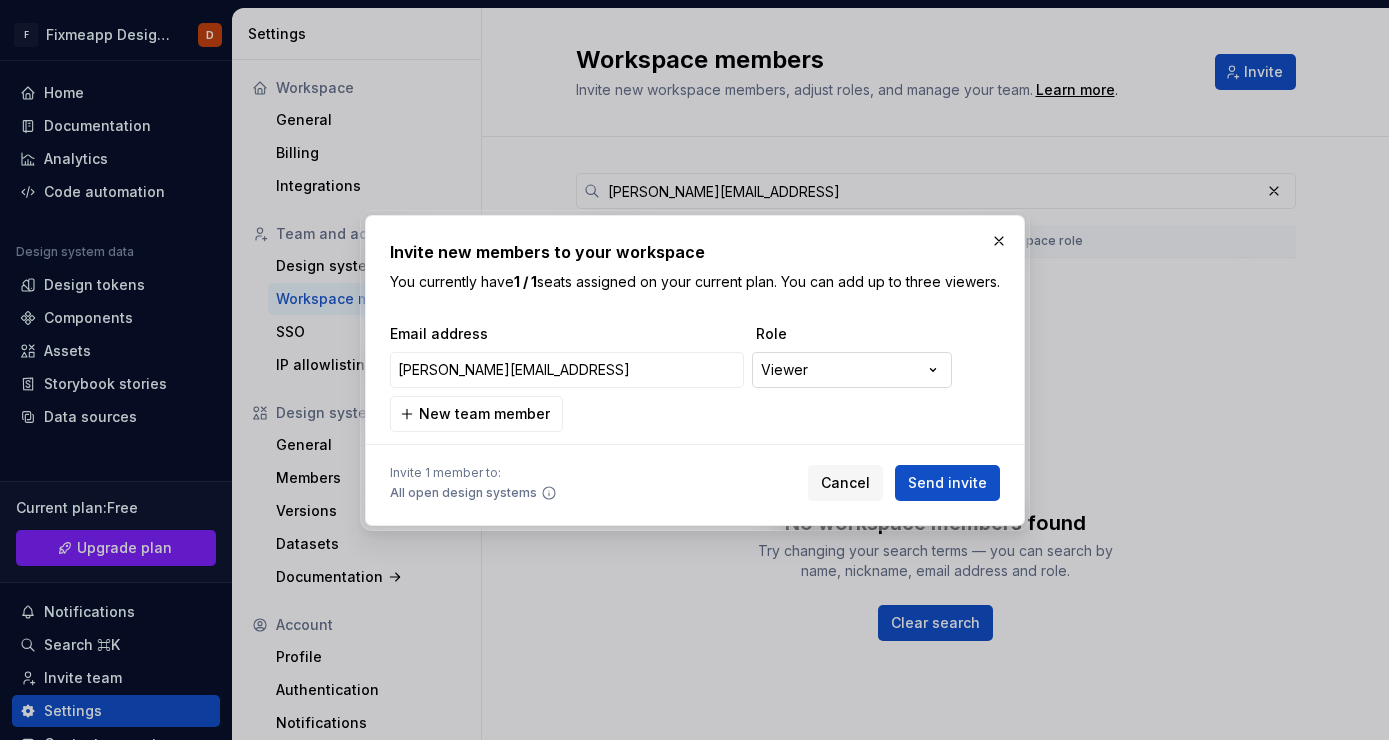 click on "**********" at bounding box center (694, 370) 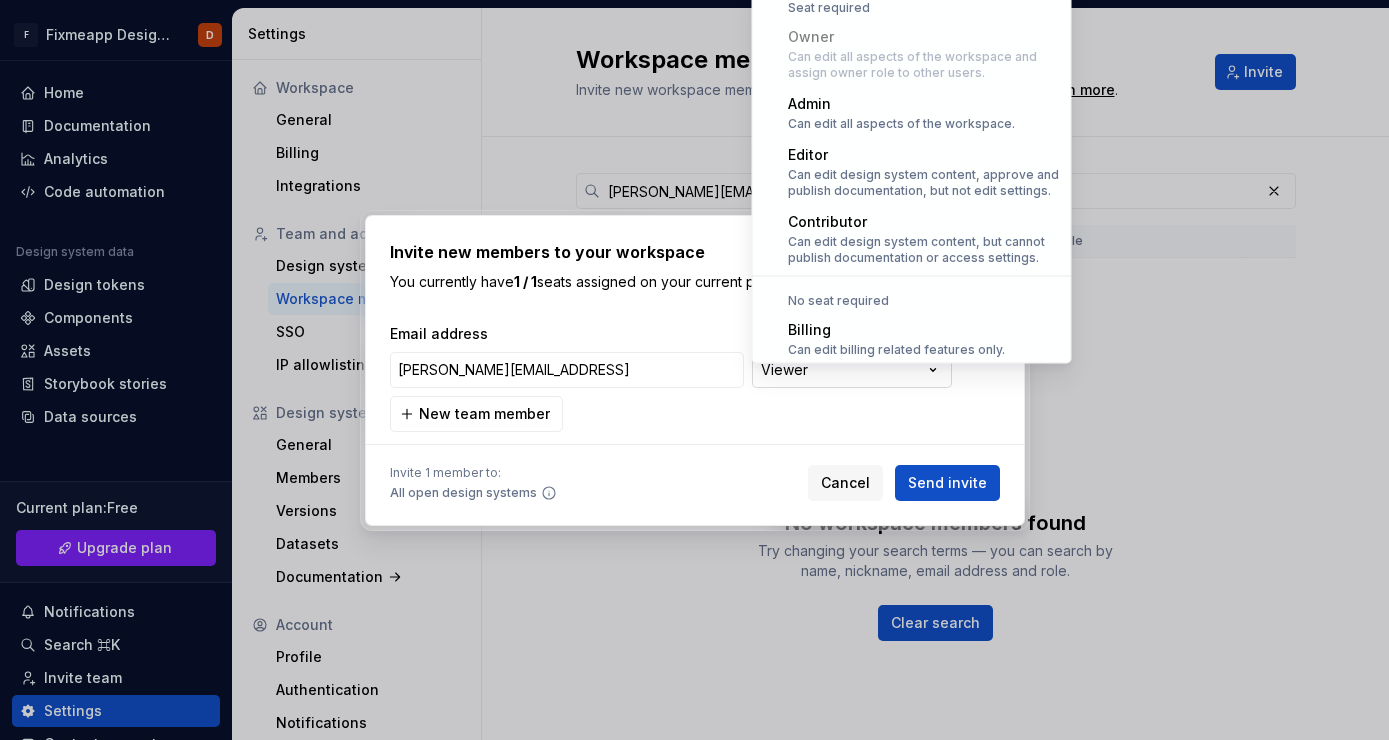 scroll, scrollTop: 55, scrollLeft: 0, axis: vertical 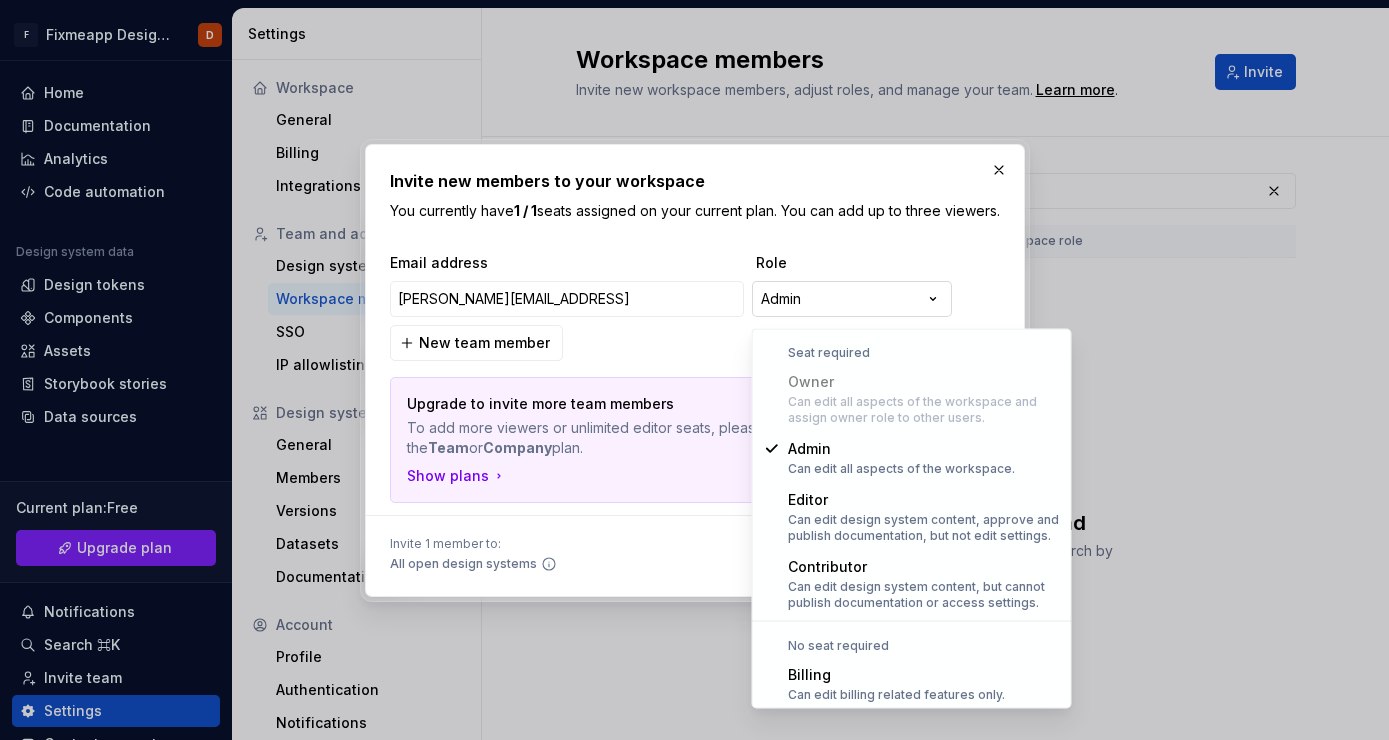 click on "**********" at bounding box center (694, 370) 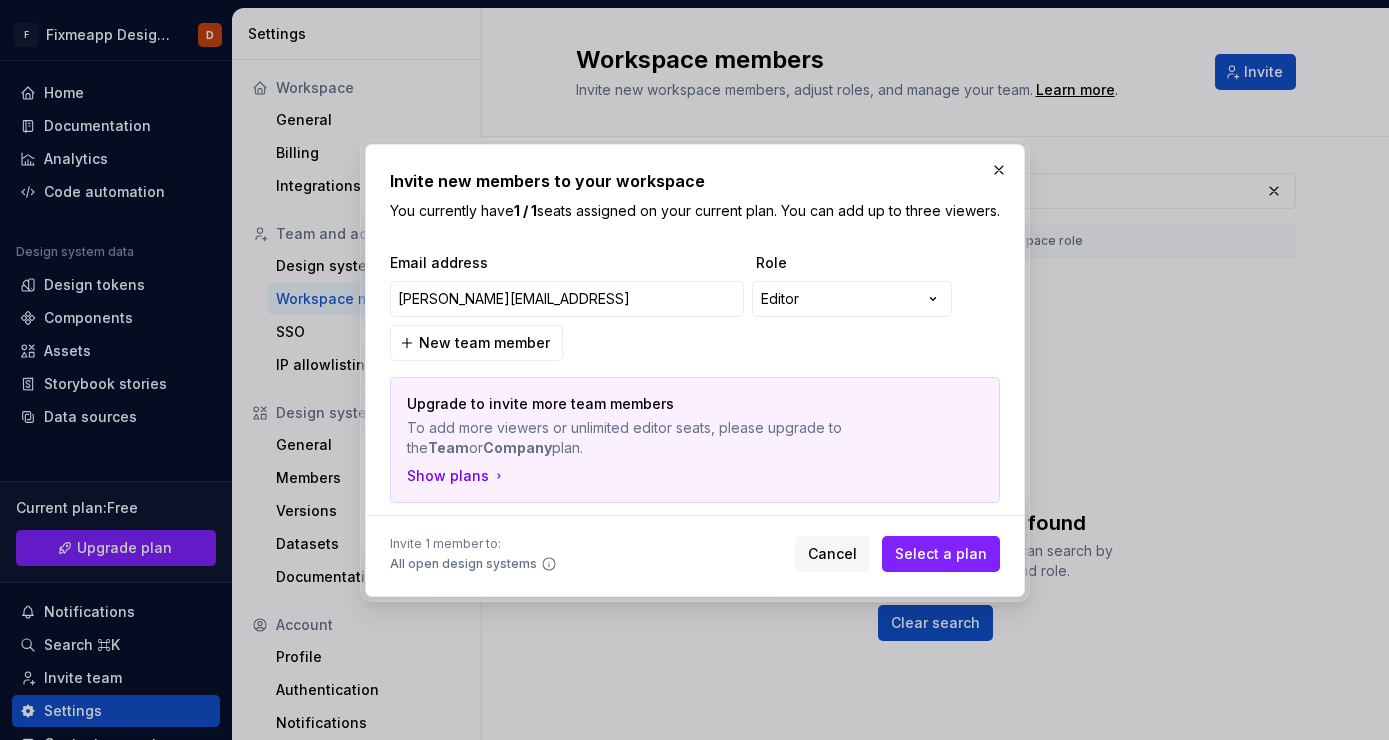 click on "**********" at bounding box center (695, 378) 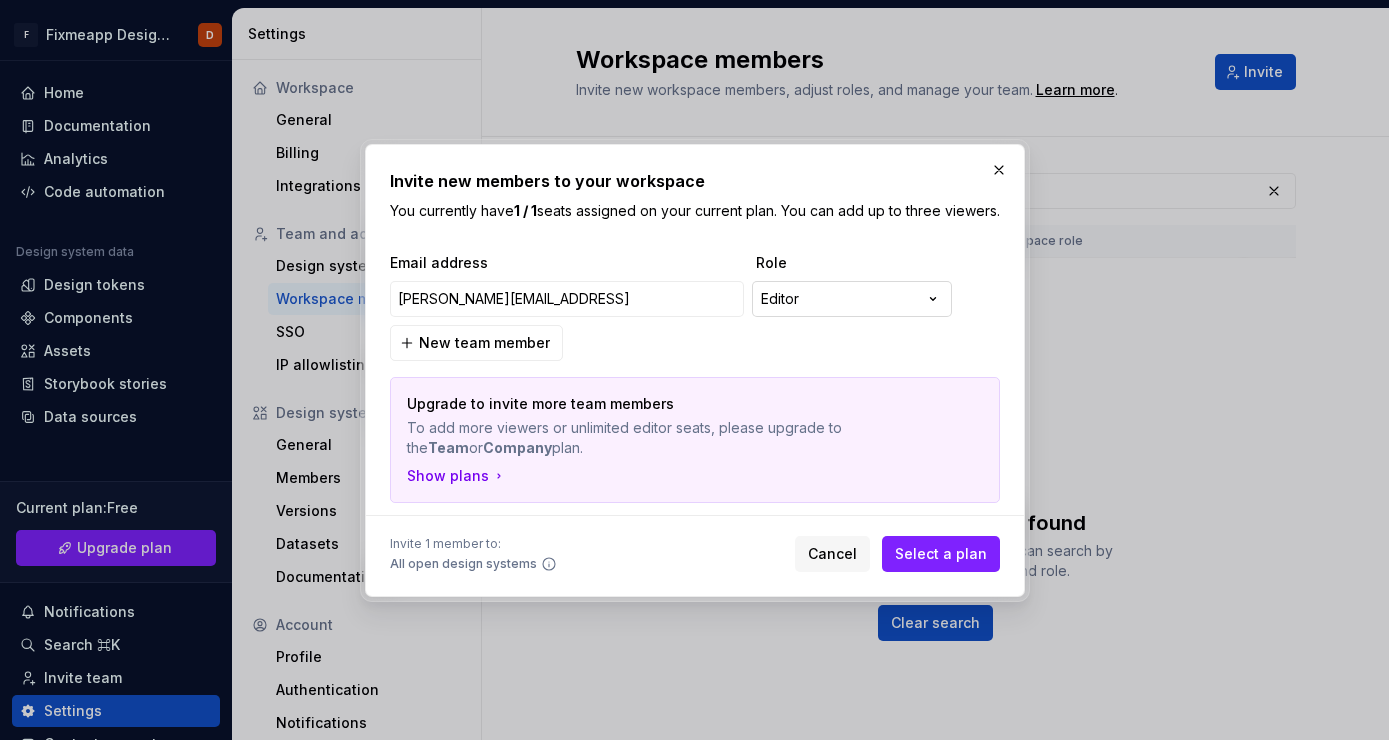 click on "**********" at bounding box center (694, 370) 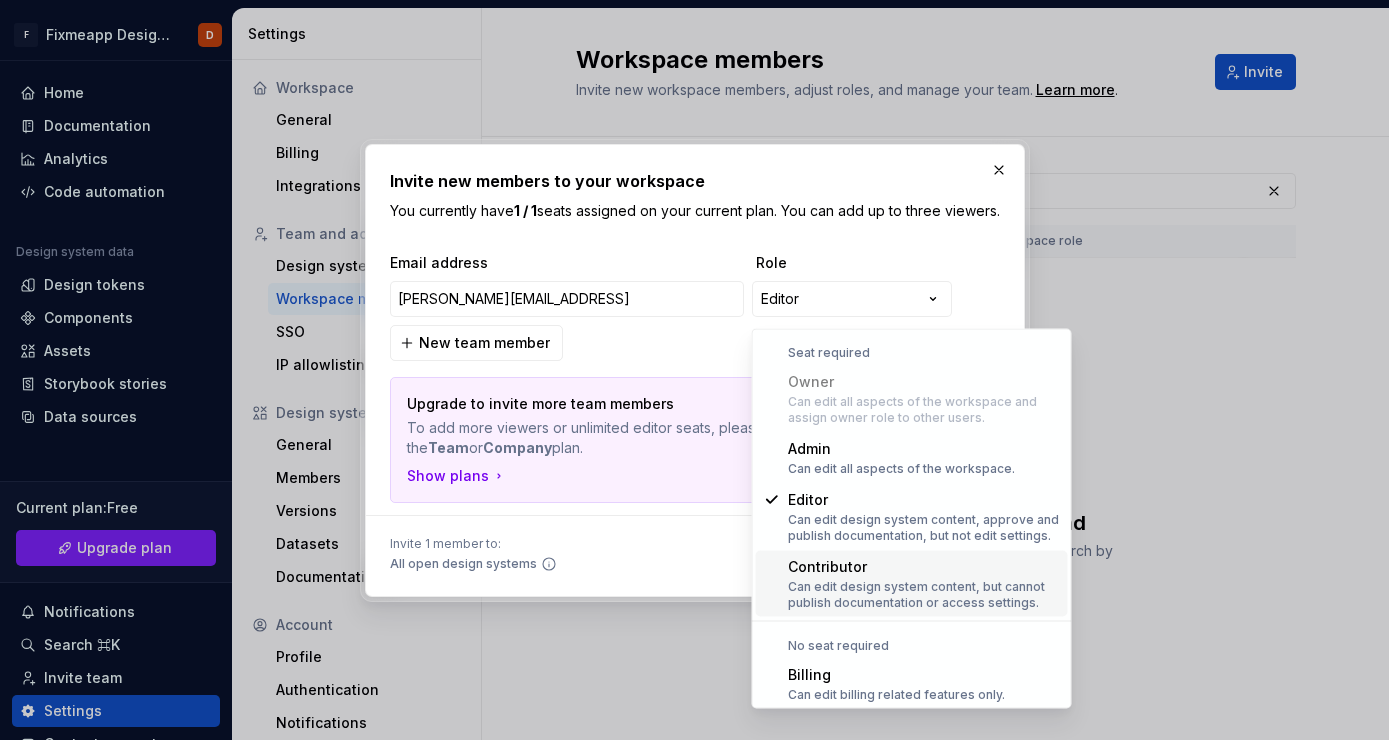 select on "**********" 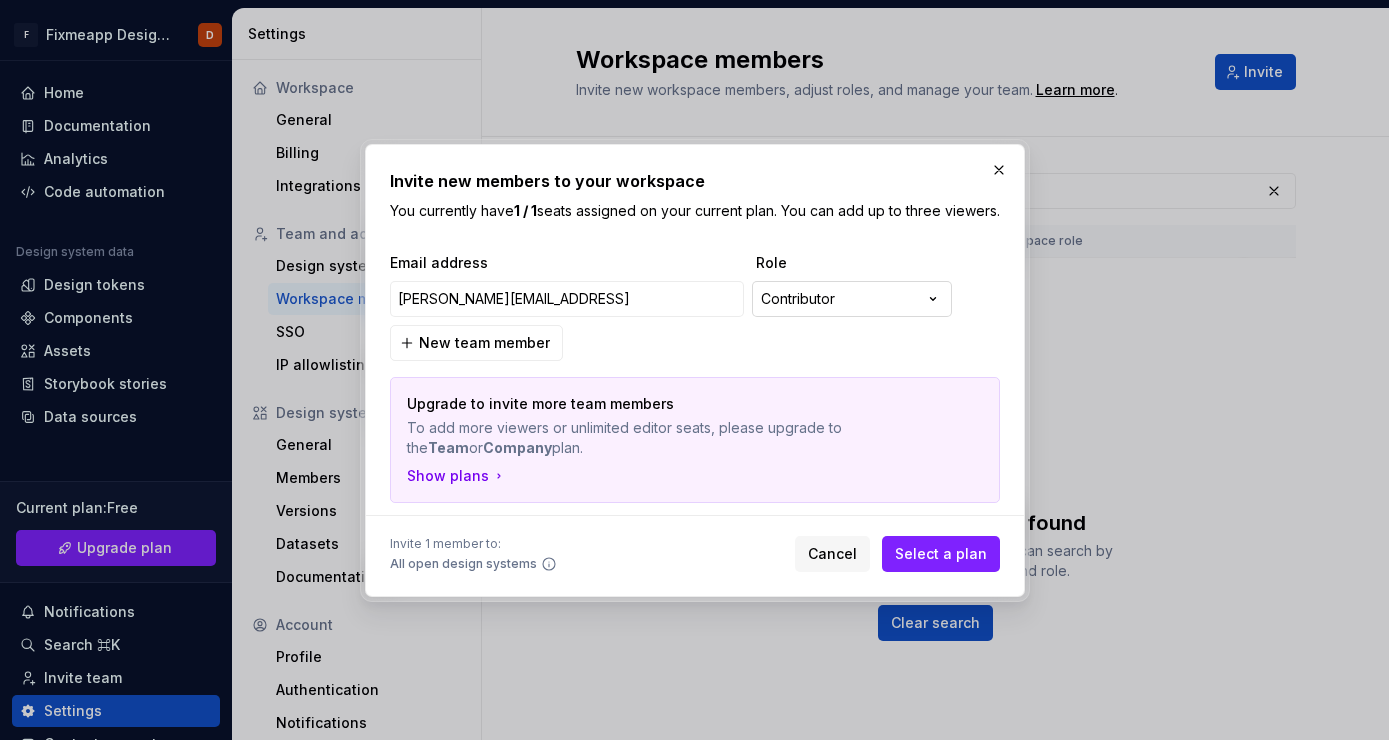 click on "**********" at bounding box center [694, 370] 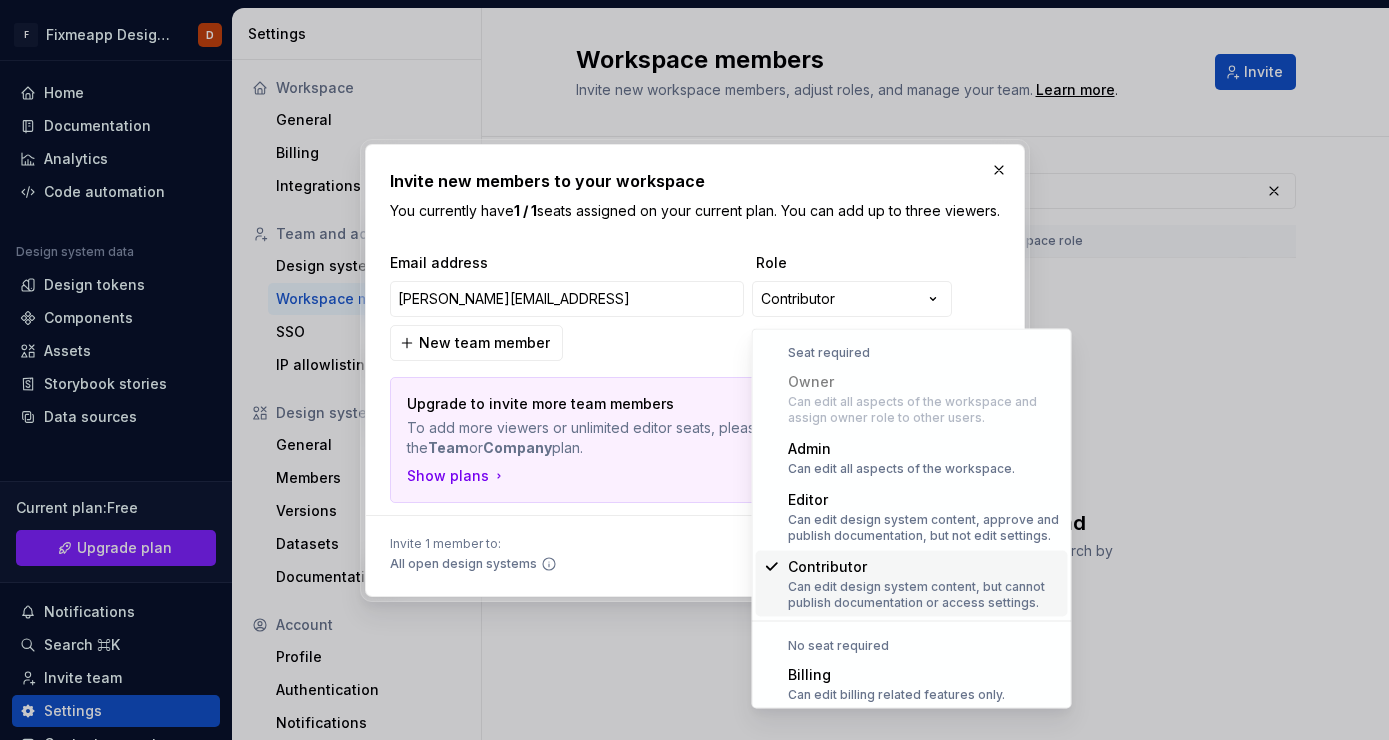 scroll, scrollTop: 55, scrollLeft: 0, axis: vertical 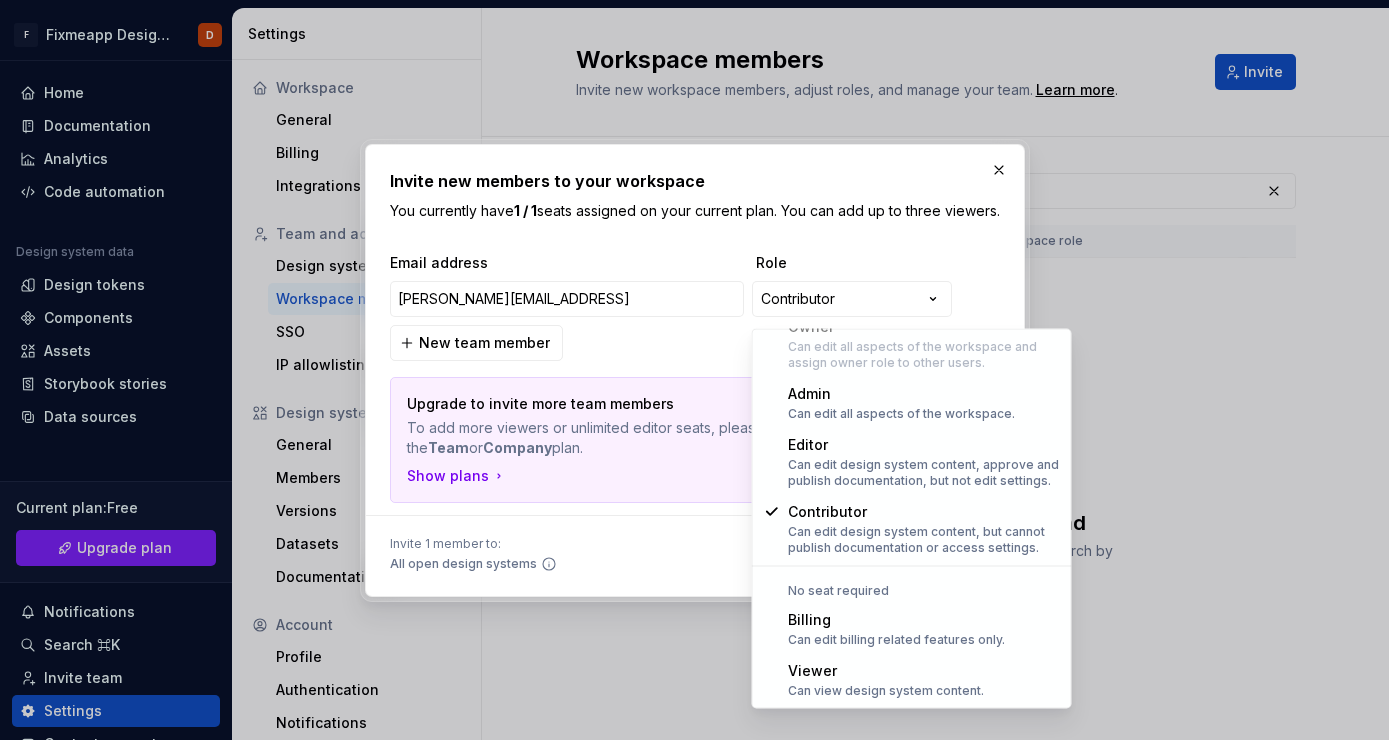click on "**********" at bounding box center (694, 370) 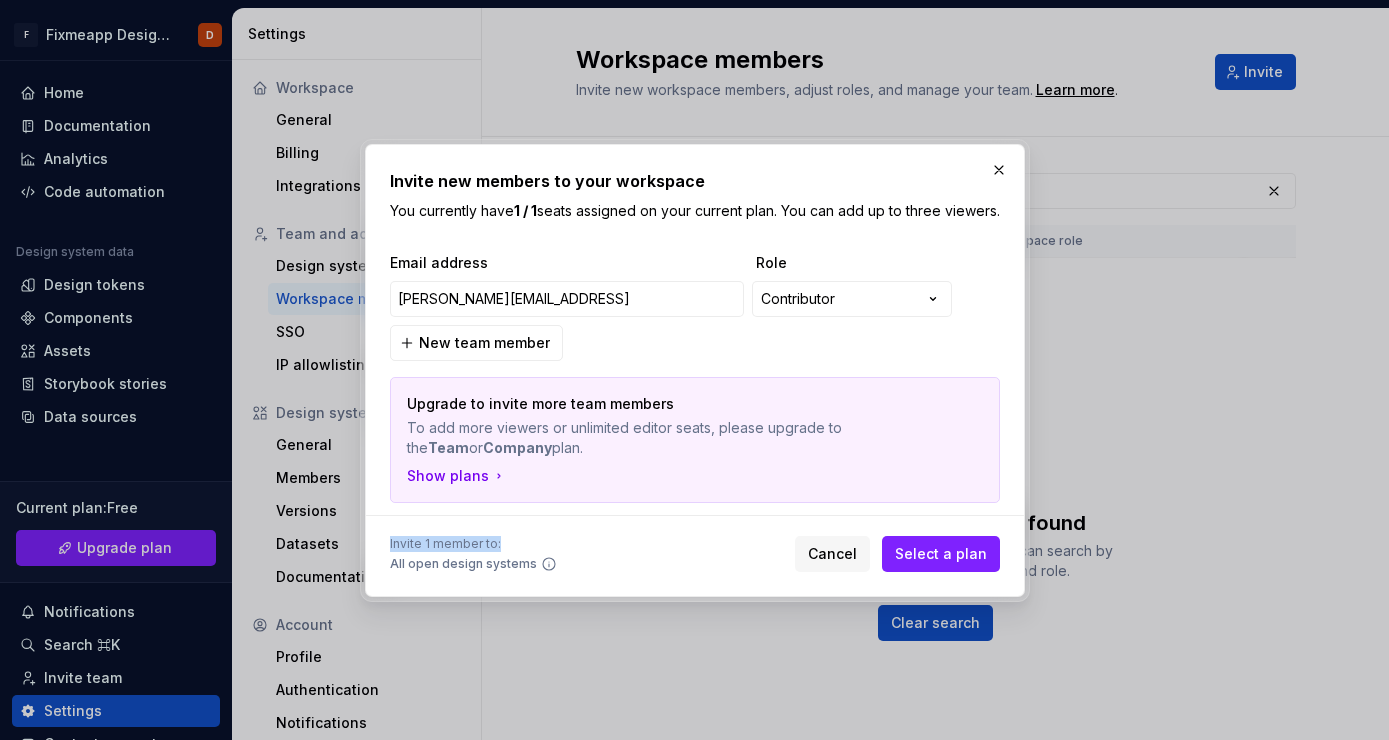 click at bounding box center [695, 515] 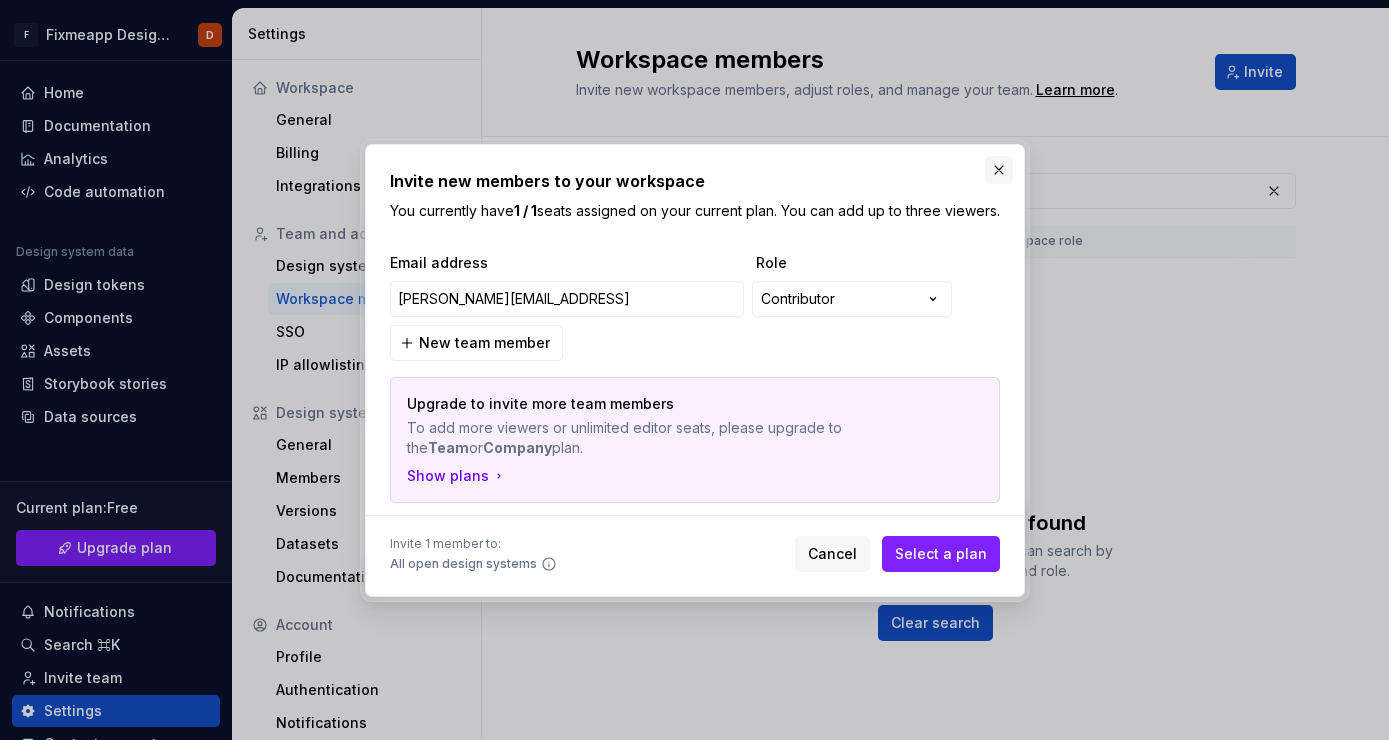 click at bounding box center (999, 170) 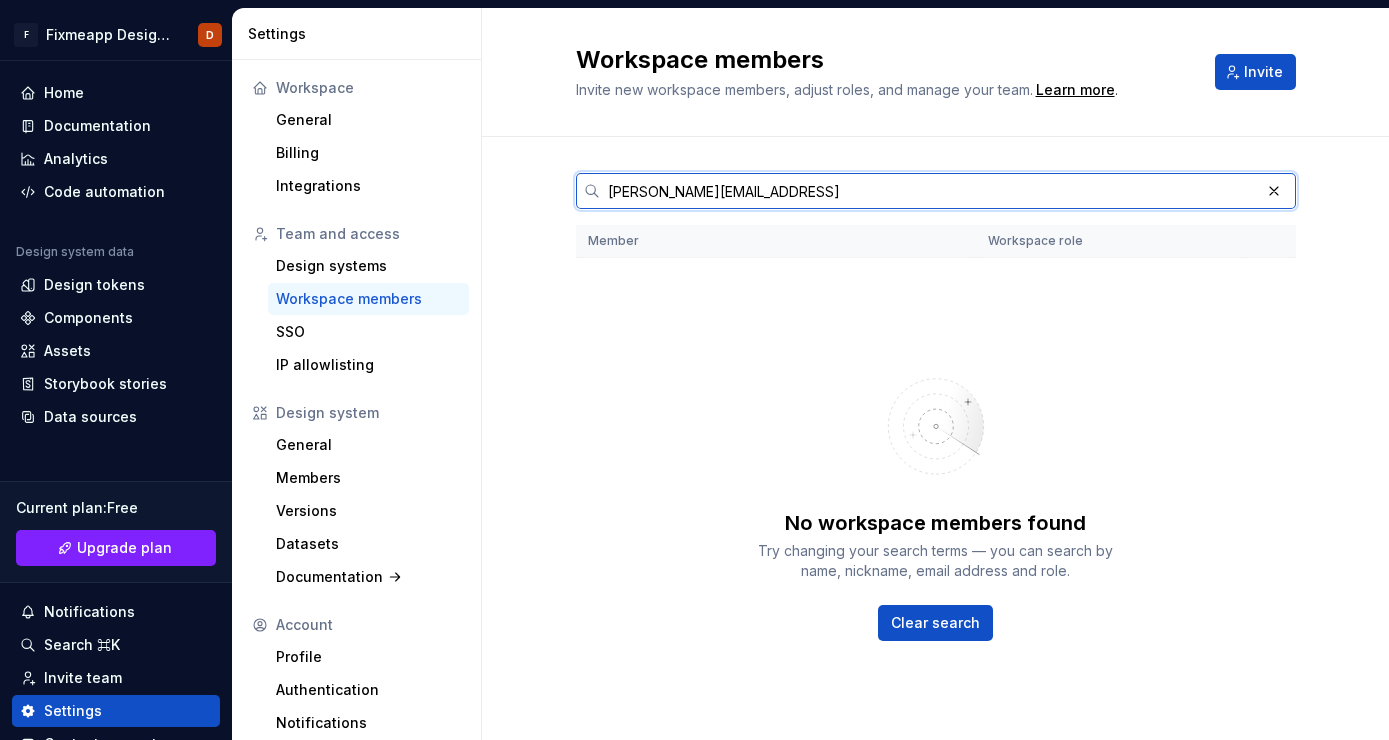 drag, startPoint x: 795, startPoint y: 179, endPoint x: 542, endPoint y: 196, distance: 253.5705 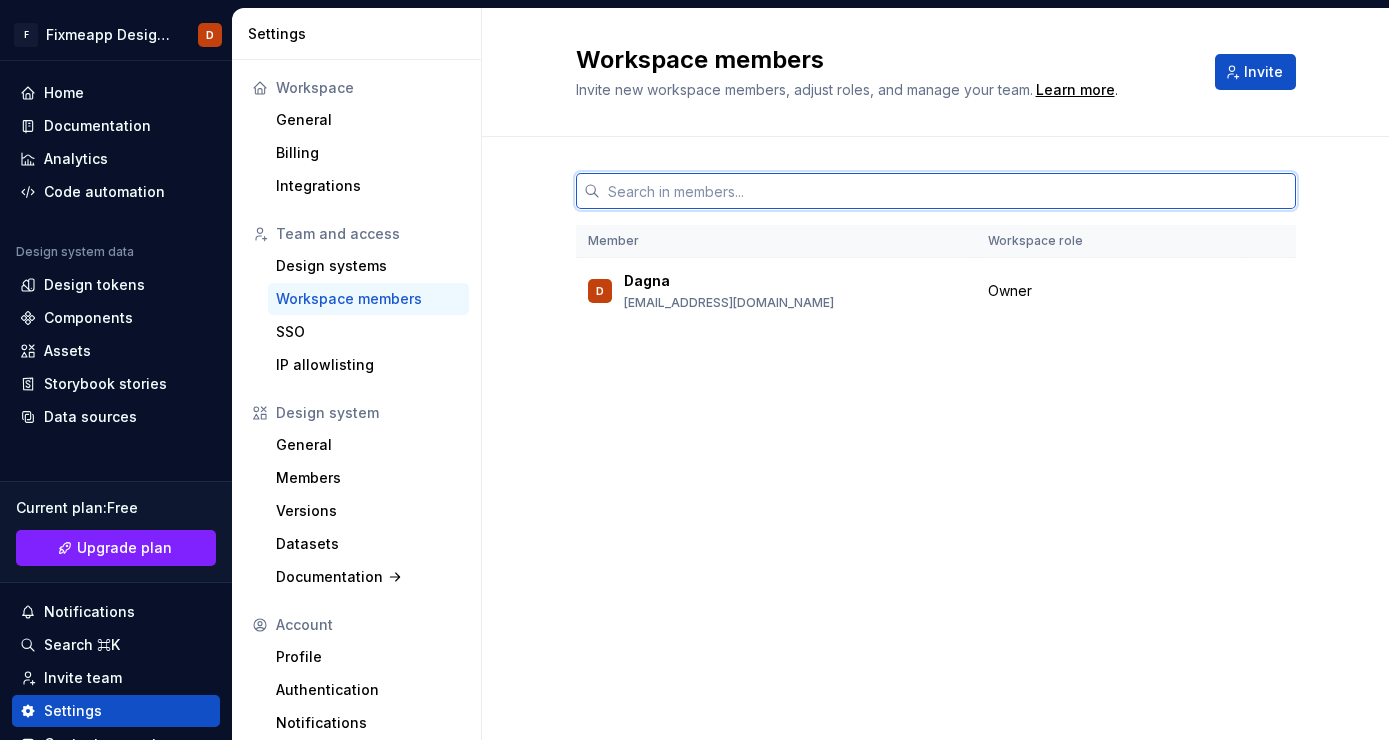 type 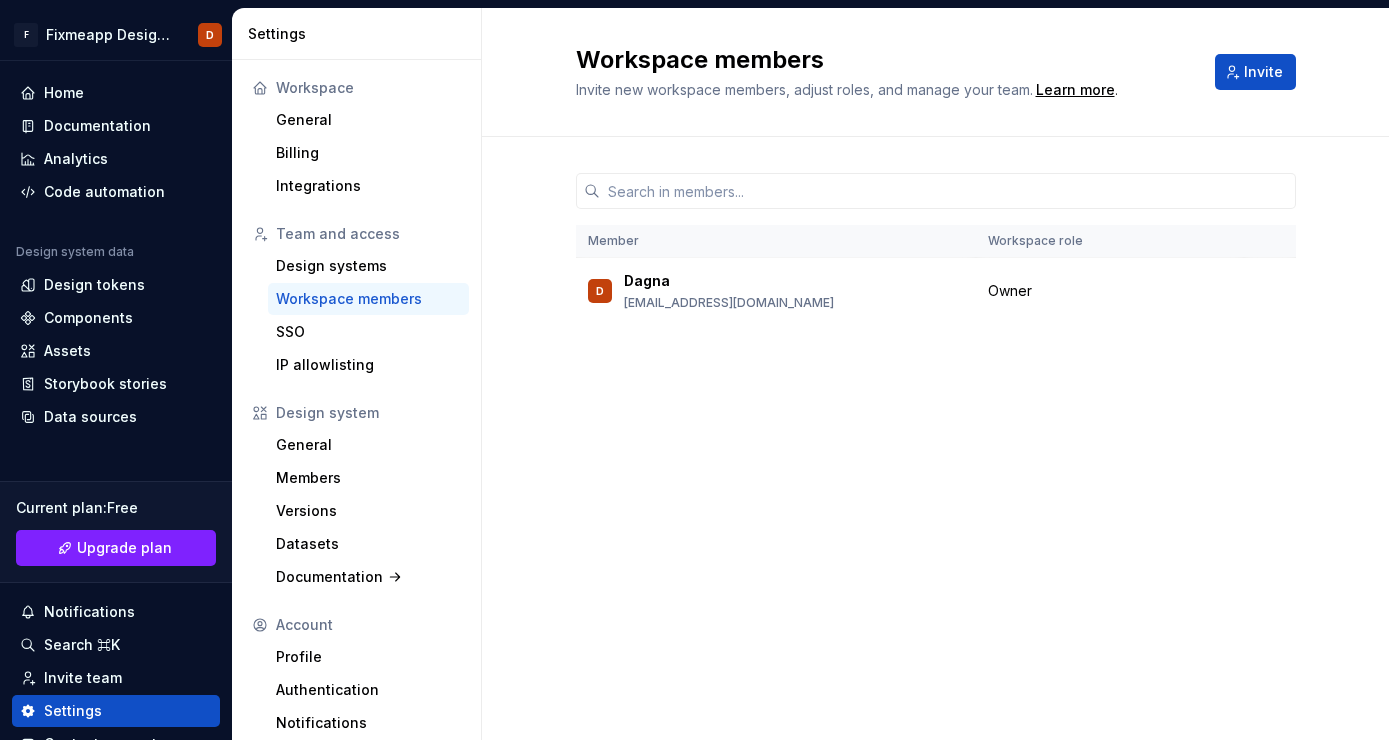 click on "Member Workspace role D Dagna [EMAIL_ADDRESS][DOMAIN_NAME] Owner" at bounding box center [936, 268] 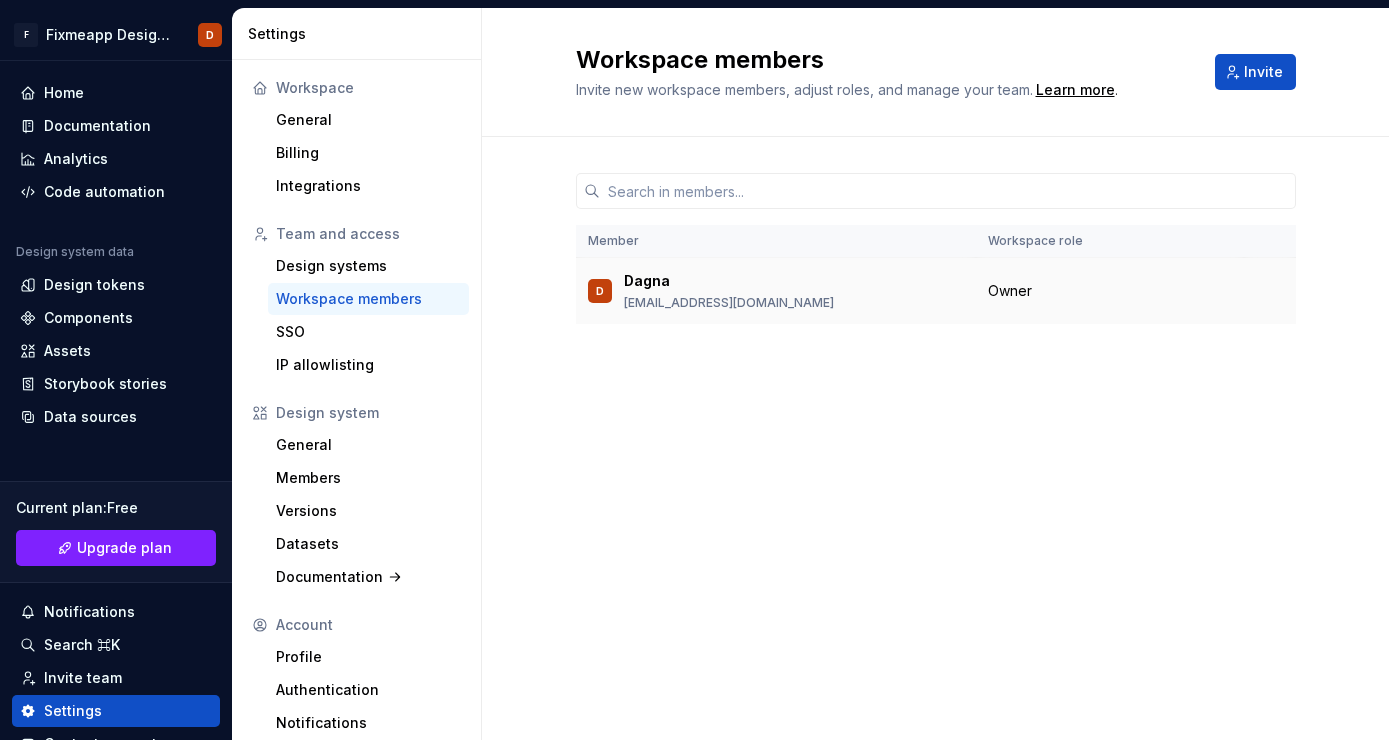 click on "D Dagna [EMAIL_ADDRESS][DOMAIN_NAME]" at bounding box center (776, 291) 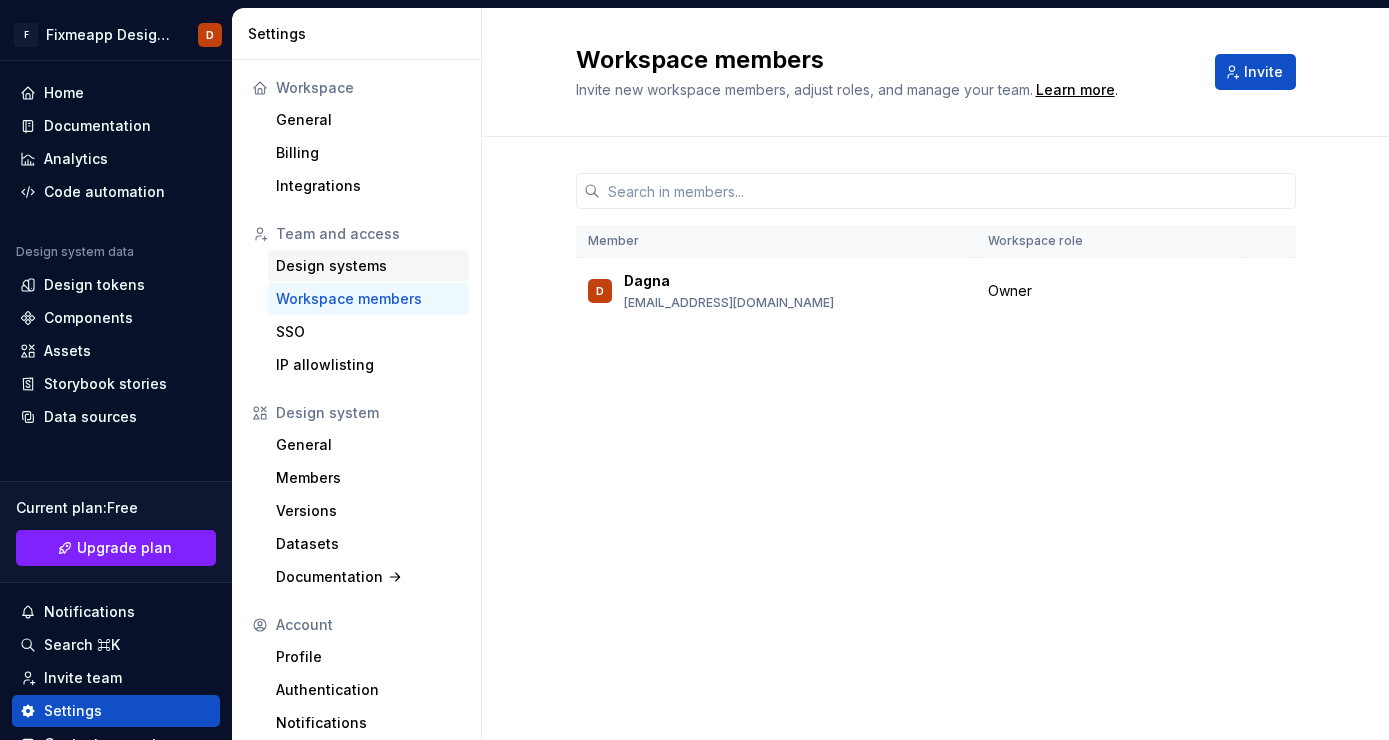 click on "Design systems" at bounding box center [368, 266] 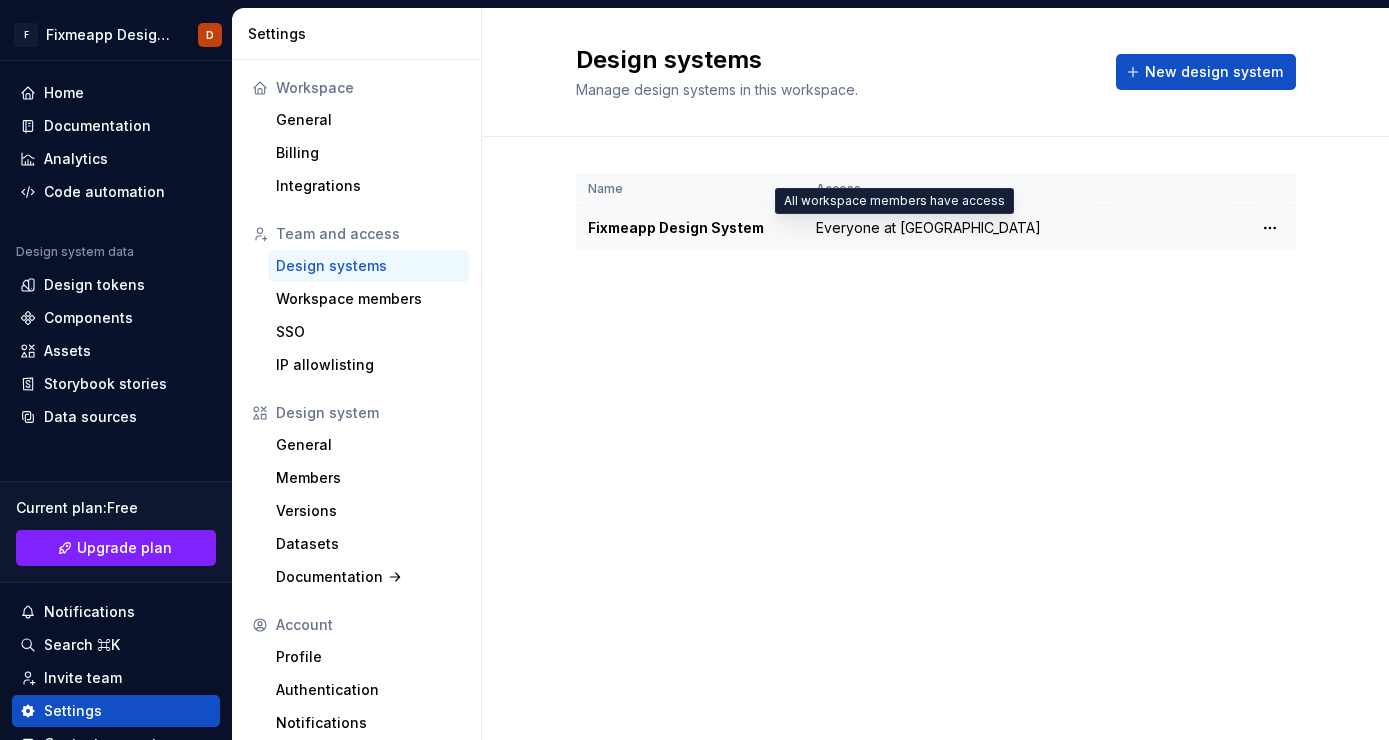 click on "Everyone at [GEOGRAPHIC_DATA]" at bounding box center (928, 228) 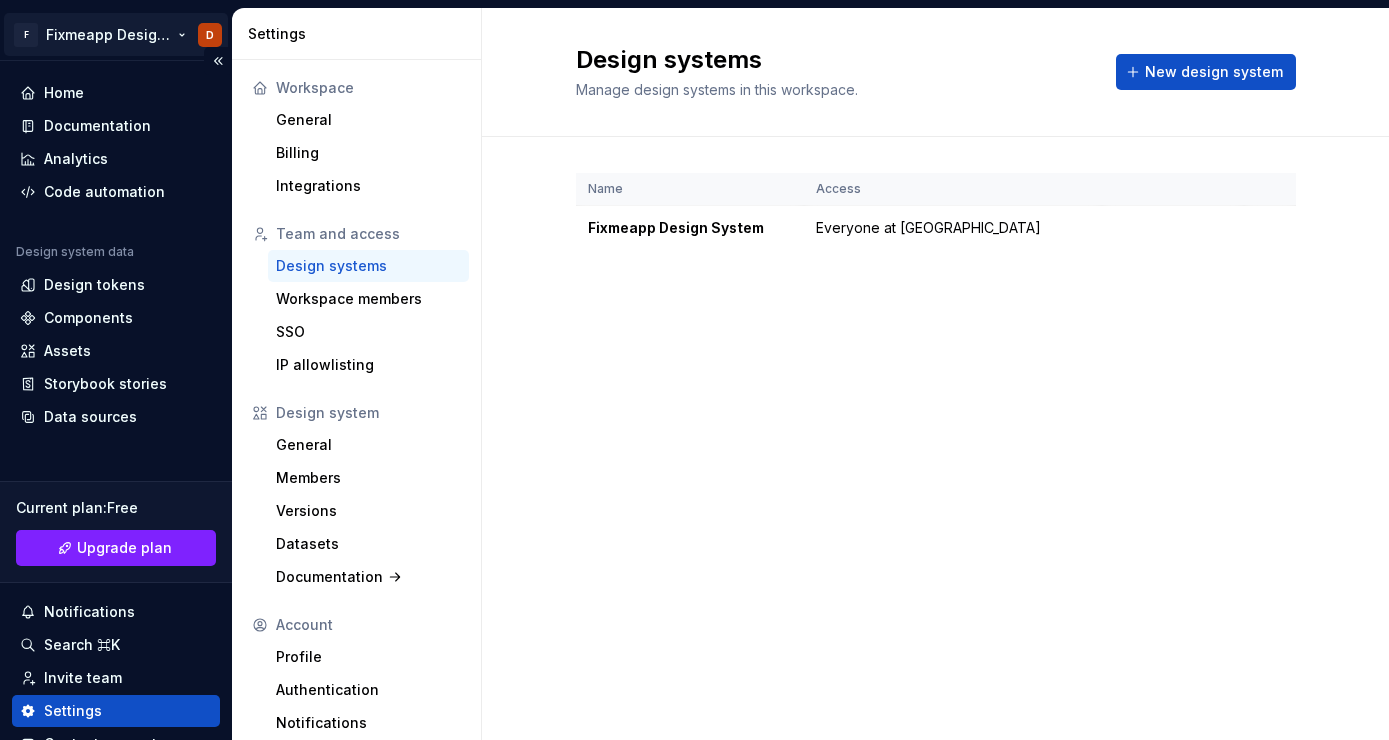 click on "F Fixmeapp Design System D Home Documentation Analytics Code automation Design system data Design tokens Components Assets Storybook stories Data sources Current plan :  Free Upgrade plan Notifications Search ⌘K Invite team Settings Contact support Help Settings Workspace General Billing Integrations Team and access Design systems Workspace members SSO IP allowlisting Design system General Members Versions Datasets Documentation Account Profile Authentication Notifications Design systems Manage design systems in this workspace. New design system Name Access Fixmeapp Design System Everyone at Fixmeapp   *" at bounding box center [694, 370] 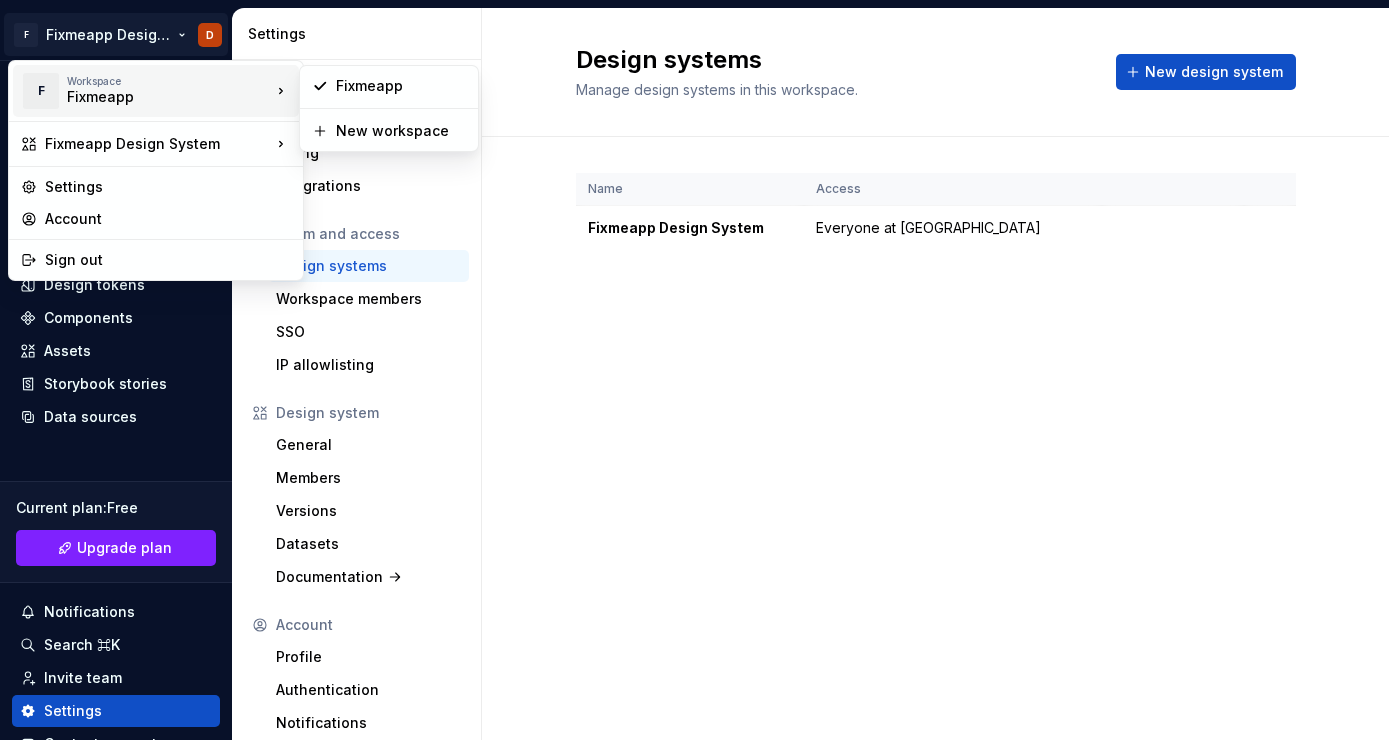 click on "Fixmeapp" at bounding box center [152, 97] 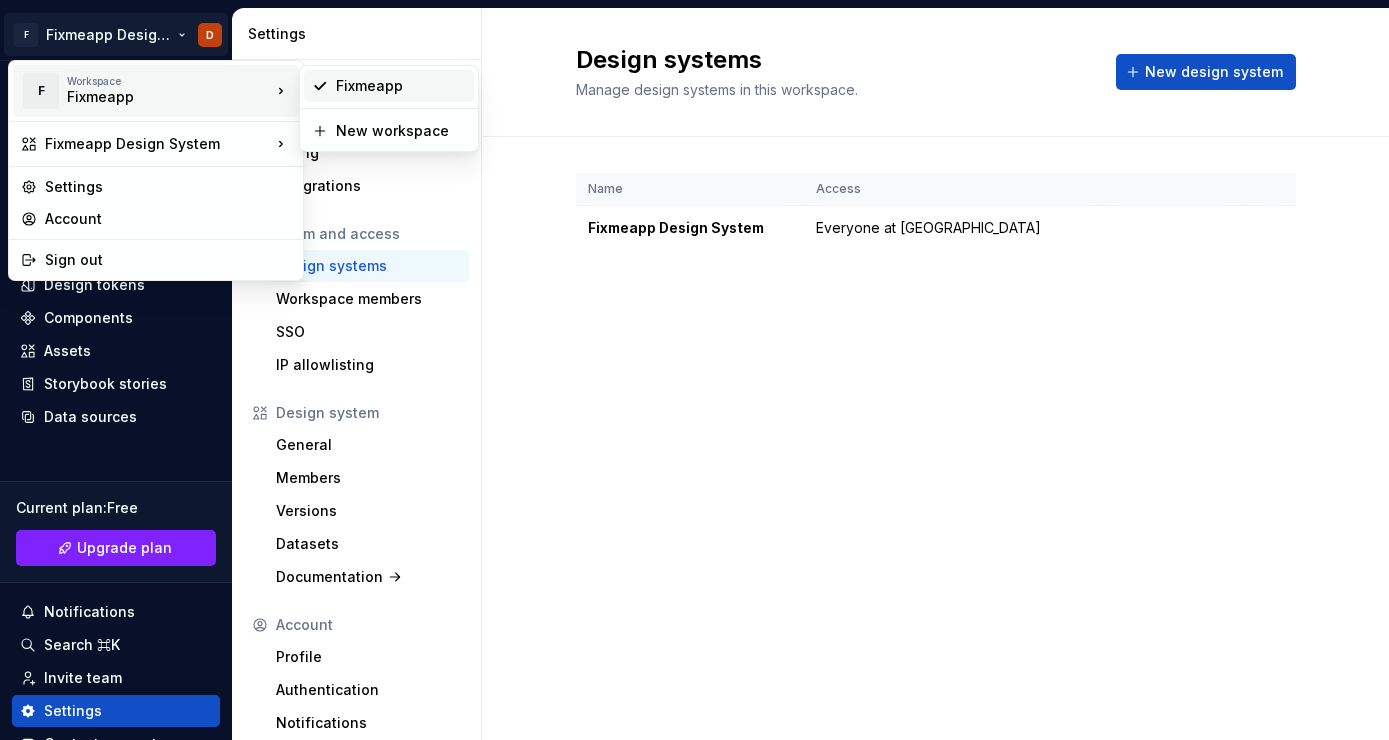 click on "Fixmeapp" at bounding box center (401, 86) 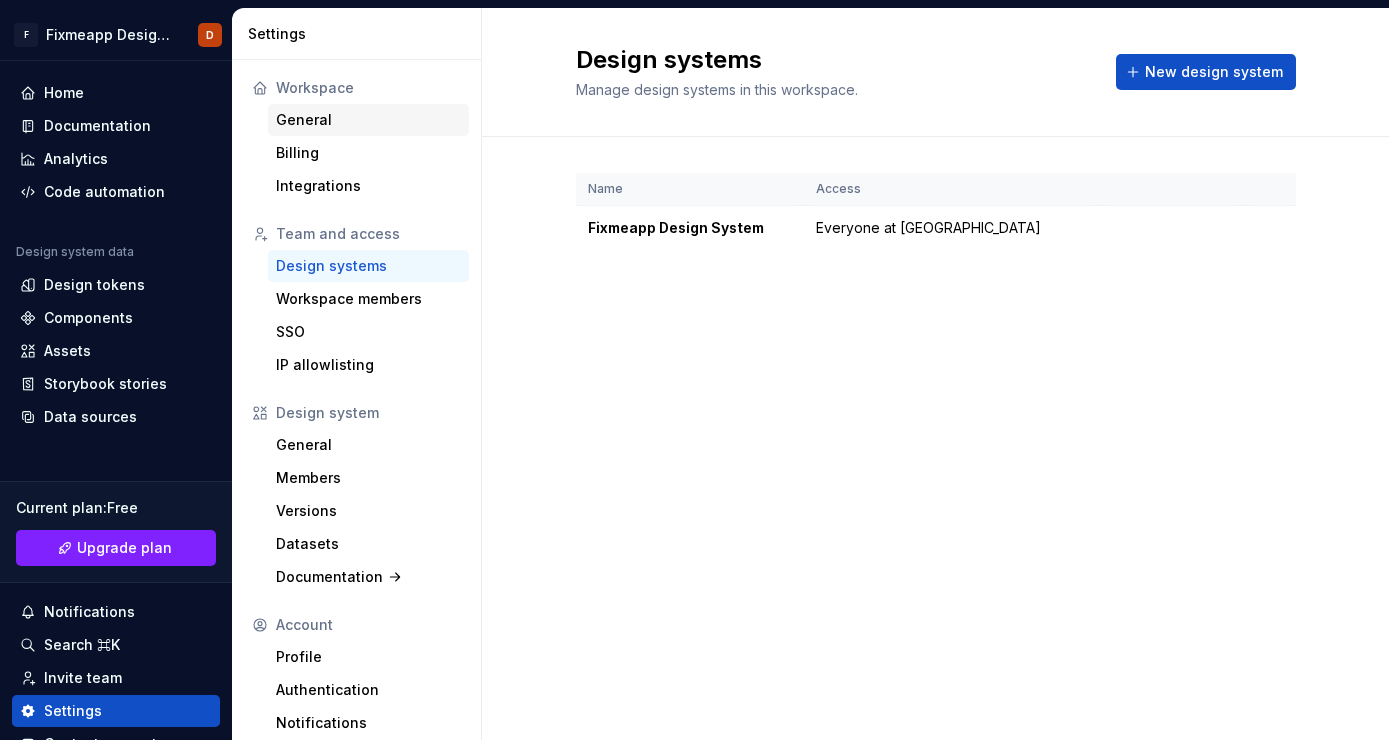 click on "General" at bounding box center [368, 120] 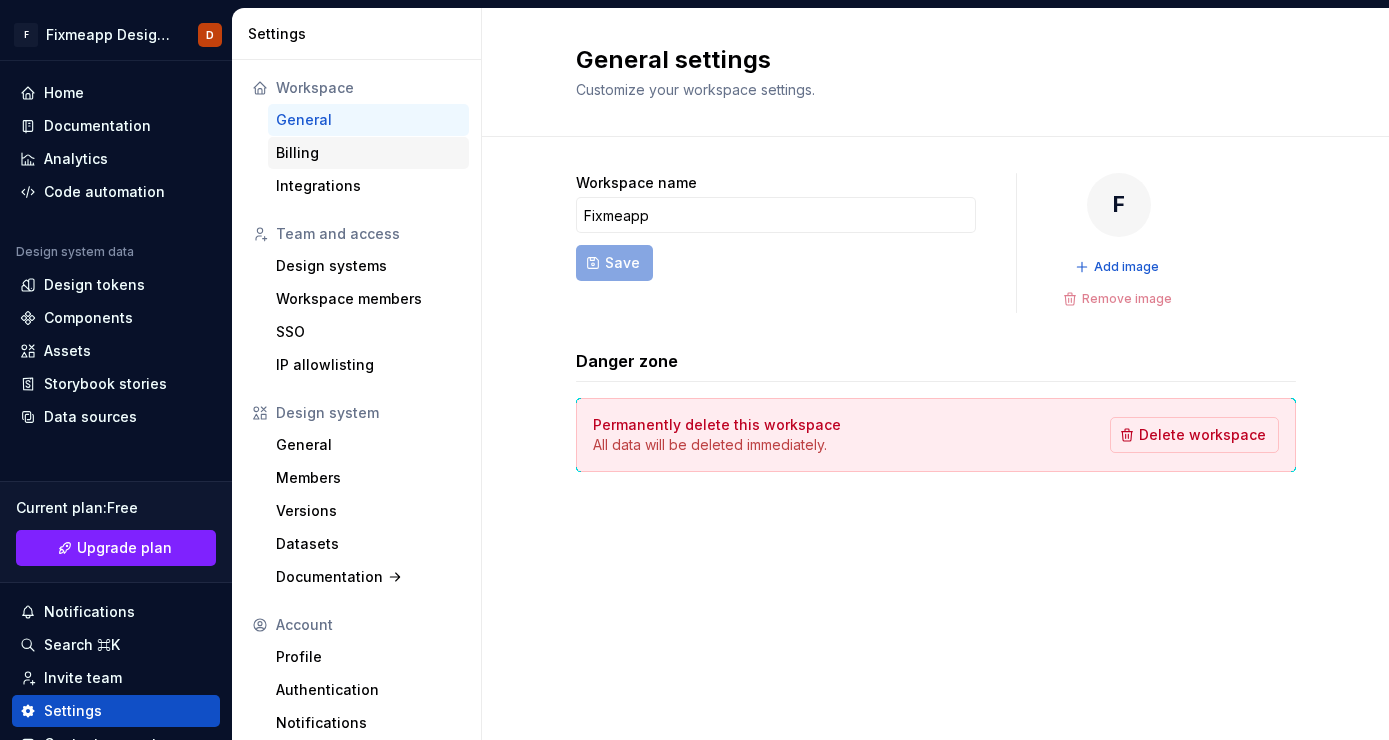 click on "Billing" at bounding box center [368, 153] 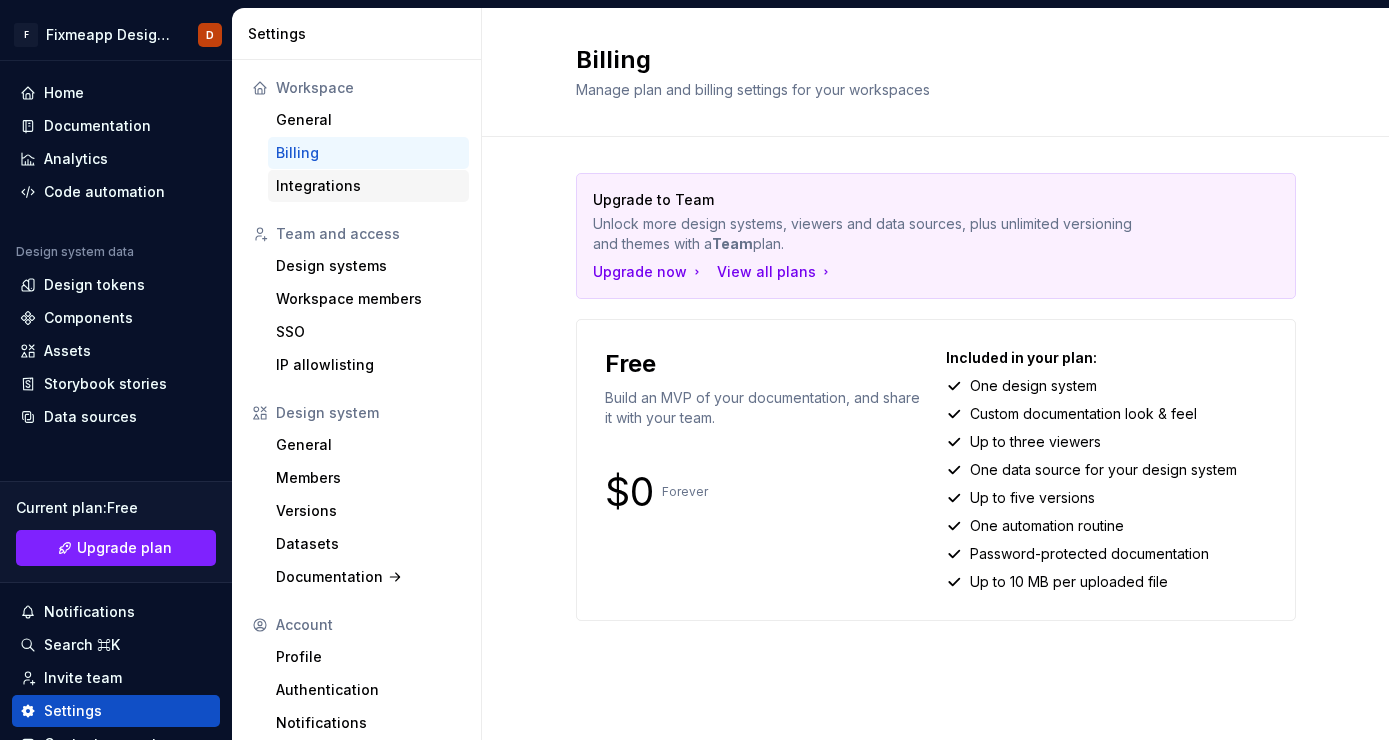 click on "Integrations" at bounding box center [368, 186] 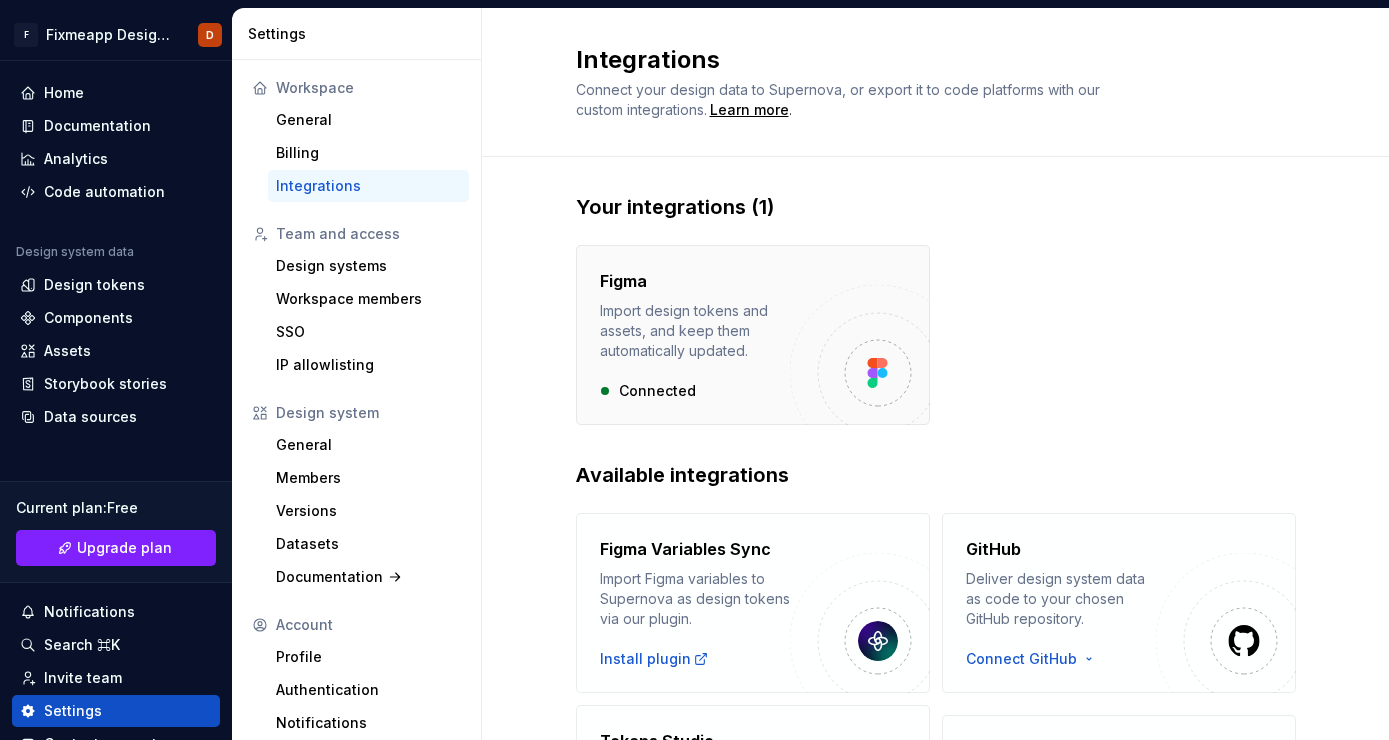 click at bounding box center [860, 355] 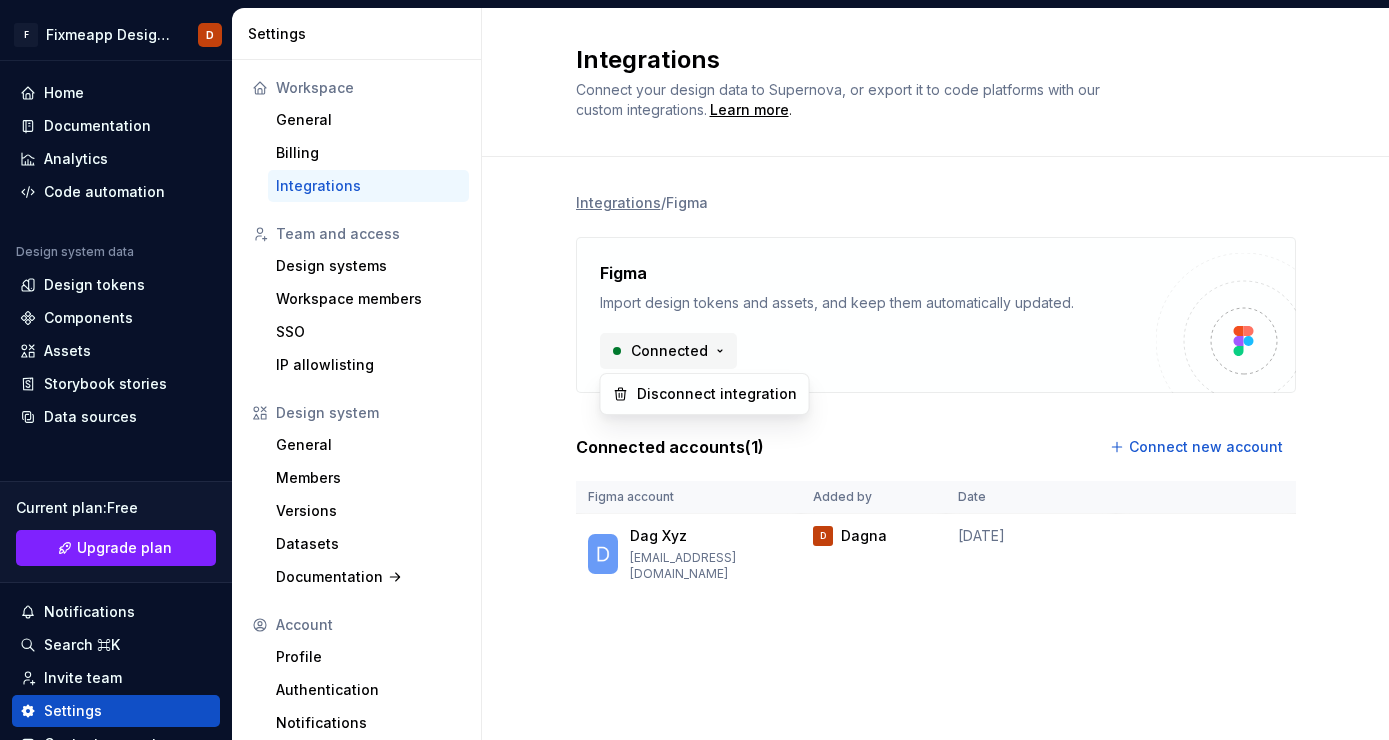 click on "F Fixmeapp Design System D Home Documentation Analytics Code automation Design system data Design tokens Components Assets Storybook stories Data sources Current plan :  Free Upgrade plan Notifications Search ⌘K Invite team Settings Contact support Help Settings Workspace General Billing Integrations Team and access Design systems Workspace members SSO IP allowlisting Design system General Members Versions Datasets Documentation Account Profile Authentication Notifications Integrations Connect your design data to Supernova, or export it to code platforms with our
custom integrations.   Learn more . Integrations  /  Figma Figma Import design tokens and assets, and keep them automatically updated. Connected Connected accounts  ( 1 ) Connect new account Figma account Added by Date Dag Xyz [EMAIL_ADDRESS][DOMAIN_NAME] D Dagna [DATE]   * Disconnect integration" at bounding box center (694, 370) 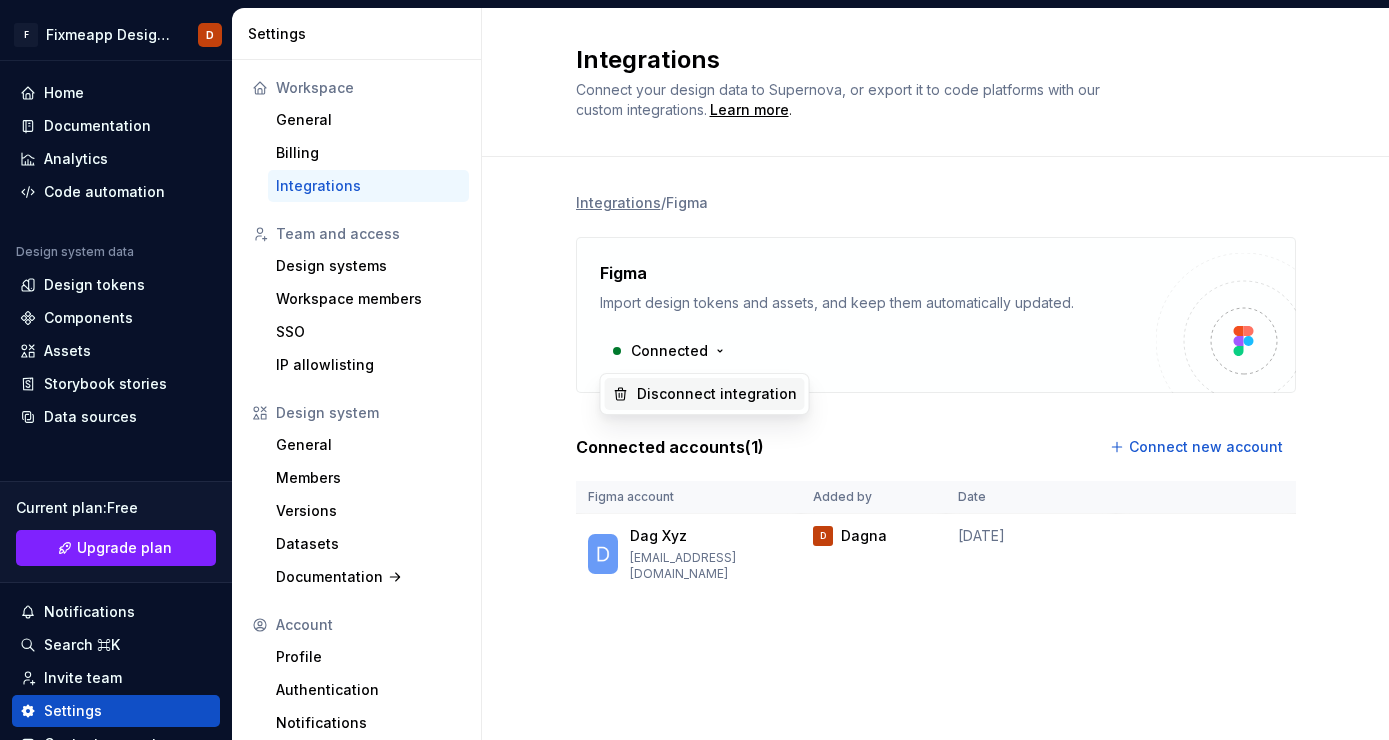 click on "Disconnect integration" at bounding box center (717, 394) 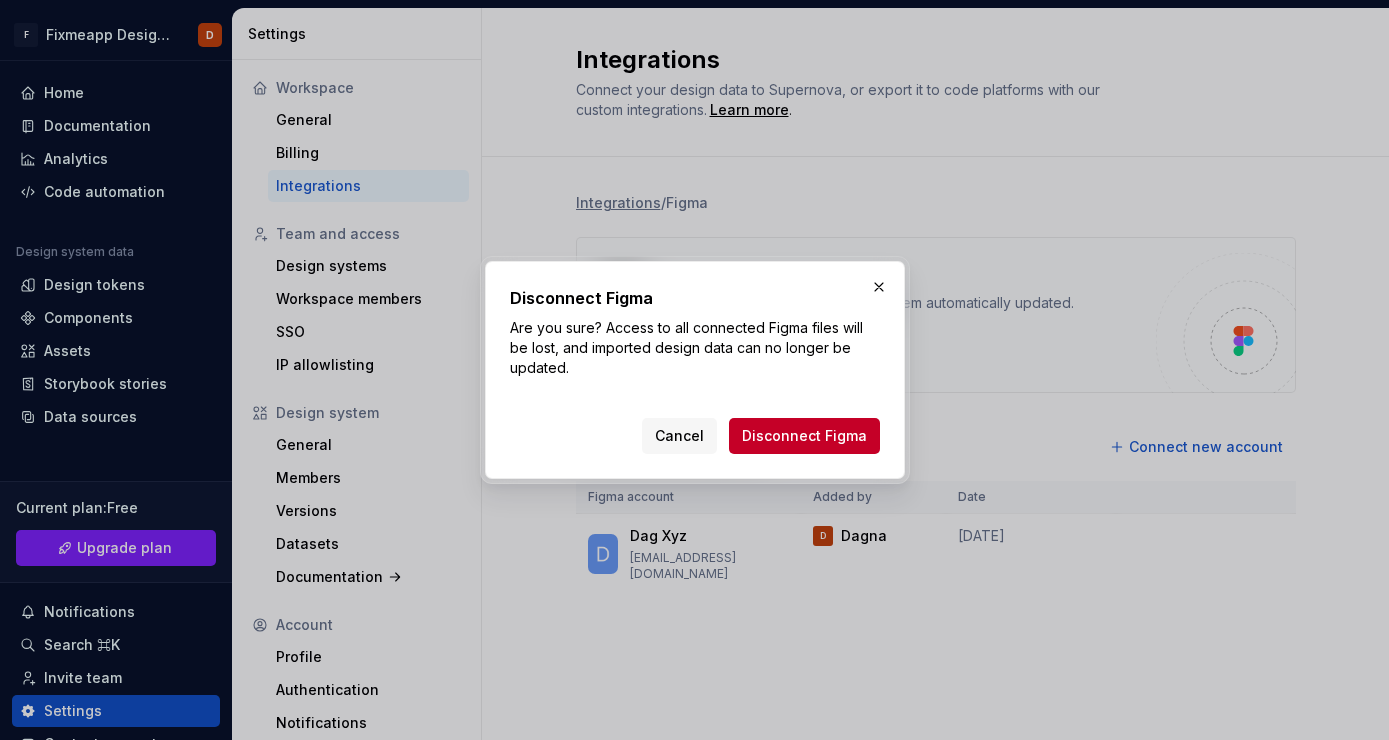 click on "Disconnect Figma Are you sure? Access to all connected Figma files will be lost, and imported design data can no longer be updated. Cancel Disconnect Figma" at bounding box center [695, 370] 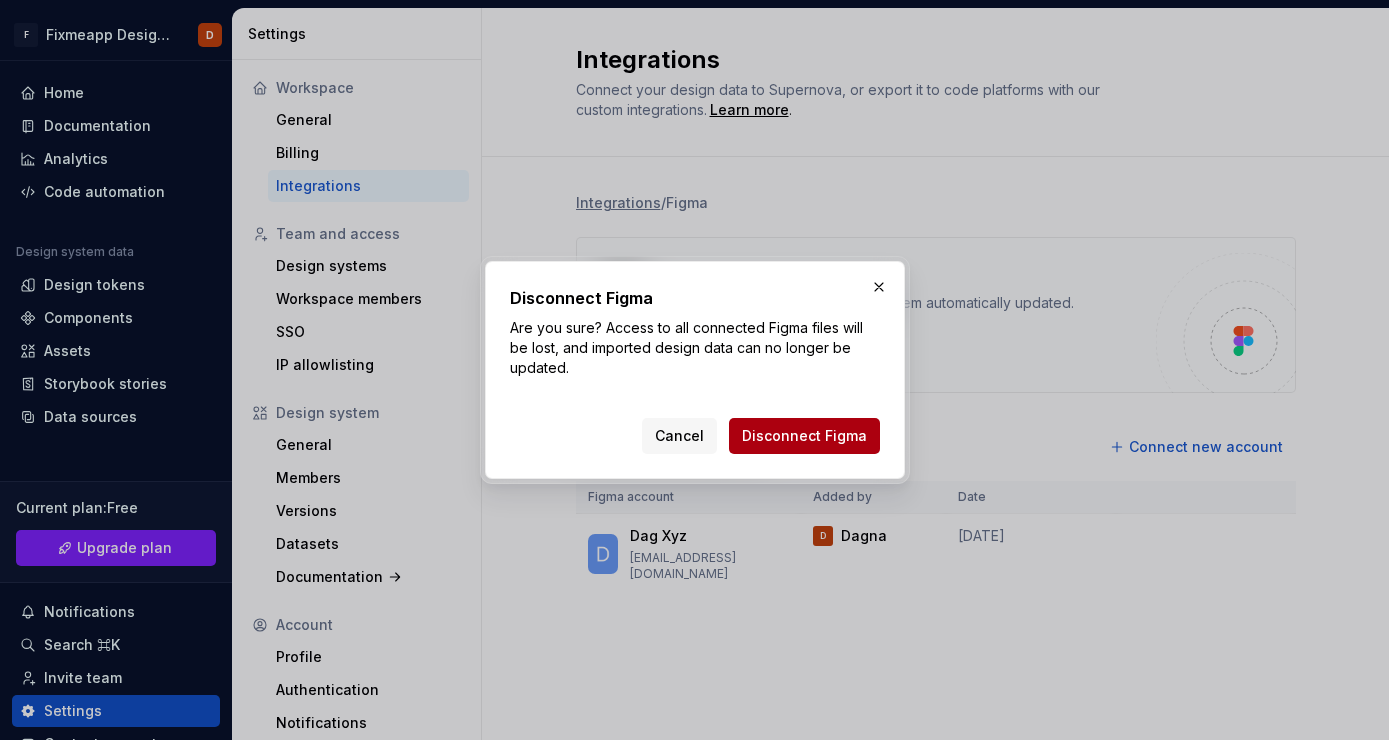 click on "Disconnect Figma" at bounding box center [804, 436] 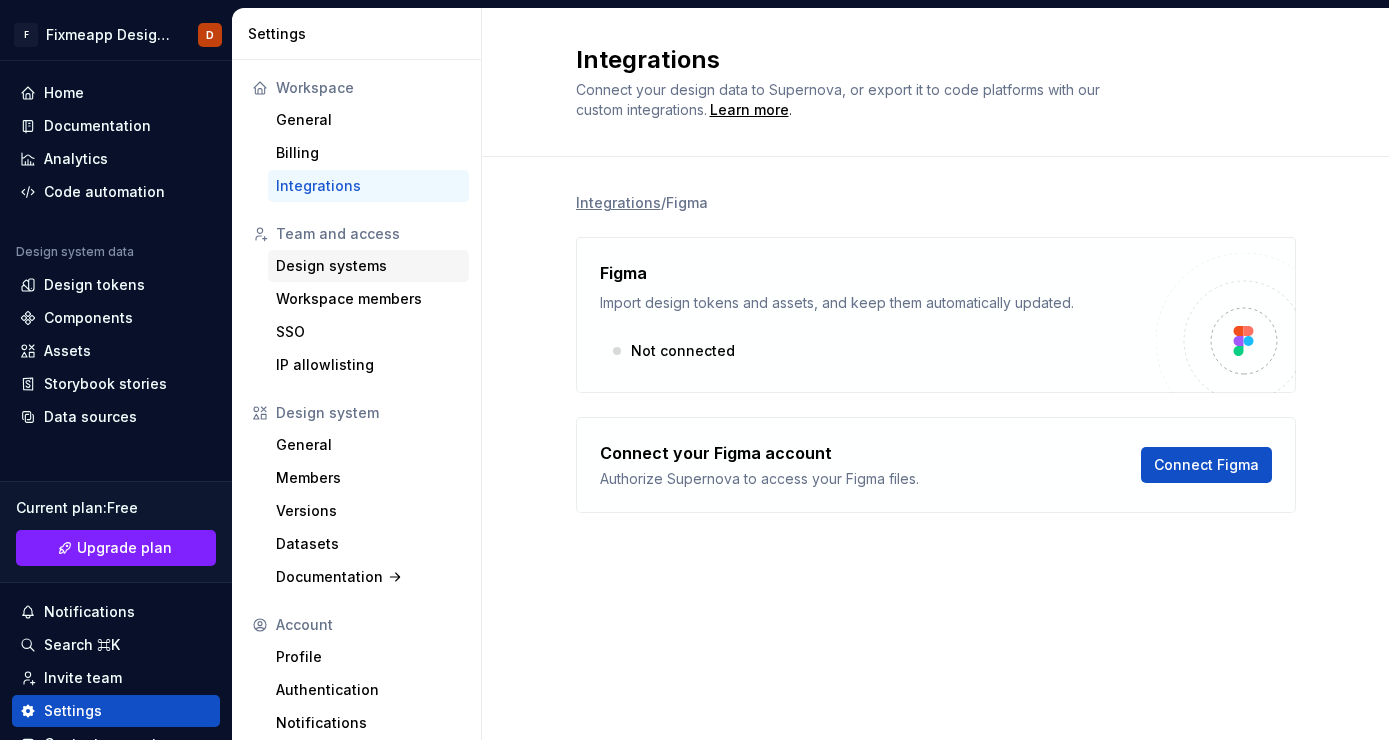 click on "Design systems" at bounding box center [368, 266] 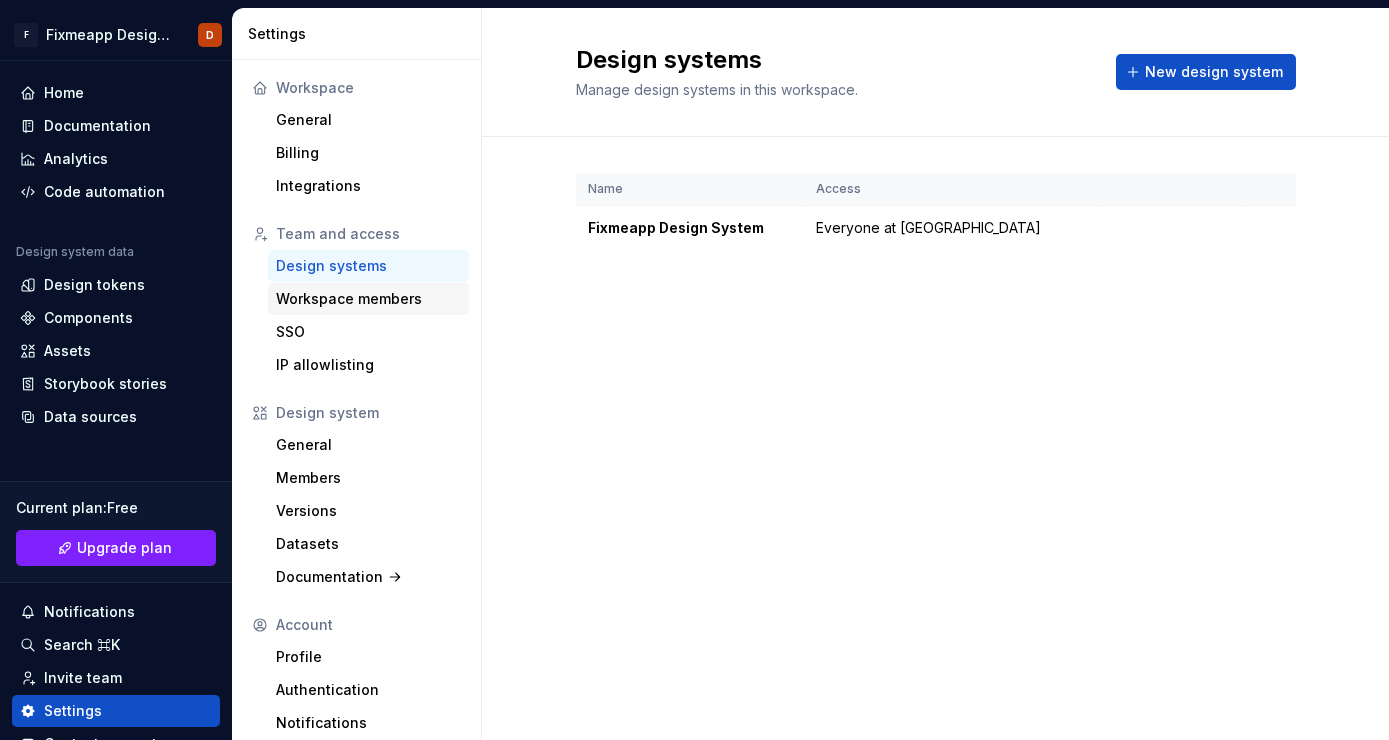 click on "Workspace members" at bounding box center (368, 299) 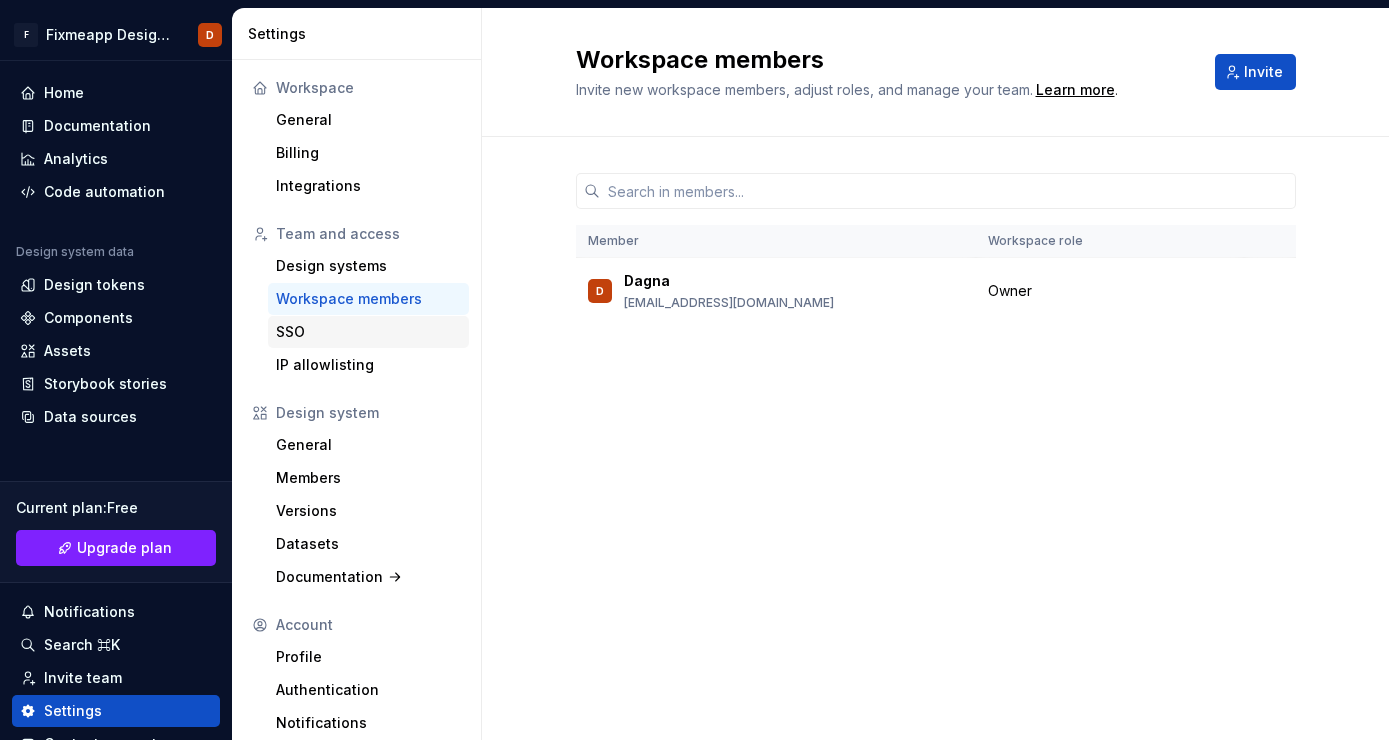 click on "SSO" at bounding box center [368, 332] 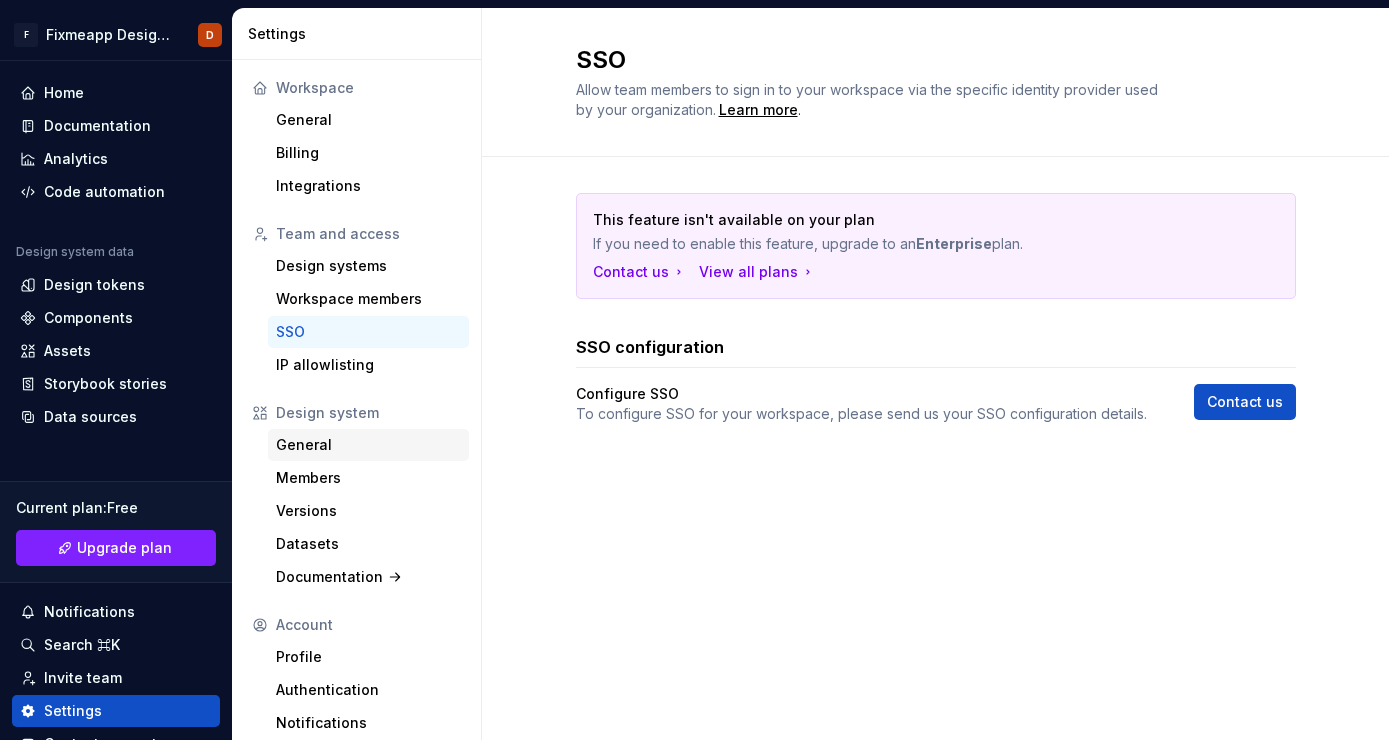 click on "General" at bounding box center [368, 445] 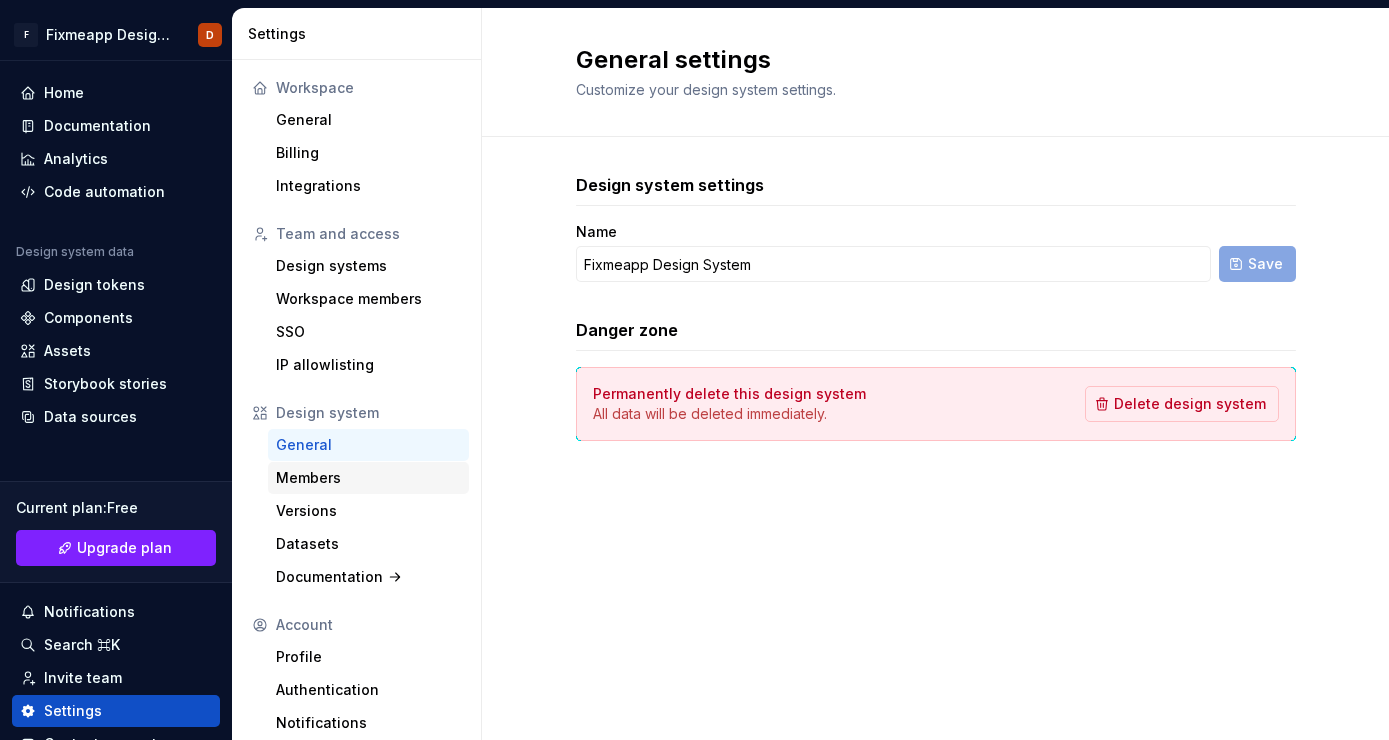 click on "Members" at bounding box center [368, 478] 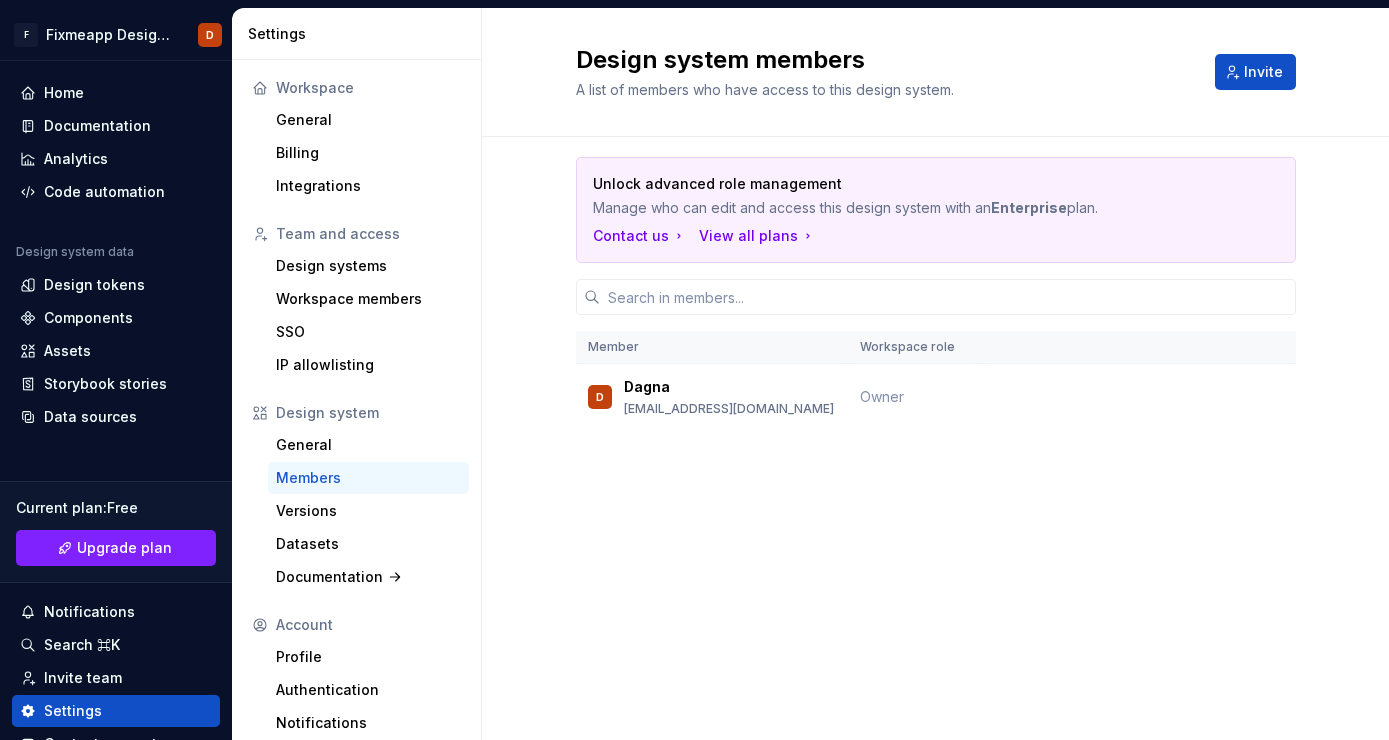 scroll, scrollTop: 12, scrollLeft: 0, axis: vertical 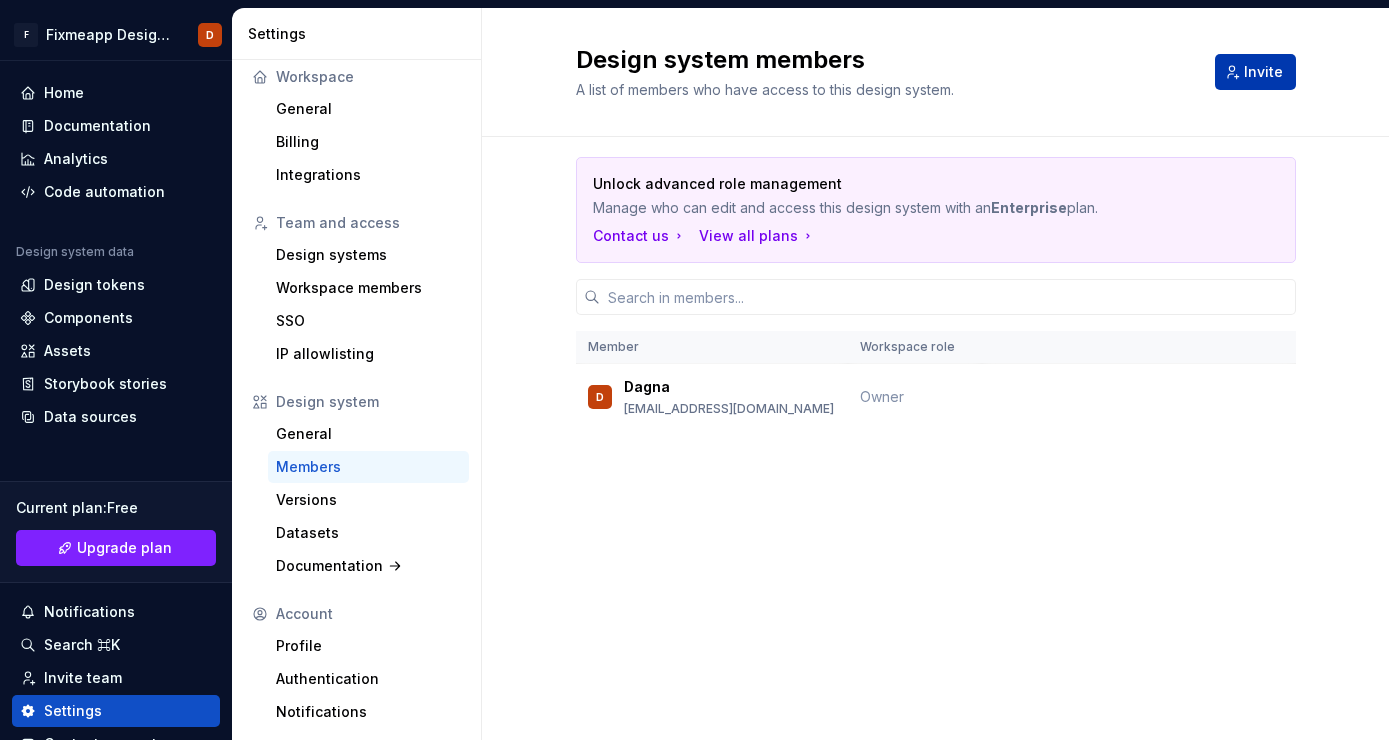 click on "Invite" at bounding box center [1255, 72] 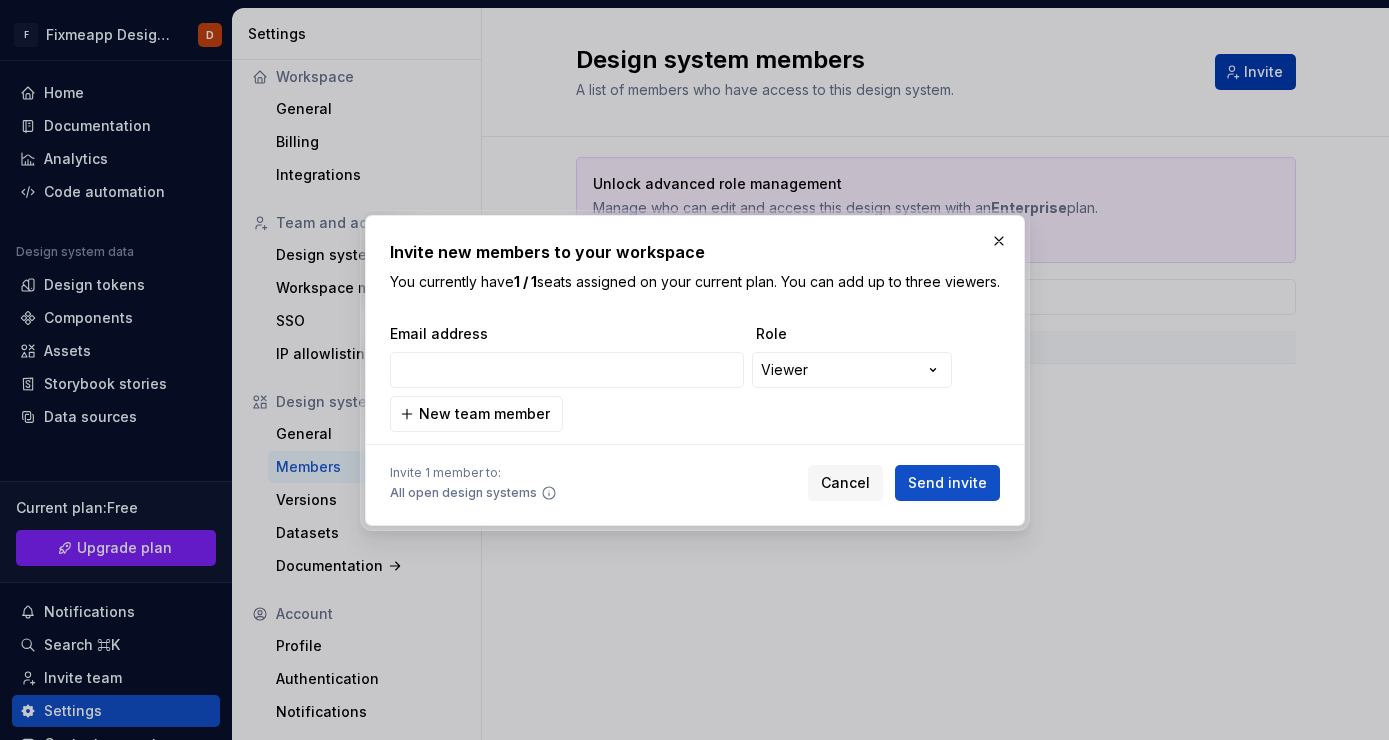 scroll, scrollTop: 12, scrollLeft: 0, axis: vertical 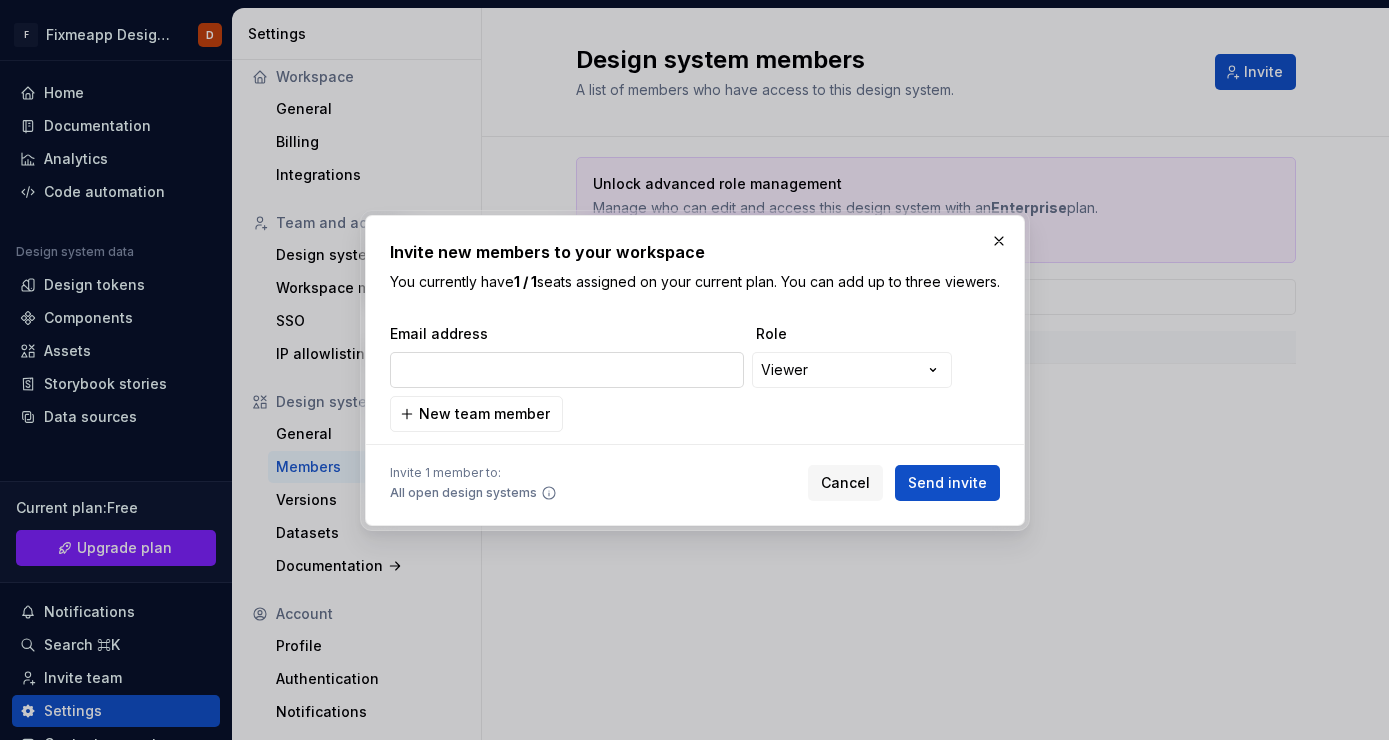 click at bounding box center [567, 370] 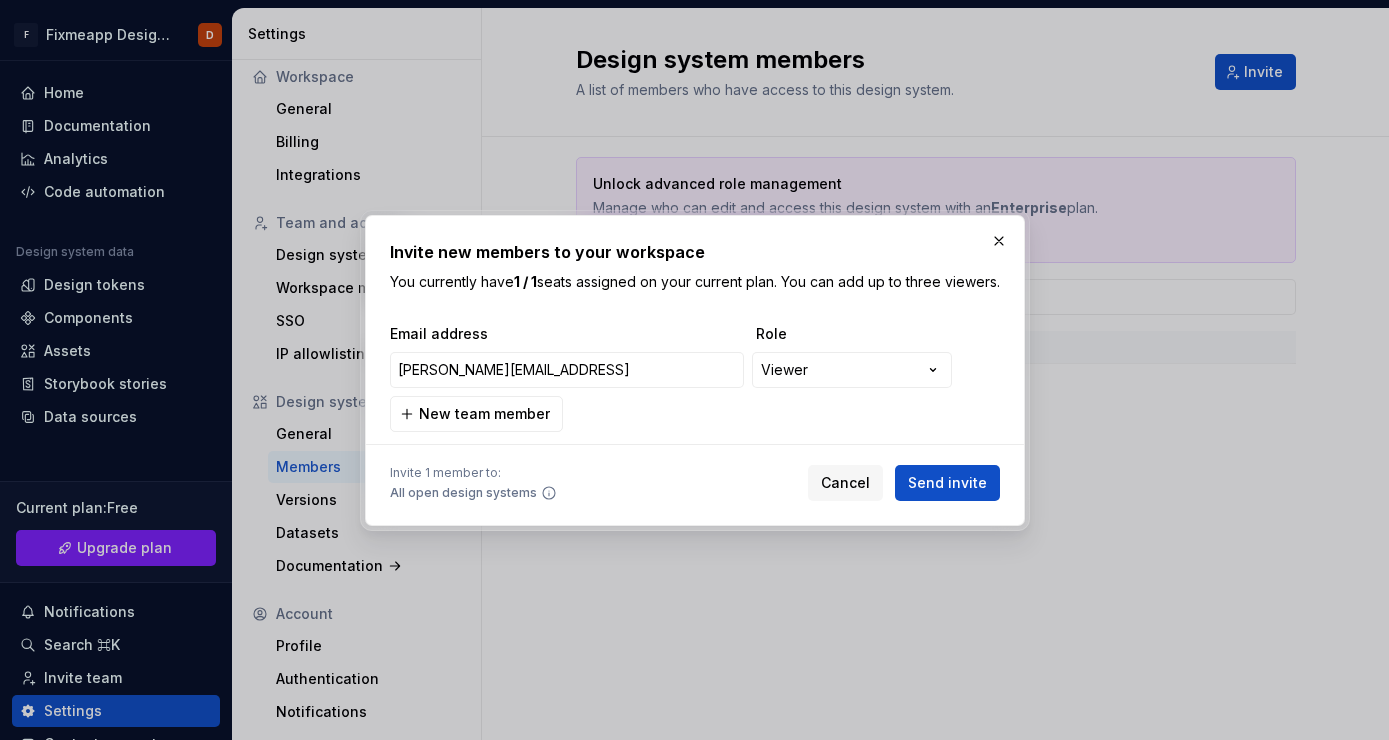 click on "You currently have  1 / 1  seats assigned on your current plan. You can add up to three viewers." at bounding box center [695, 282] 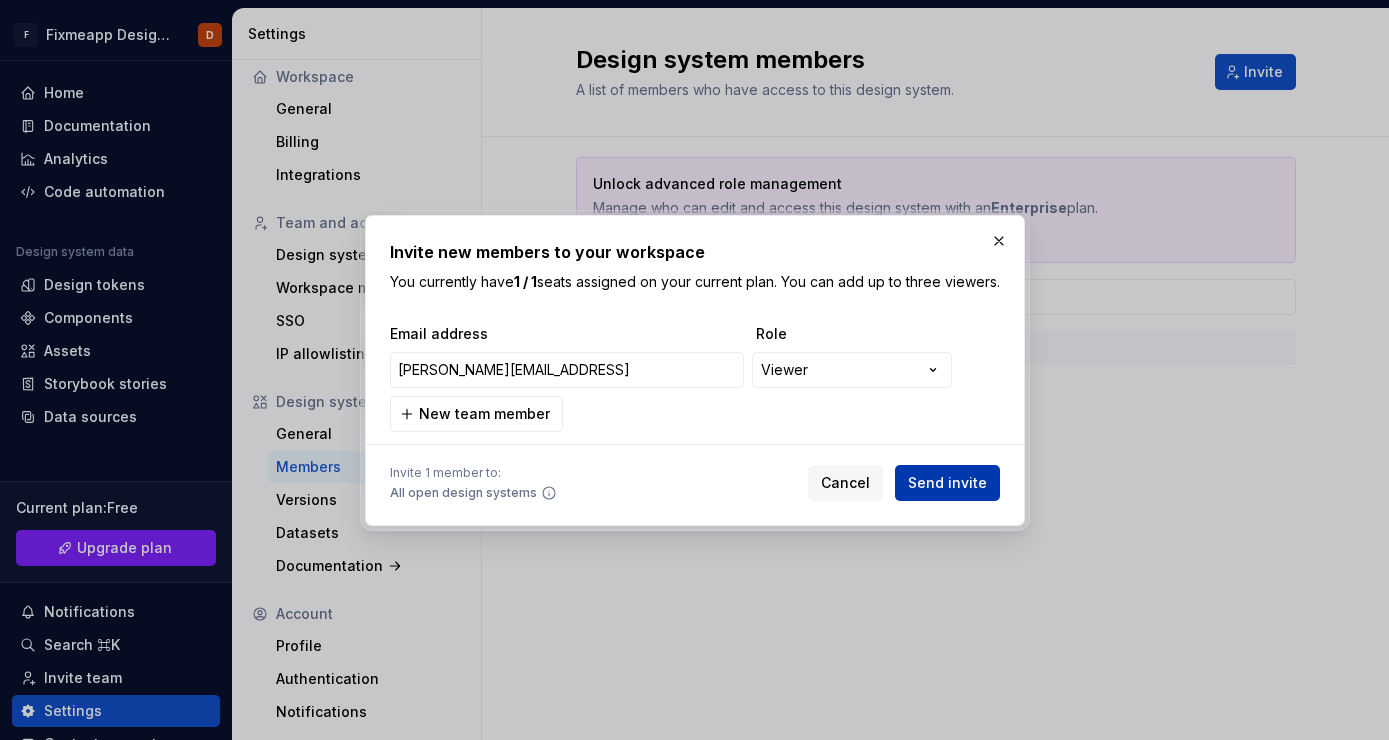 click on "Send invite" at bounding box center (947, 483) 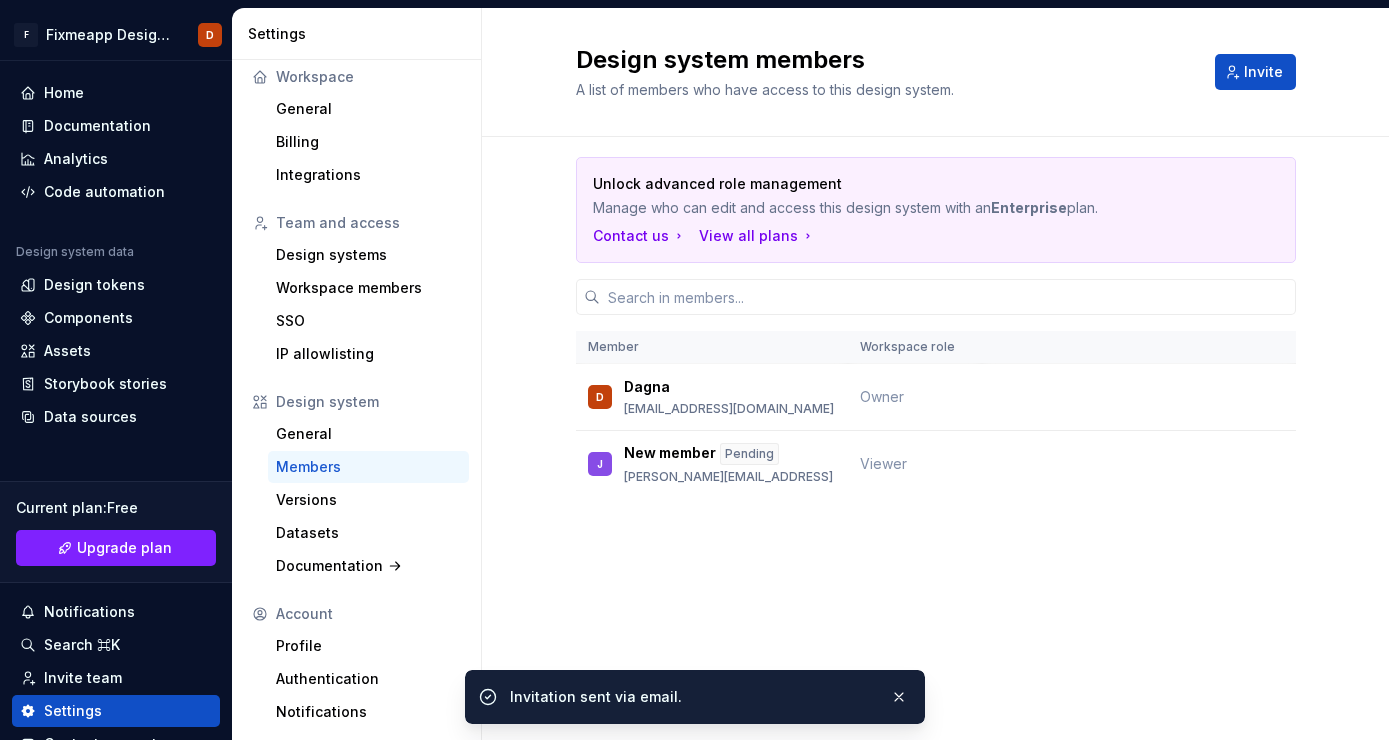 scroll, scrollTop: 12, scrollLeft: 0, axis: vertical 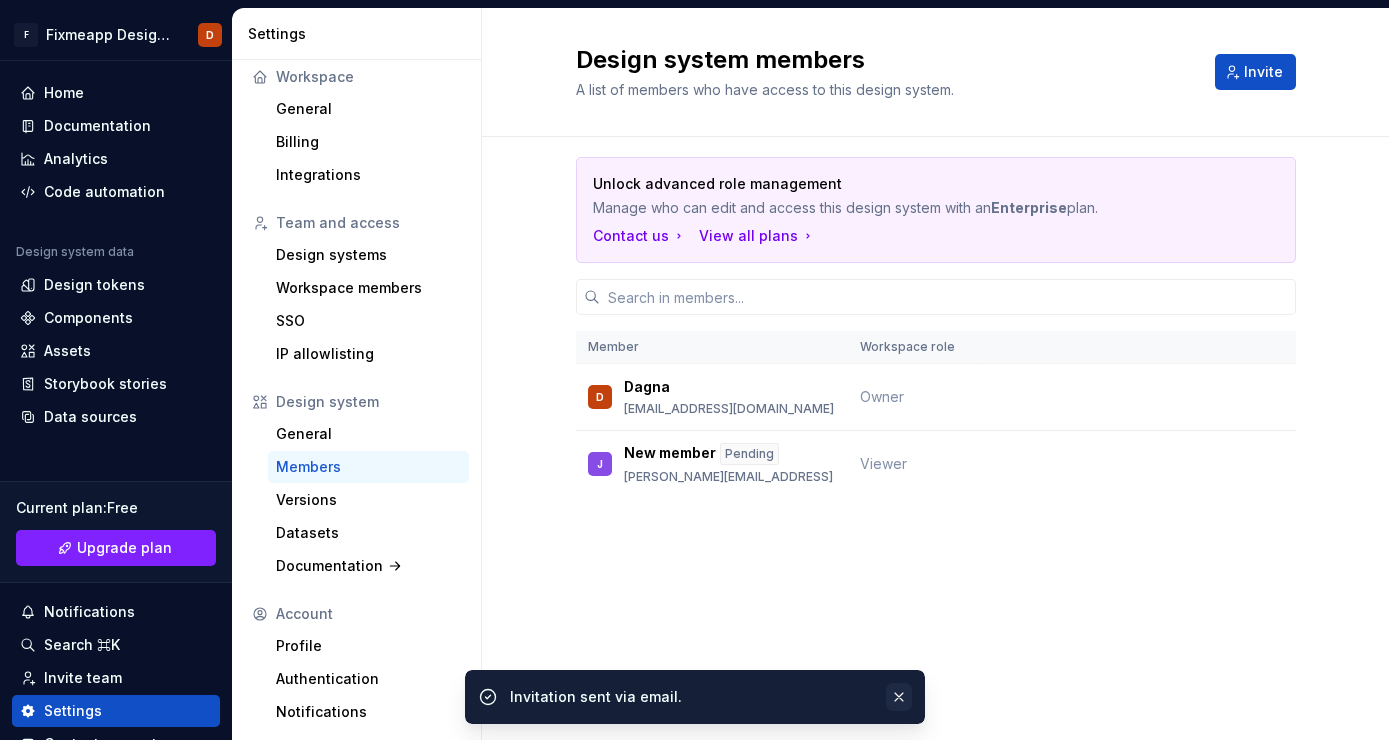 click at bounding box center (899, 697) 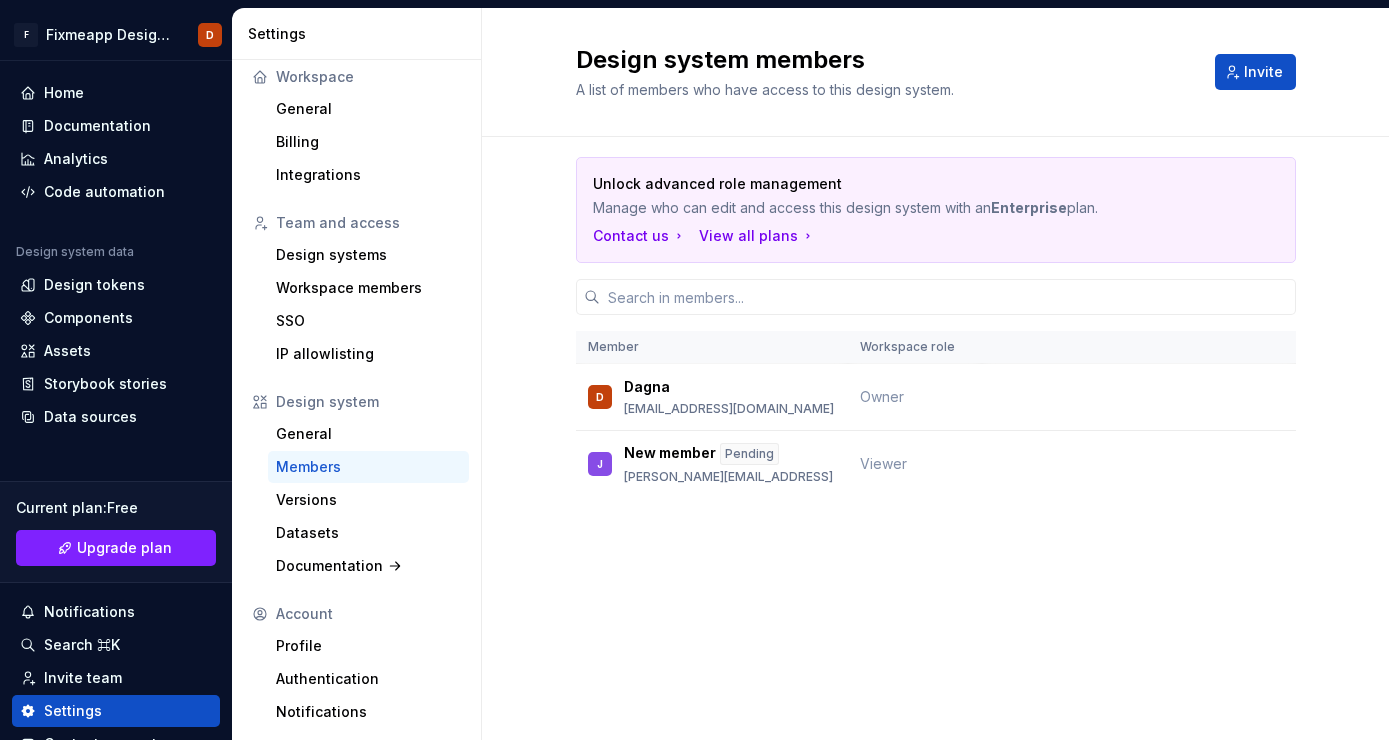 click on "Design system members A list of members who have access to this design system. Invite Unlock advanced role management Manage who can edit and access this design system with an  Enterprise  plan. Contact us View all plans Member Workspace role D Dagna [EMAIL_ADDRESS][DOMAIN_NAME] Owner J New member Pending [PERSON_NAME][EMAIL_ADDRESS] Viewer" at bounding box center (935, 374) 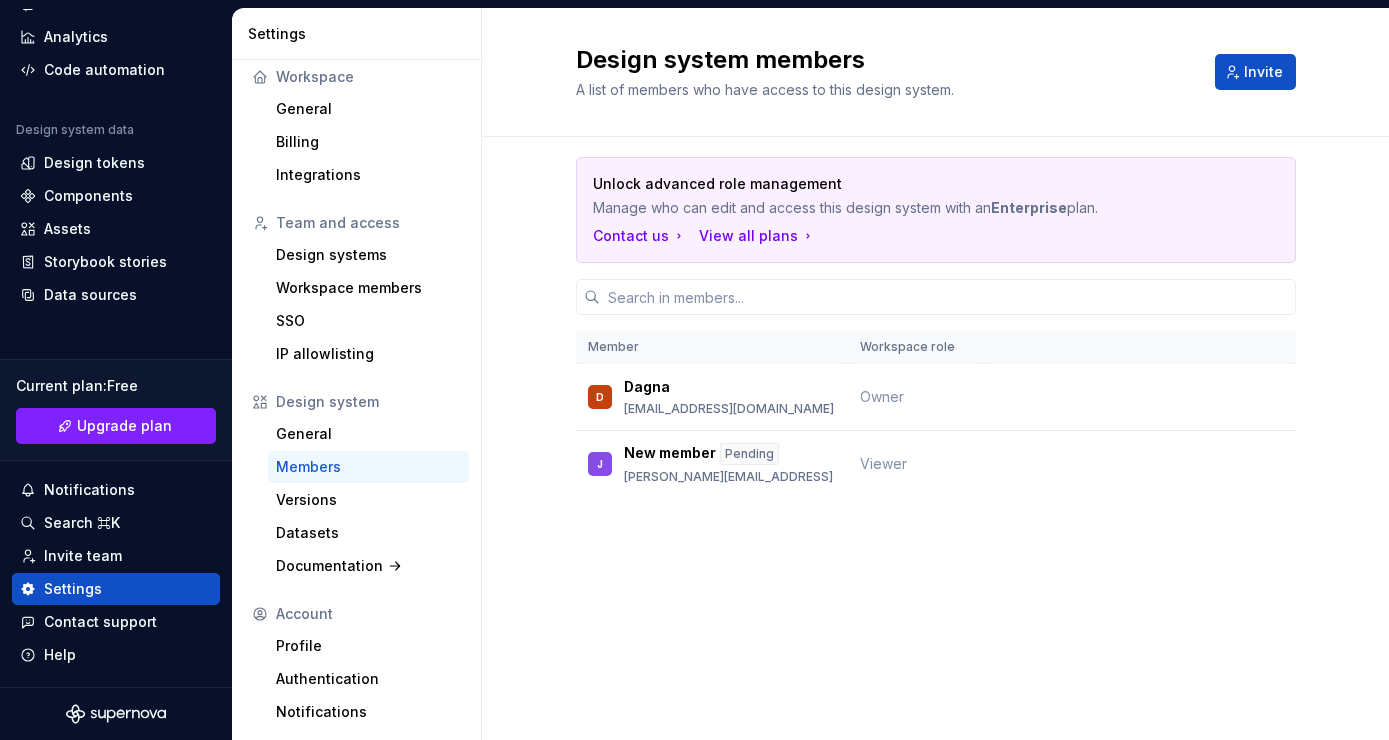 scroll, scrollTop: 0, scrollLeft: 0, axis: both 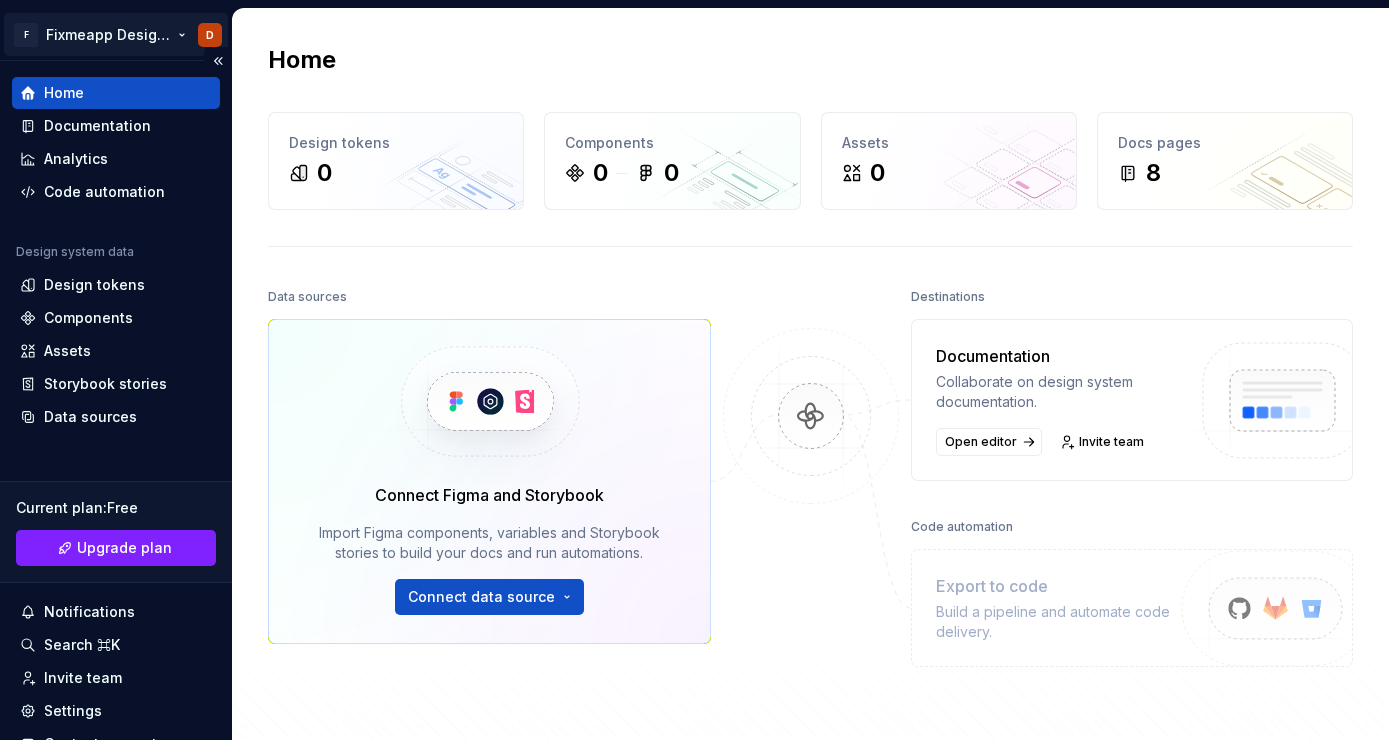 click on "F Fixmeapp Design System D Home Documentation Analytics Code automation Design system data Design tokens Components Assets Storybook stories Data sources Current plan :  Free Upgrade plan Notifications Search ⌘K Invite team Settings Contact support Help Home Design tokens 0 Components 0 0 Assets 0 Docs pages 8 Data sources Connect Figma and Storybook Import Figma components, variables and Storybook stories to build your docs and run automations. Connect data source Destinations Documentation Collaborate on design system documentation. Open editor Invite team Code automation Export to code Build a pipeline and automate code delivery. Product documentation Learn how to build, manage and maintain design systems in smarter ways. Developer documentation Start delivering your design choices to your codebases right away. Join our Slack community Connect and learn with other design system practitioners." at bounding box center [694, 370] 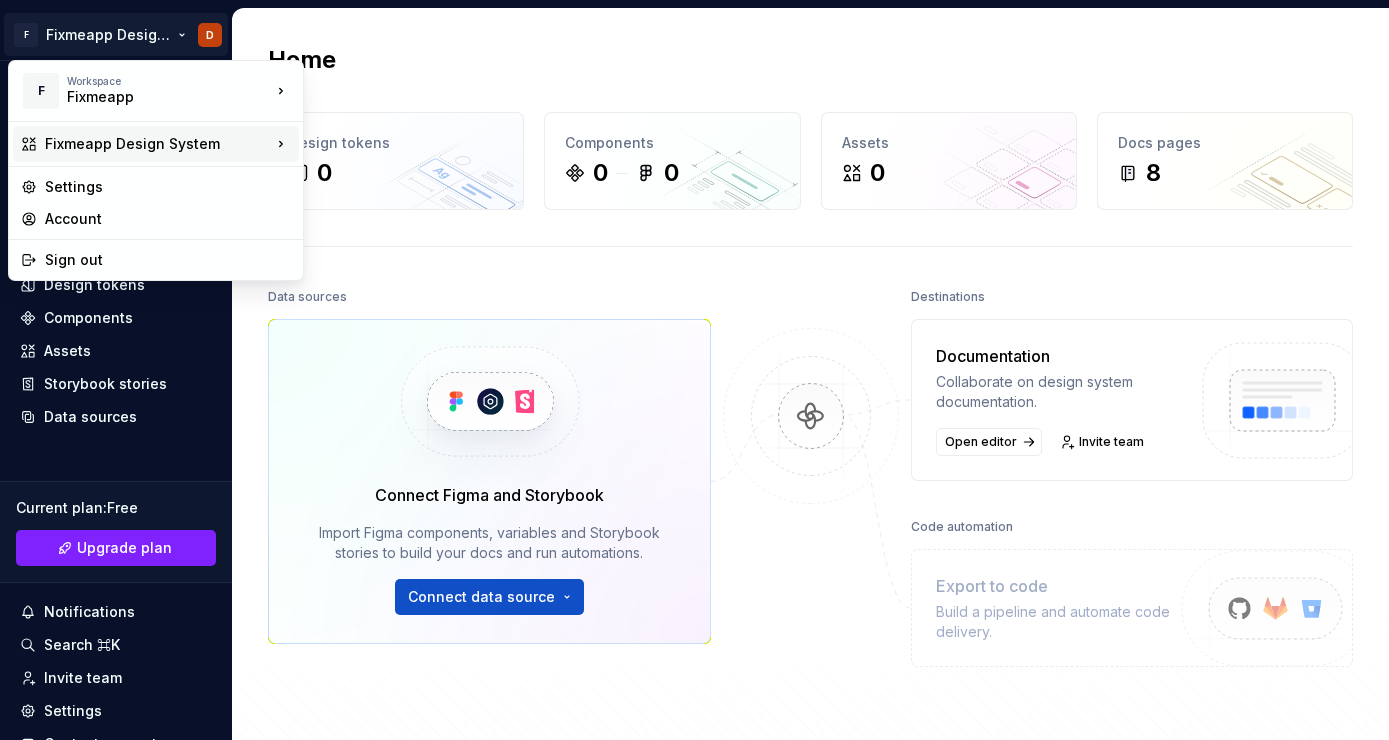 click on "Fixmeapp Design System" at bounding box center [158, 144] 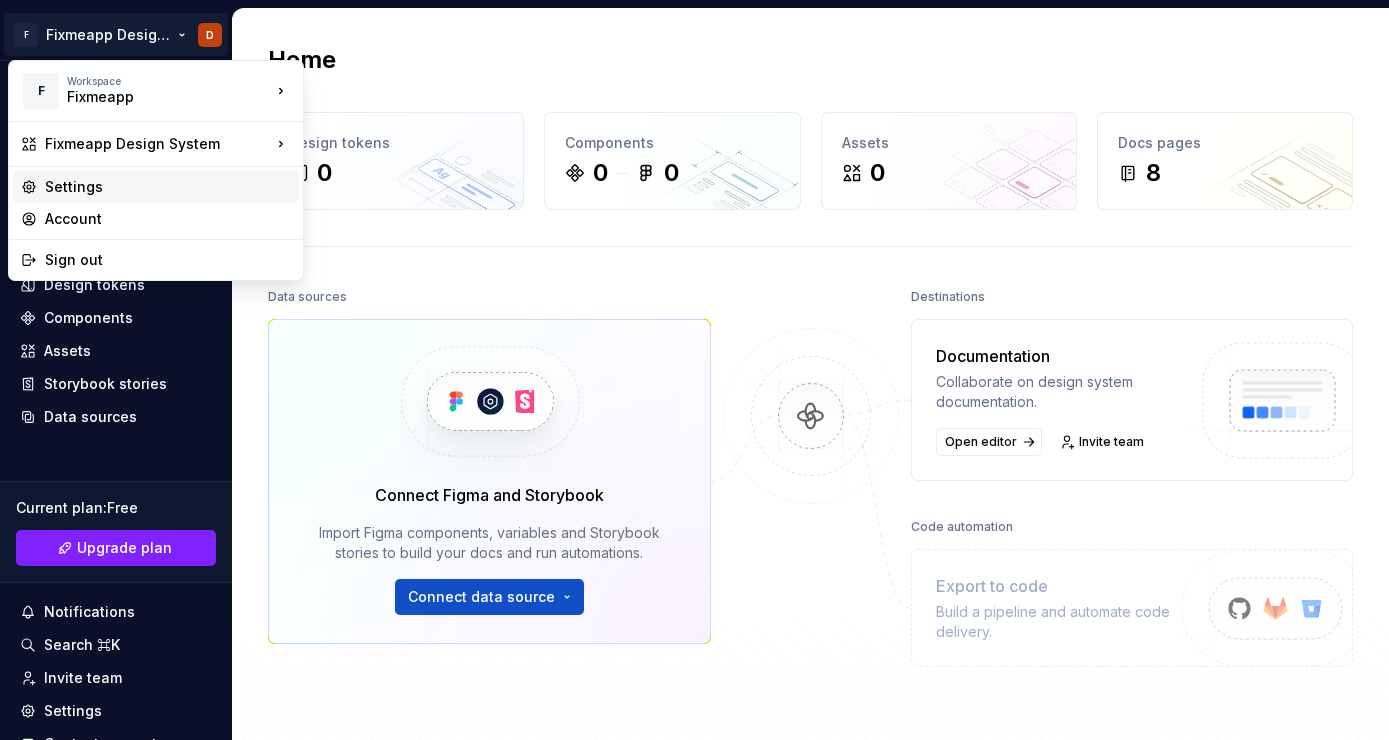 click on "Settings" at bounding box center (168, 187) 